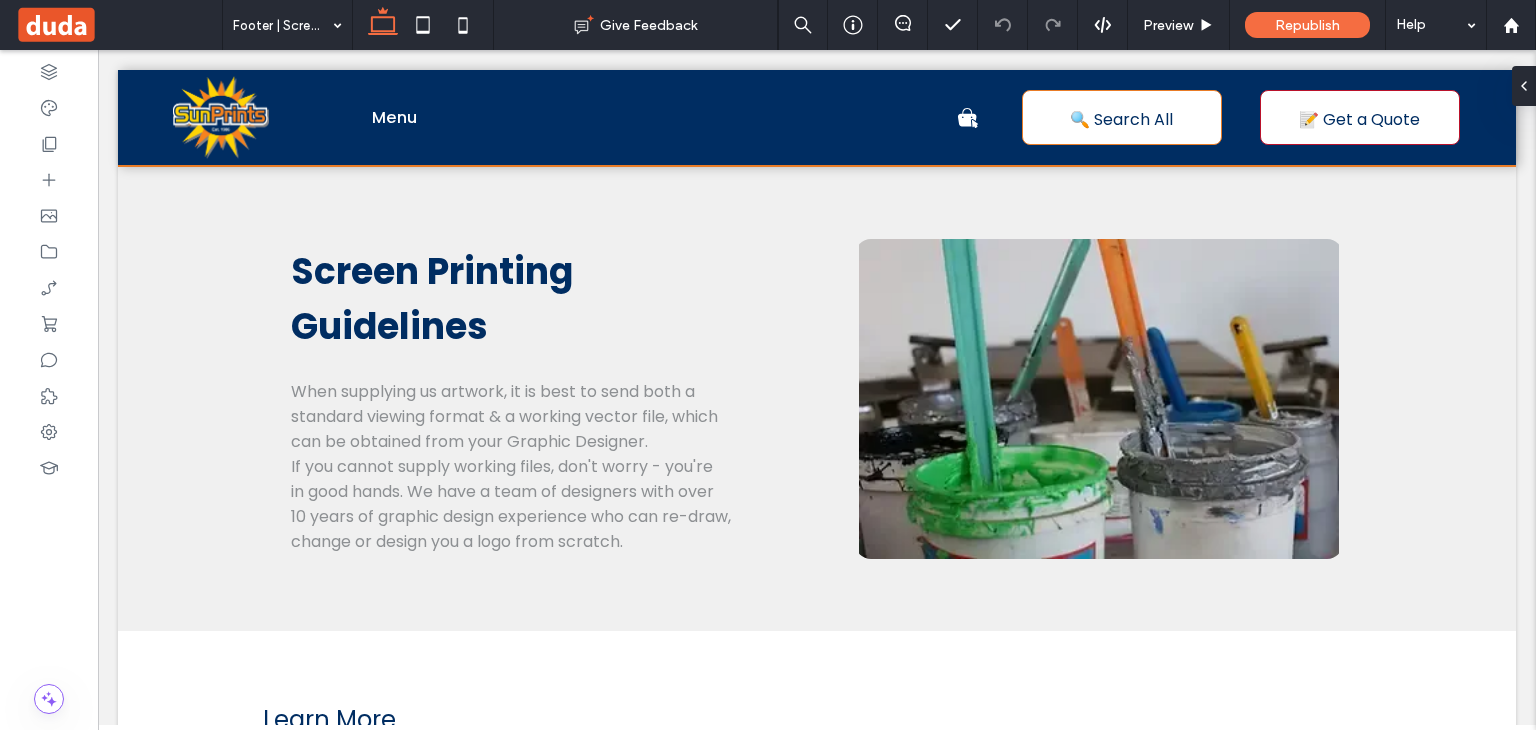 scroll, scrollTop: 0, scrollLeft: 0, axis: both 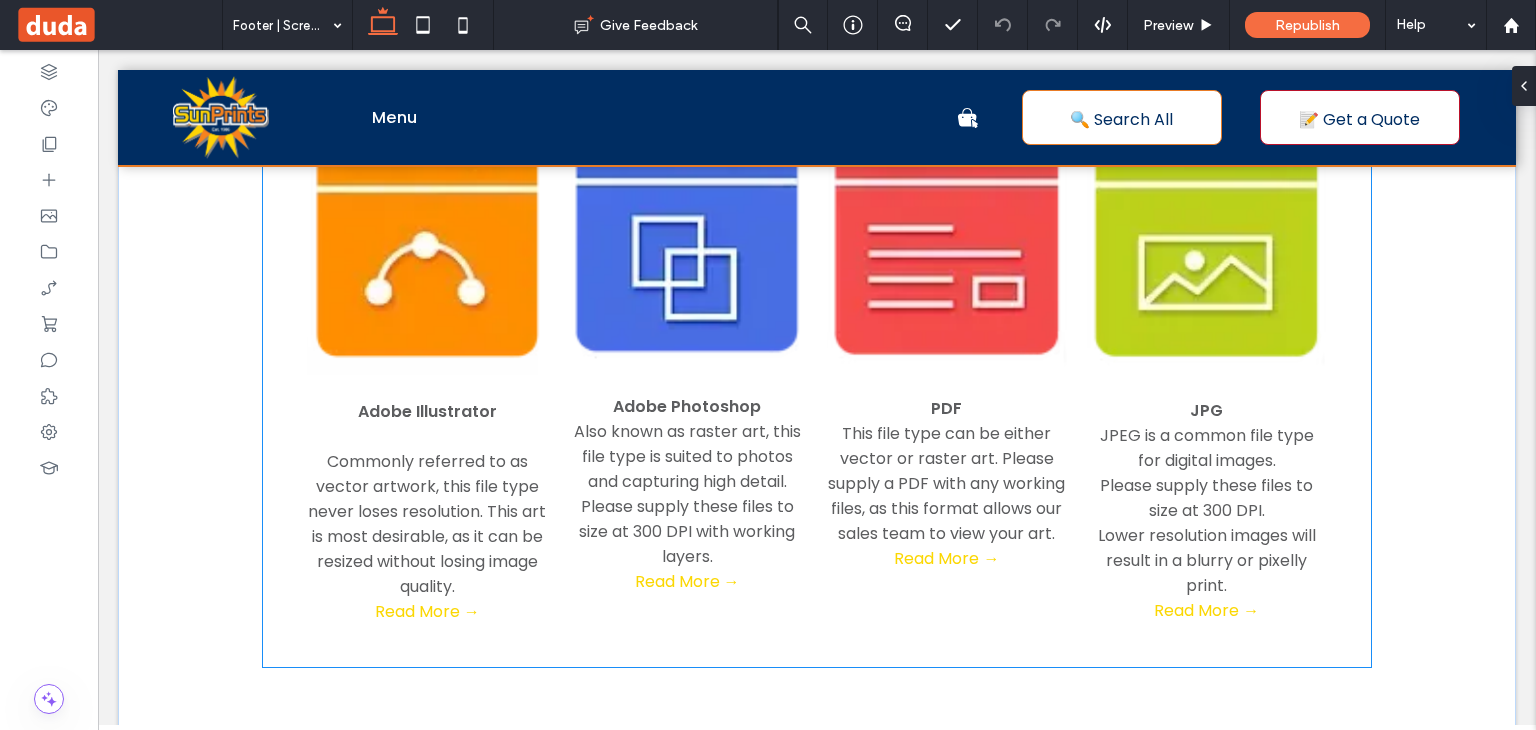 click at bounding box center [427, 215] 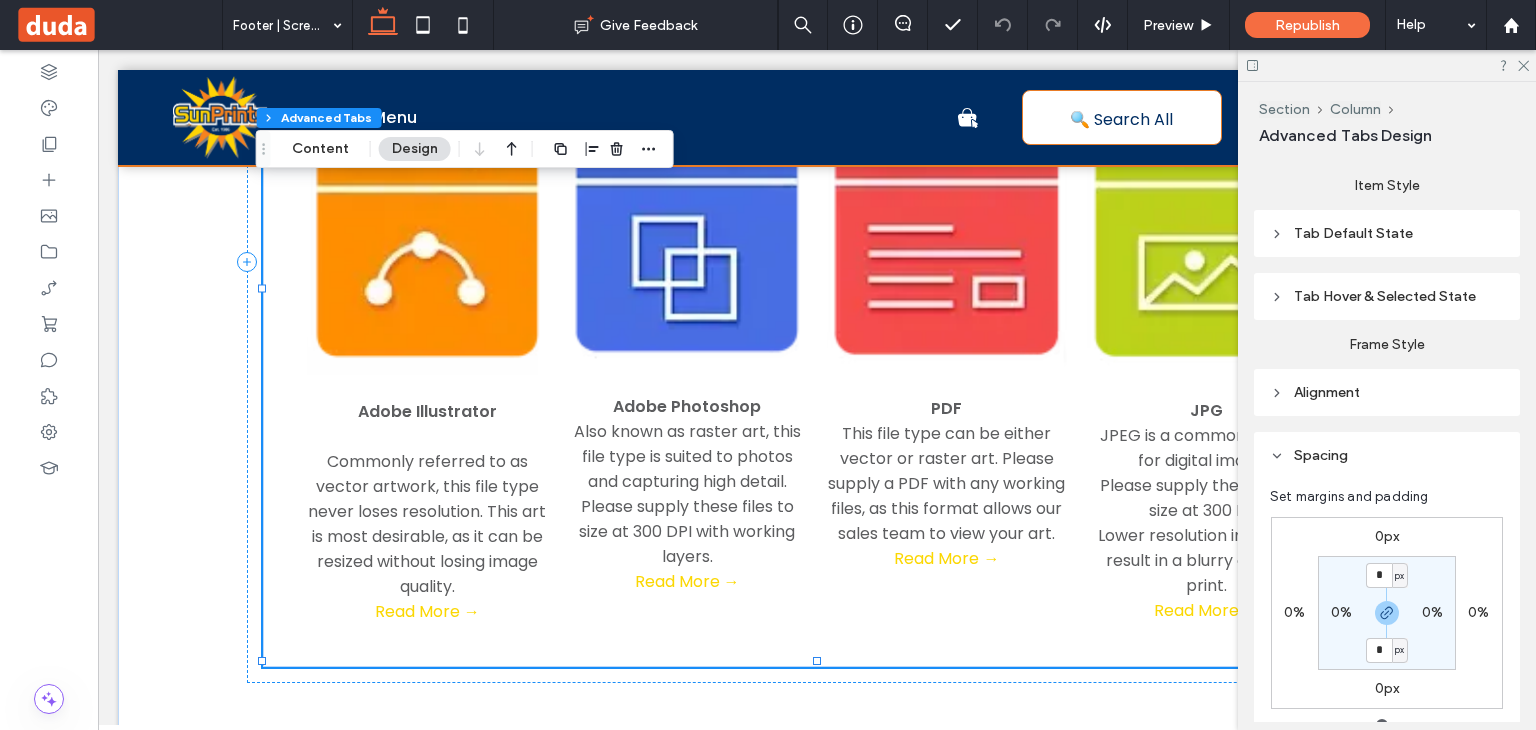 click at bounding box center [427, 215] 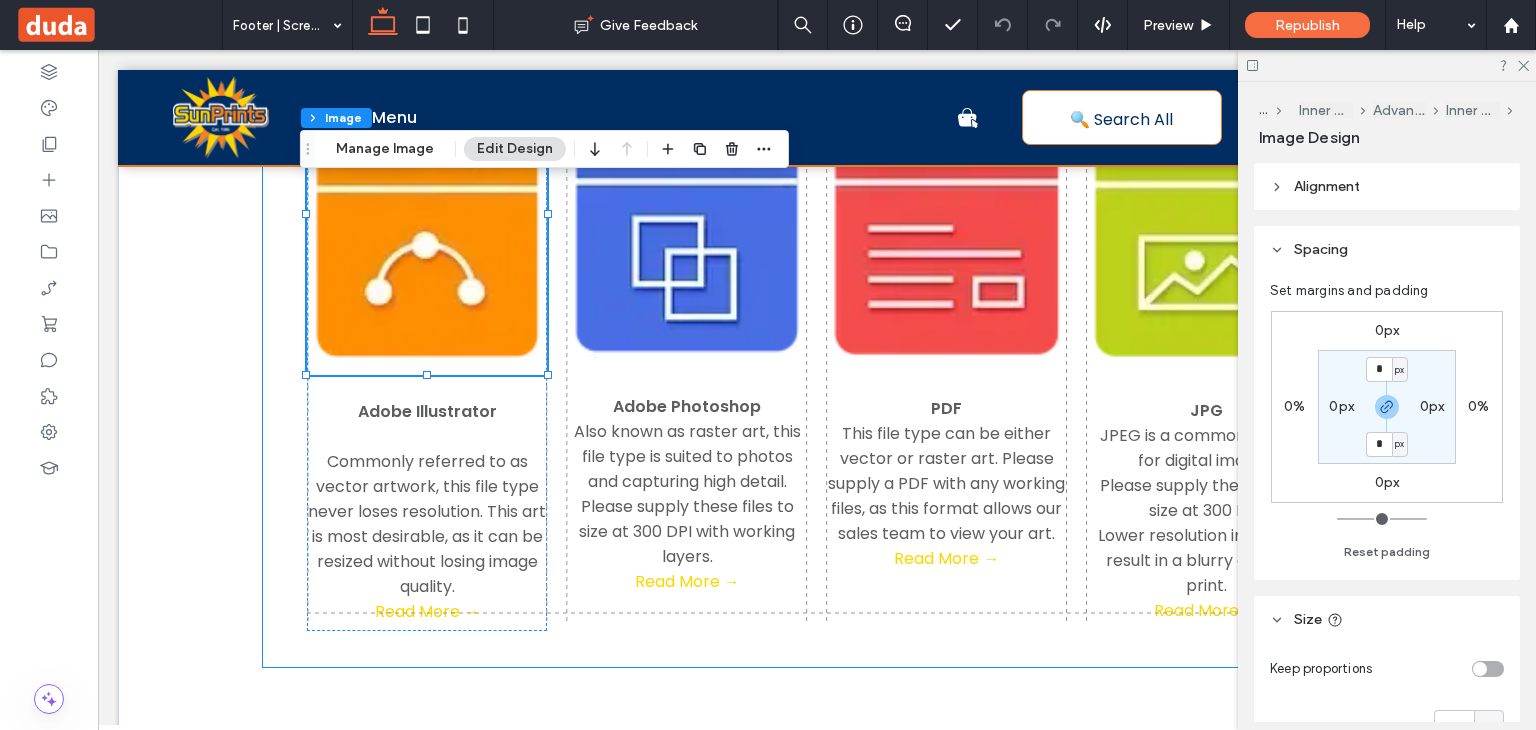 click at bounding box center (427, 215) 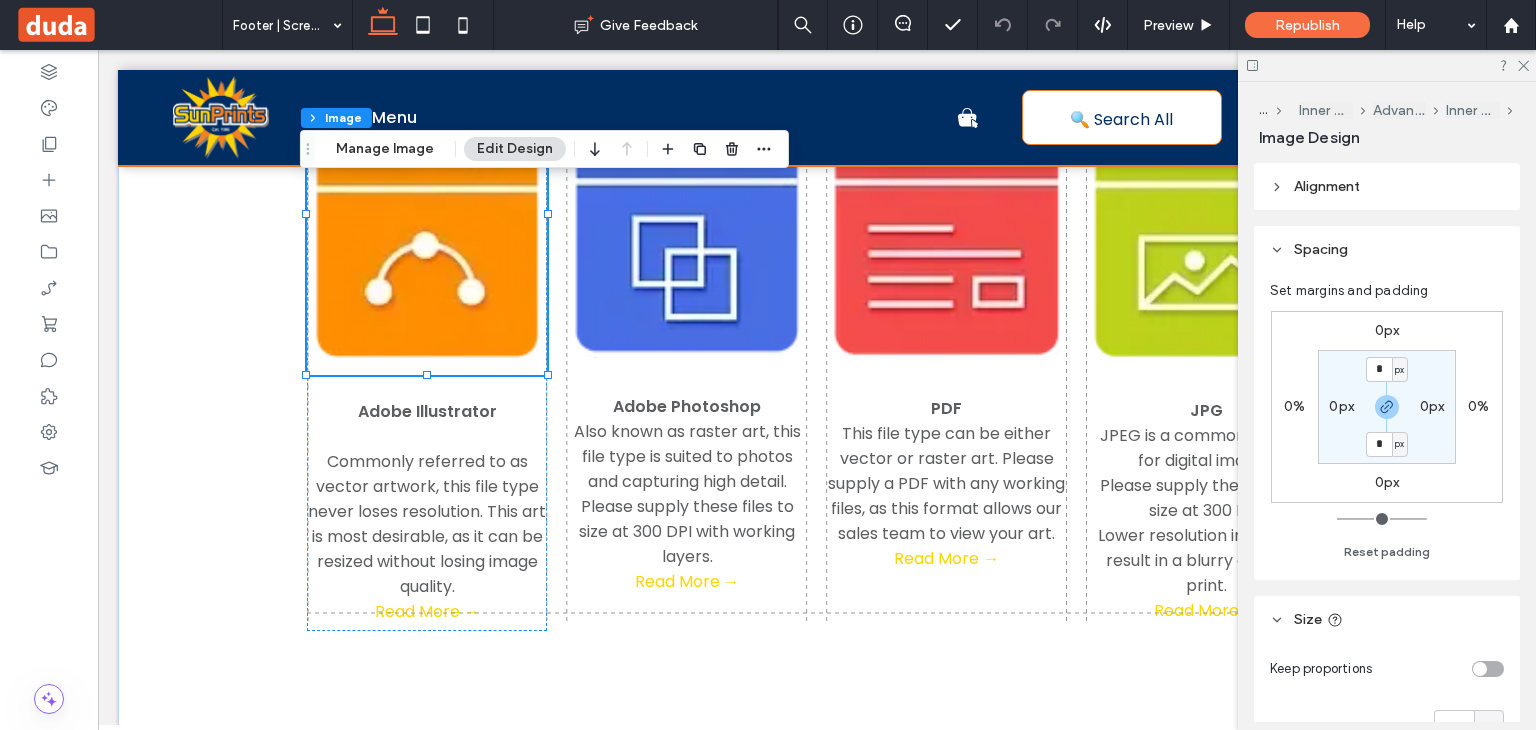 click on "Edit Design" at bounding box center [515, 149] 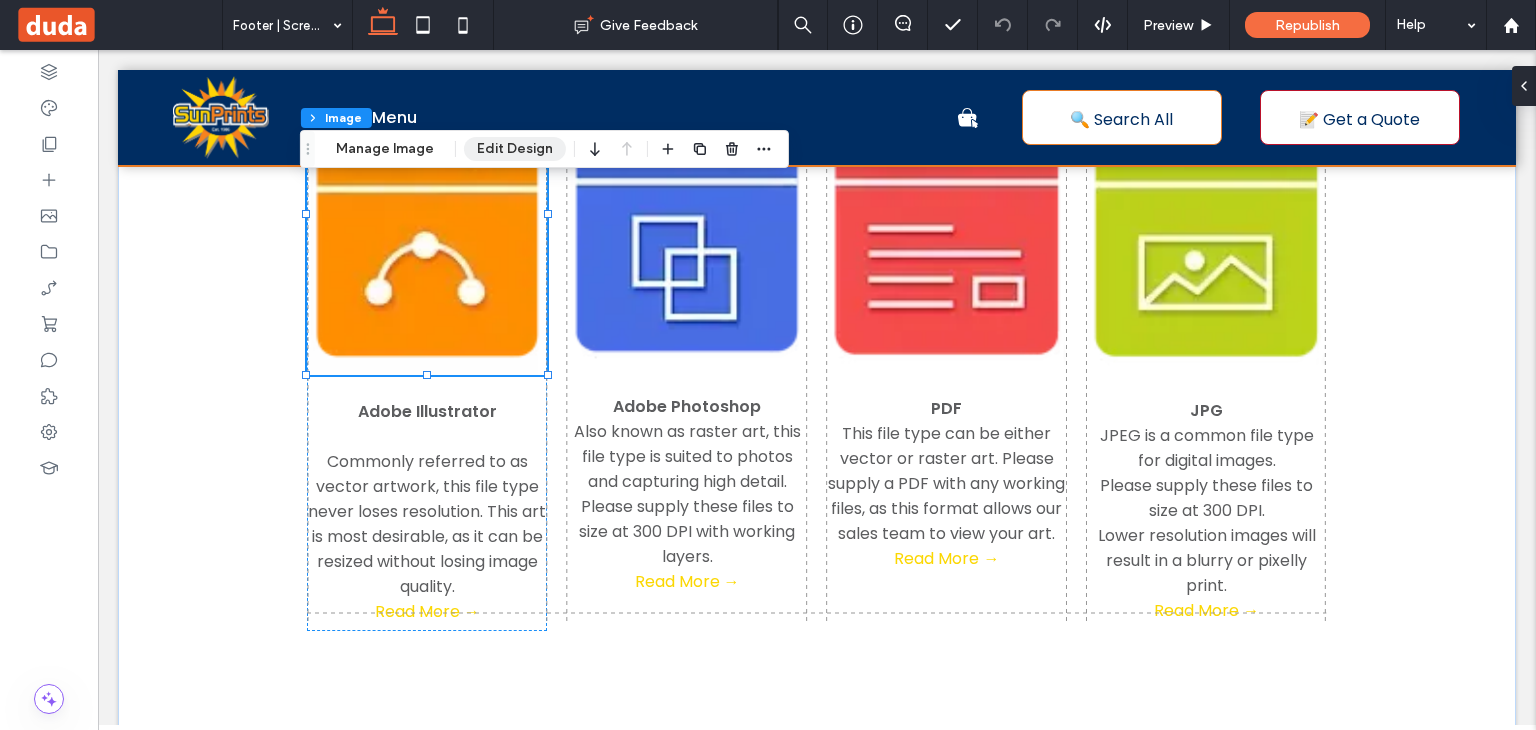 click on "Edit Design" at bounding box center [515, 149] 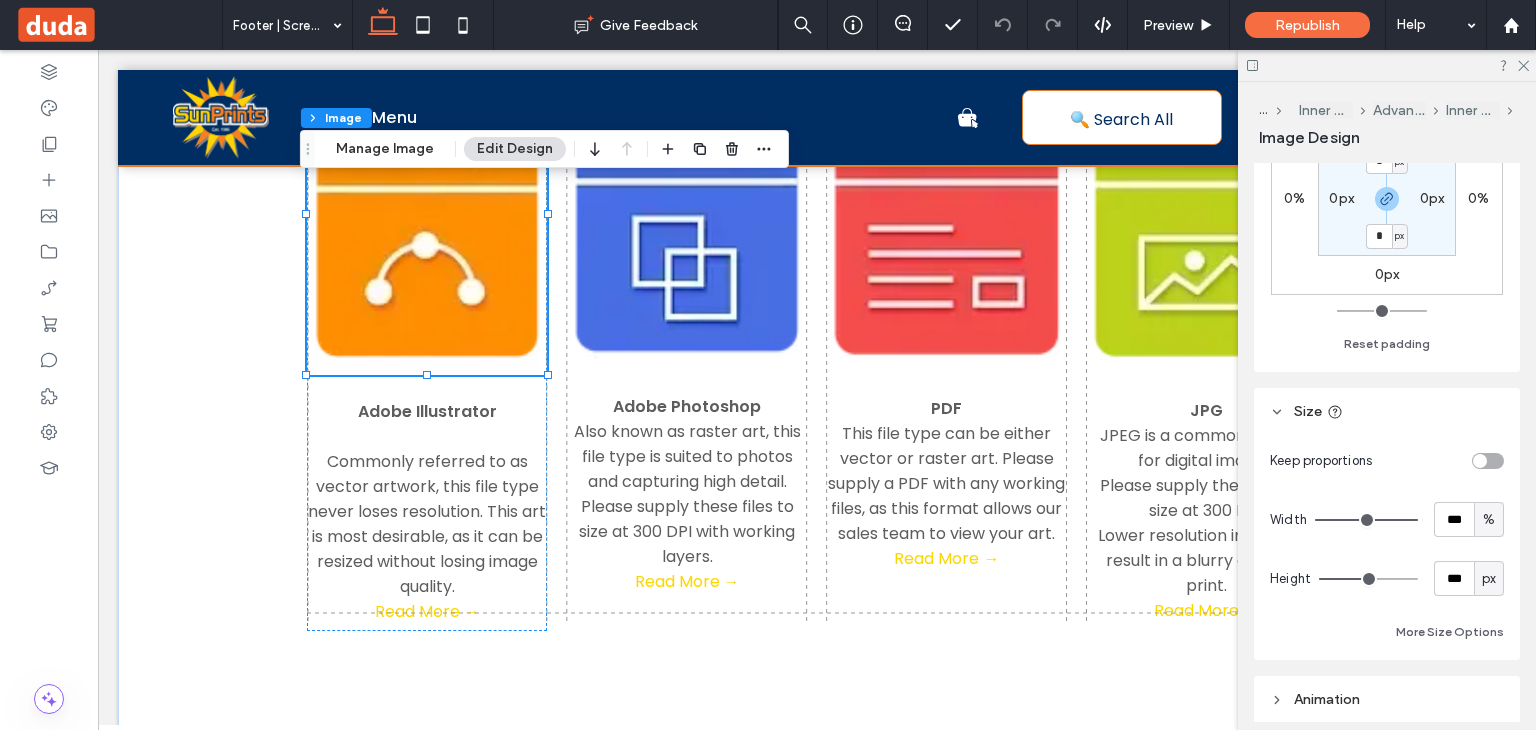 scroll, scrollTop: 212, scrollLeft: 0, axis: vertical 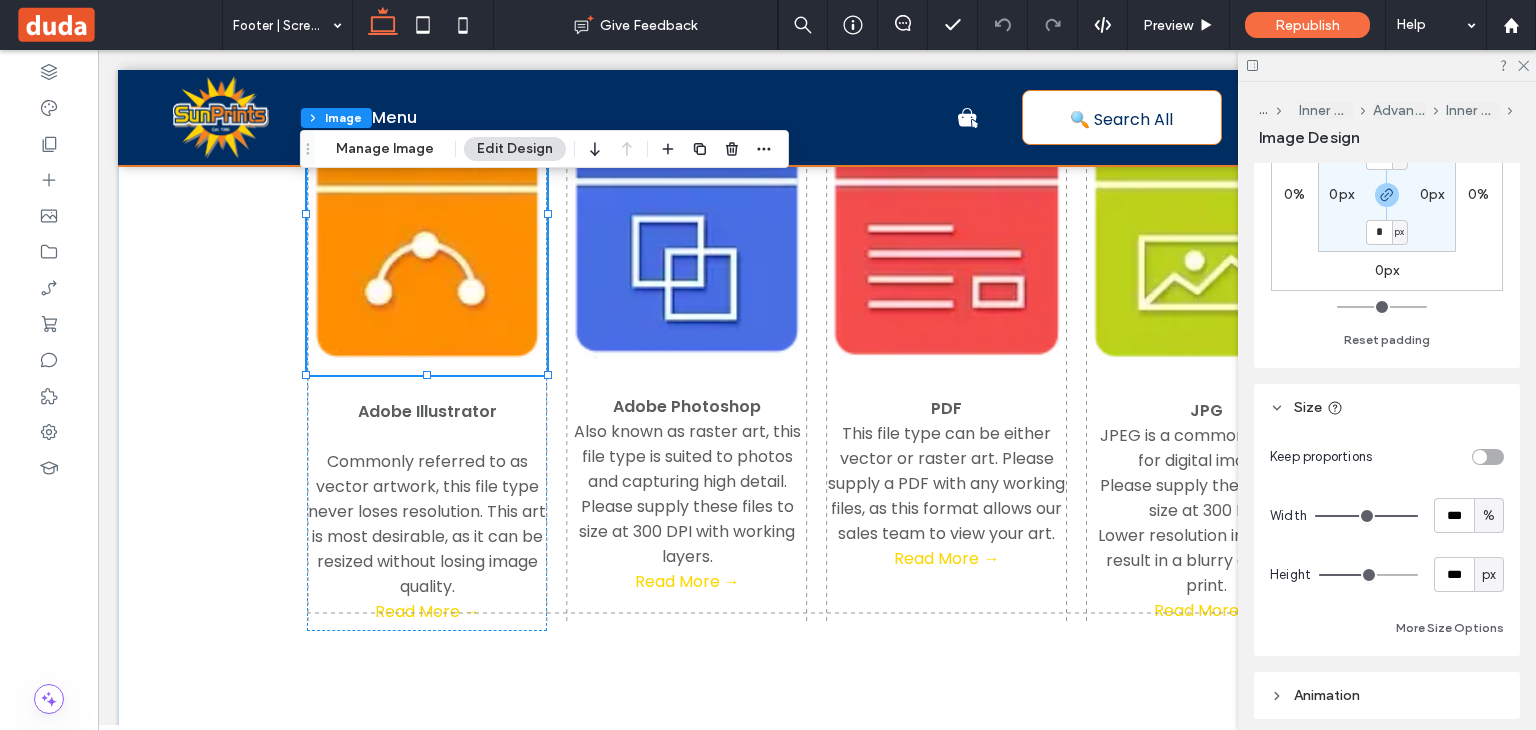 type on "**" 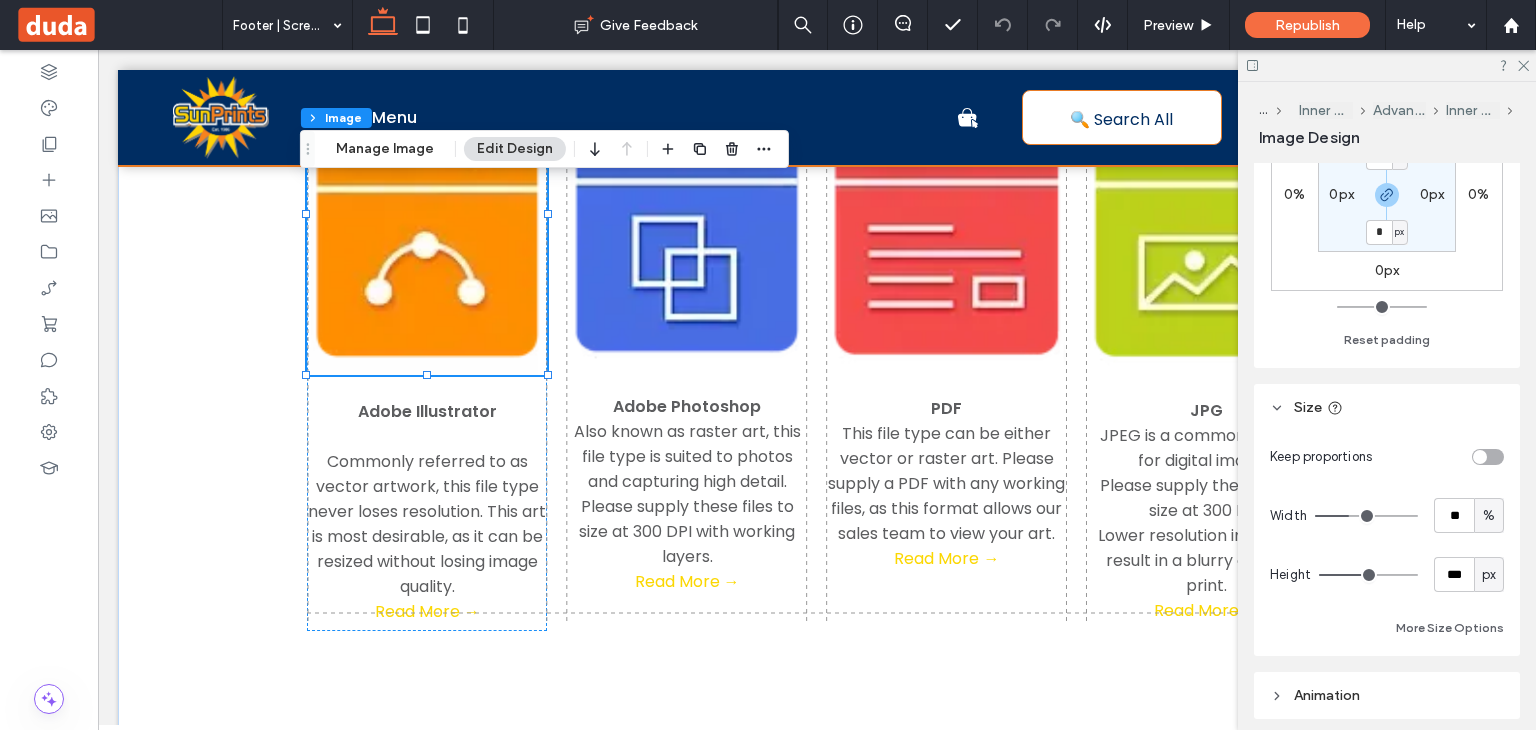 click at bounding box center (1366, 516) 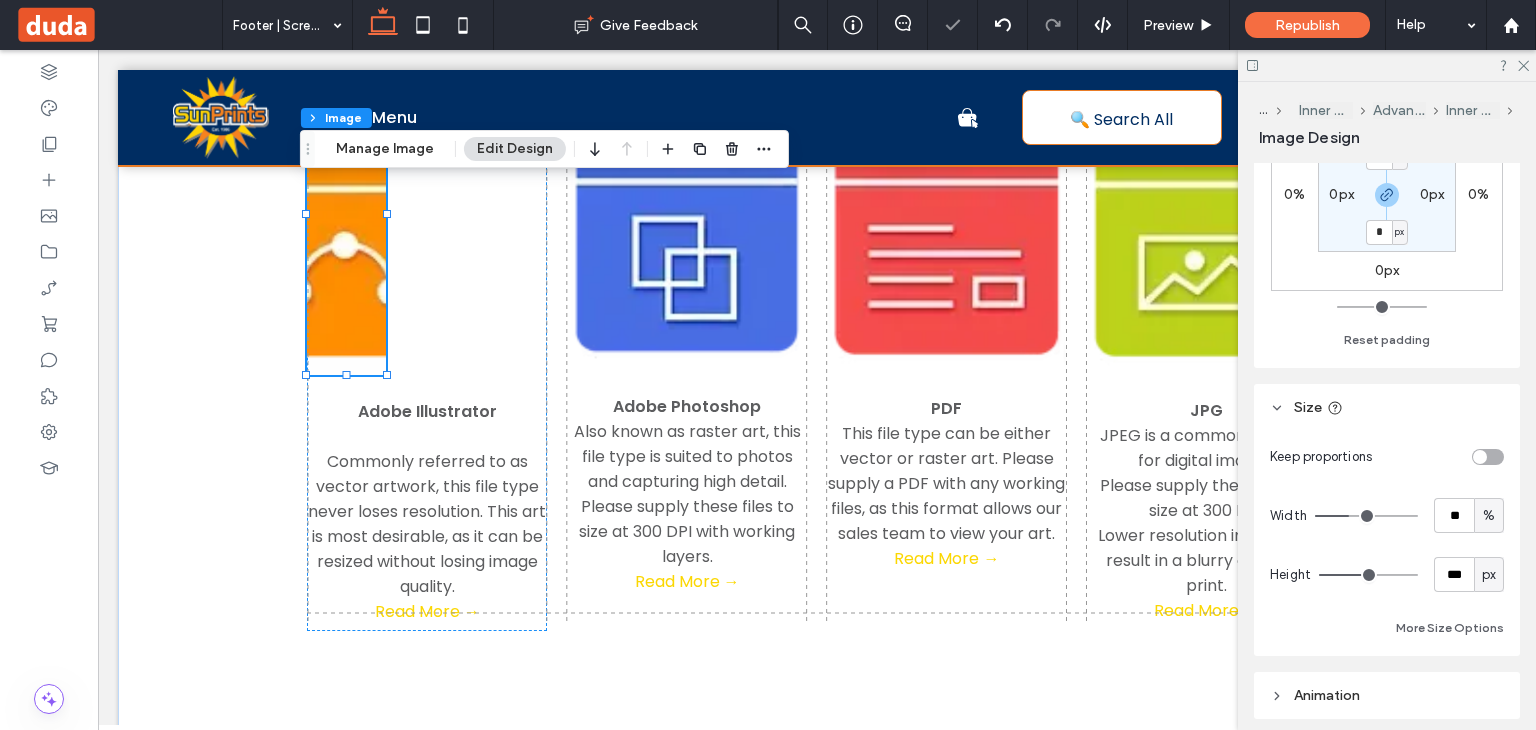 type on "***" 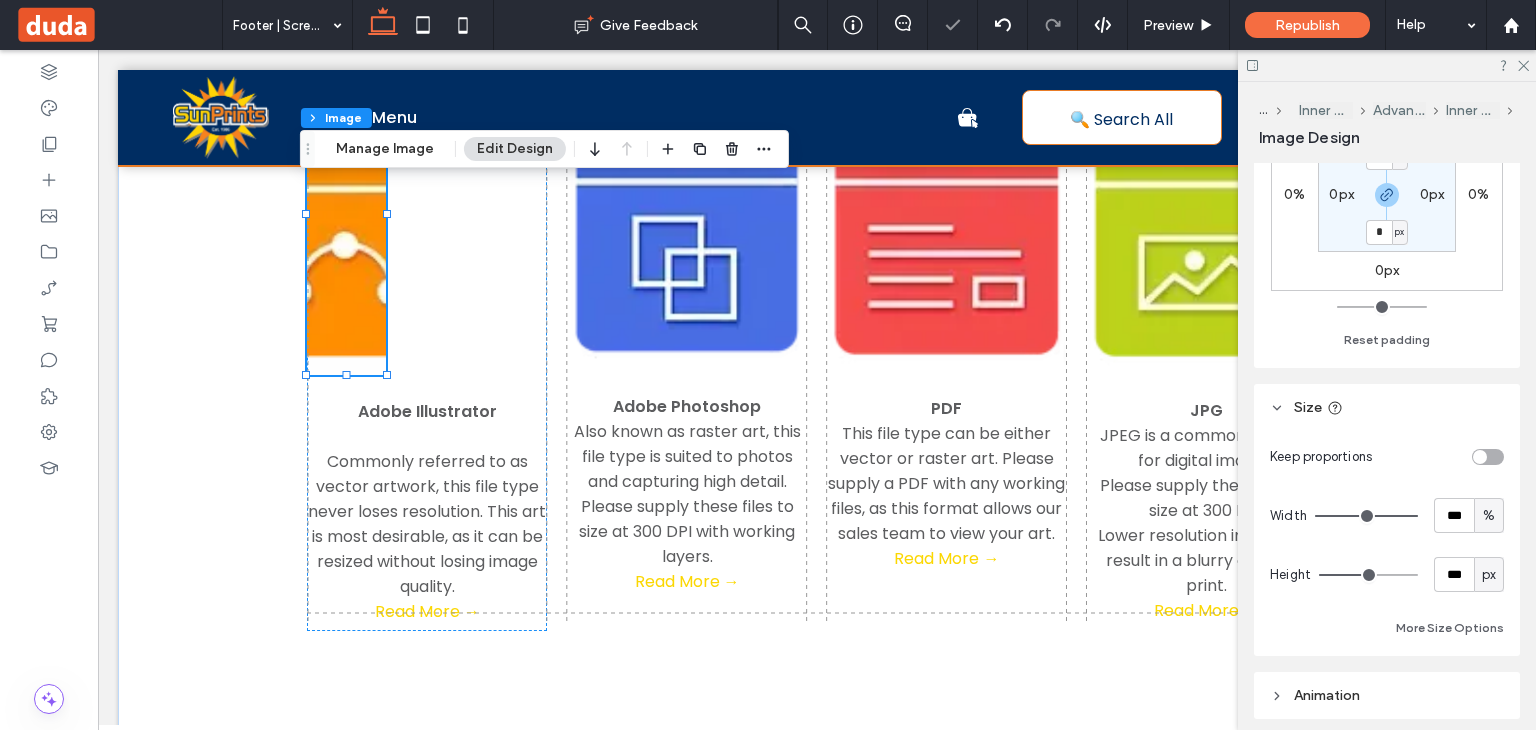 click at bounding box center (1366, 516) 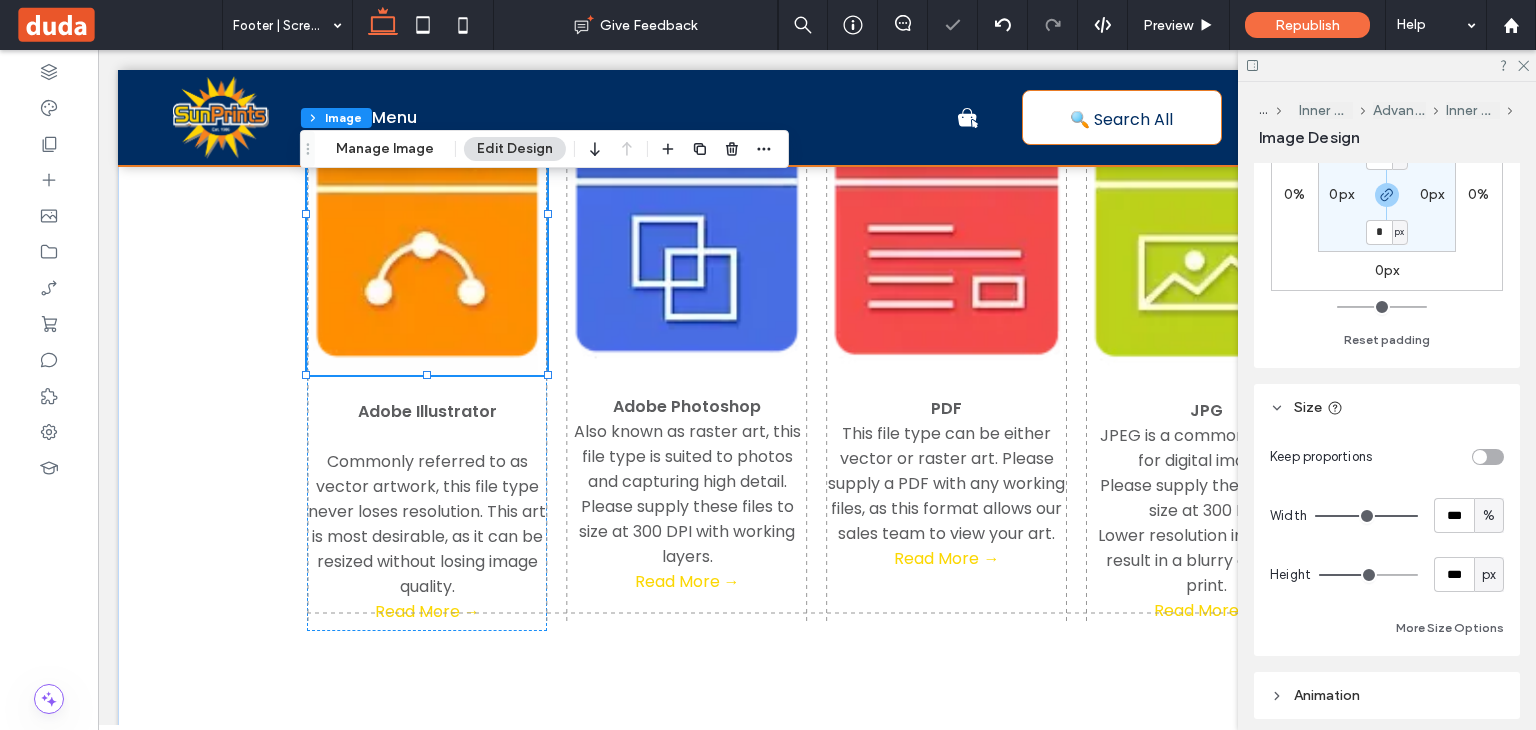 click on "%" at bounding box center (1489, 515) 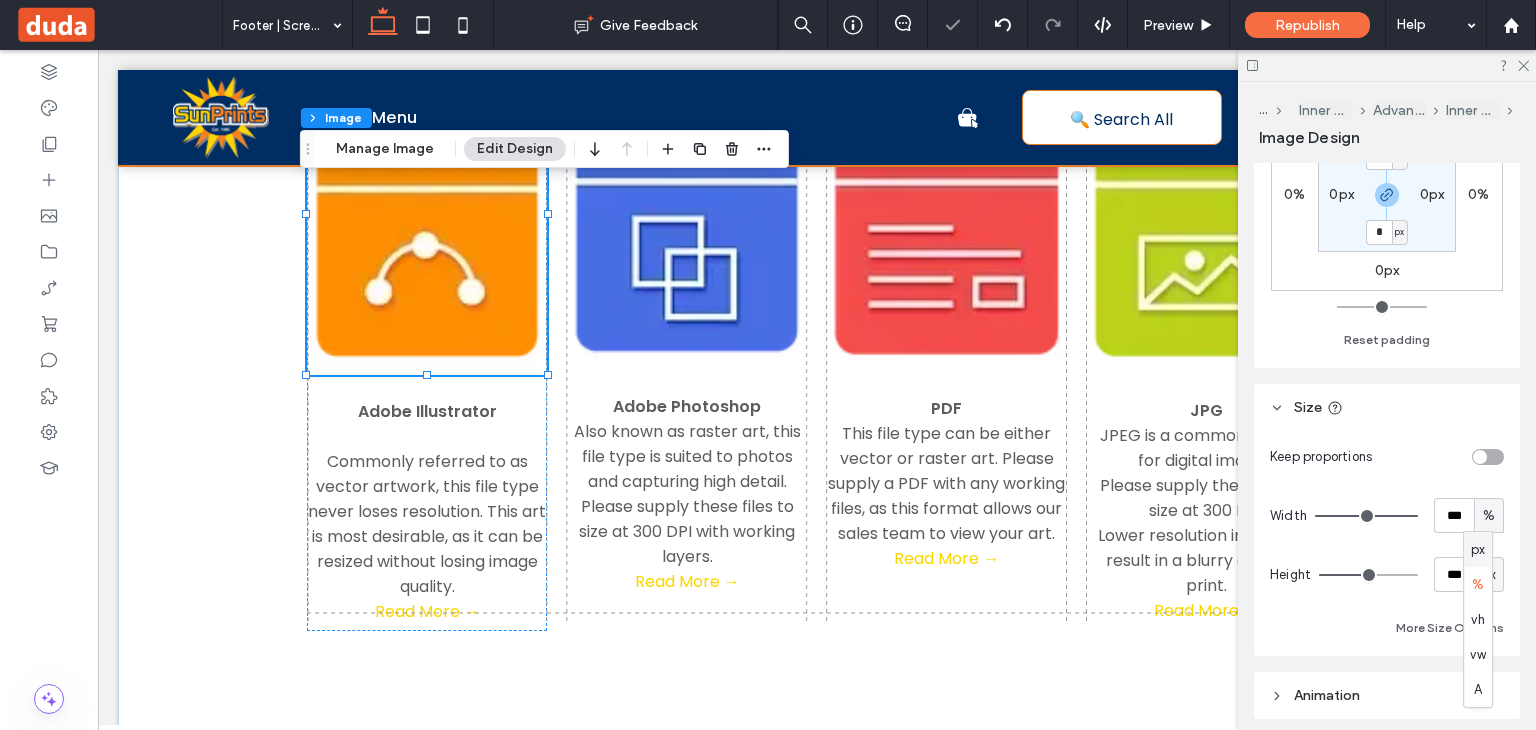 click on "px" at bounding box center [1478, 549] 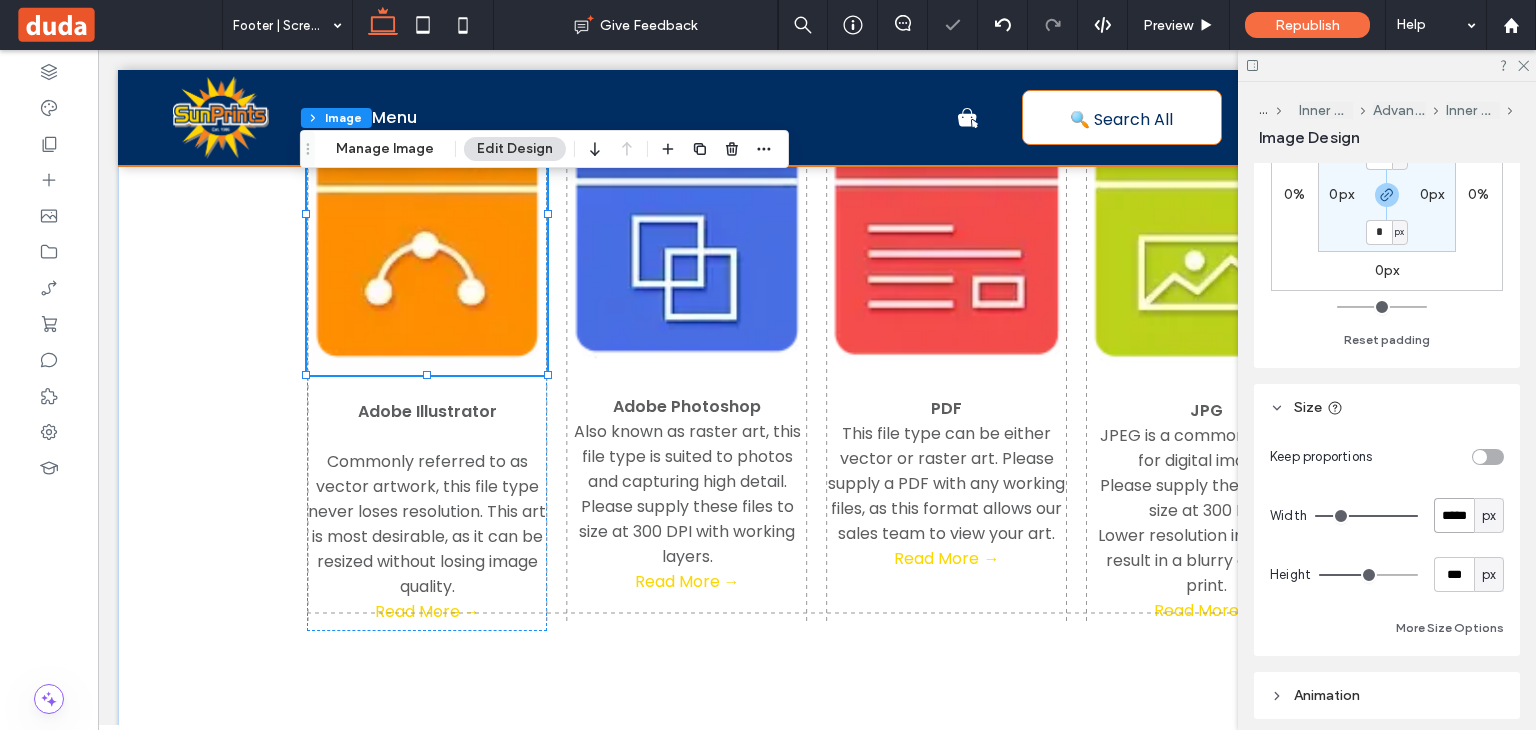 click on "*****" at bounding box center [1454, 515] 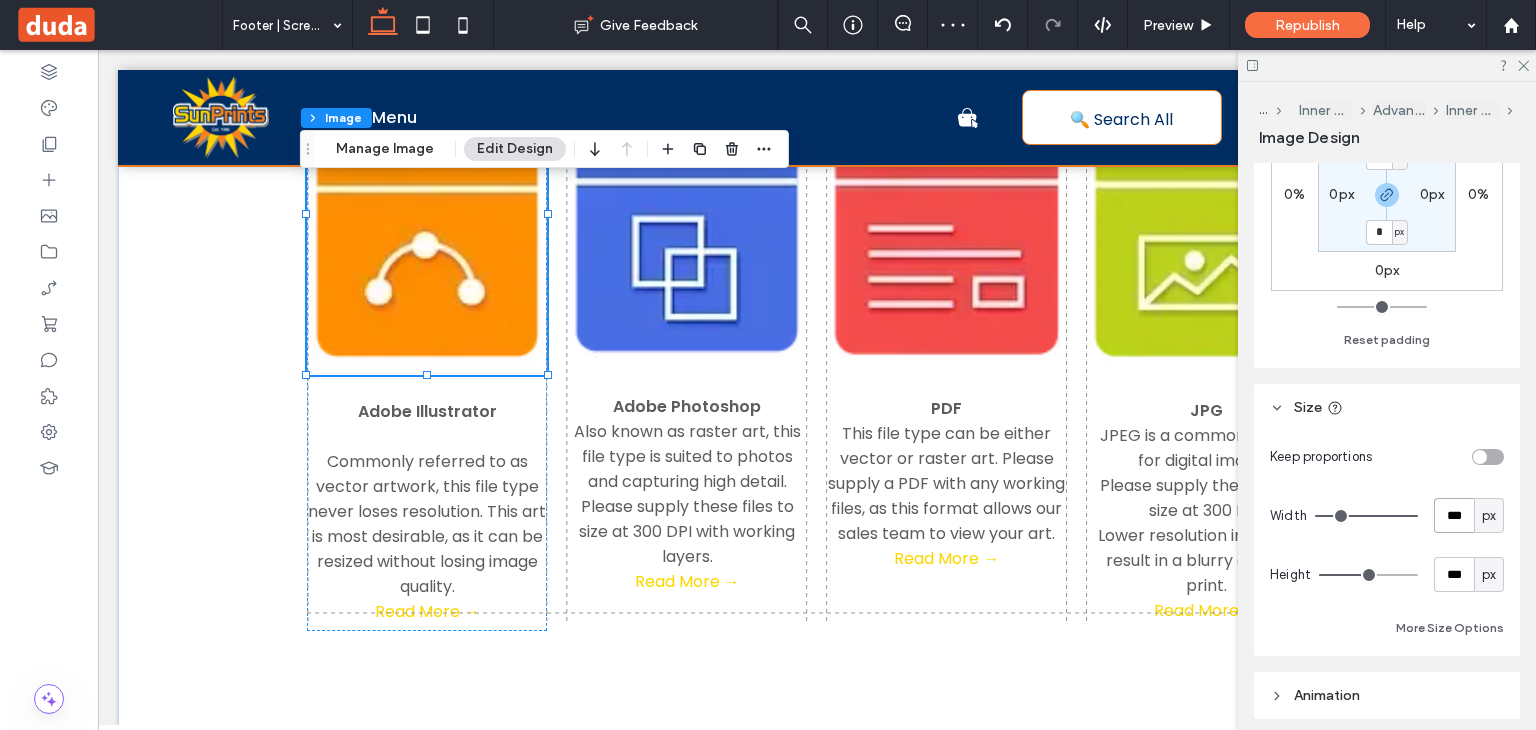 type on "***" 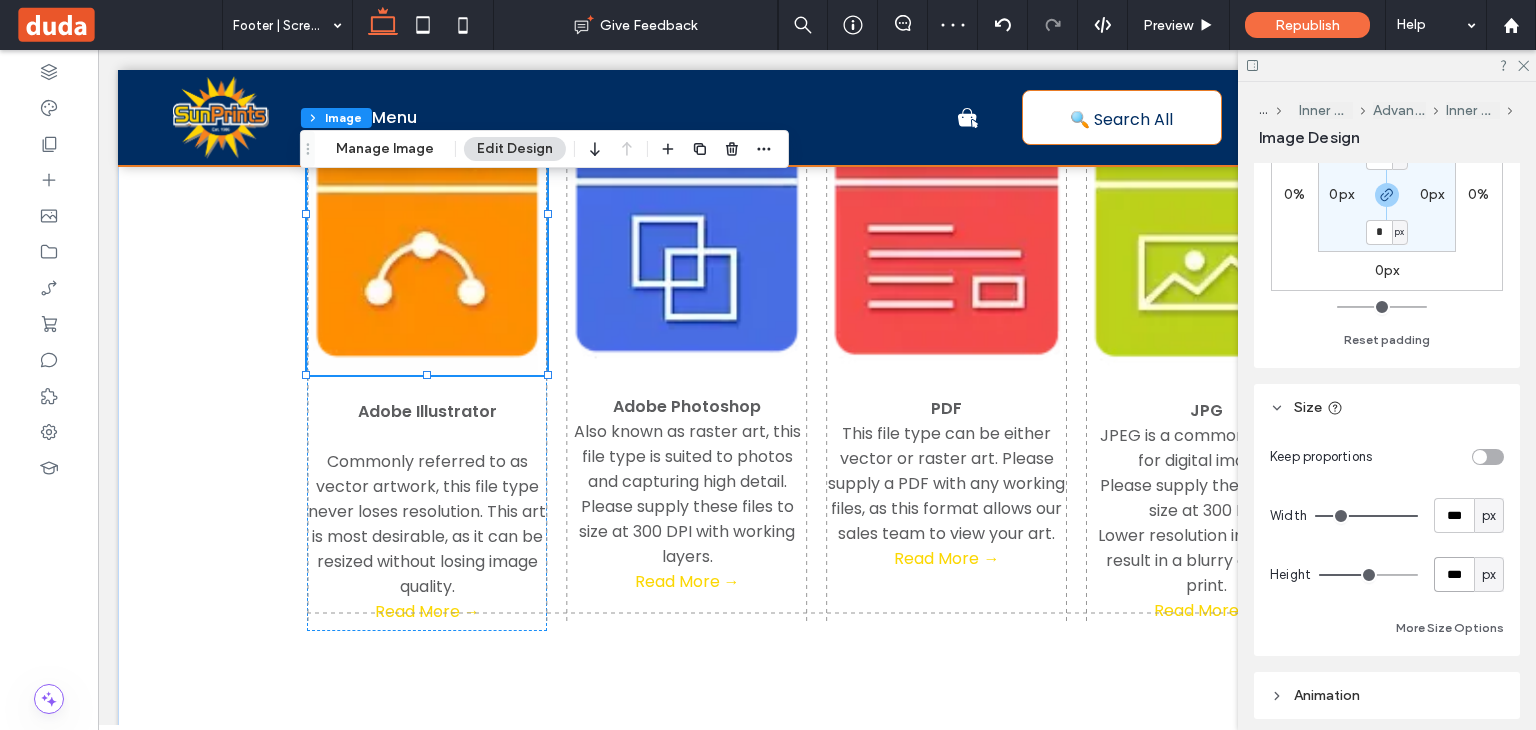 type on "***" 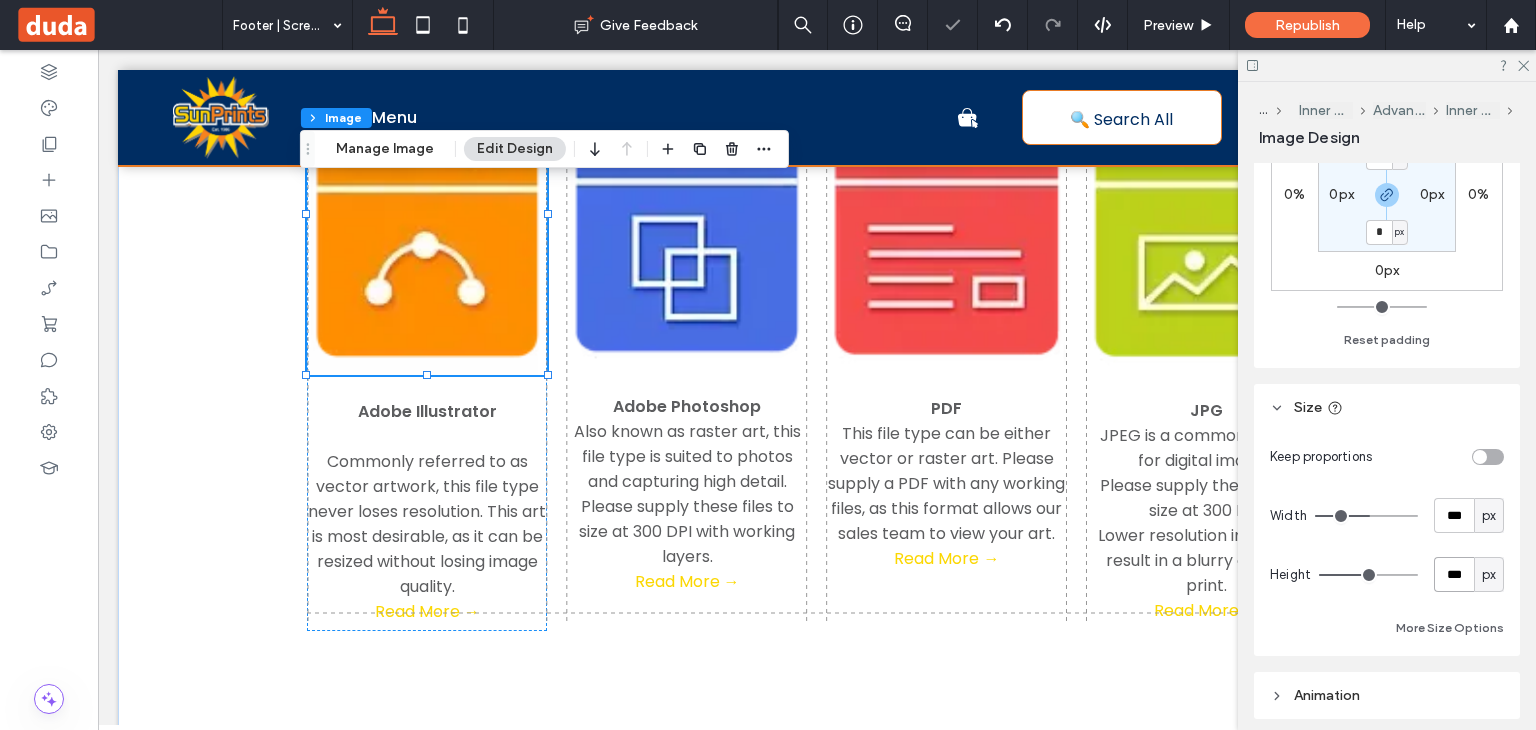 click on "***" at bounding box center [1454, 574] 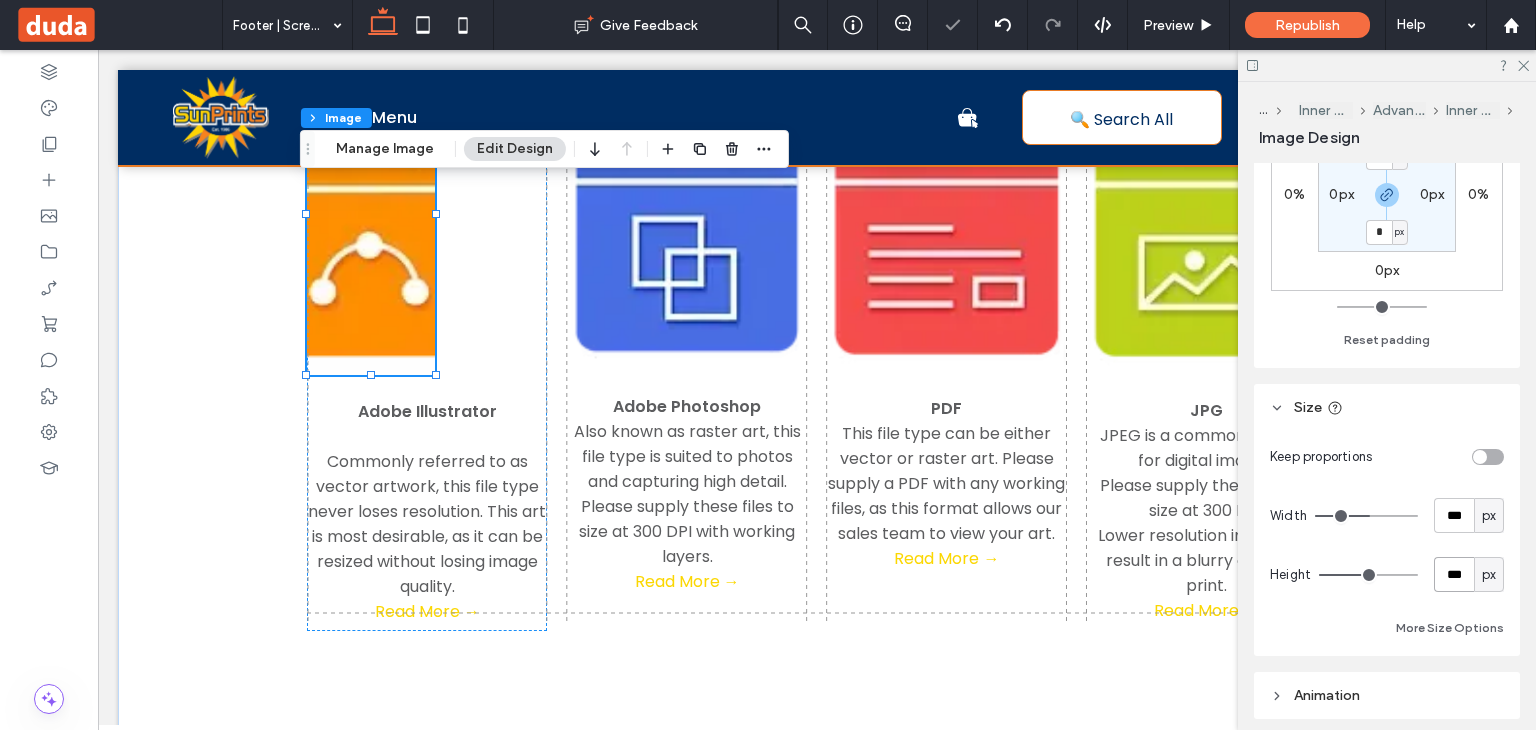 type on "***" 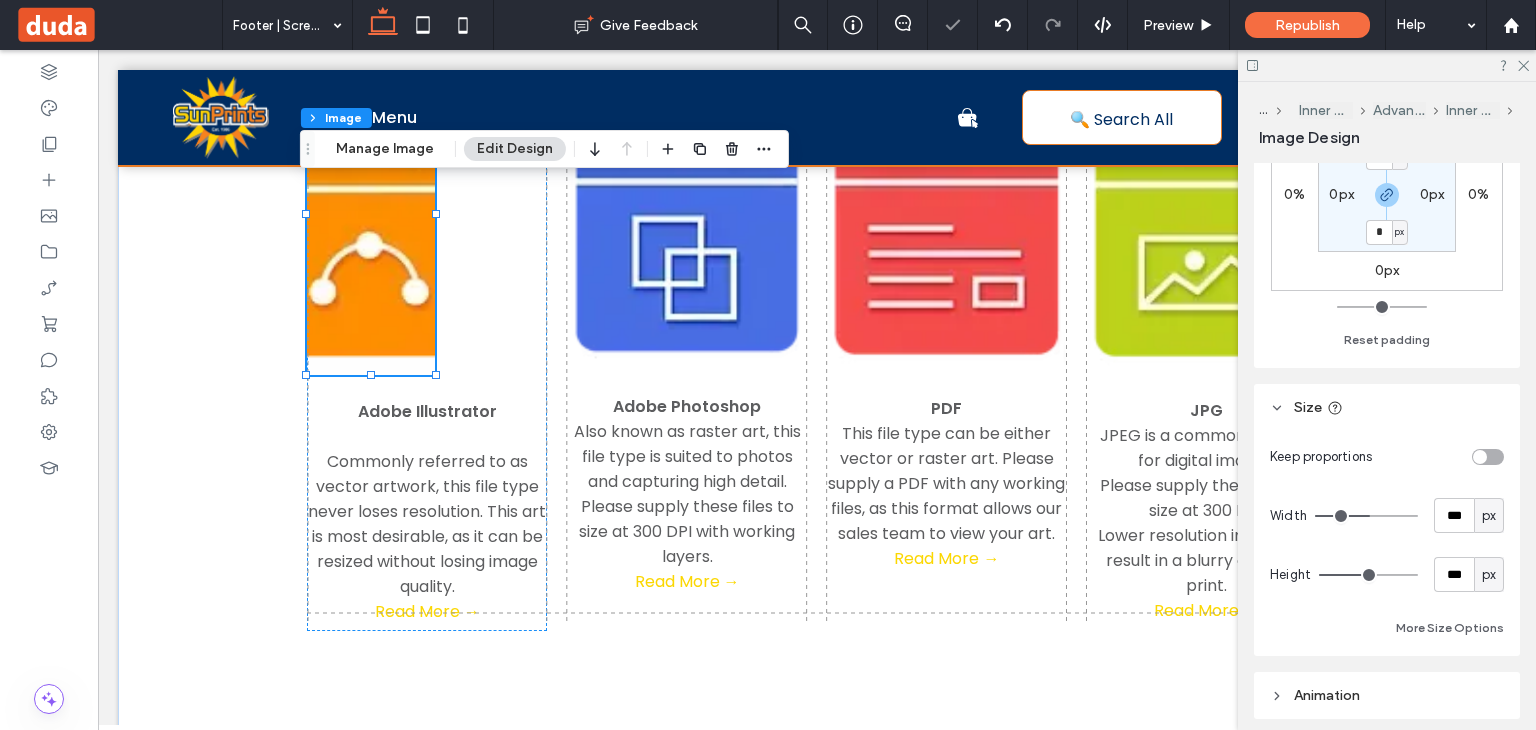 type on "***" 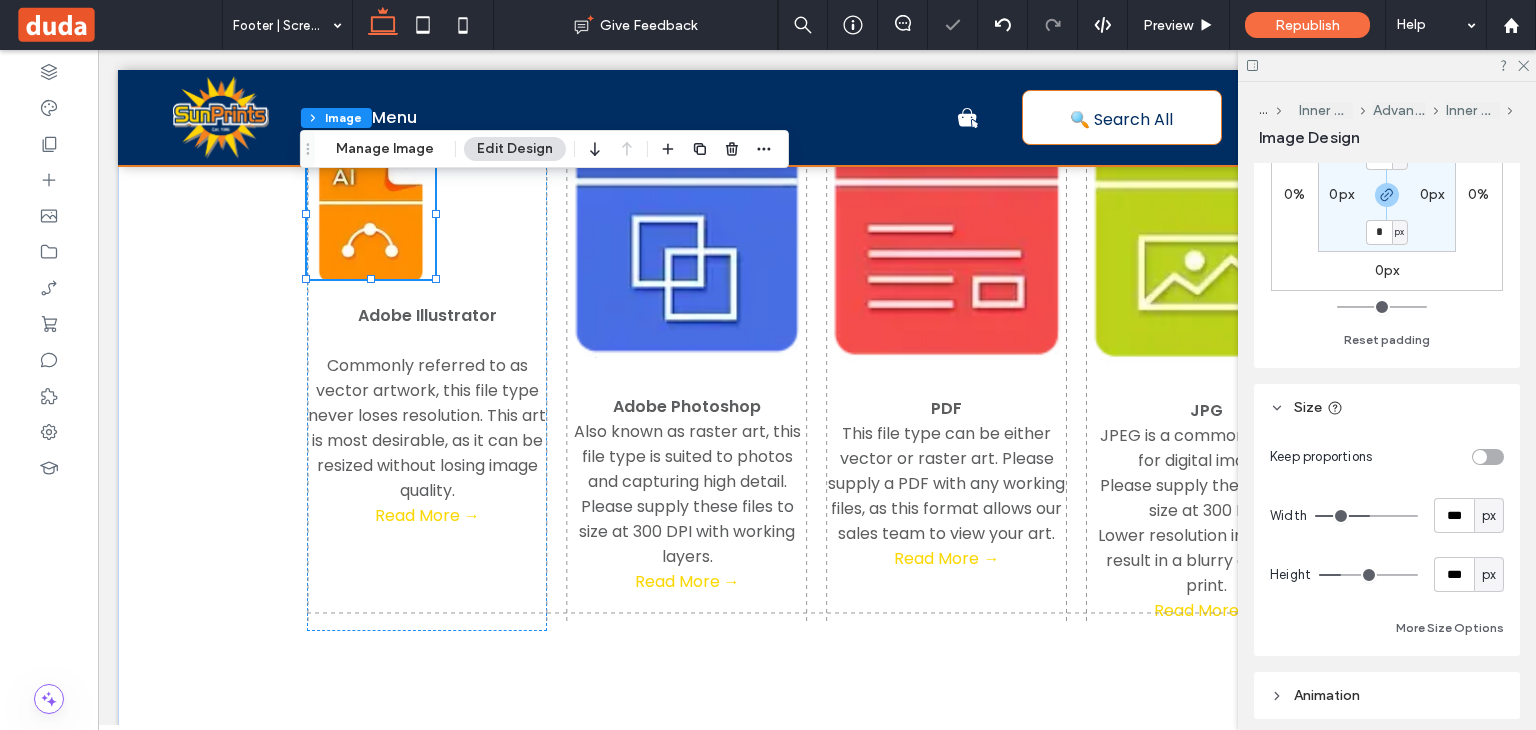 click on "Keep proportions Width *** px Height *** px More Size Options" at bounding box center [1387, 539] 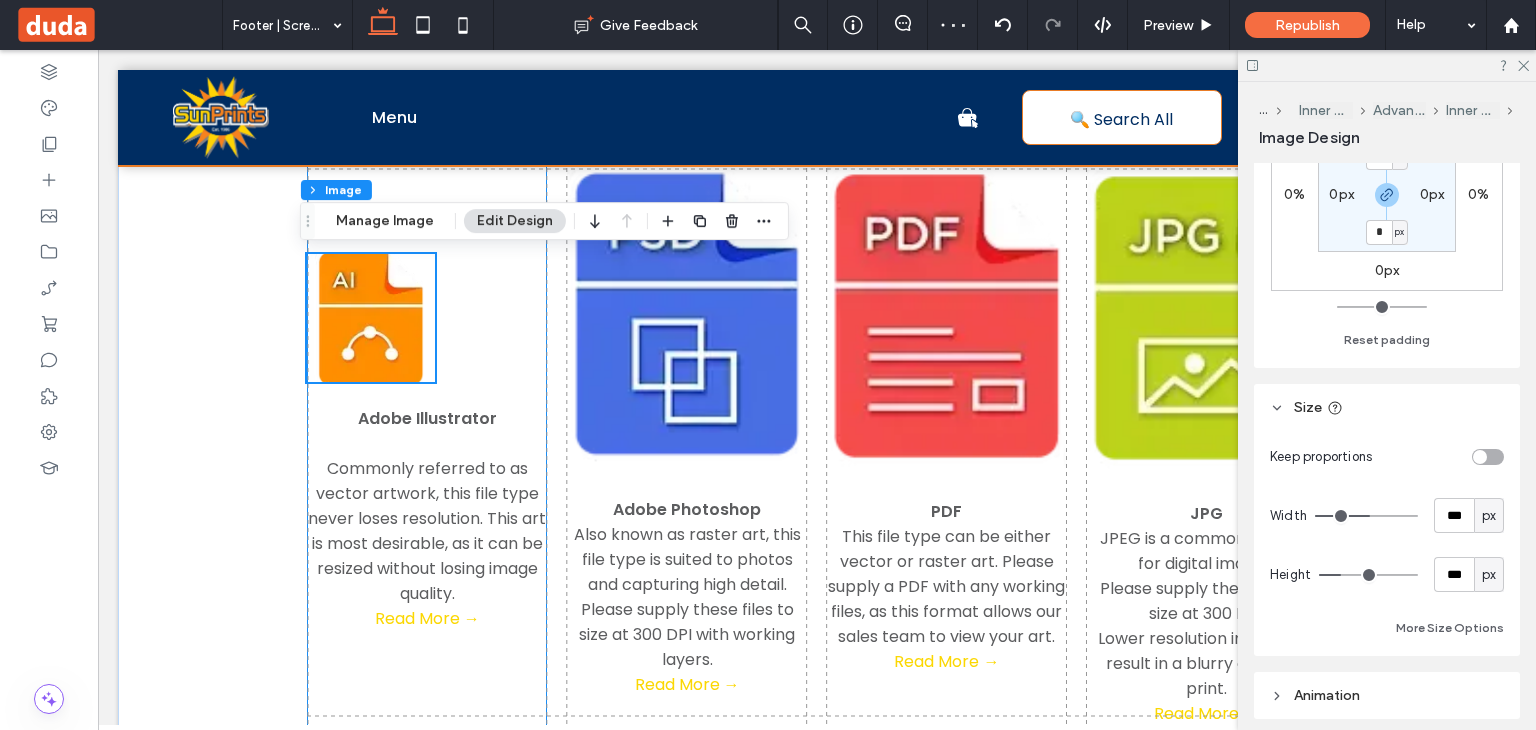 scroll, scrollTop: 742, scrollLeft: 0, axis: vertical 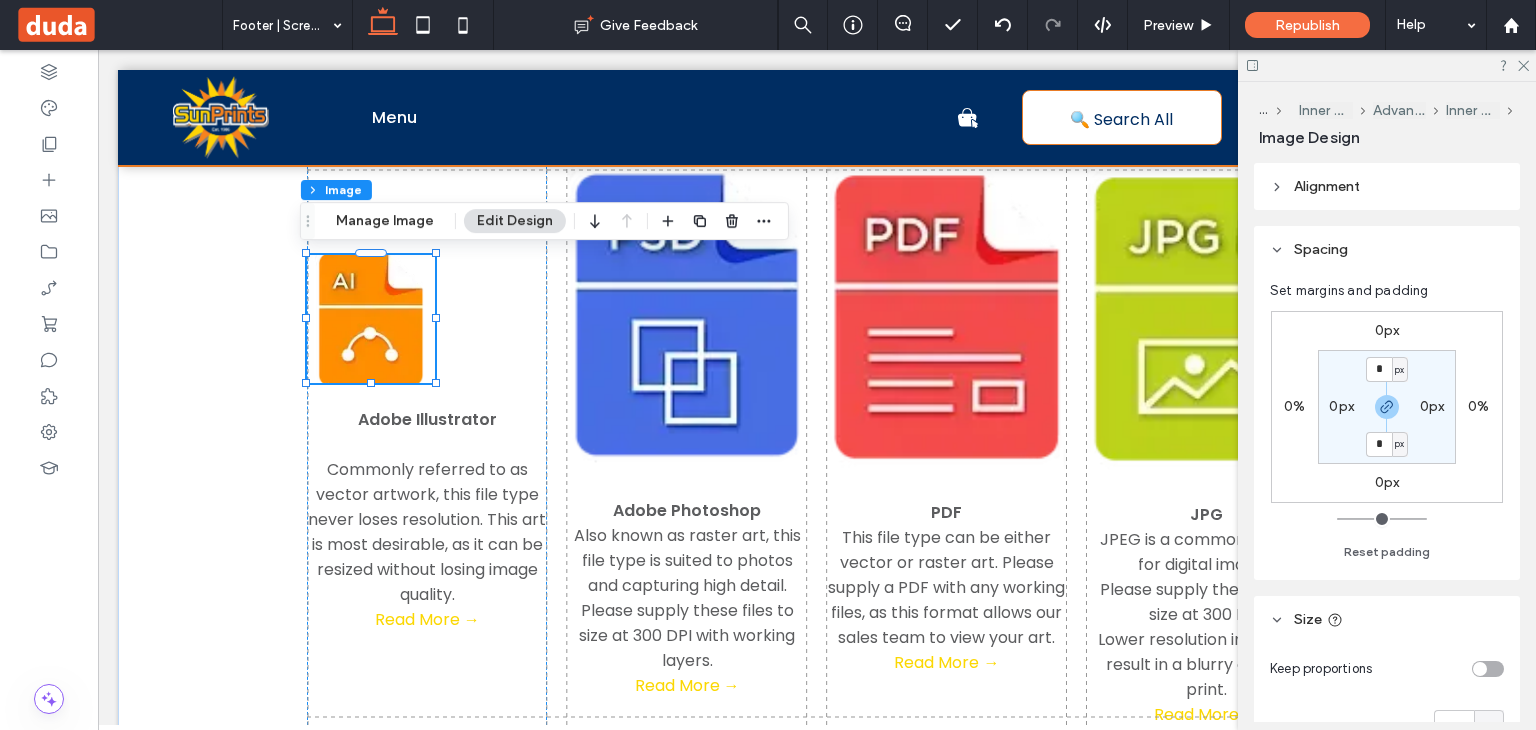 click on "Alignment" at bounding box center [1327, 186] 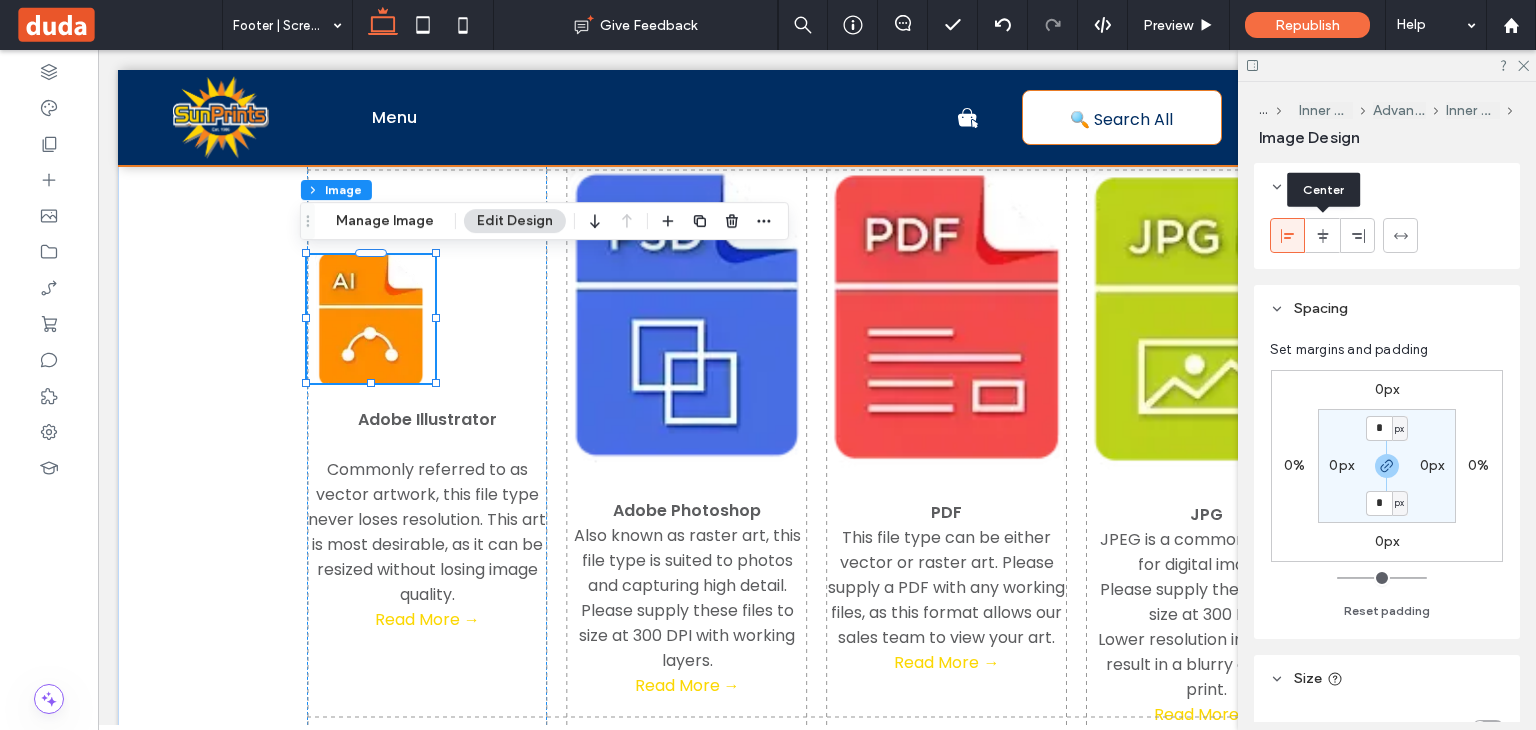 click 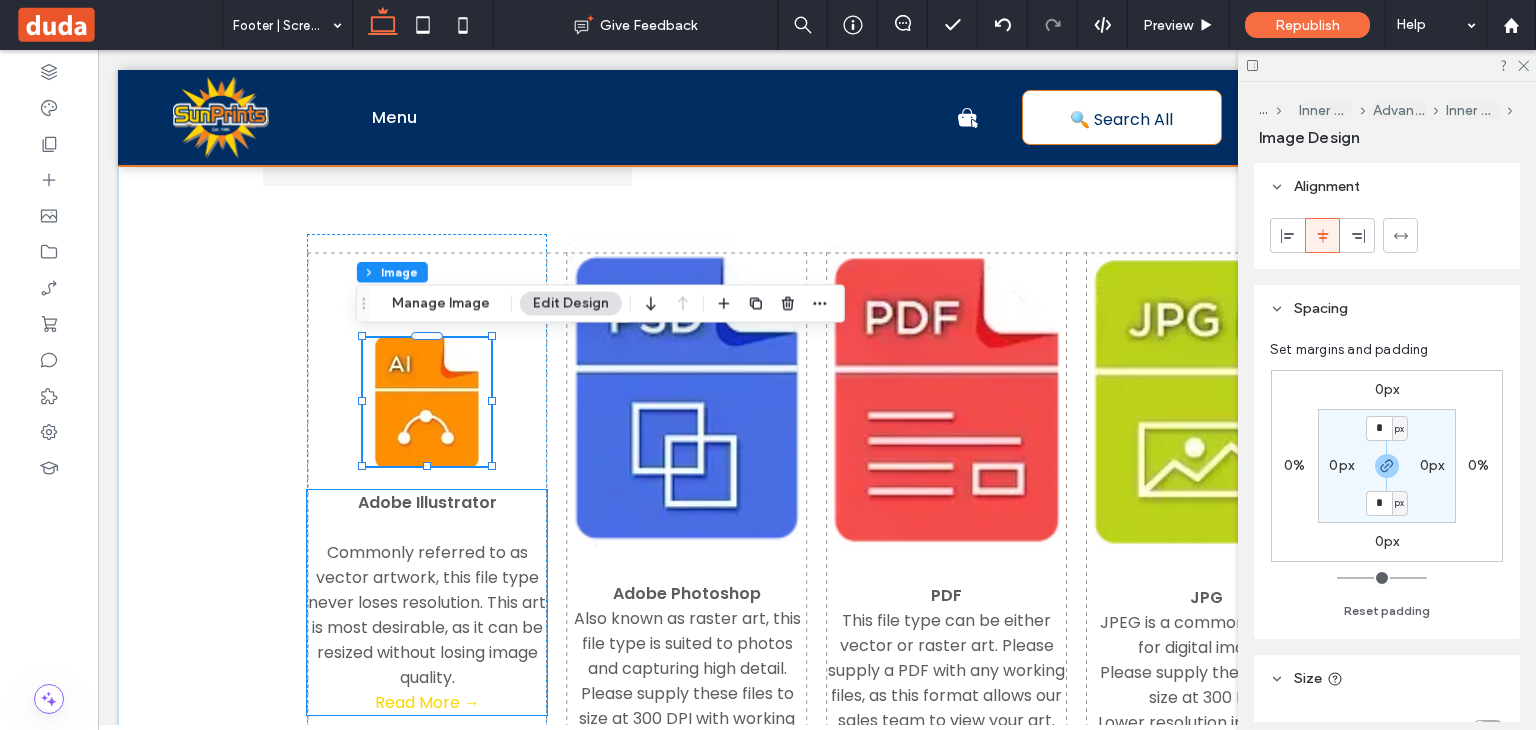scroll, scrollTop: 660, scrollLeft: 0, axis: vertical 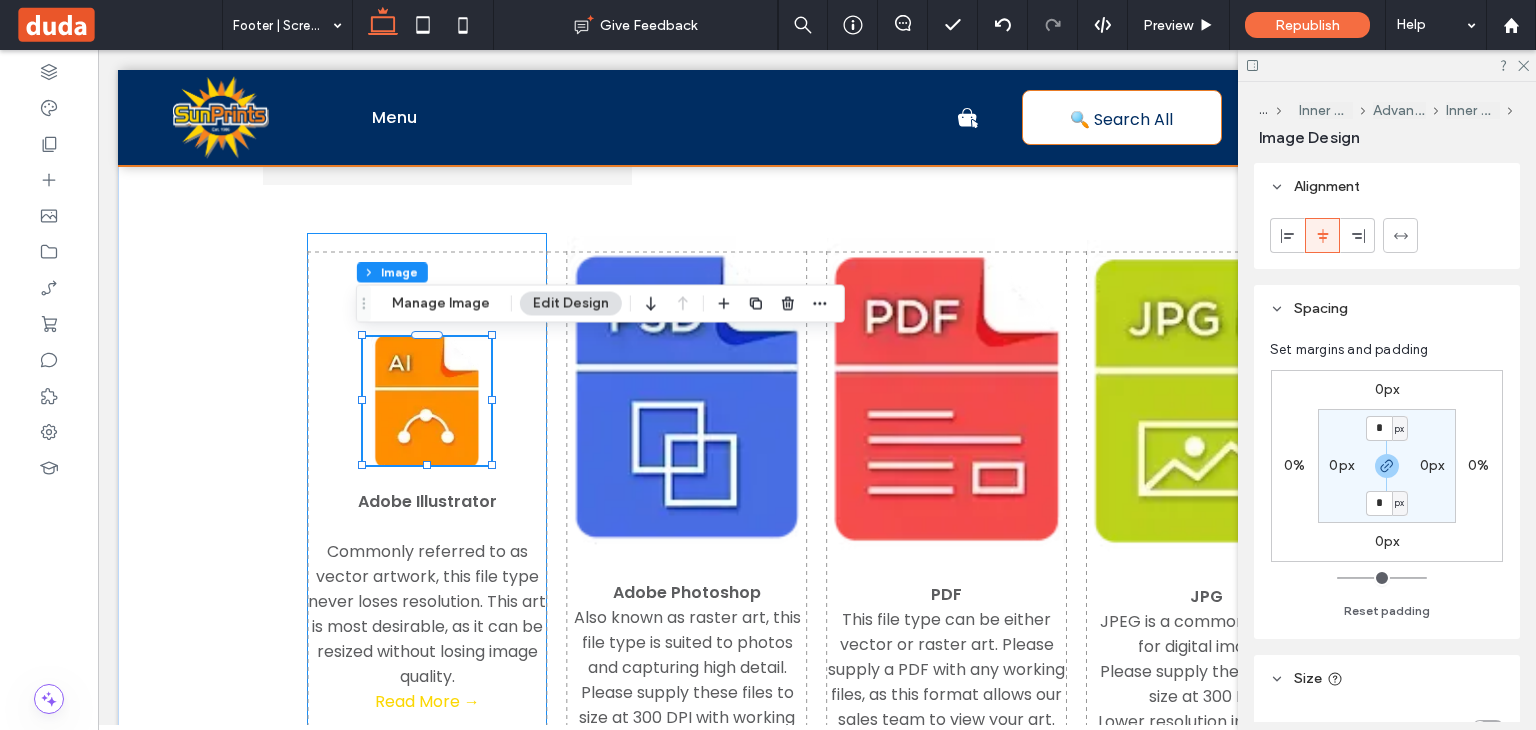 click on "Adobe Illustrator Commonly referred to as vector artwork, this file type never loses resolution. This art is most desirable, as it can be resized without losing image quality. Read More
→" at bounding box center [427, 525] 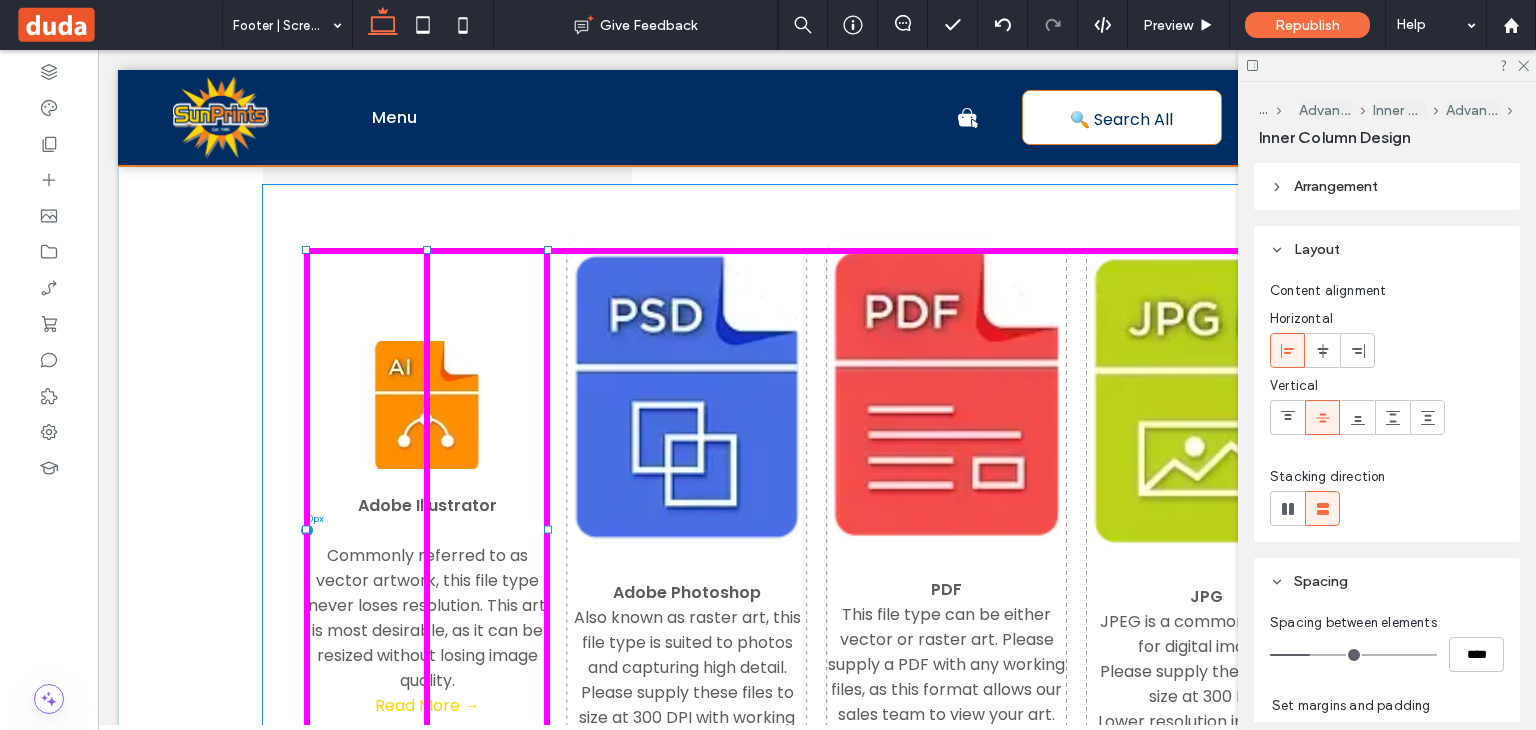 click on "Adobe Illustrator Commonly referred to as vector artwork, this file type never loses resolution. This art is most desirable, as it can be resized without losing image quality. Read More
→
100% , 101%
Adobe Photoshop Also known as raster art, this file type is suited to photos and capturing high detail. Please supply these files to size at 300 DPI with working layers. Read More
→
PDF This file type can be either vector or raster art. Please supply a PDF with any working files, as this format allows our sales team to view your art. Read More
→
JPG JPEG is a common file type for digital images. Please supply these files to size at 300 DPI. Lower resolution images will result in a blurry or pixelly print. Read More
→
0px
-8px" at bounding box center (817, 515) 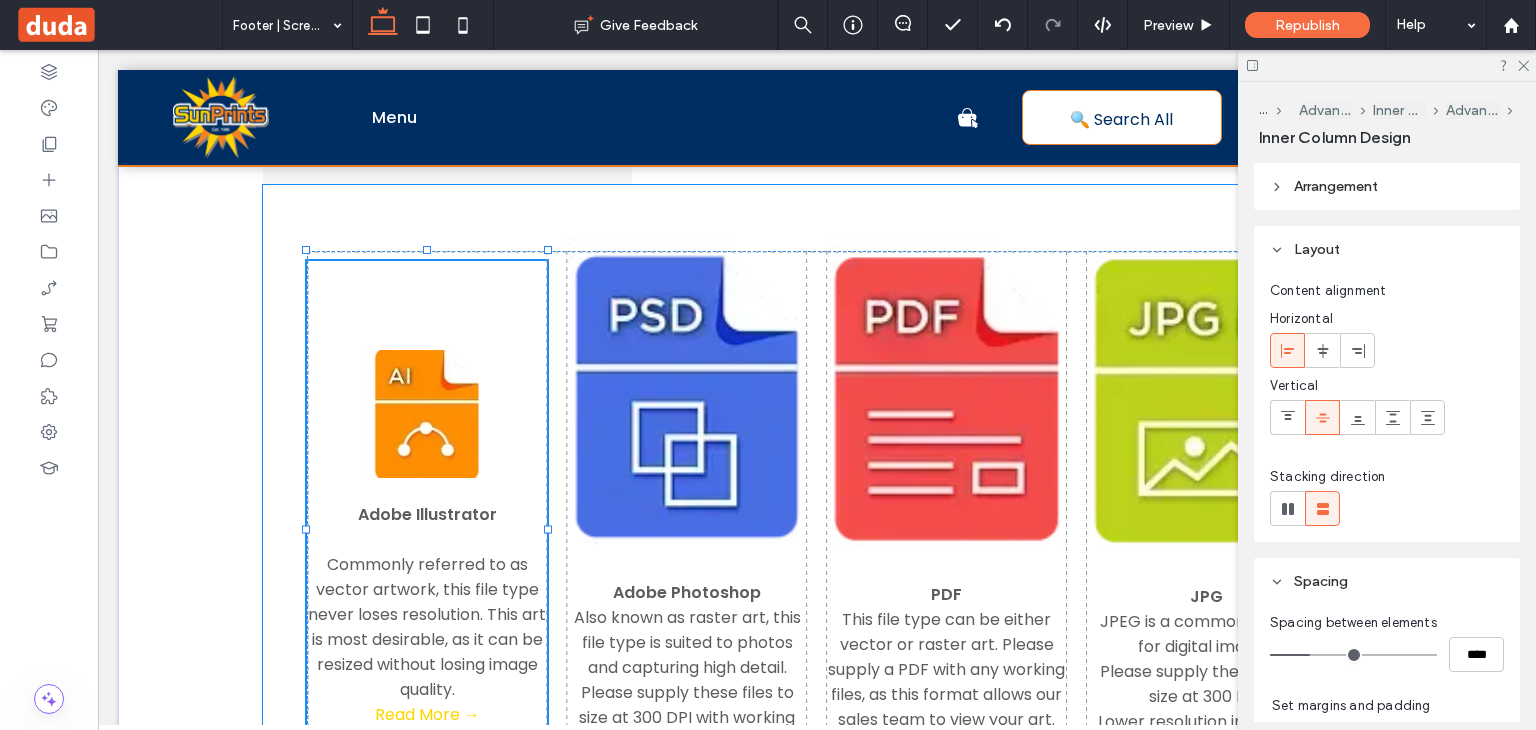 type on "***" 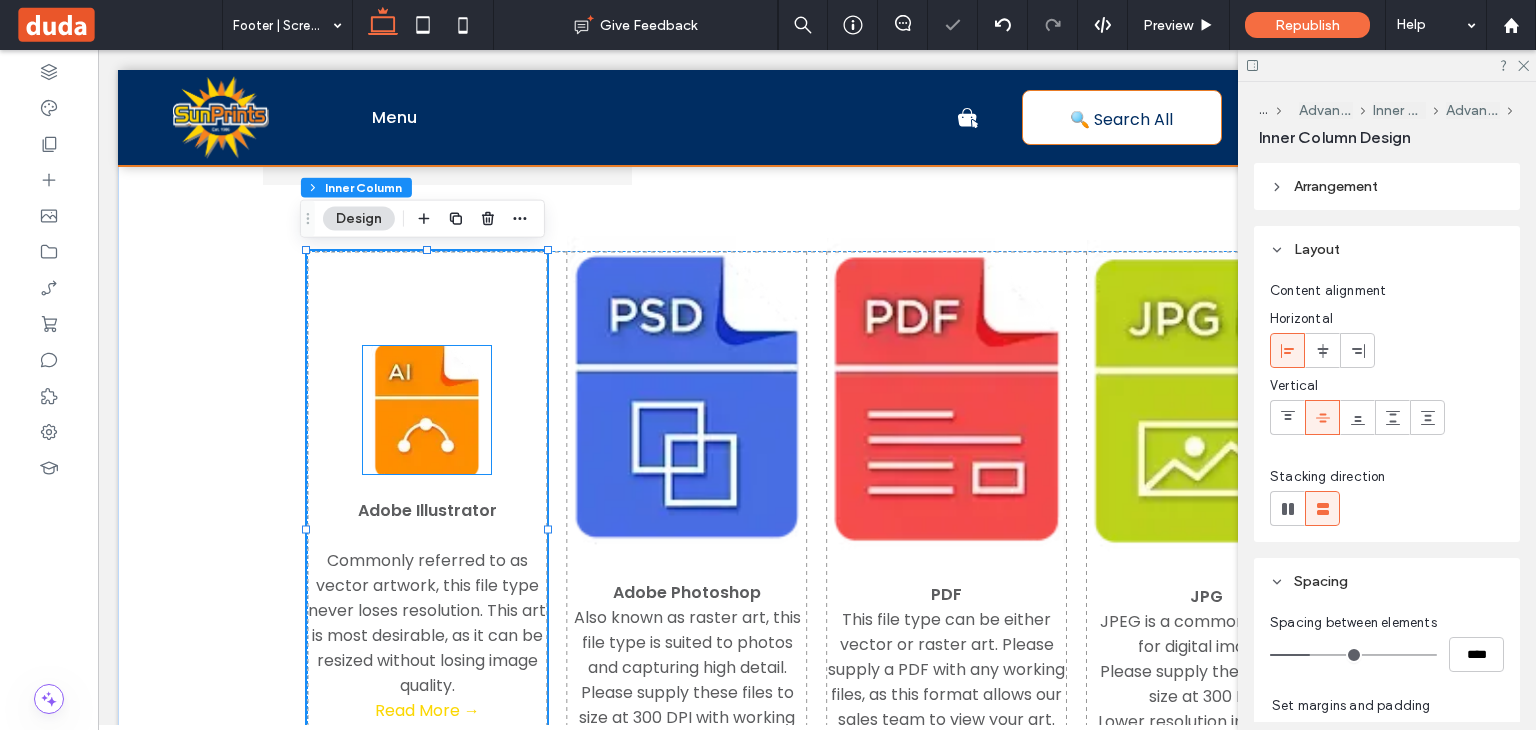 click at bounding box center [427, 410] 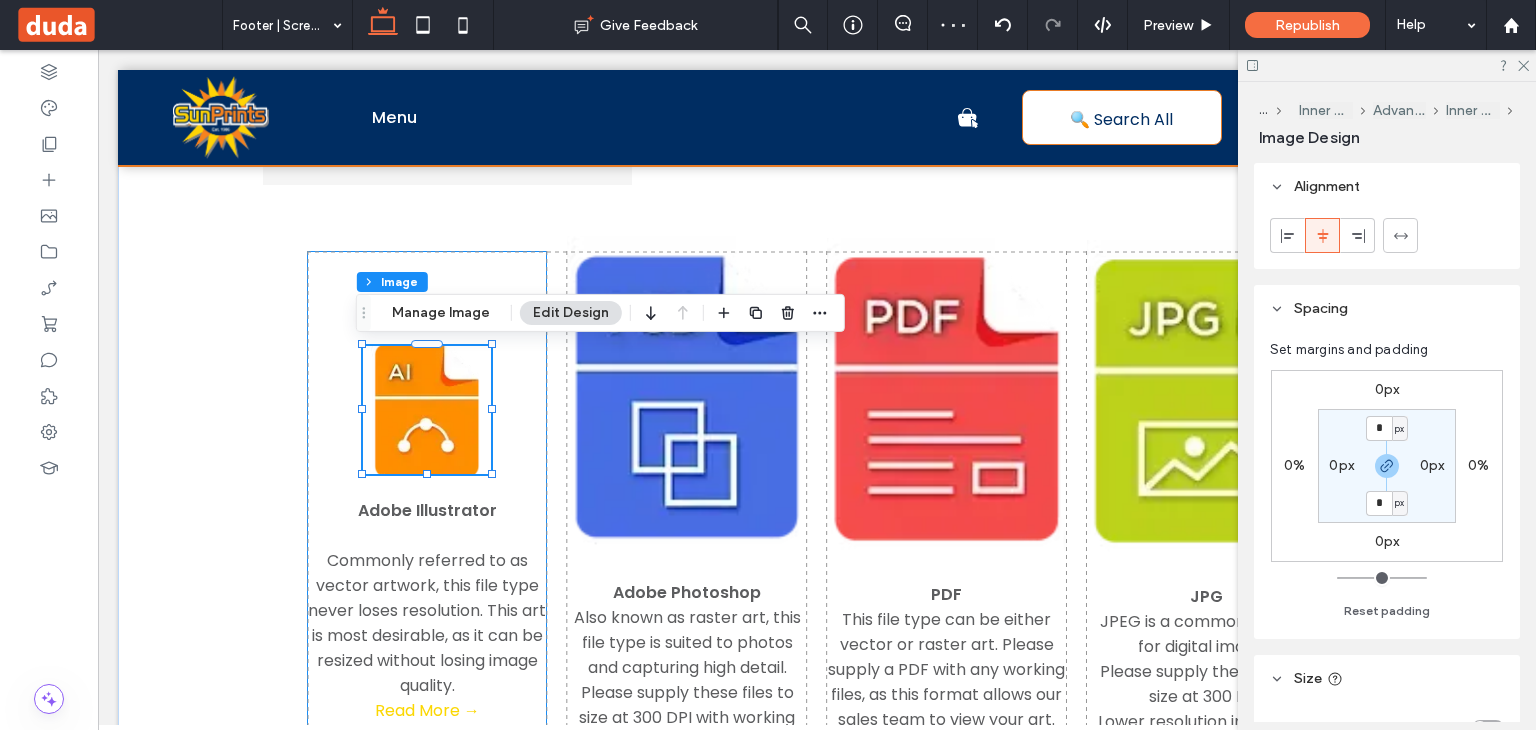 click on "Adobe Illustrator Commonly referred to as vector artwork, this file type never loses resolution. This art is most desirable, as it can be resized without losing image quality. Read More
→" at bounding box center (427, 534) 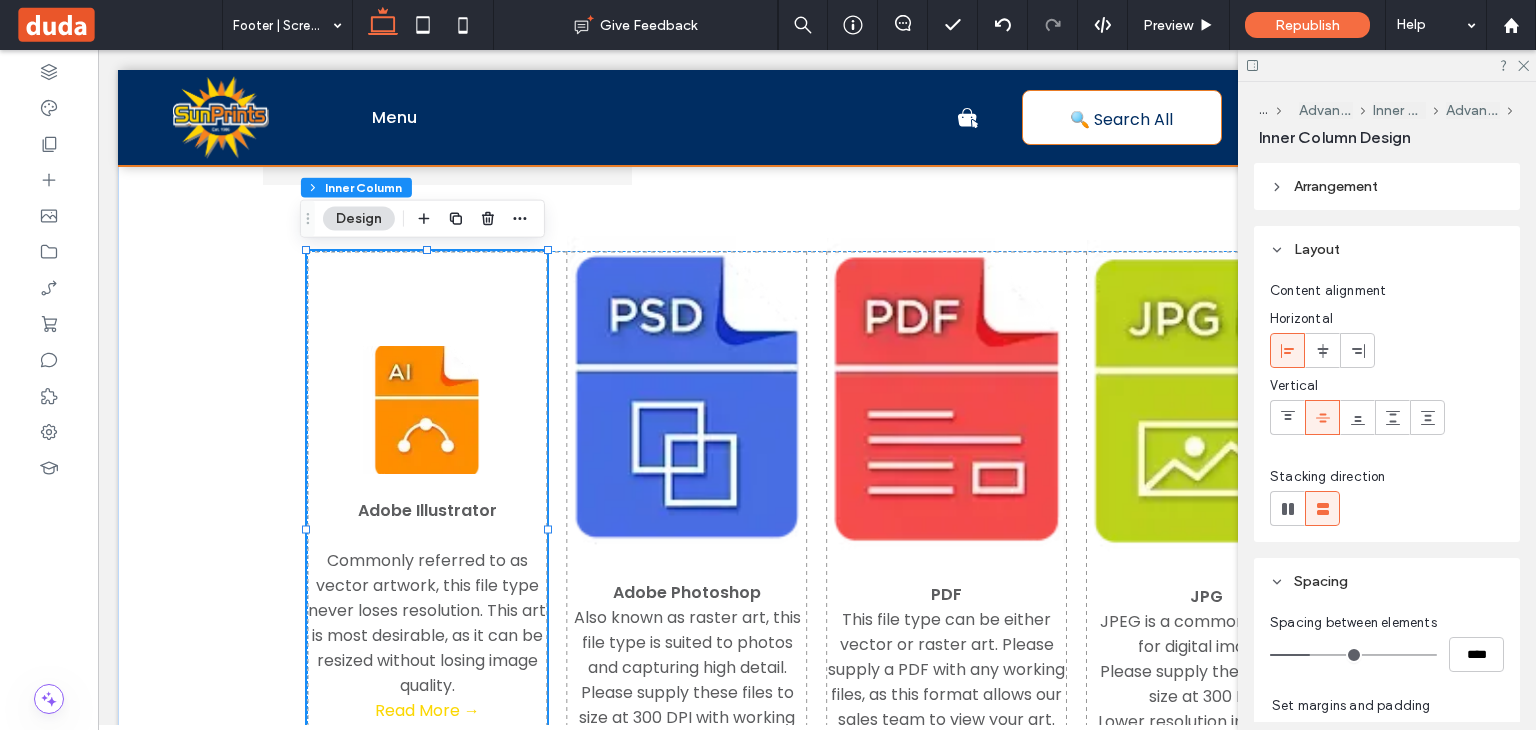 click on "Arrangement" at bounding box center [1336, 186] 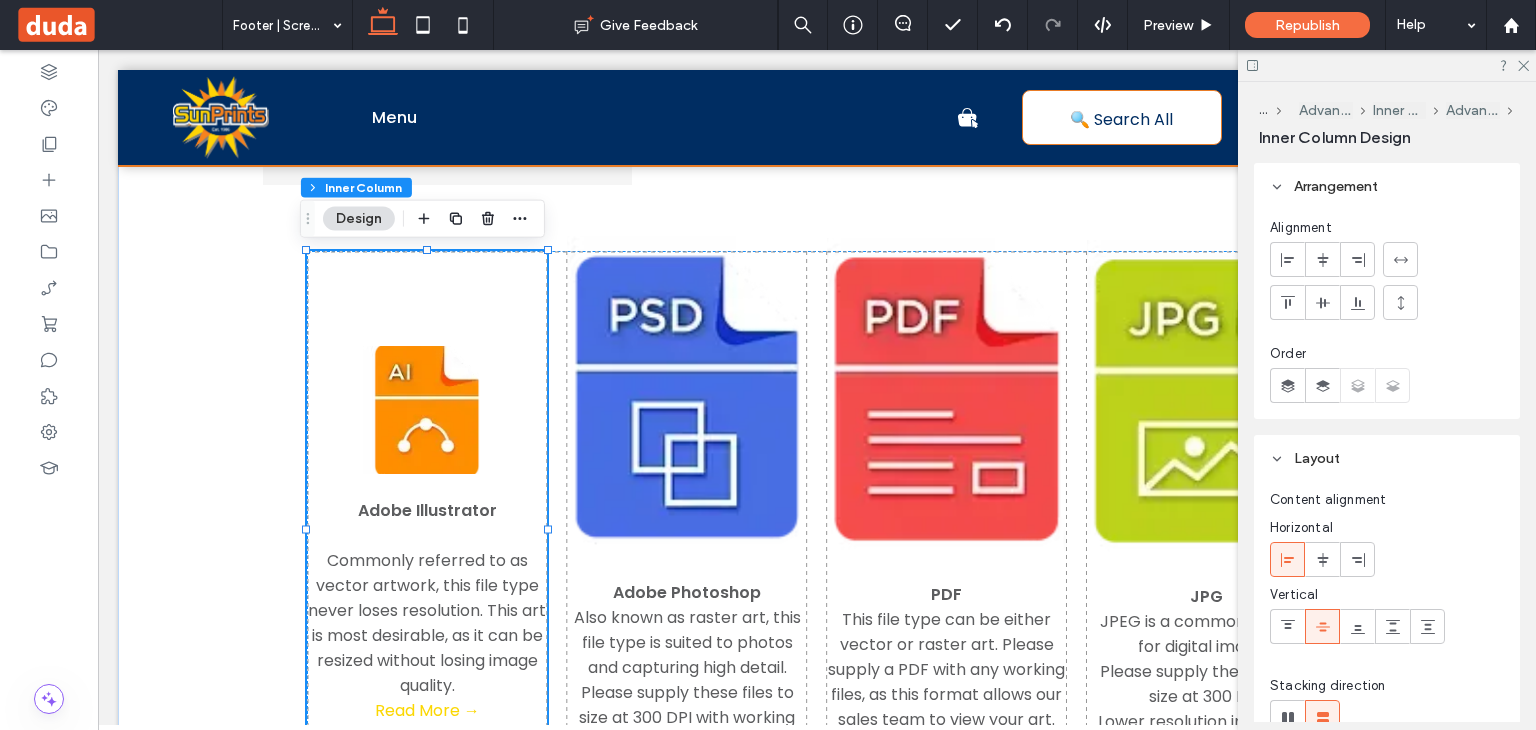click at bounding box center [1357, 302] 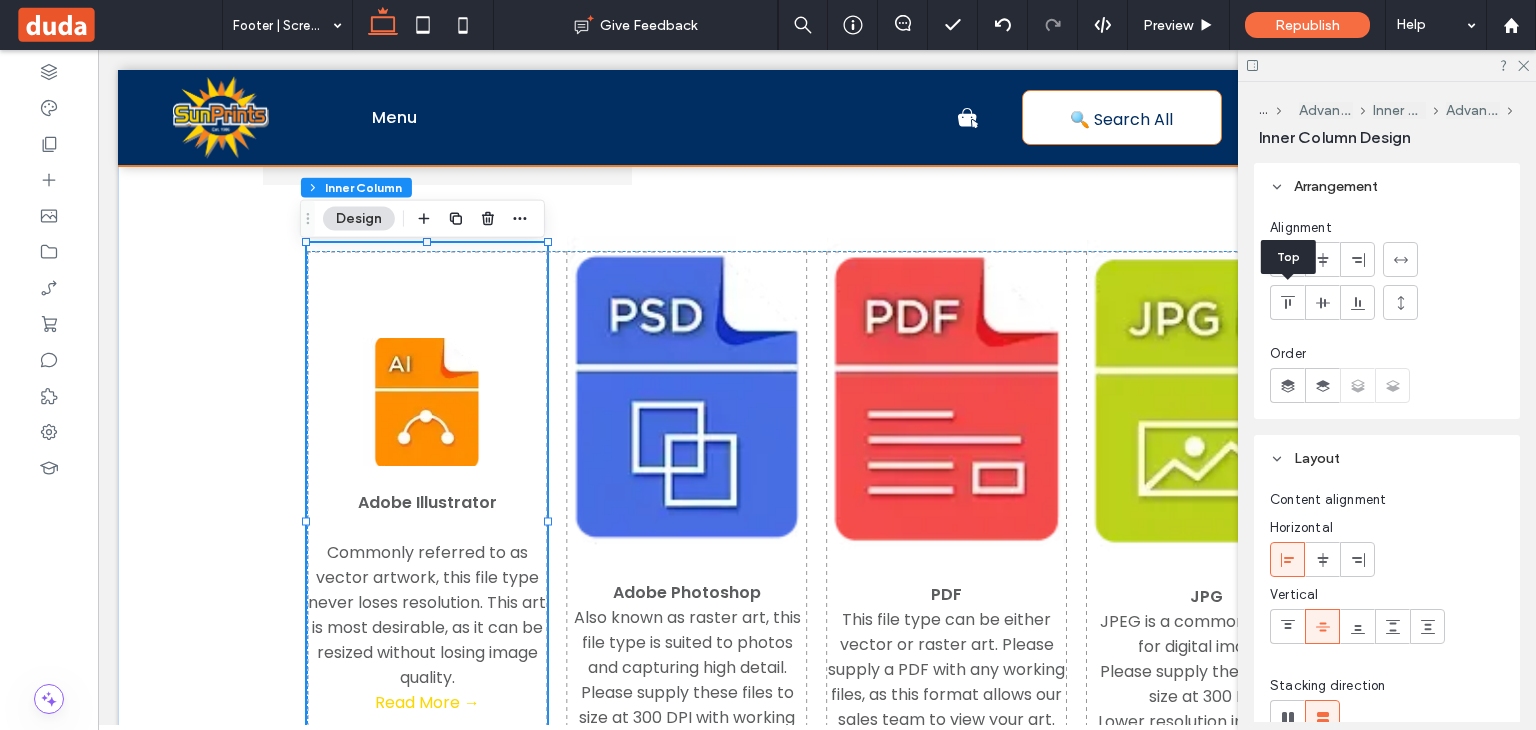 click 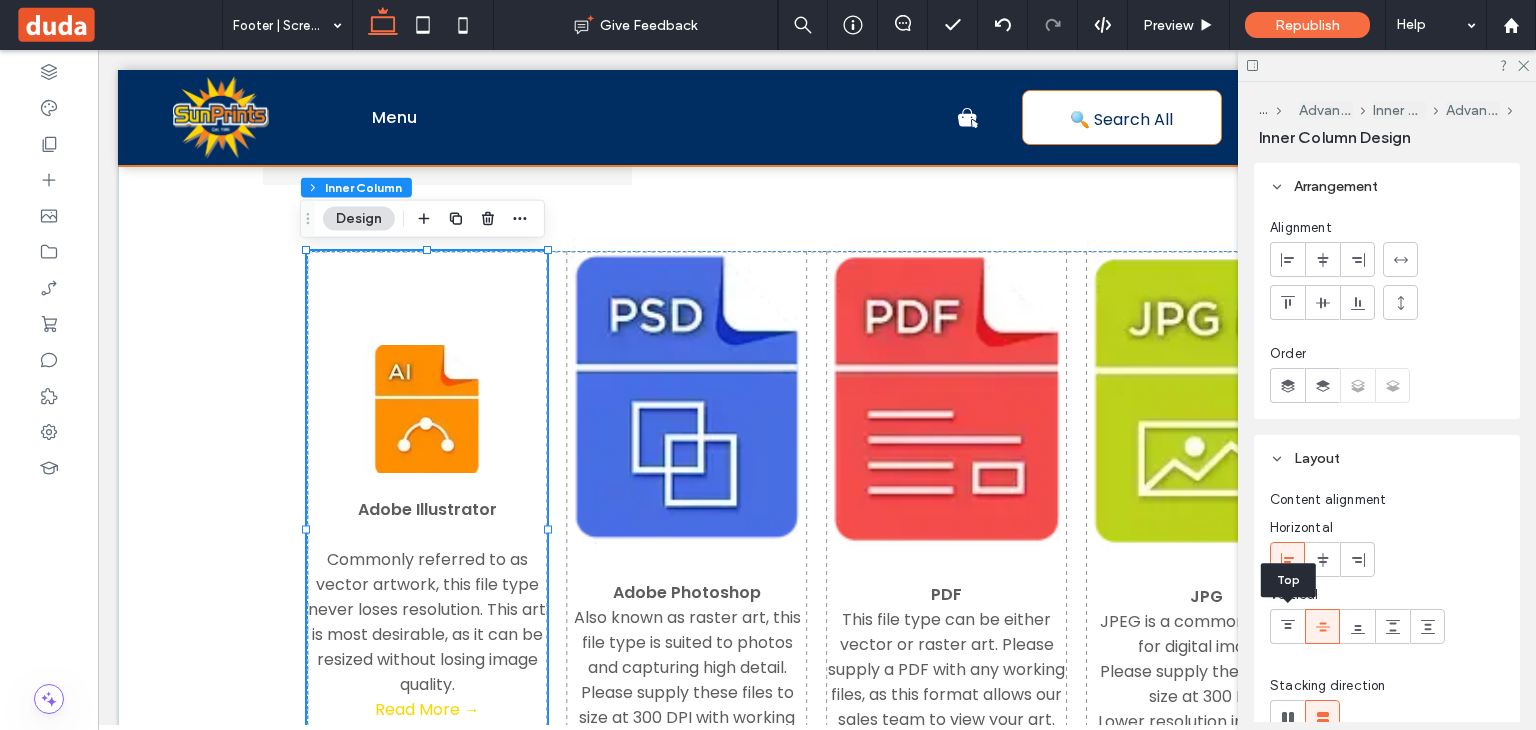 click at bounding box center (1288, 626) 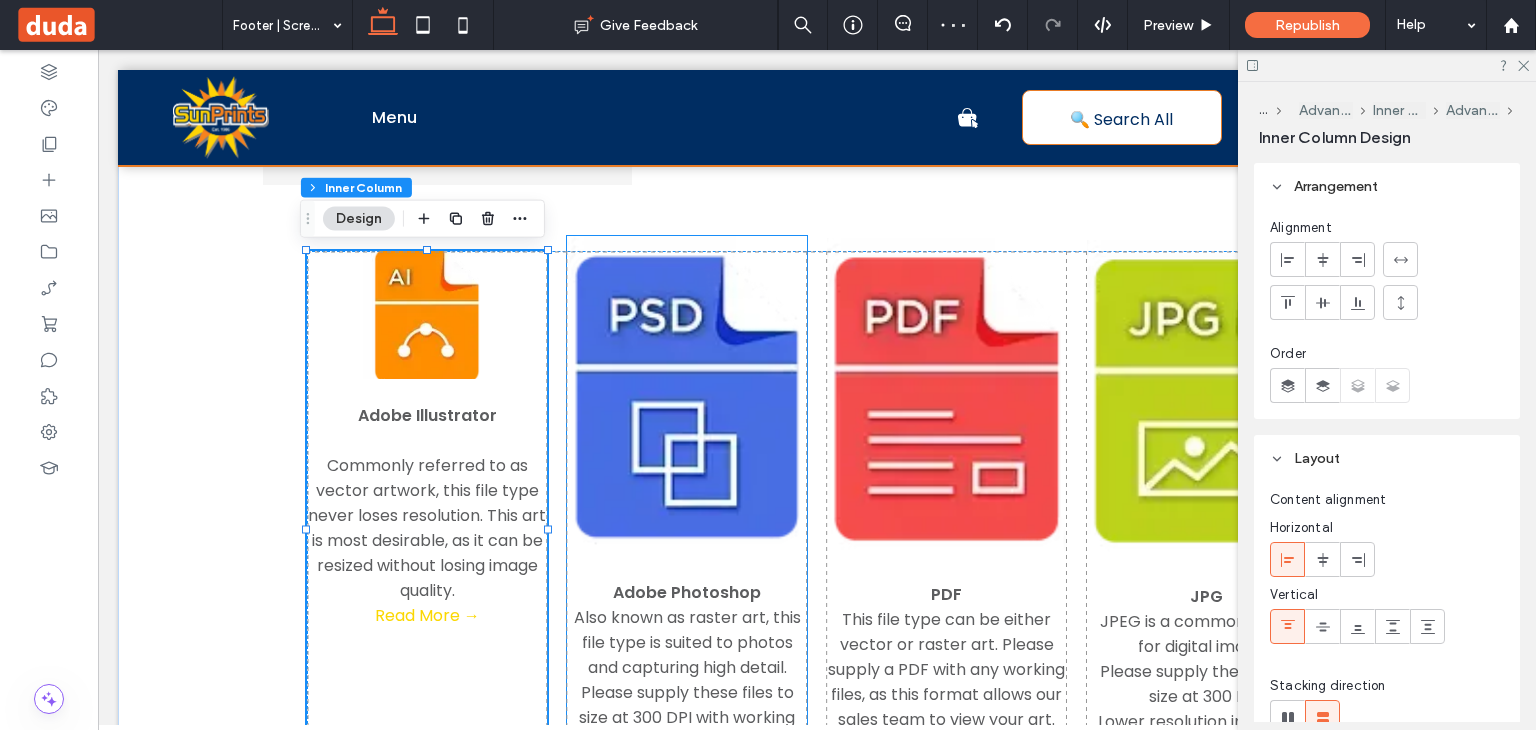 click at bounding box center (687, 396) 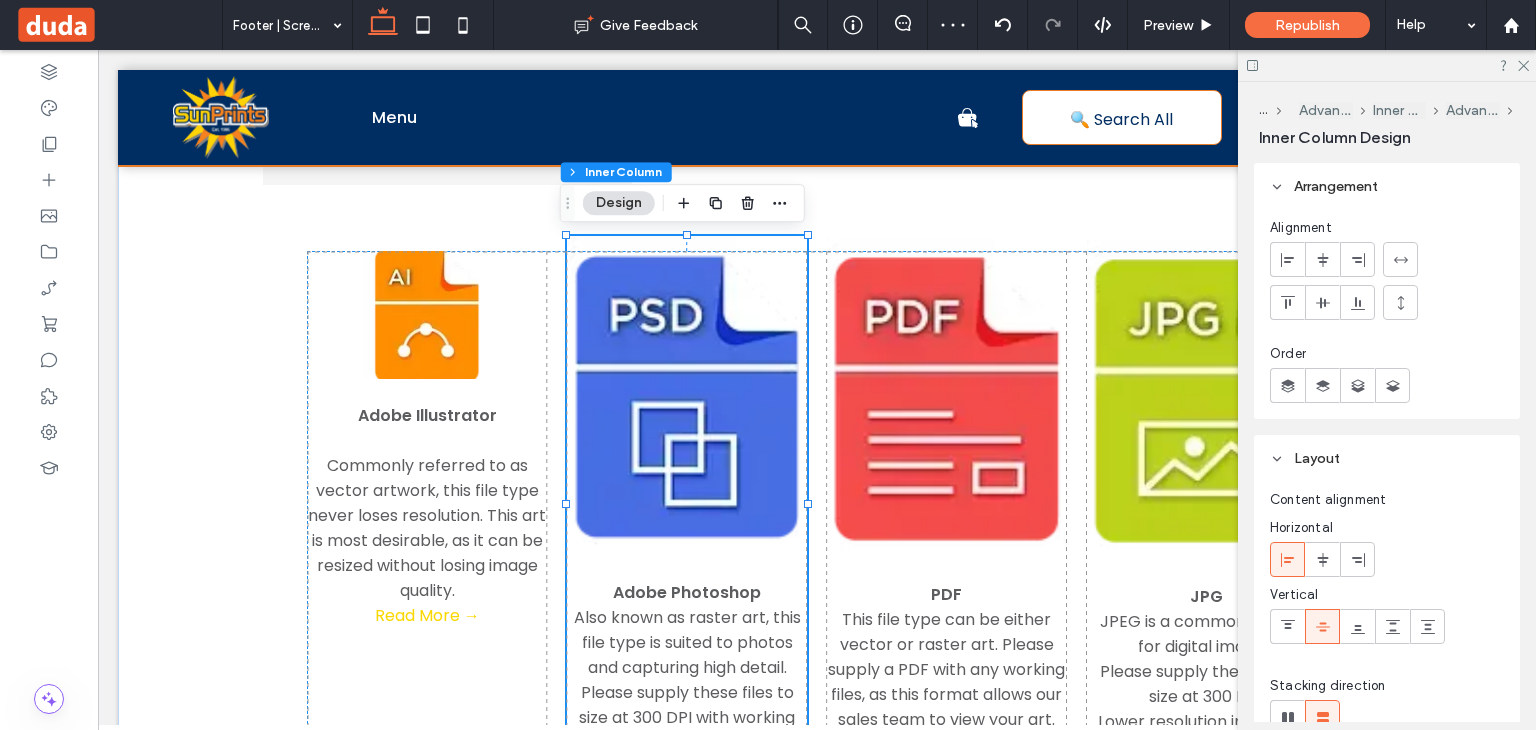 click at bounding box center (687, 396) 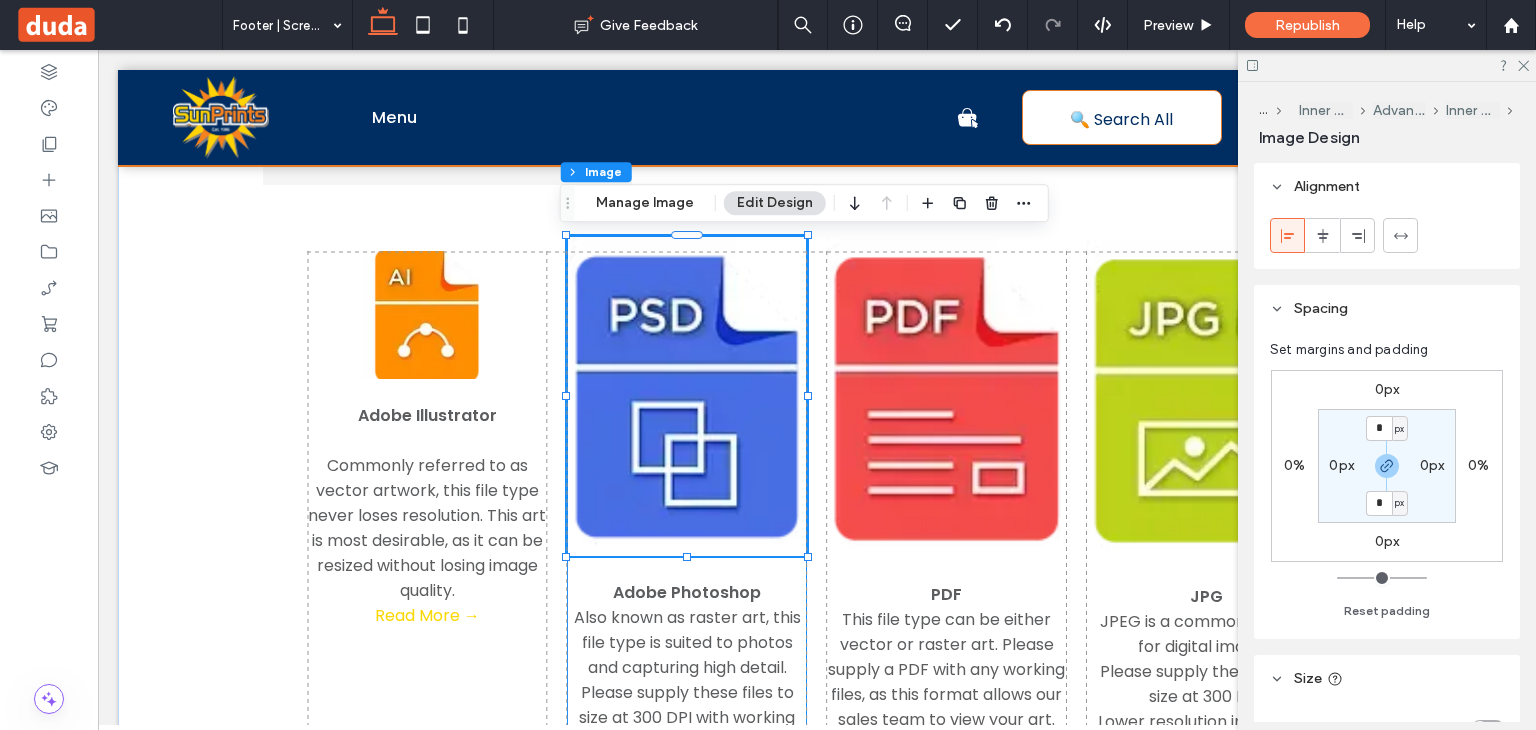click at bounding box center [687, 396] 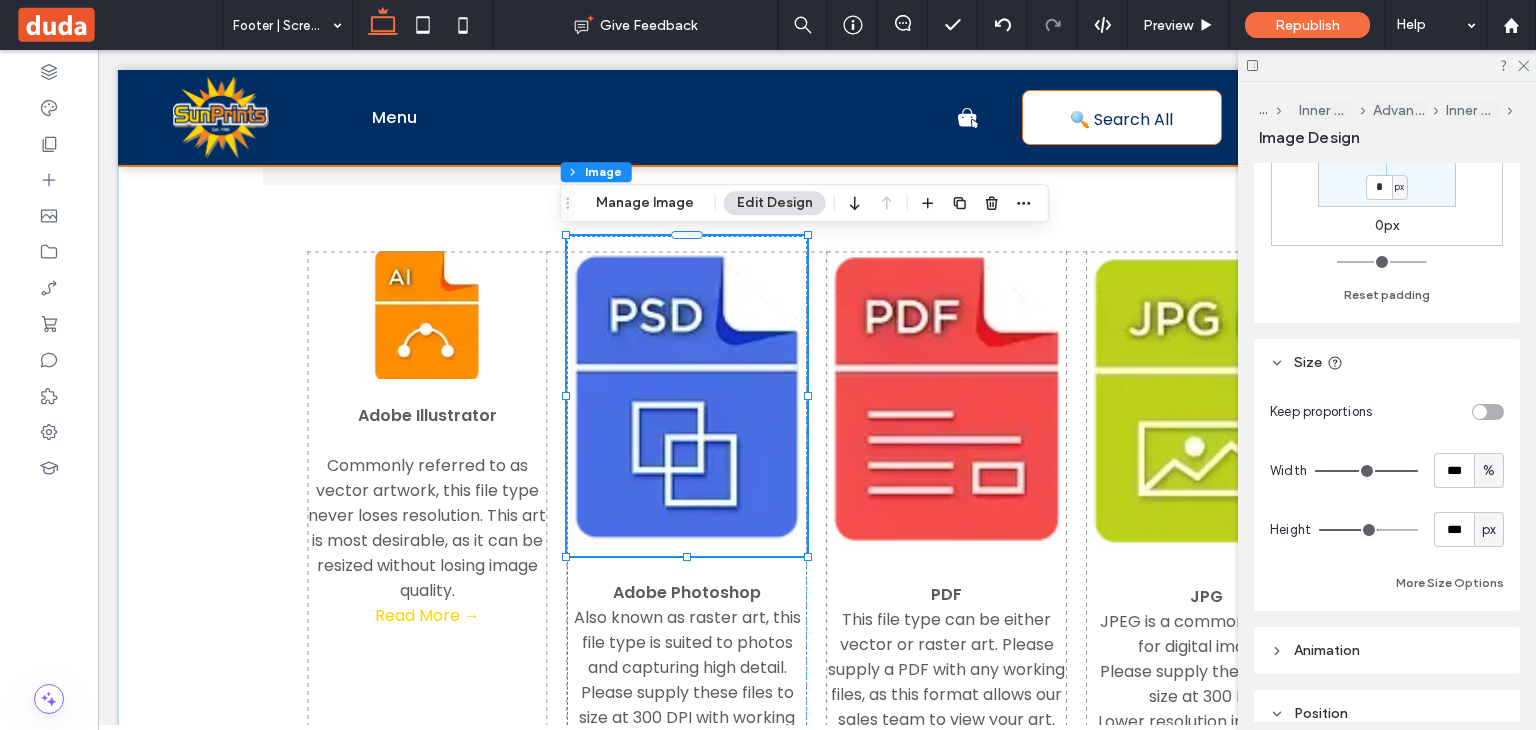 scroll, scrollTop: 330, scrollLeft: 0, axis: vertical 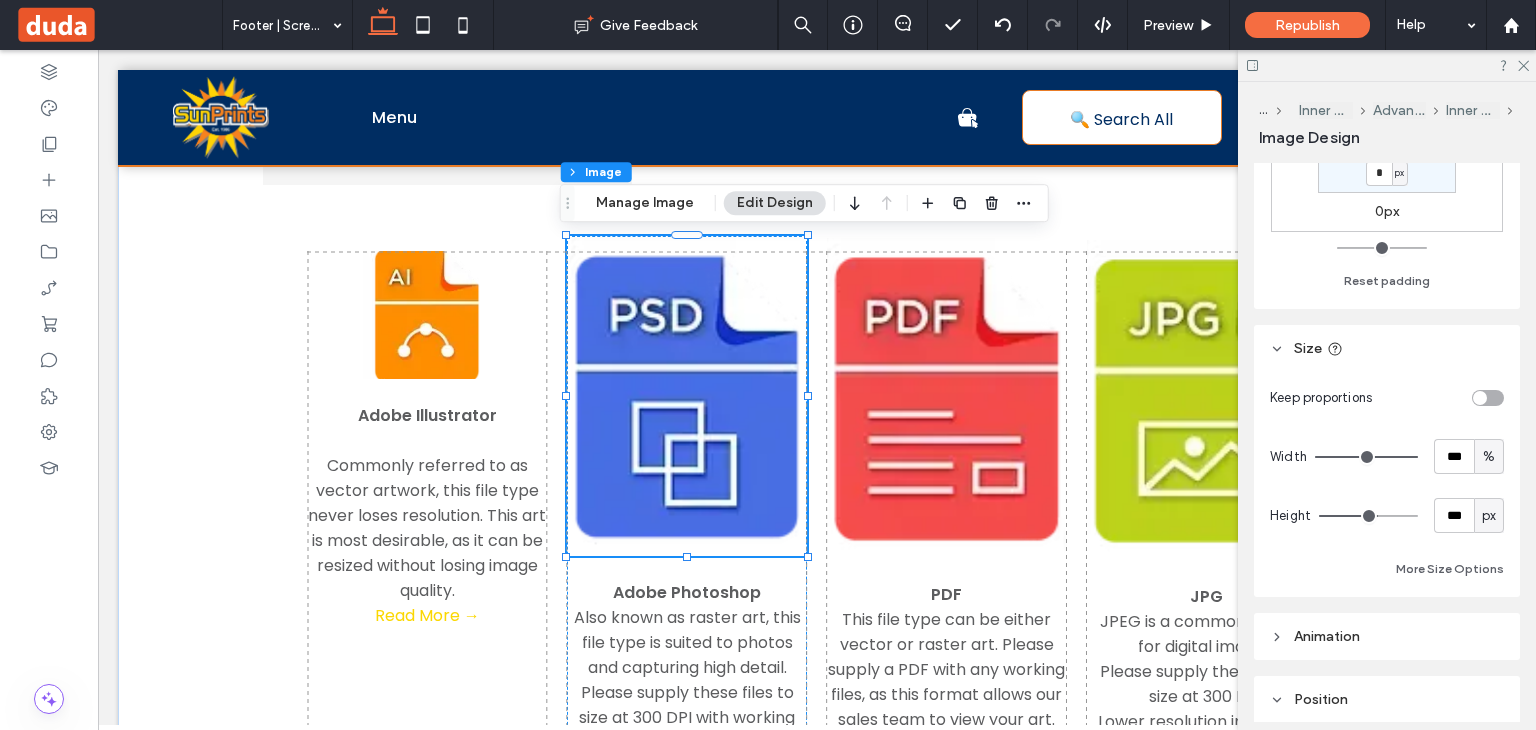 click on "%" at bounding box center [1489, 456] 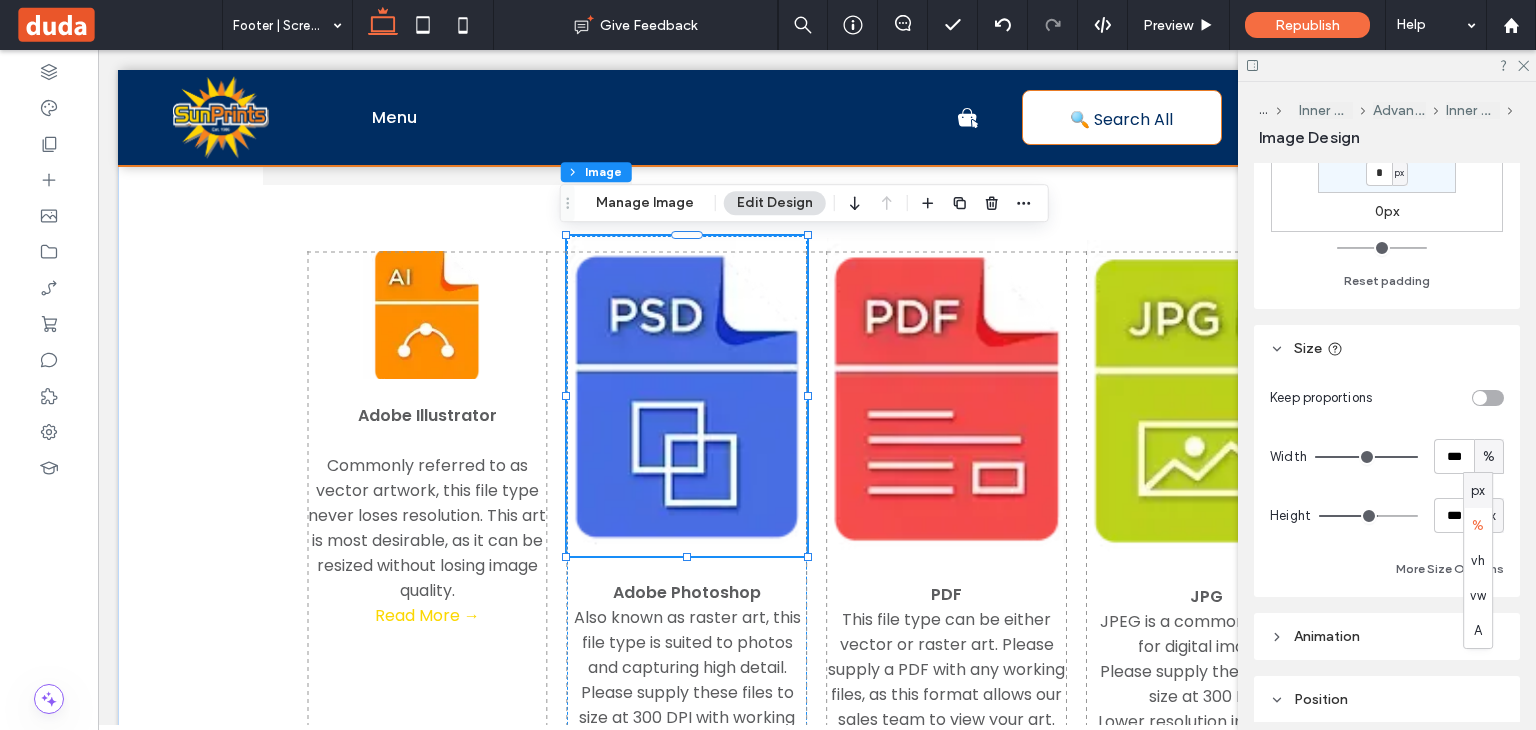 click on "px" at bounding box center [1478, 491] 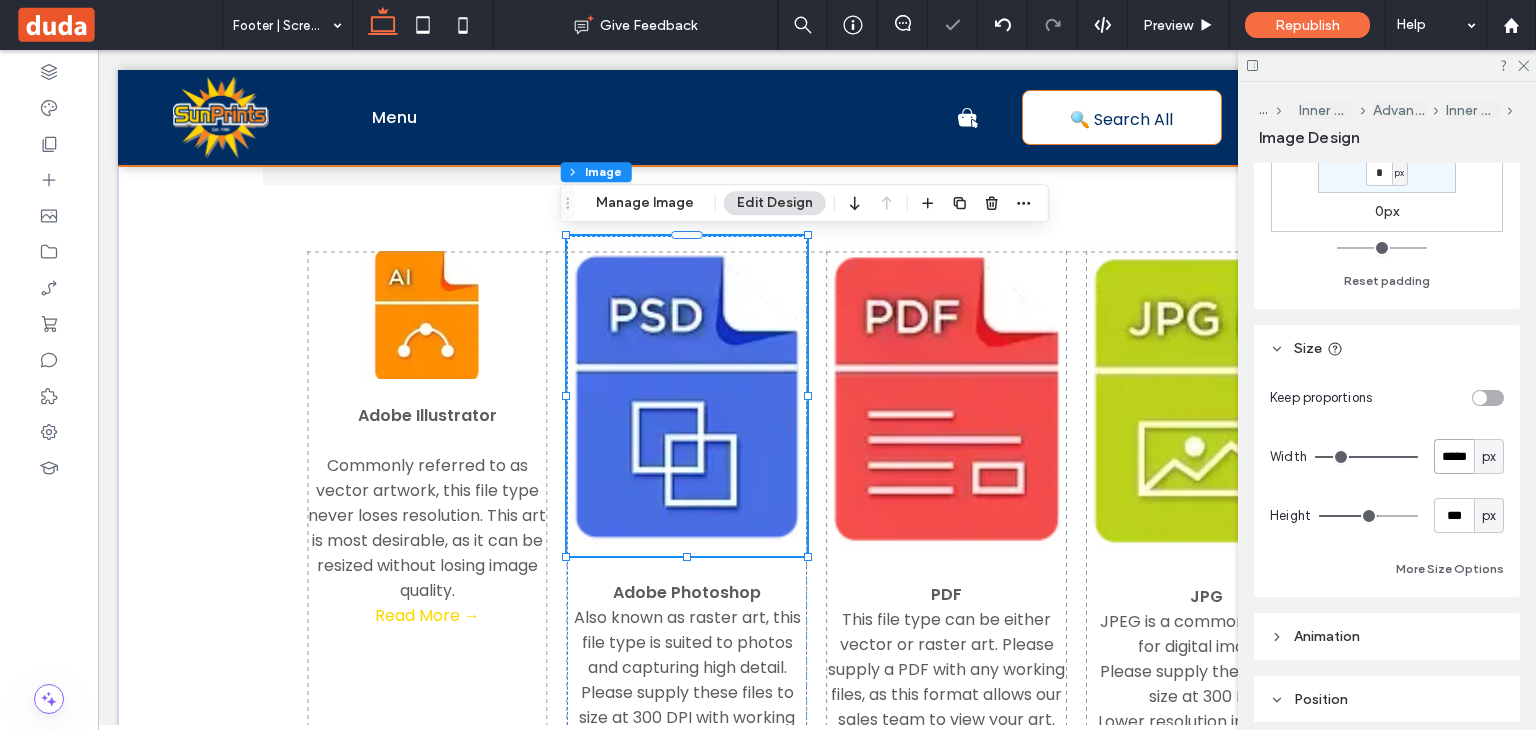 click on "*****" at bounding box center [1454, 456] 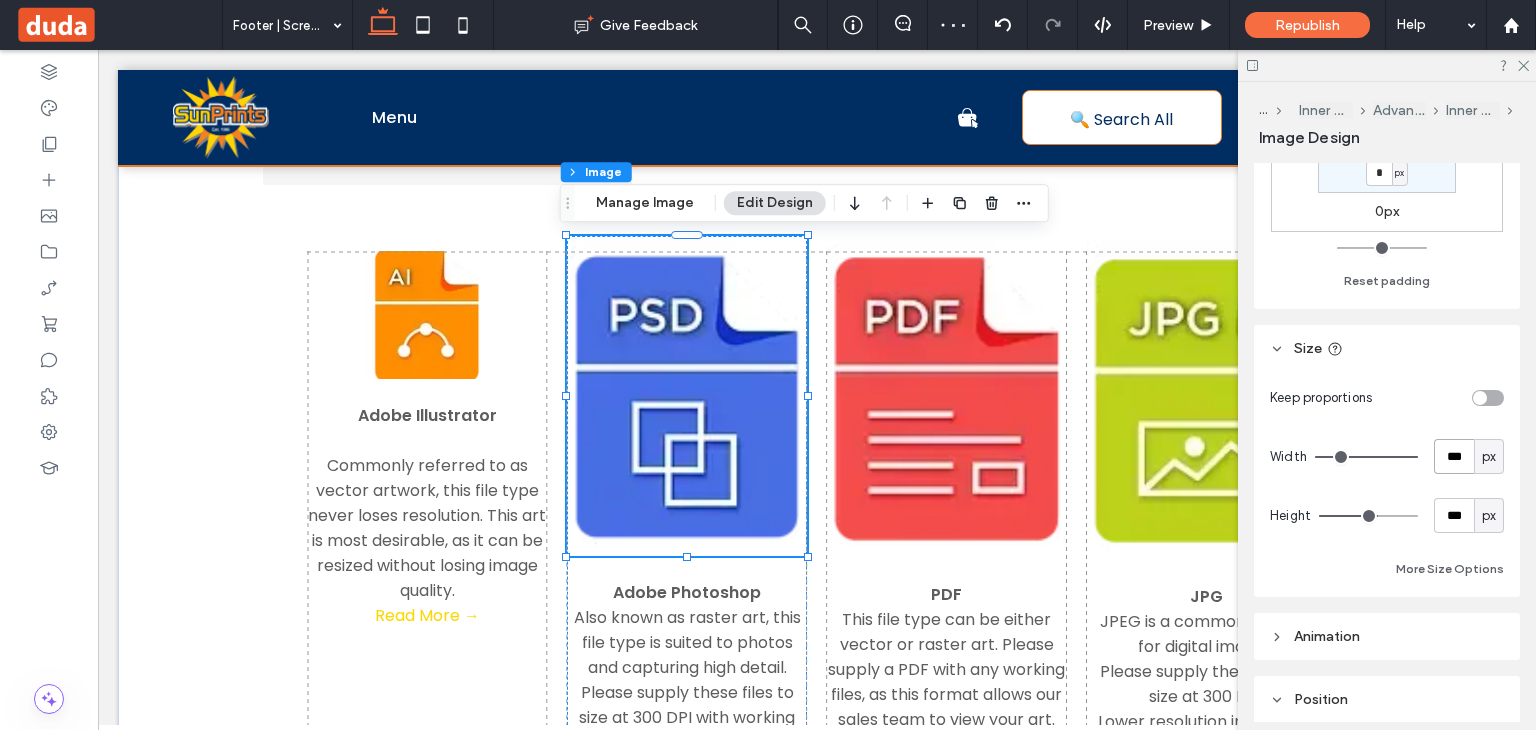 type on "***" 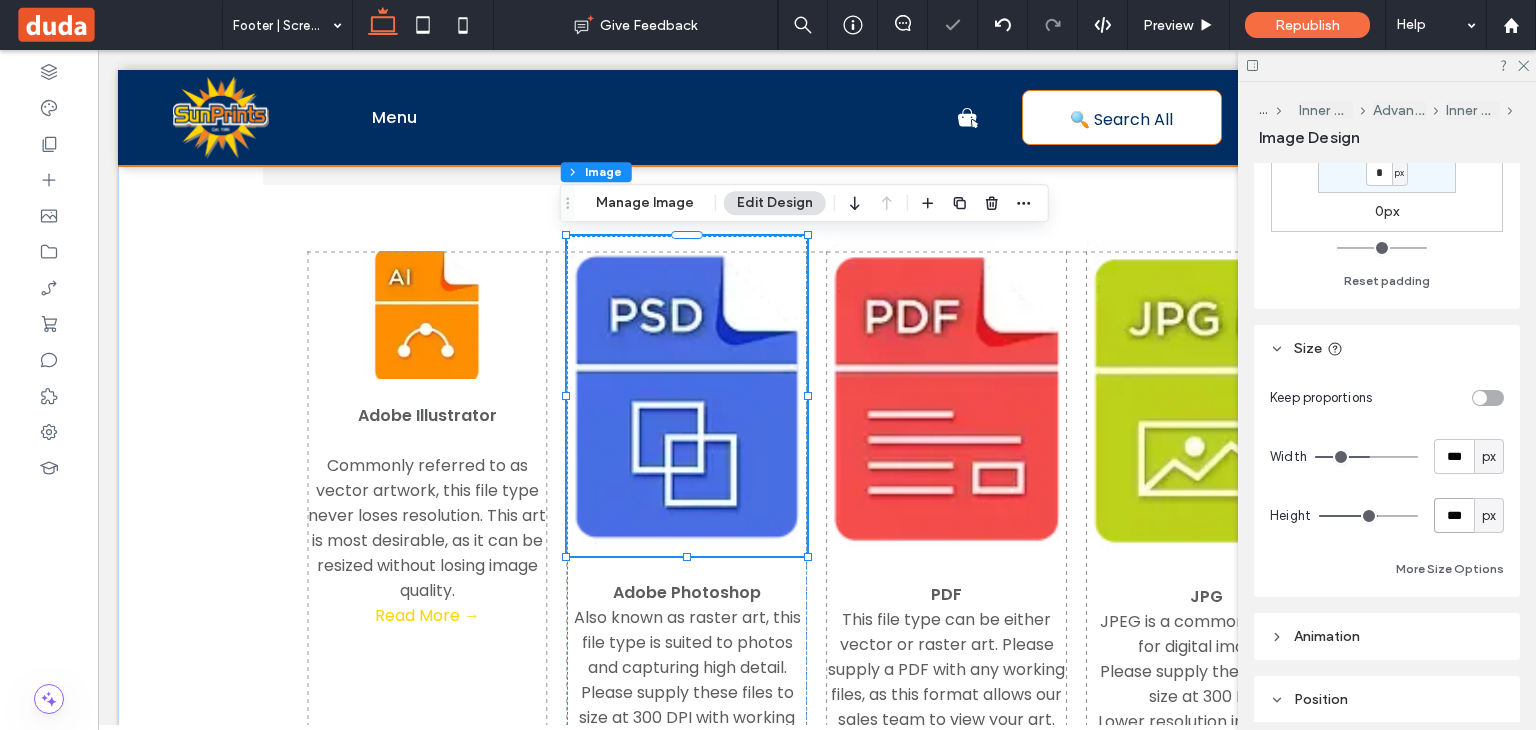 type on "***" 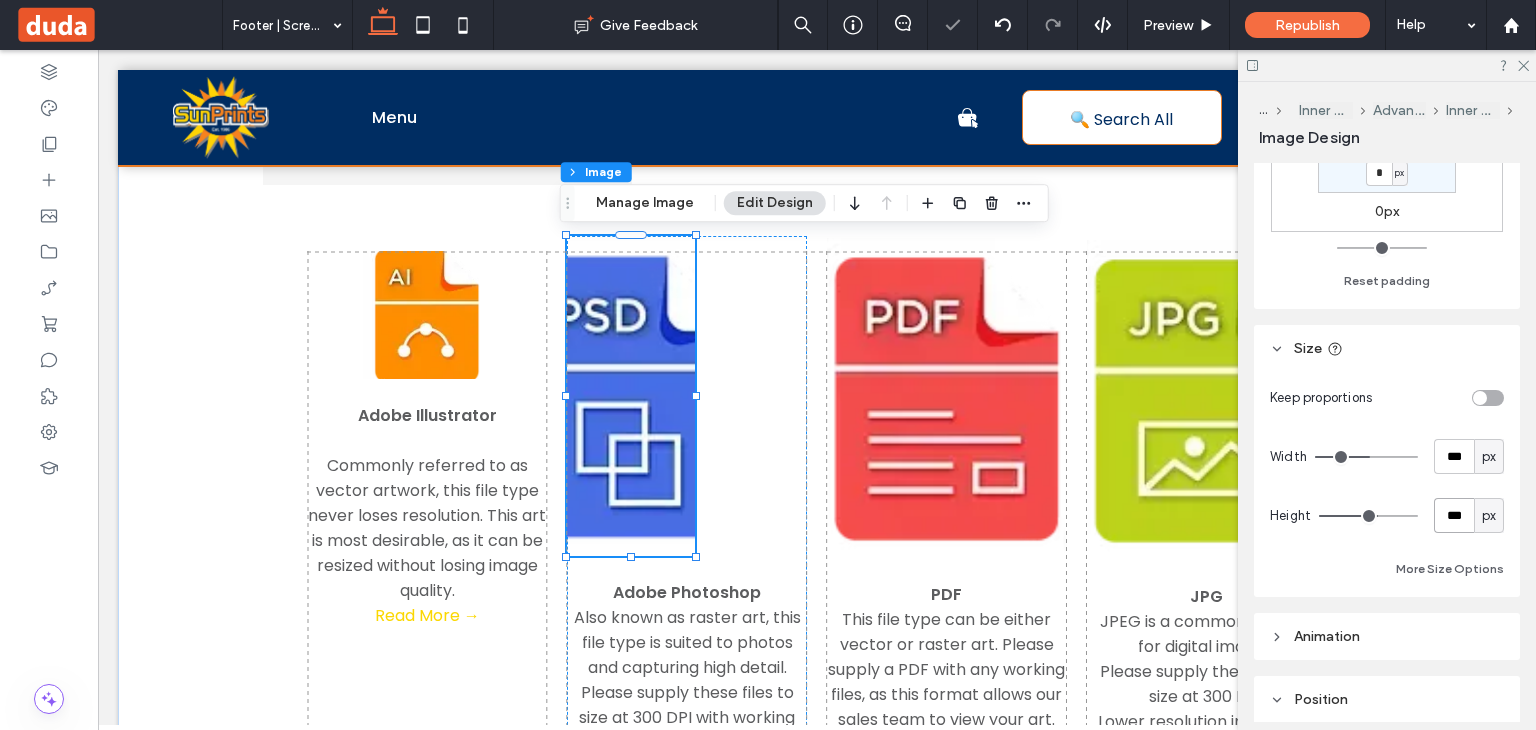 type on "***" 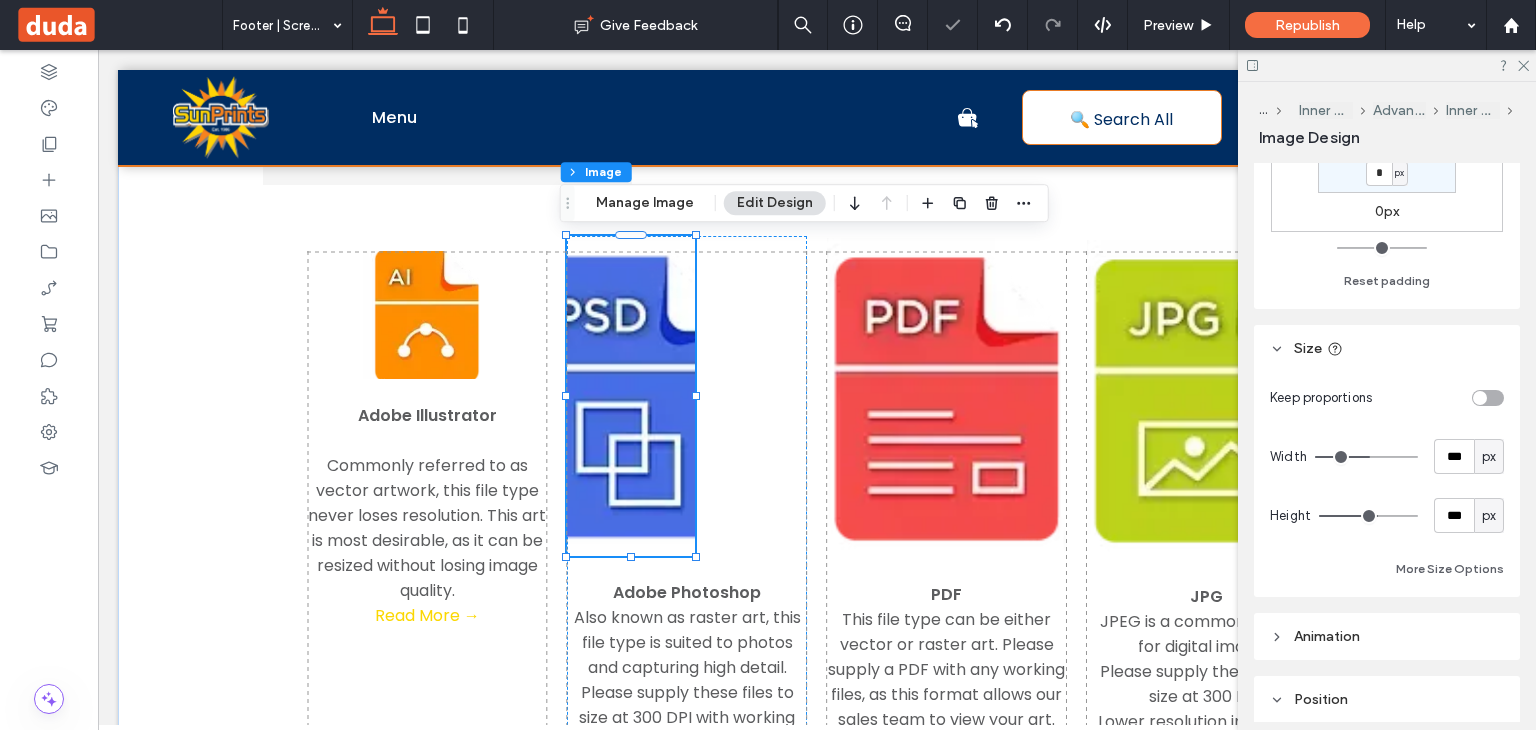 type on "***" 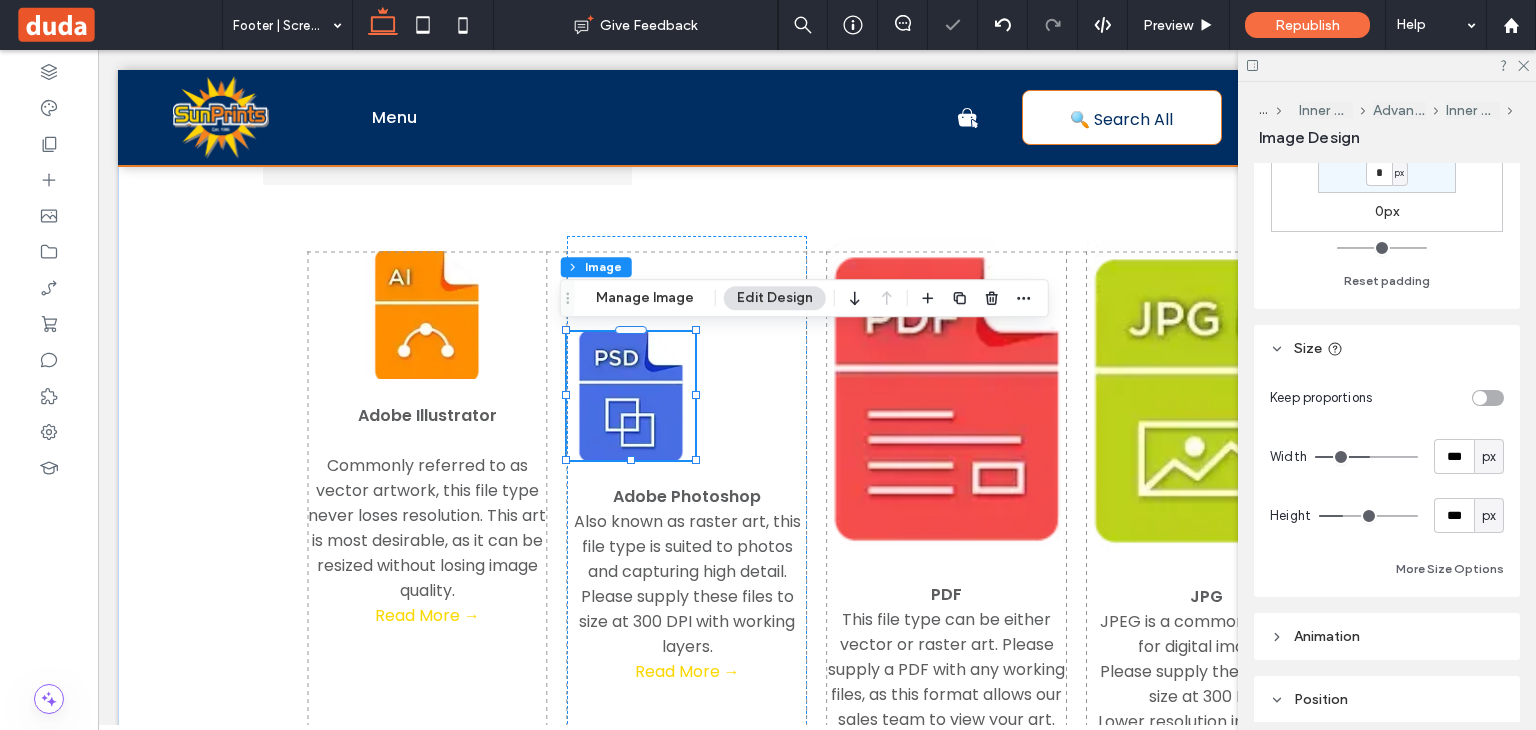 click on "Keep proportions Width *** px Height *** px More Size Options" at bounding box center (1387, 480) 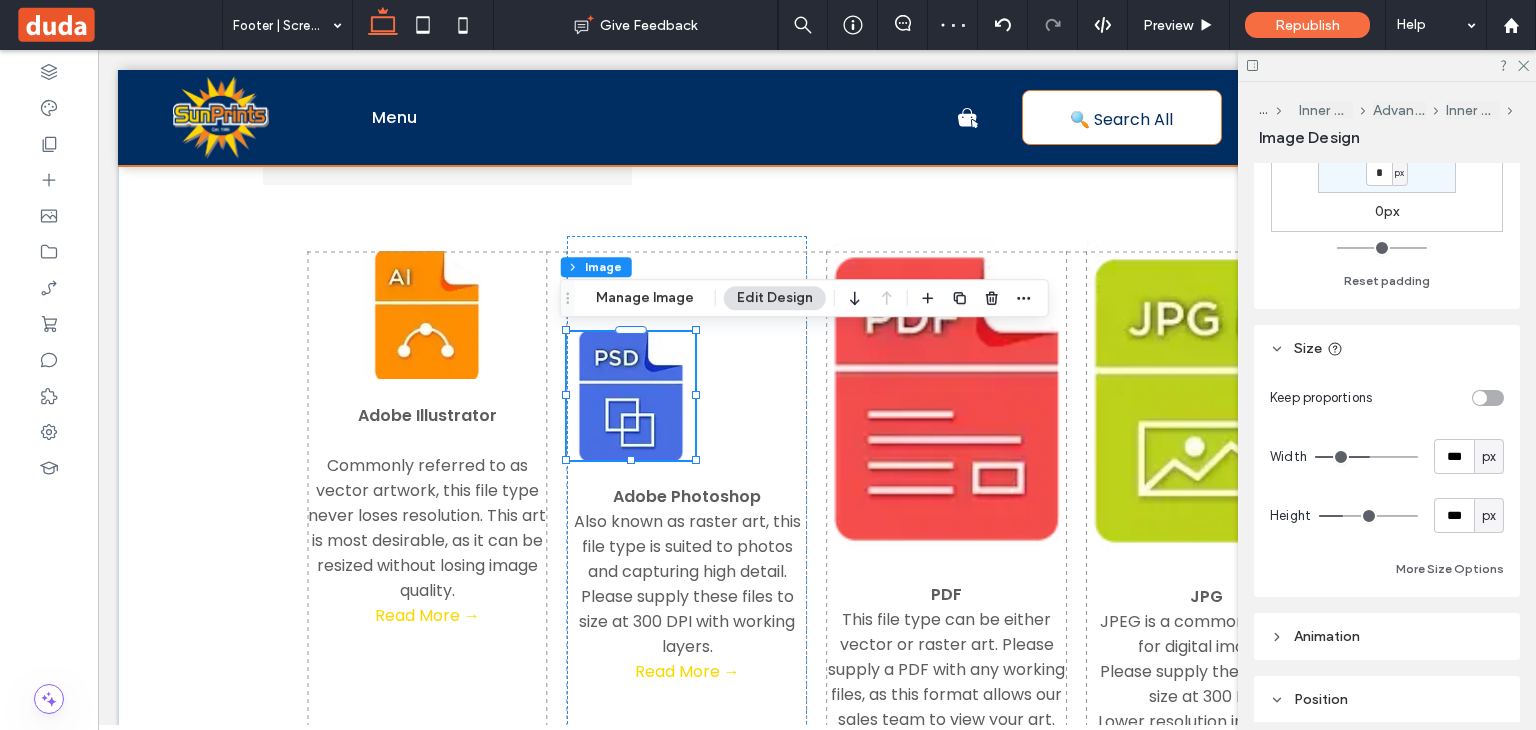 scroll, scrollTop: 0, scrollLeft: 0, axis: both 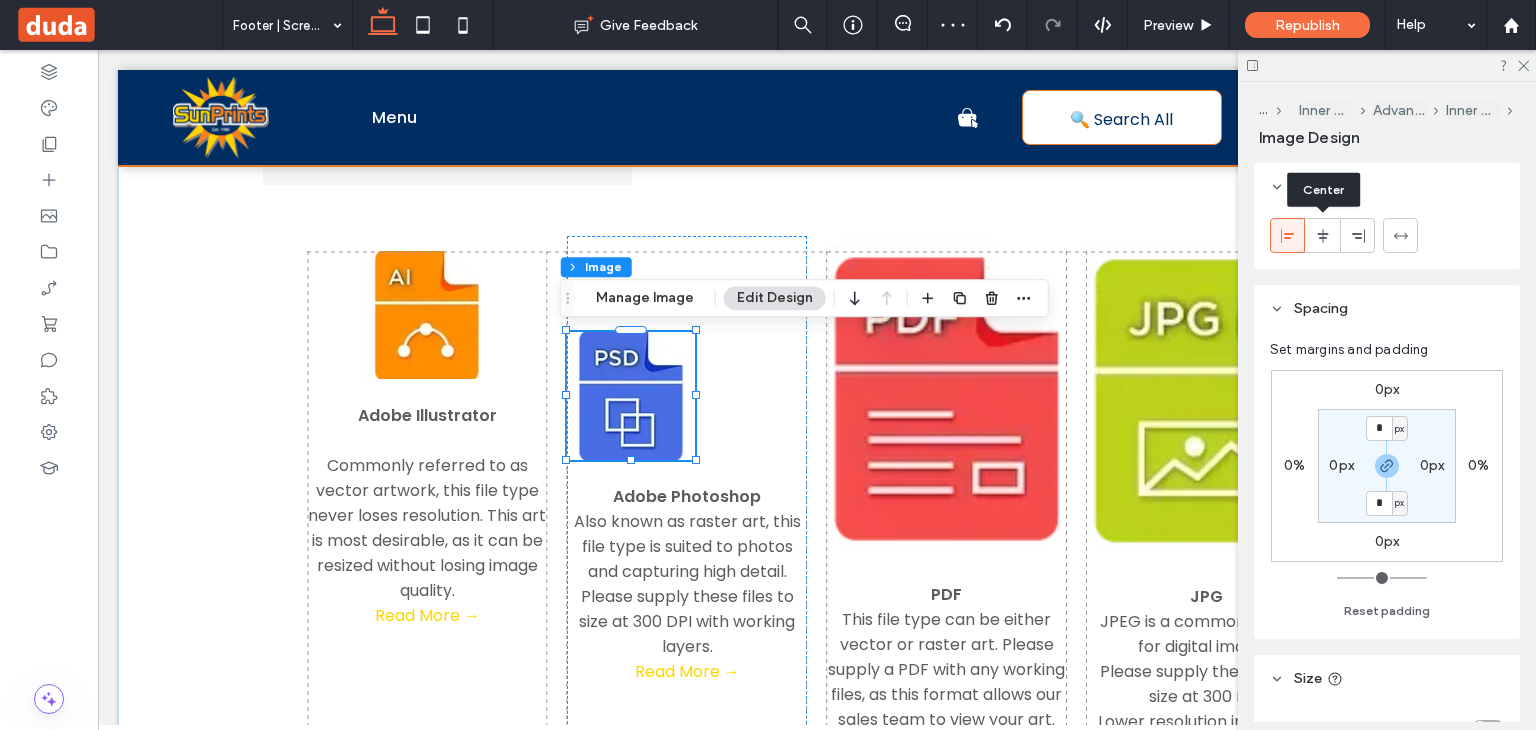 click at bounding box center [1323, 235] 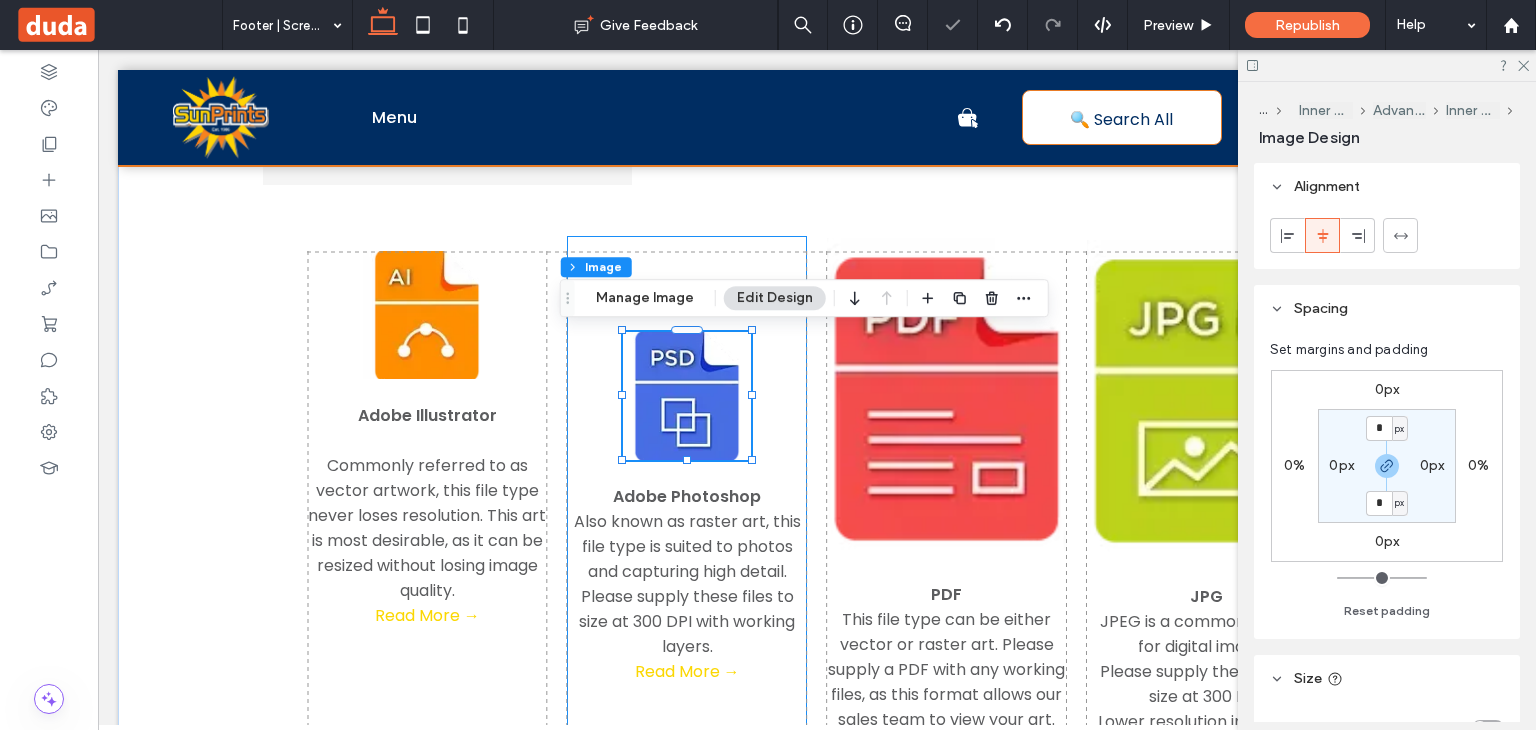 click on "Adobe Photoshop Also known as raster art, this file type is suited to photos and capturing high detail. Please supply these files to size at 300 DPI with working layers. Read More
→" at bounding box center [687, 507] 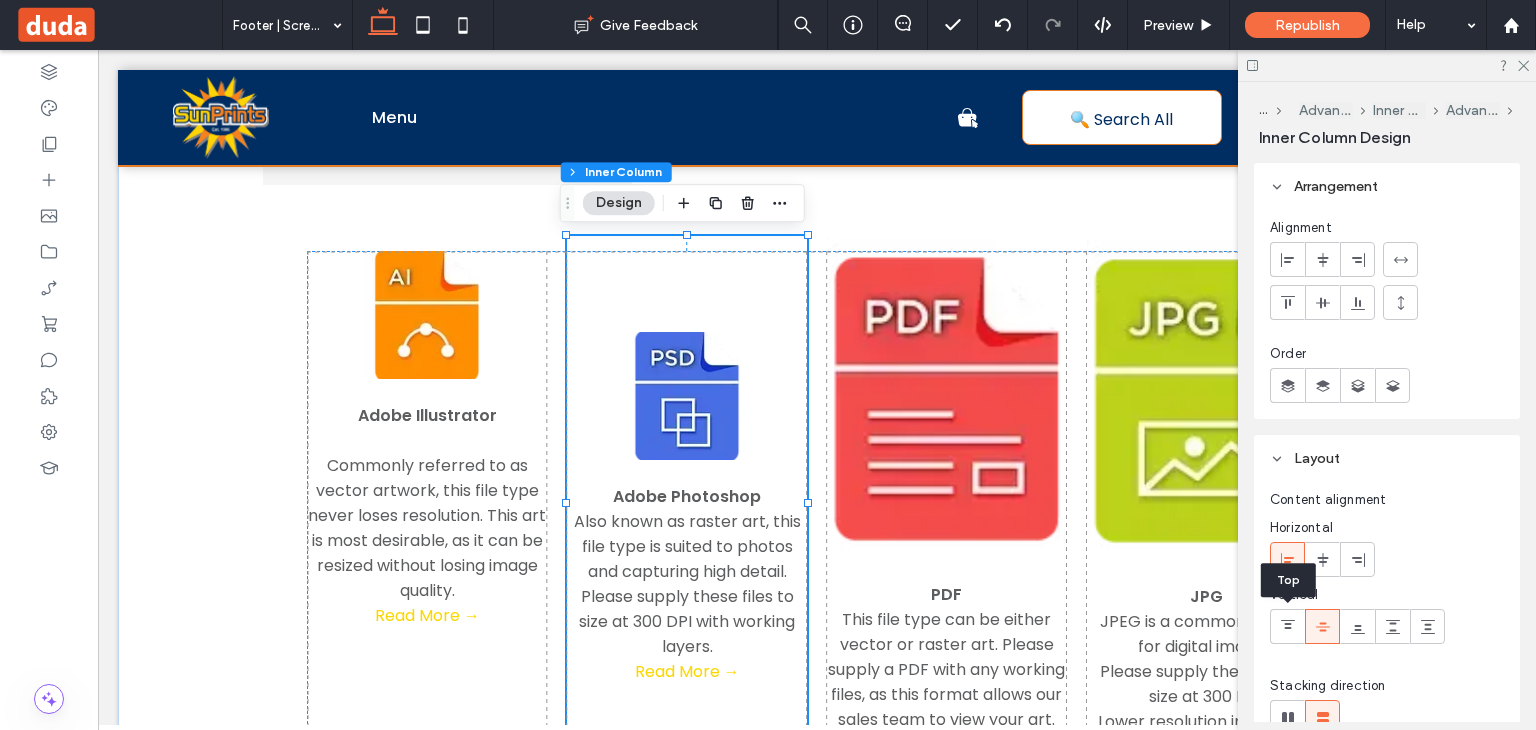 click 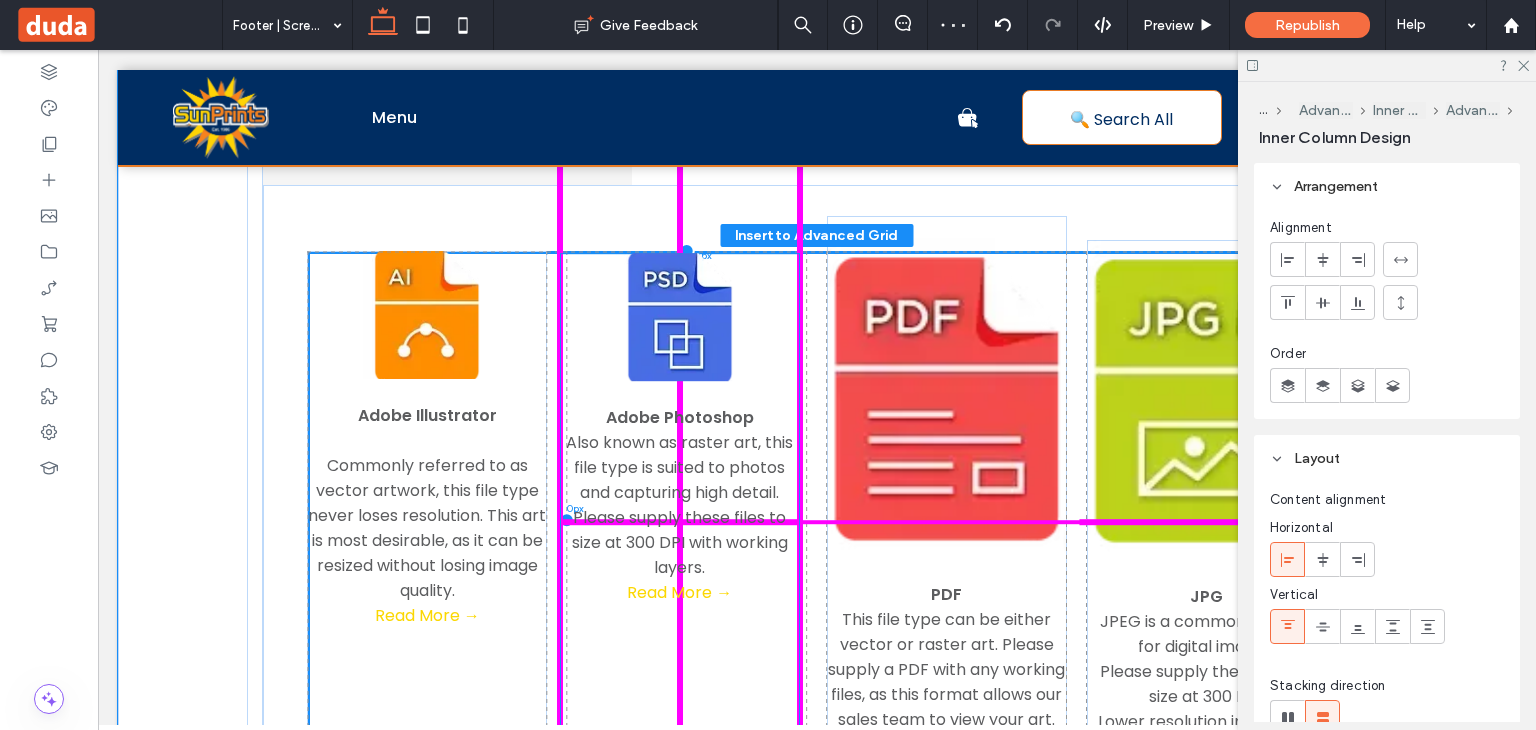 drag, startPoint x: 765, startPoint y: 258, endPoint x: 765, endPoint y: 275, distance: 17 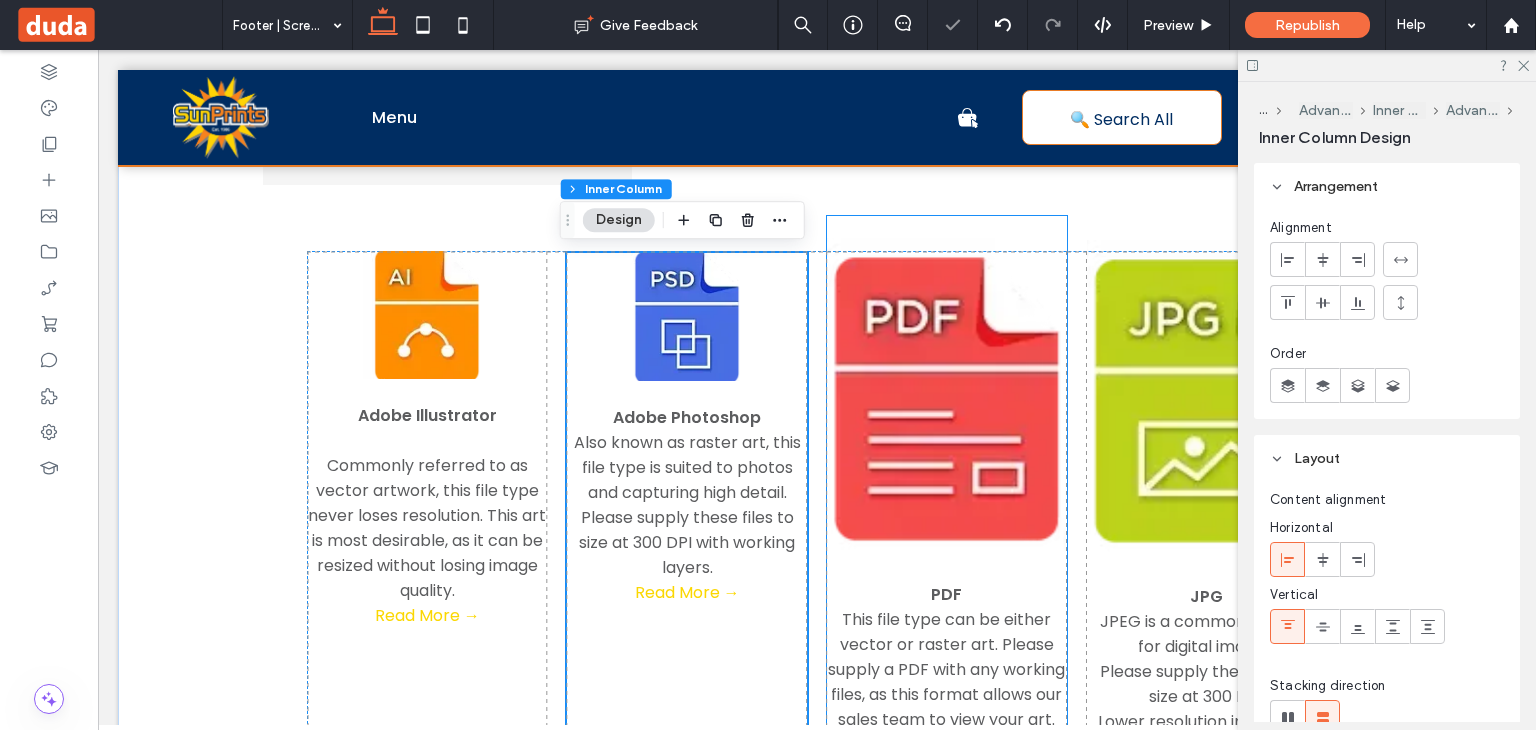 click at bounding box center (947, 398) 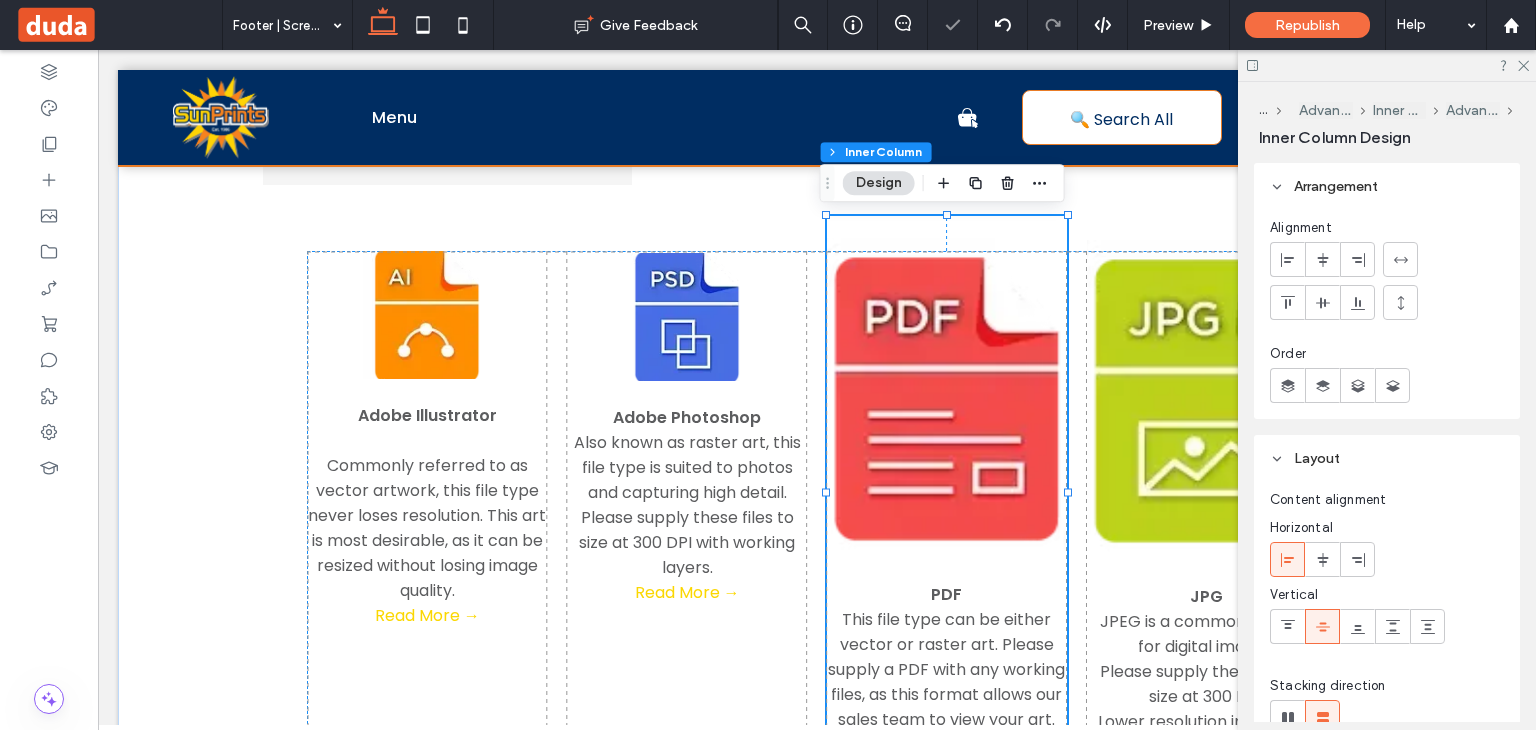 click at bounding box center [947, 398] 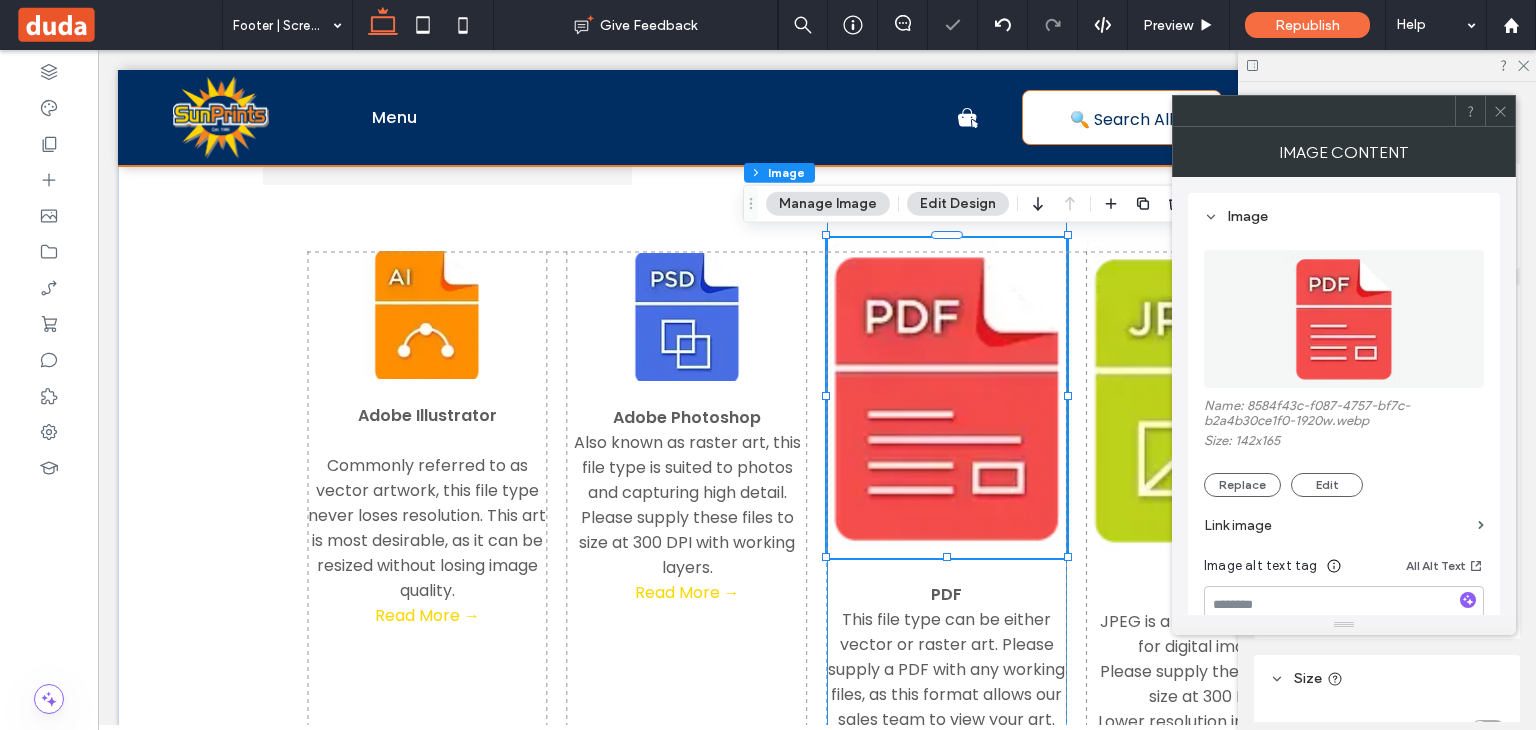 click at bounding box center (947, 398) 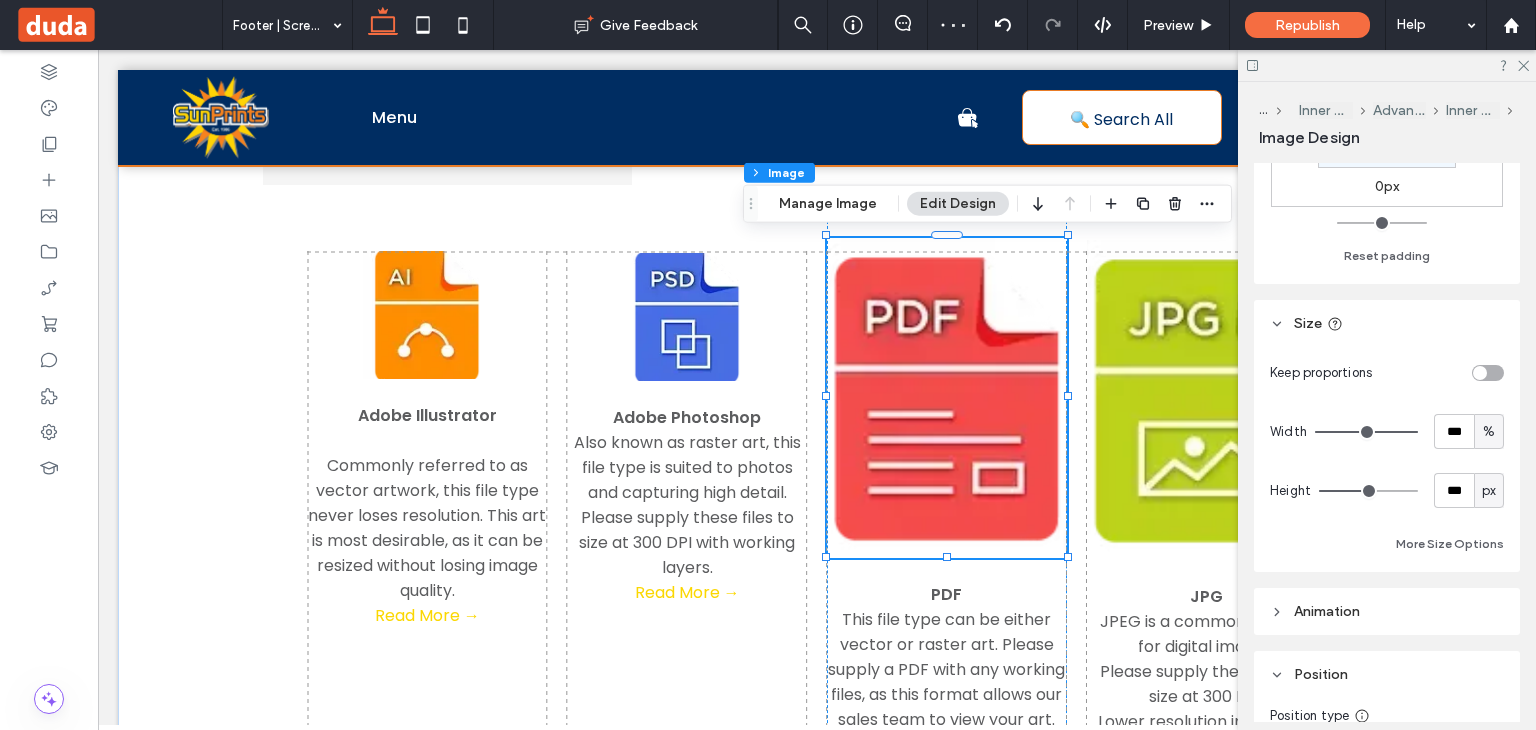scroll, scrollTop: 356, scrollLeft: 0, axis: vertical 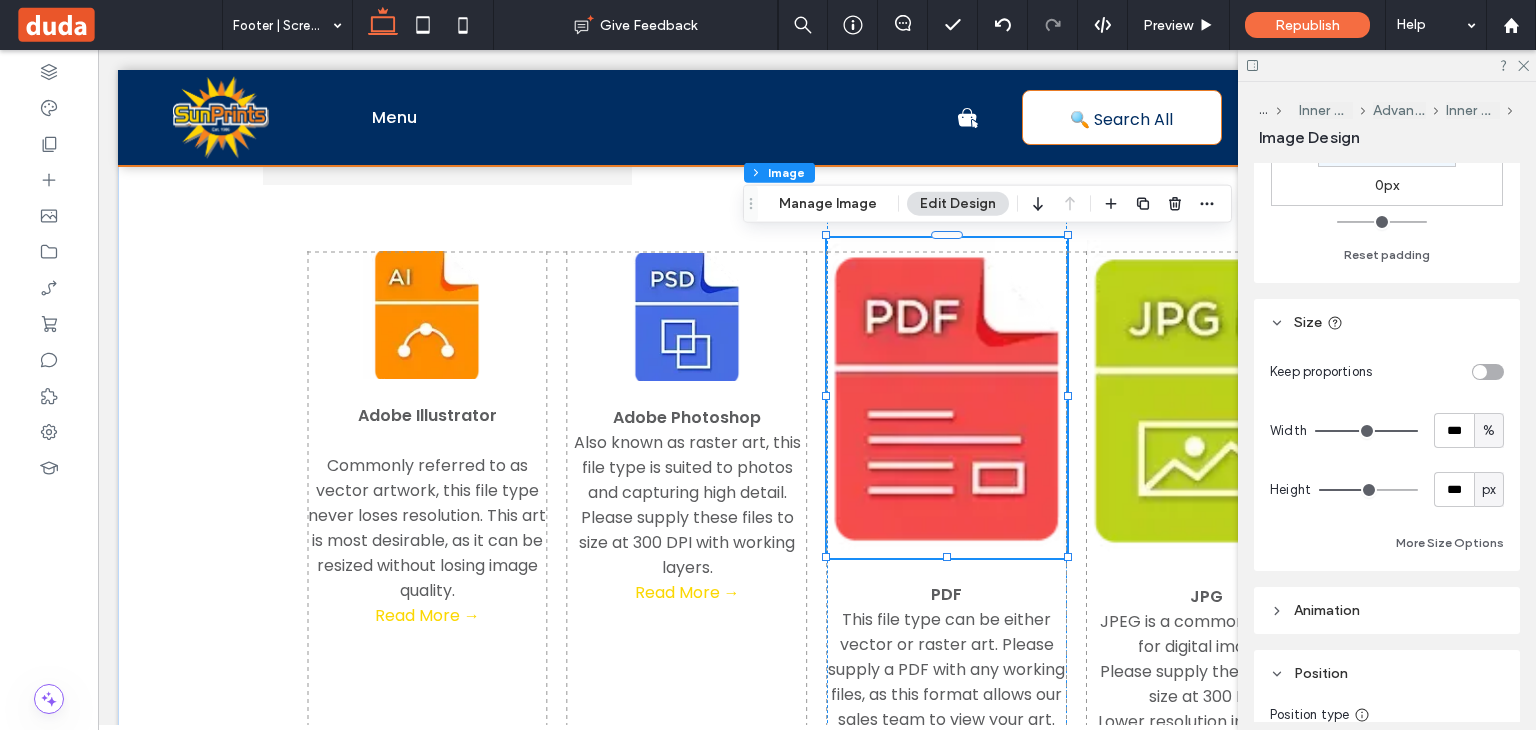 click on "%" at bounding box center (1489, 431) 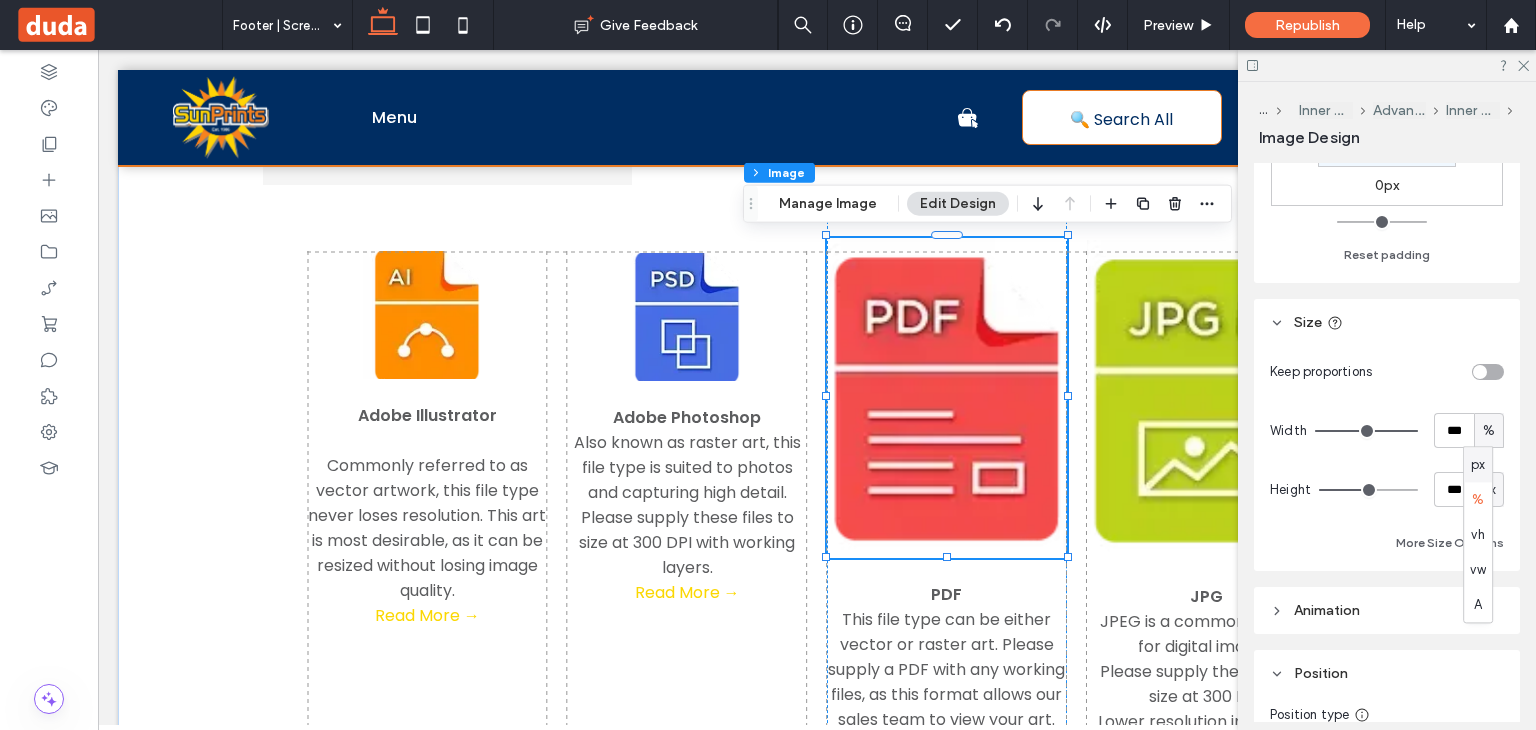 click on "px" at bounding box center (1478, 465) 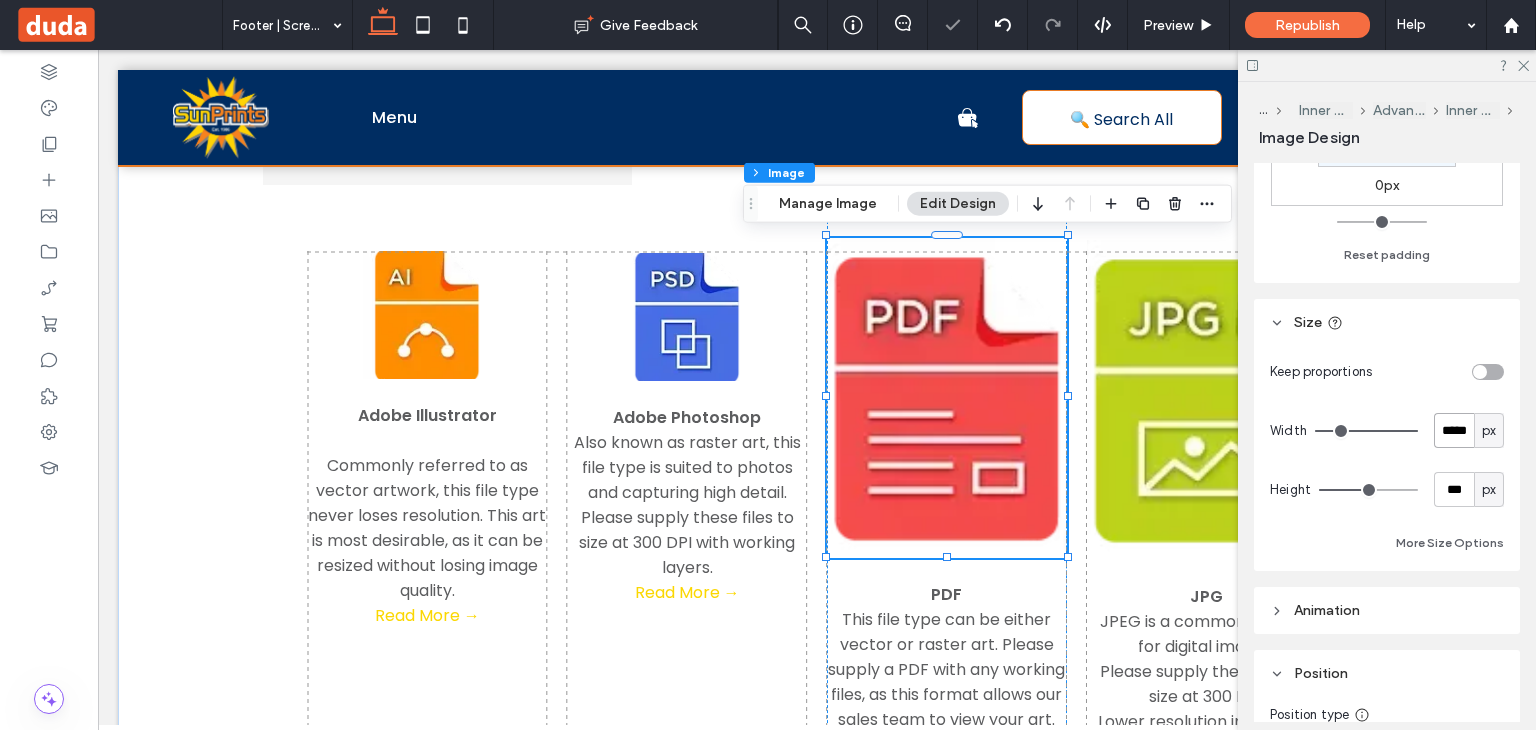 click on "*****" at bounding box center (1454, 430) 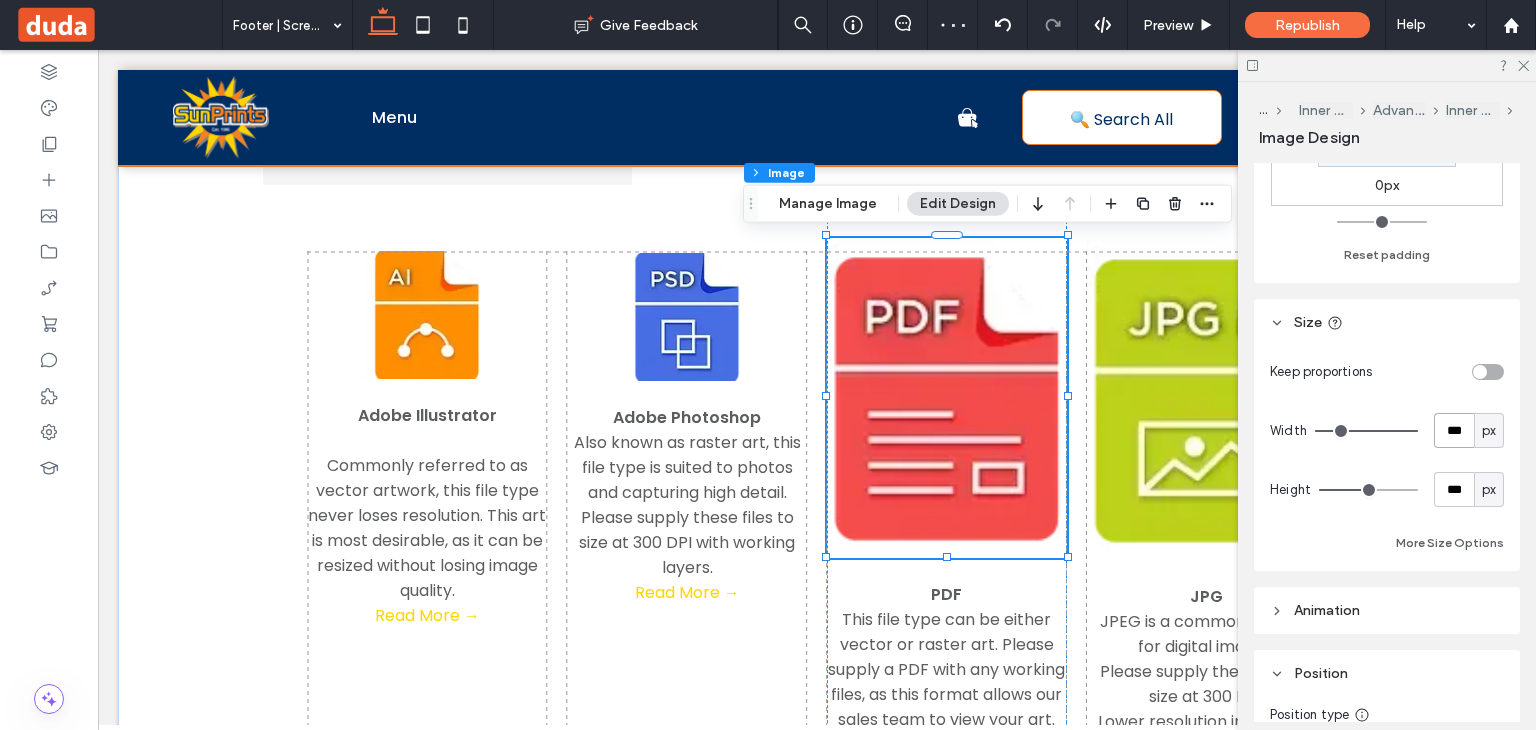 type on "***" 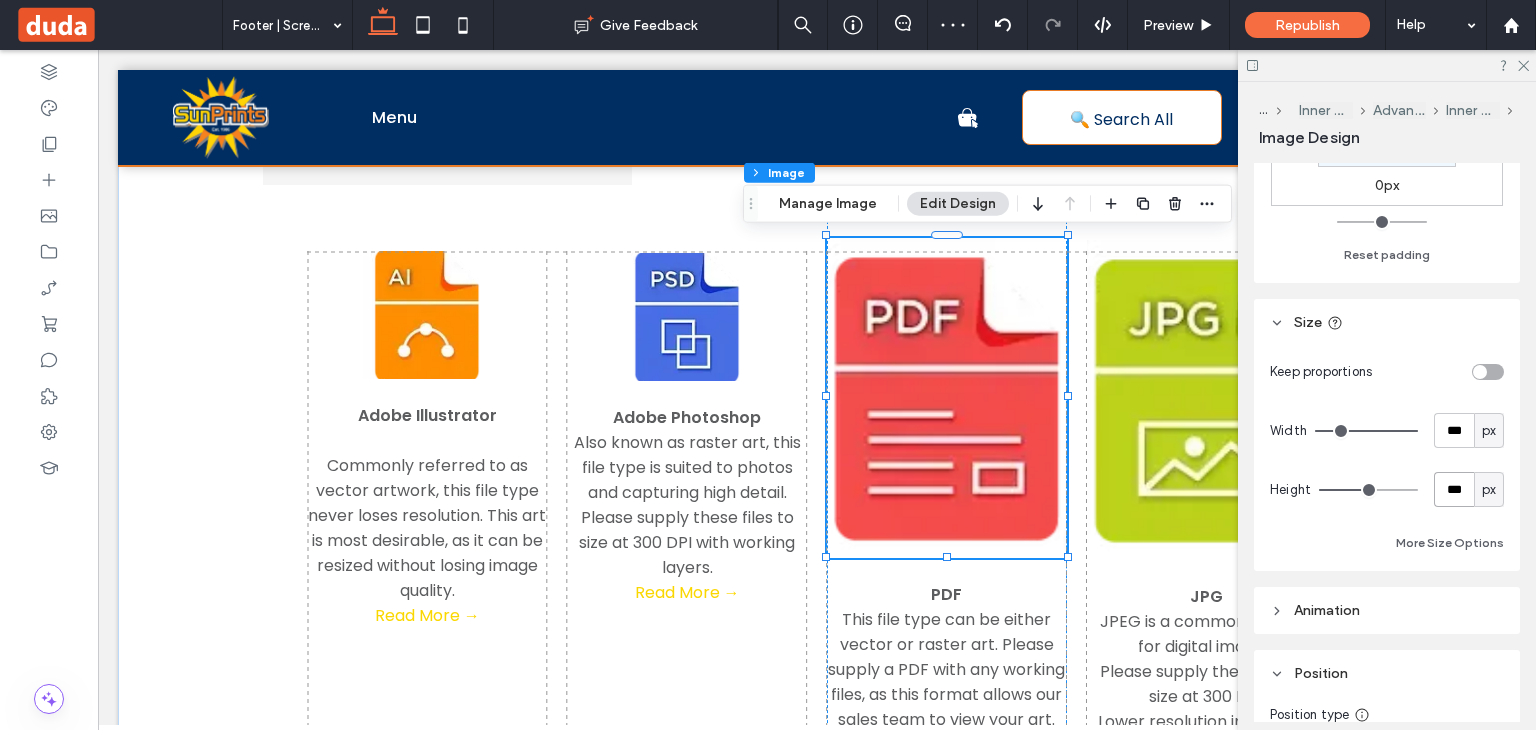 type on "***" 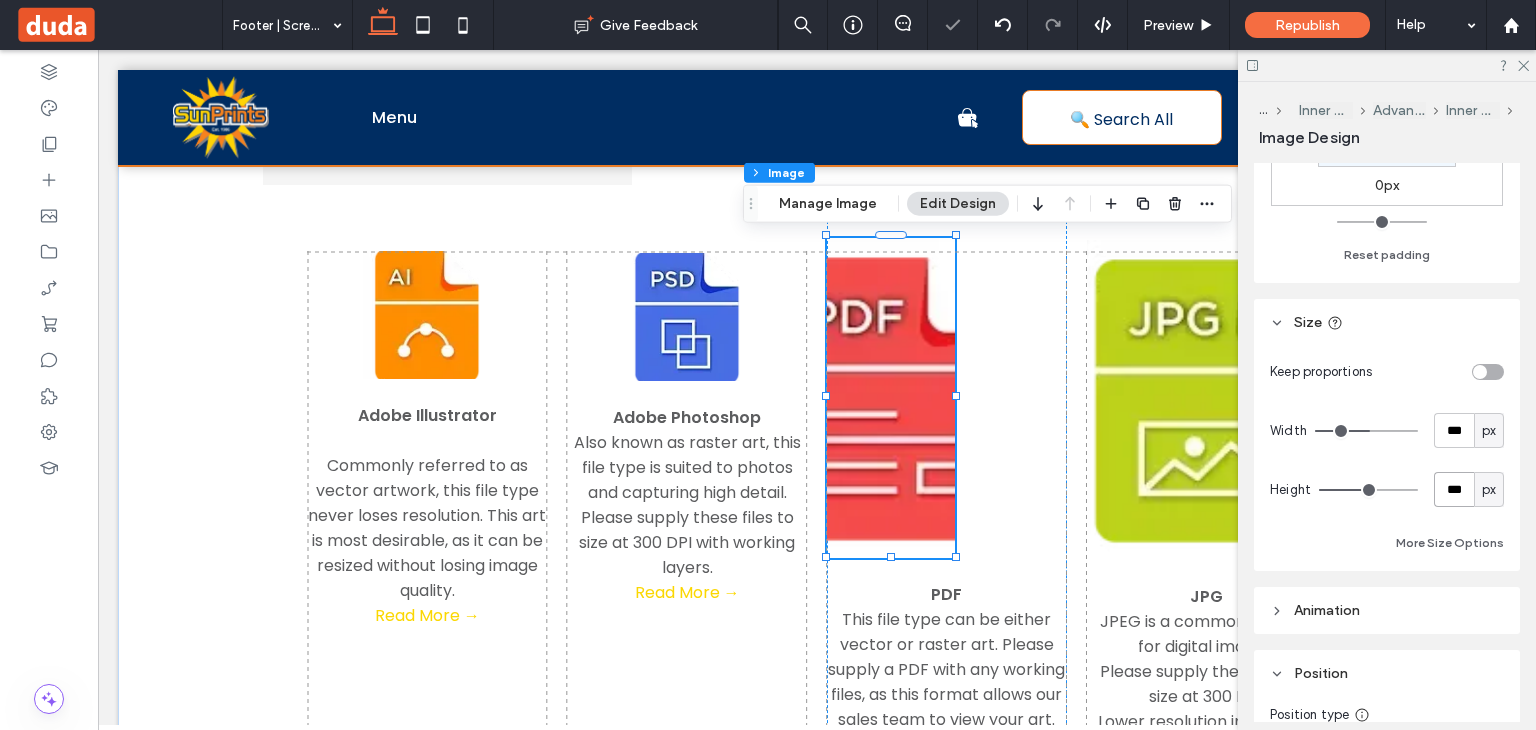 click on "***" at bounding box center (1454, 489) 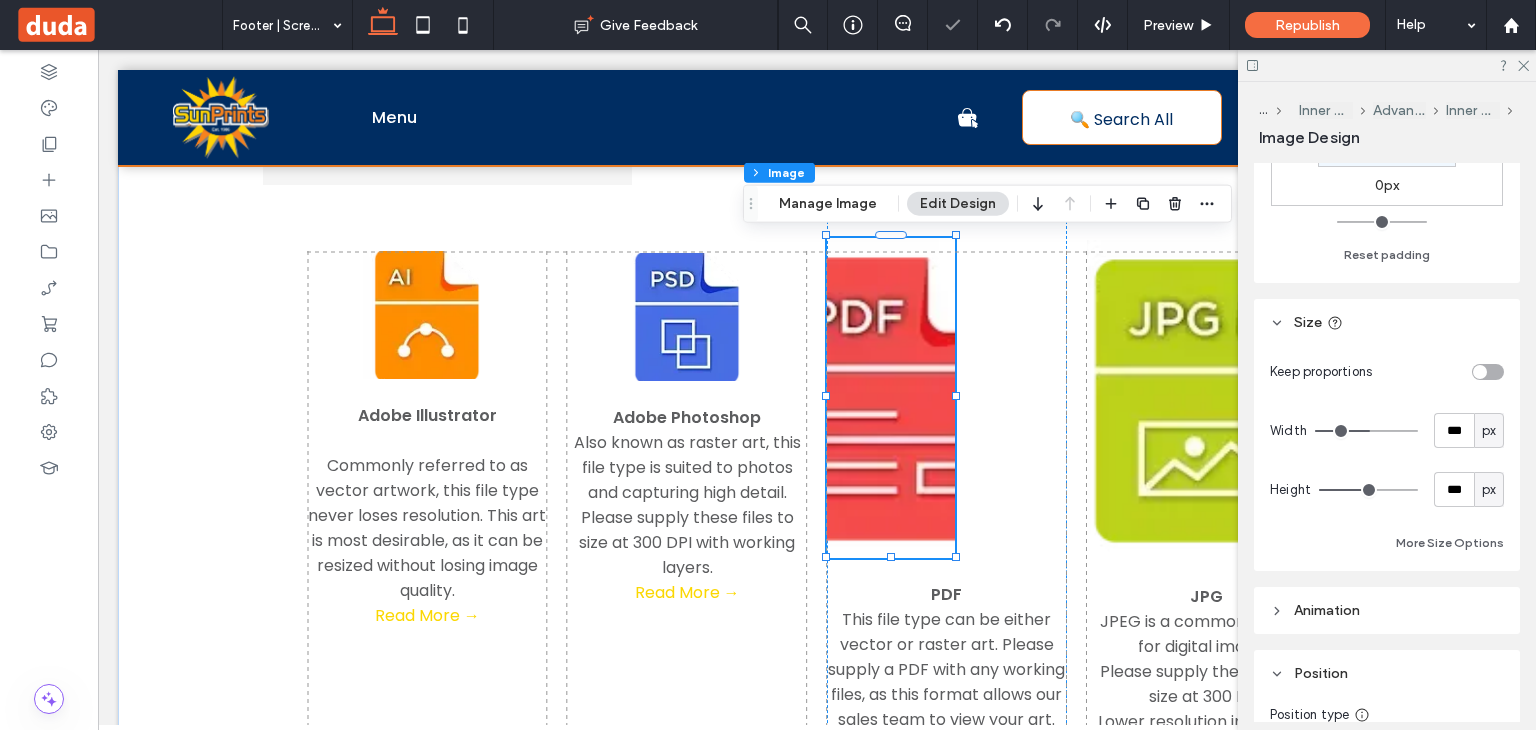 type on "***" 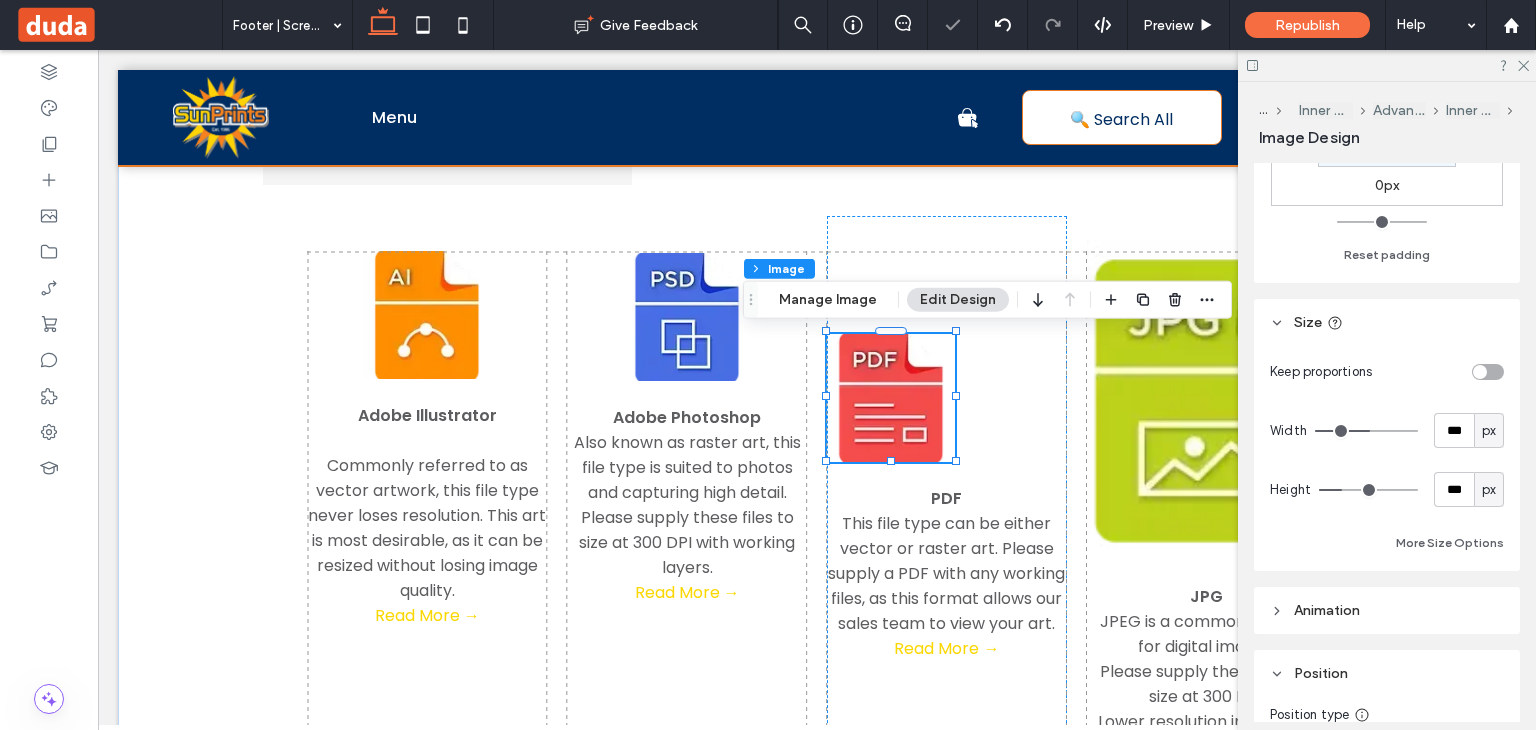 click on "Keep proportions Width *** px Height *** px More Size Options" at bounding box center (1387, 454) 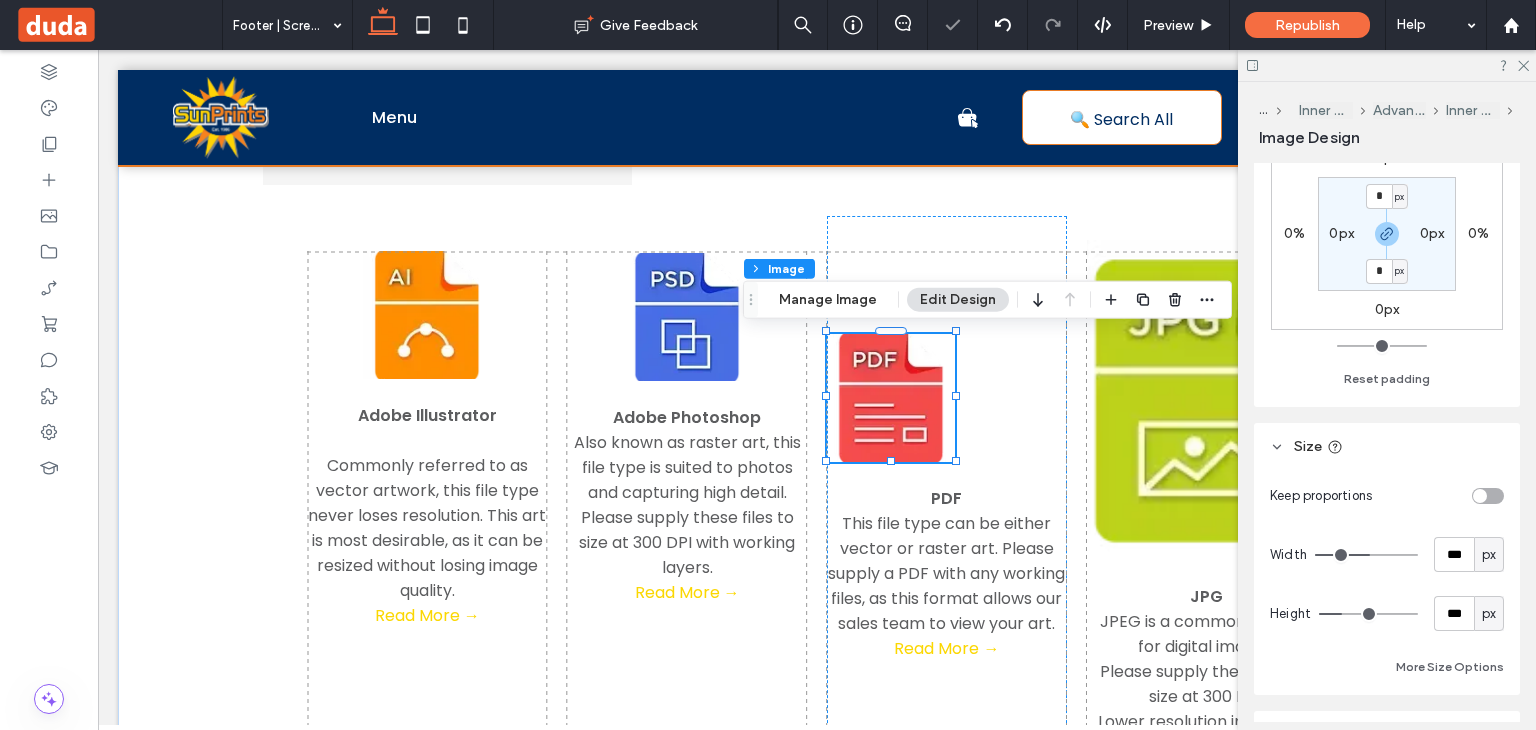 scroll, scrollTop: 0, scrollLeft: 0, axis: both 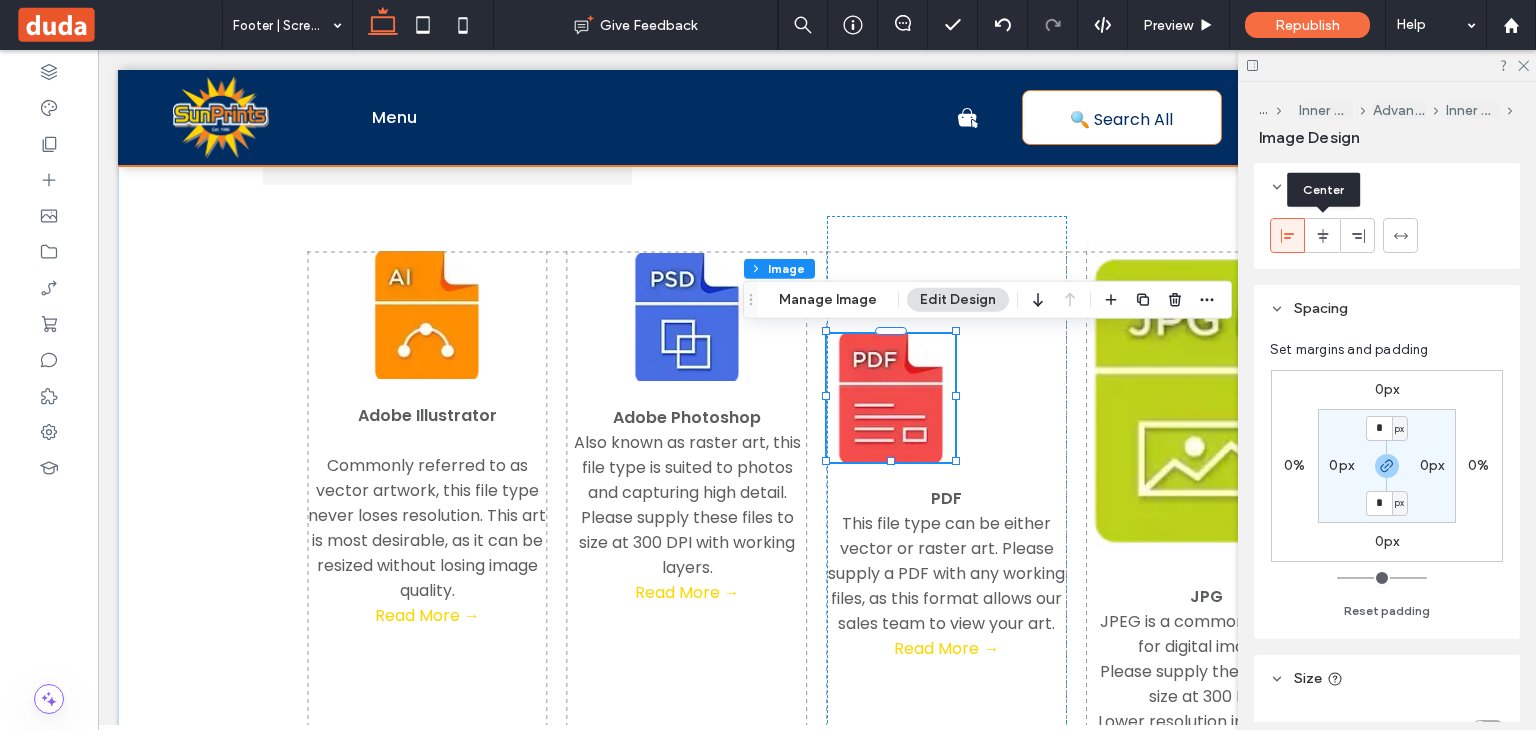 click 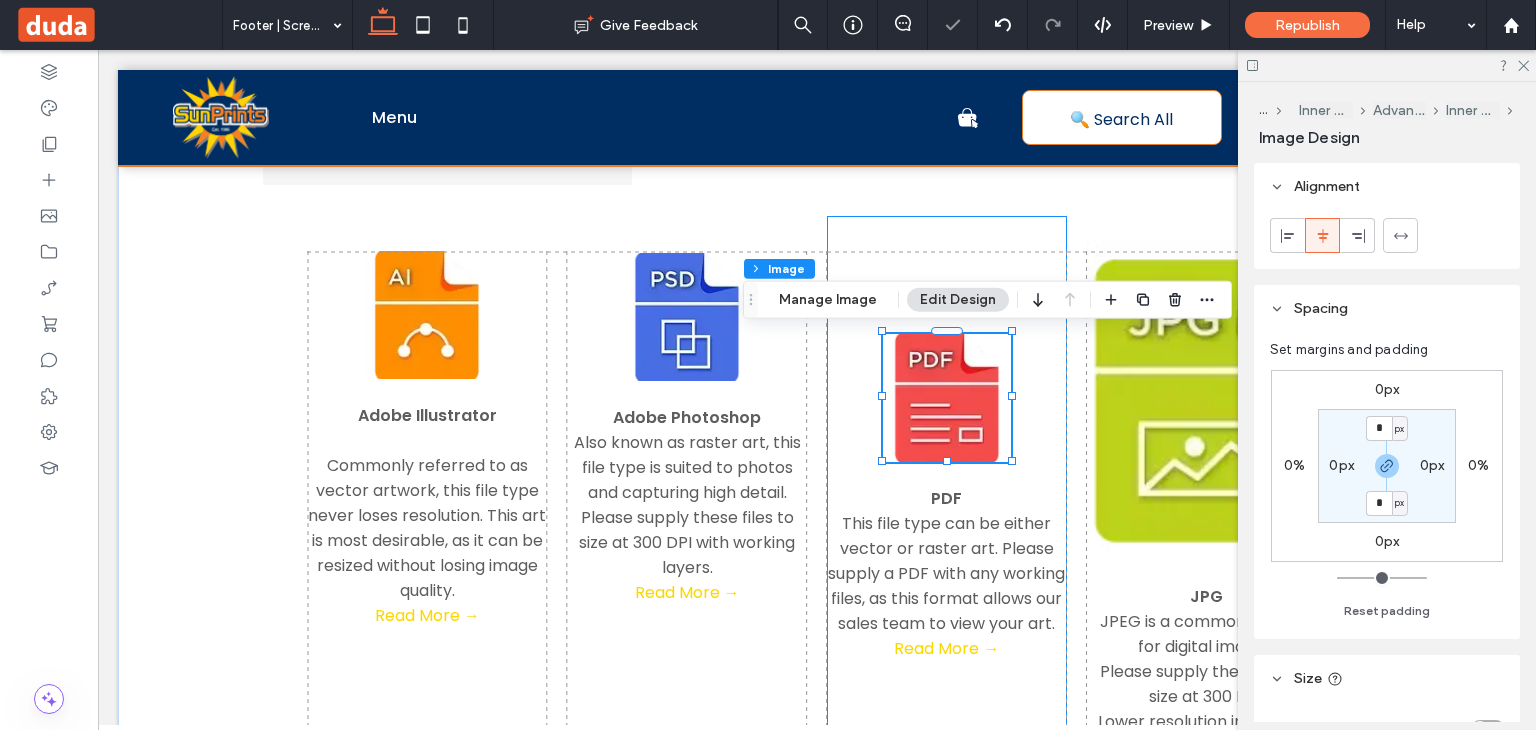 click on "PDF This file type can be either vector or raster art. Please supply a PDF with any working files, as this format allows our sales team to view your art. Read More
→" at bounding box center [947, 497] 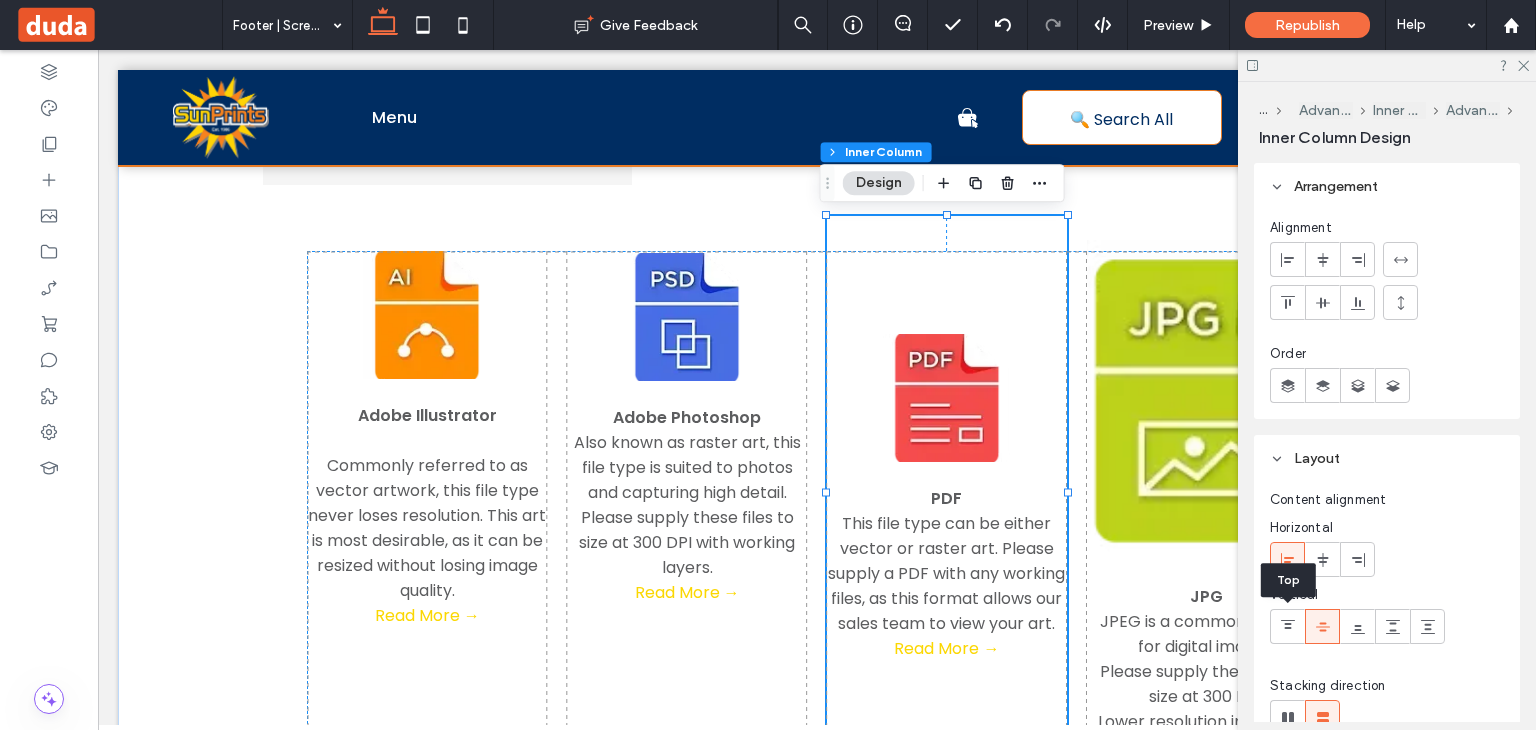 click at bounding box center [1287, 626] 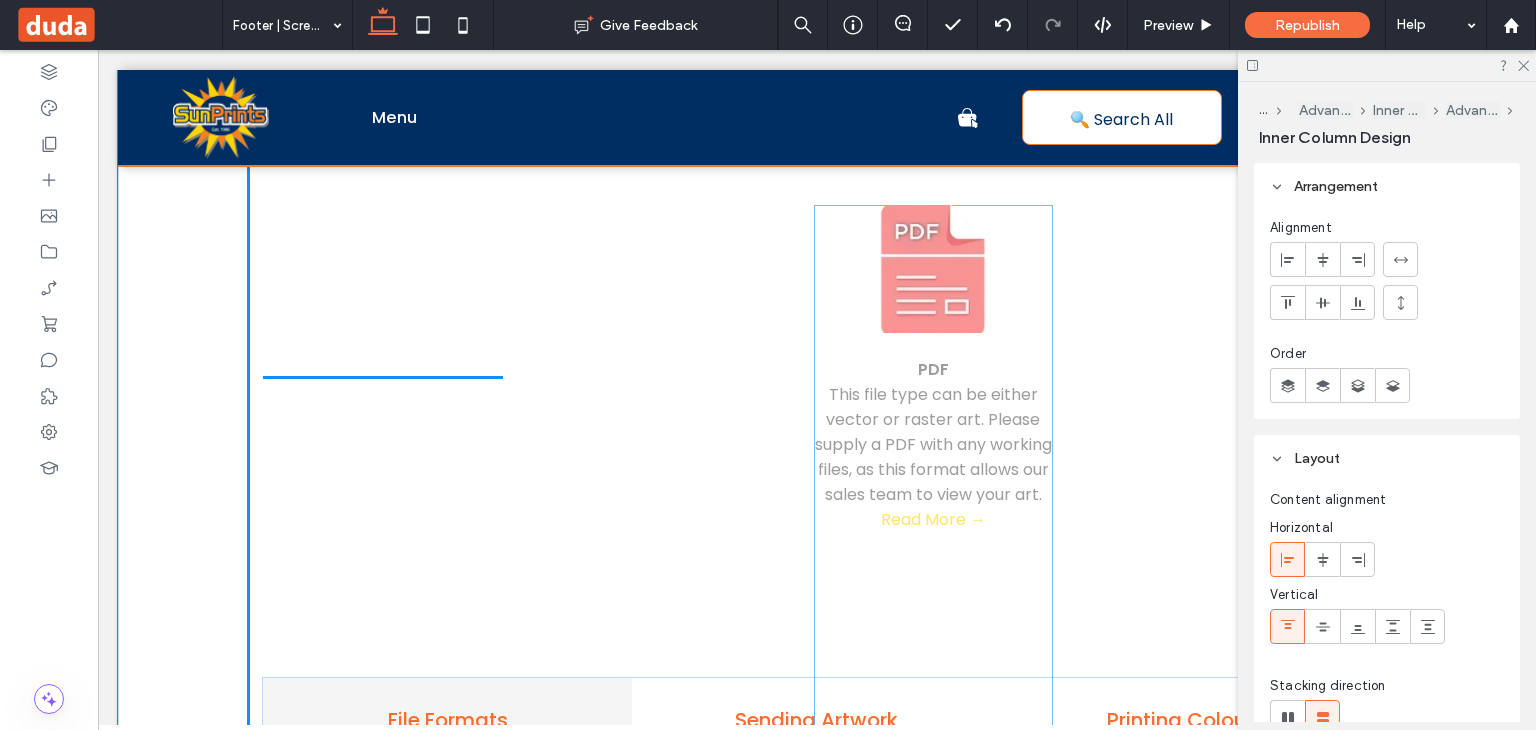 drag, startPoint x: 1030, startPoint y: 237, endPoint x: 1024, endPoint y: 226, distance: 12.529964 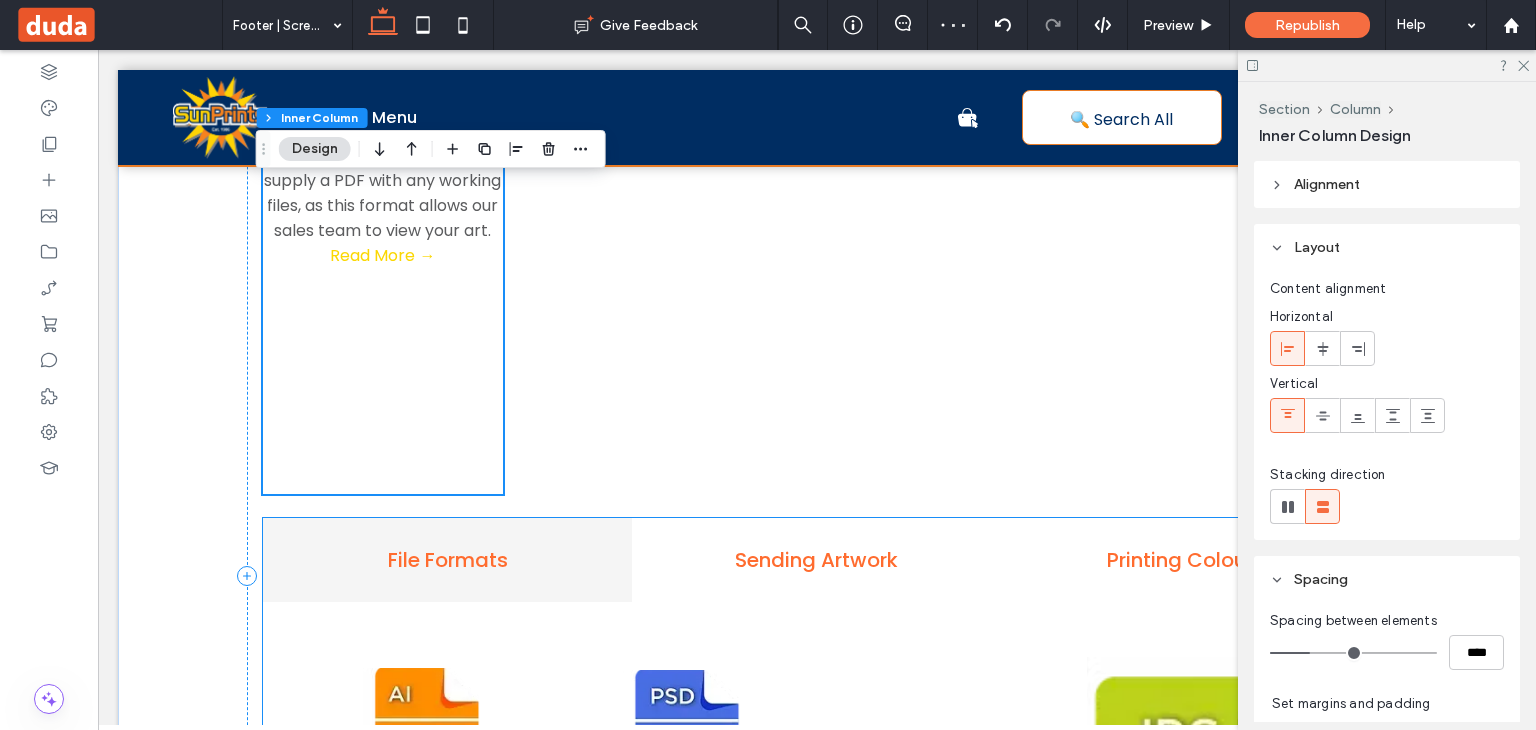 scroll, scrollTop: 819, scrollLeft: 0, axis: vertical 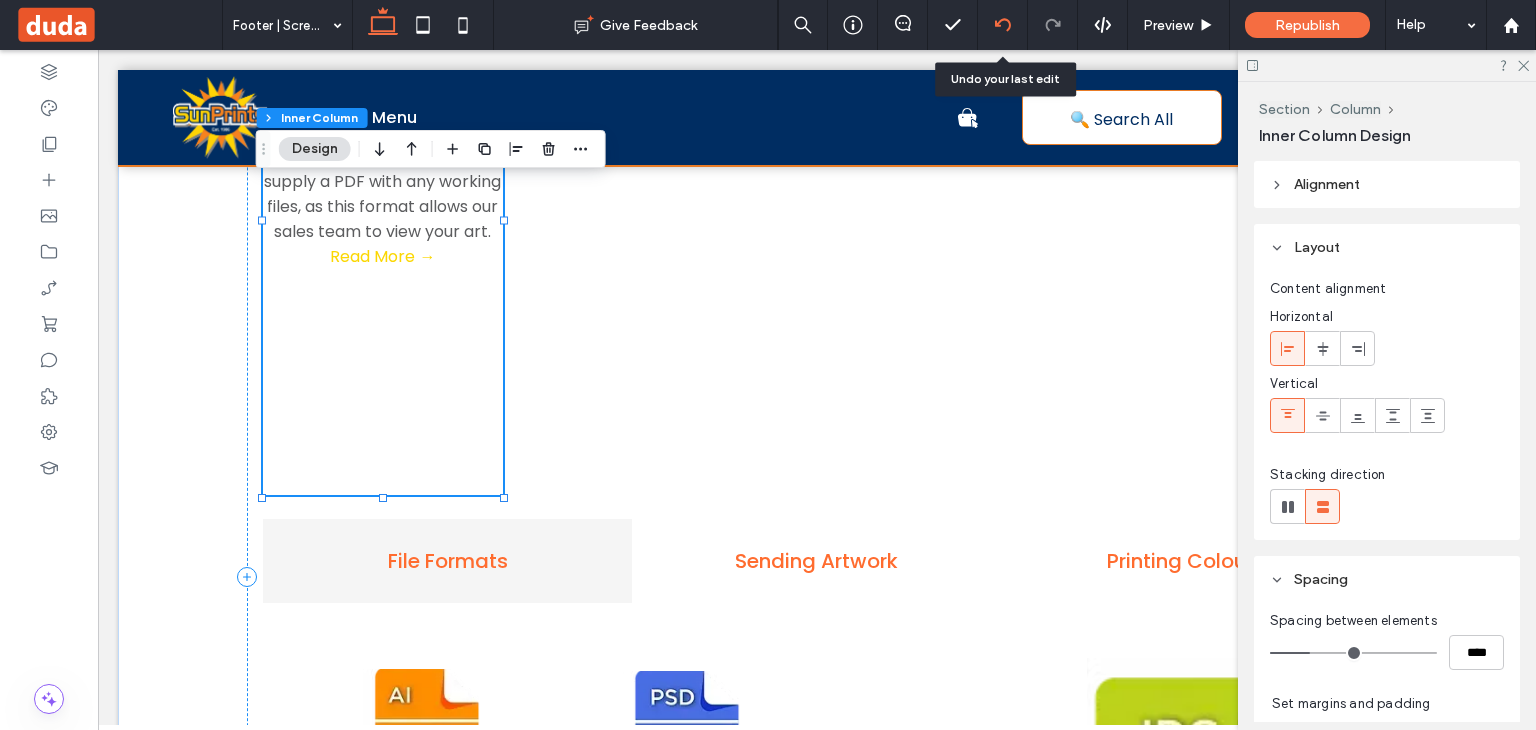 click at bounding box center (1002, 25) 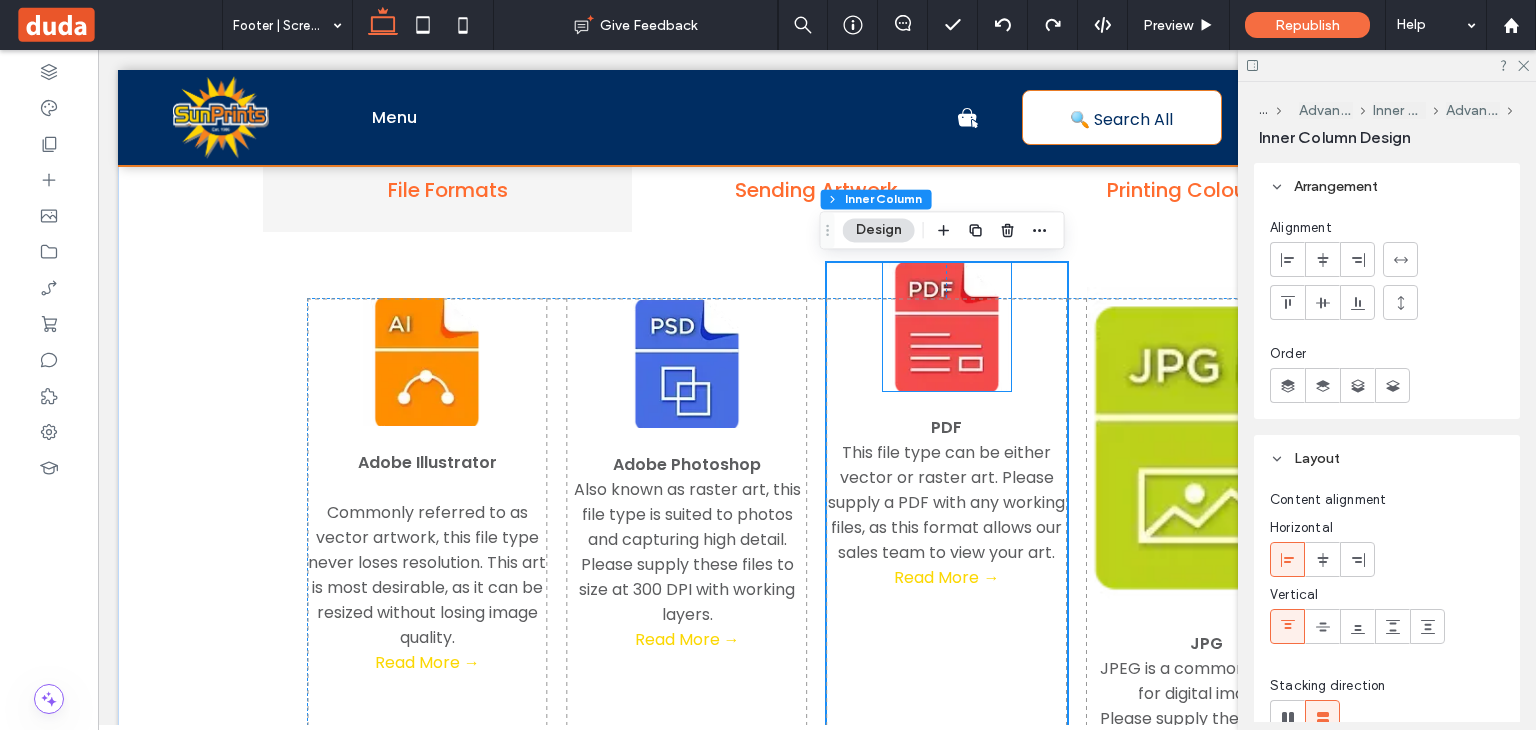 scroll, scrollTop: 612, scrollLeft: 0, axis: vertical 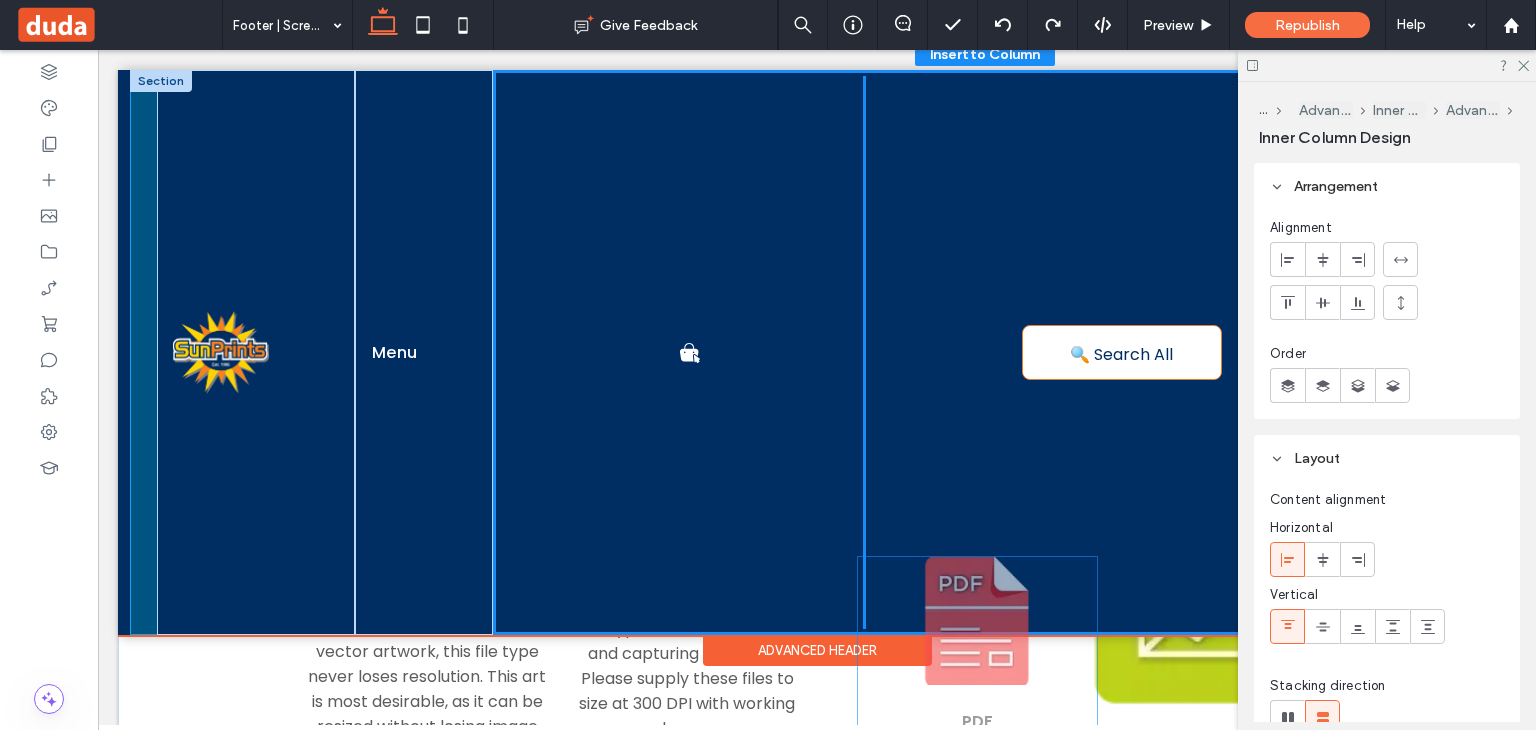 drag, startPoint x: 1024, startPoint y: 271, endPoint x: 1062, endPoint y: 565, distance: 296.44562 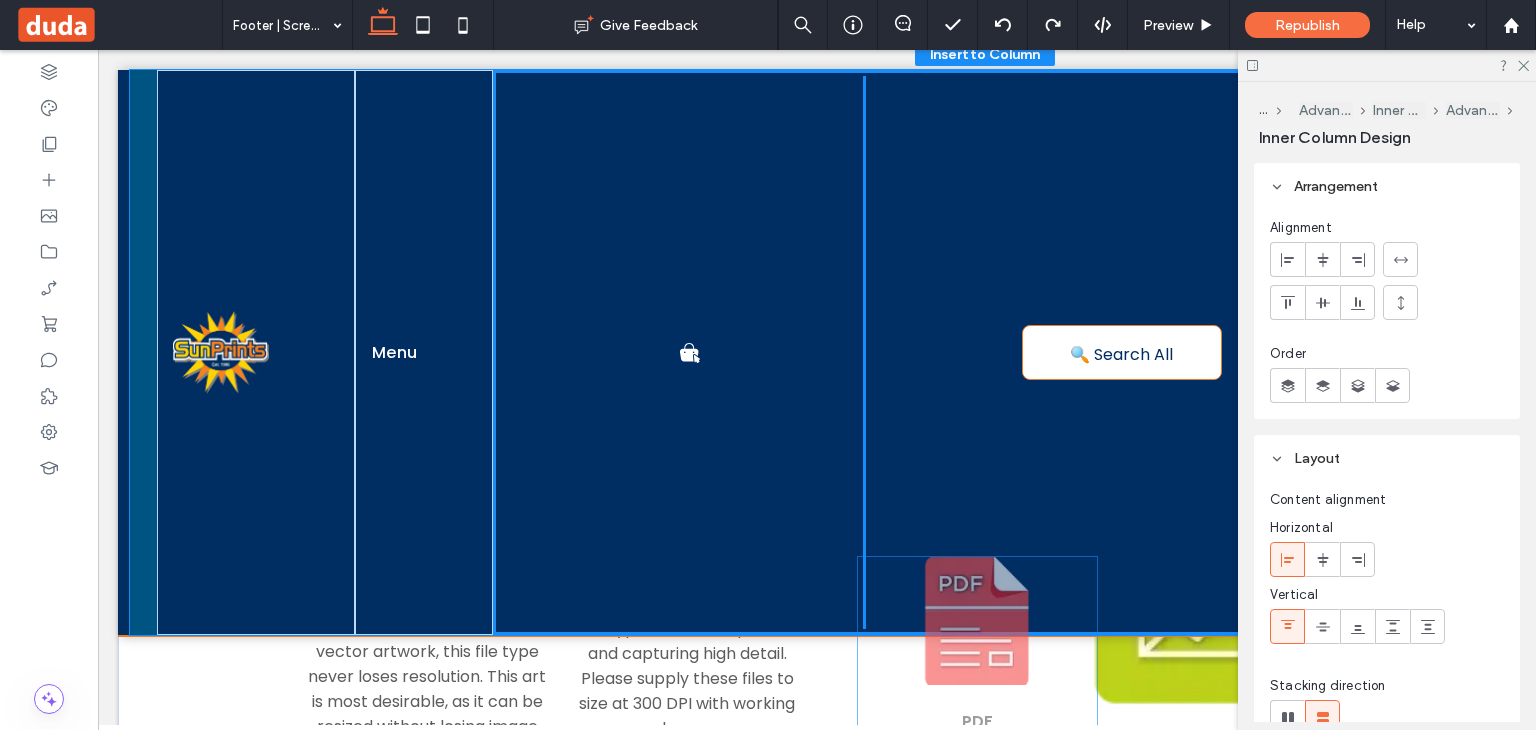 scroll, scrollTop: 500, scrollLeft: 0, axis: vertical 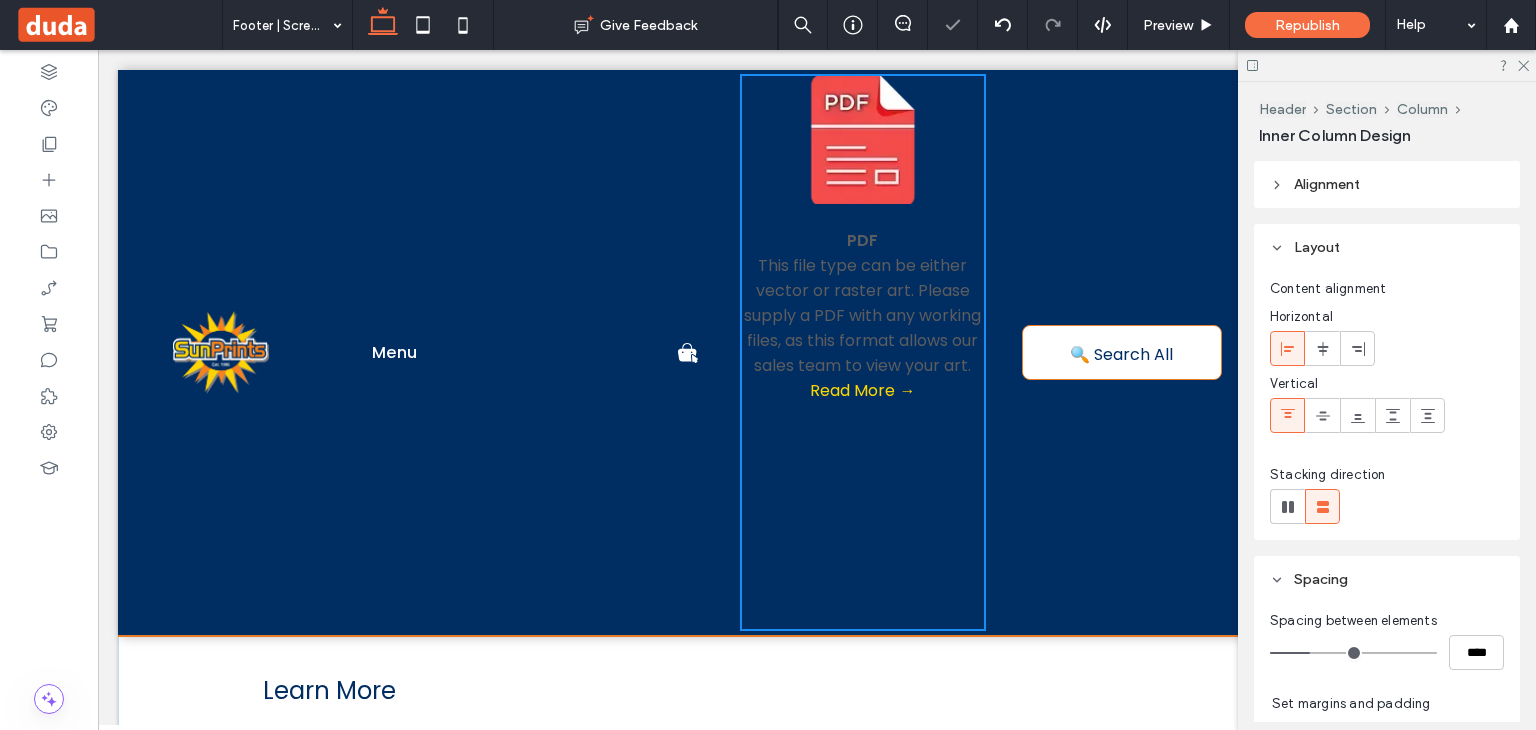 type on "**" 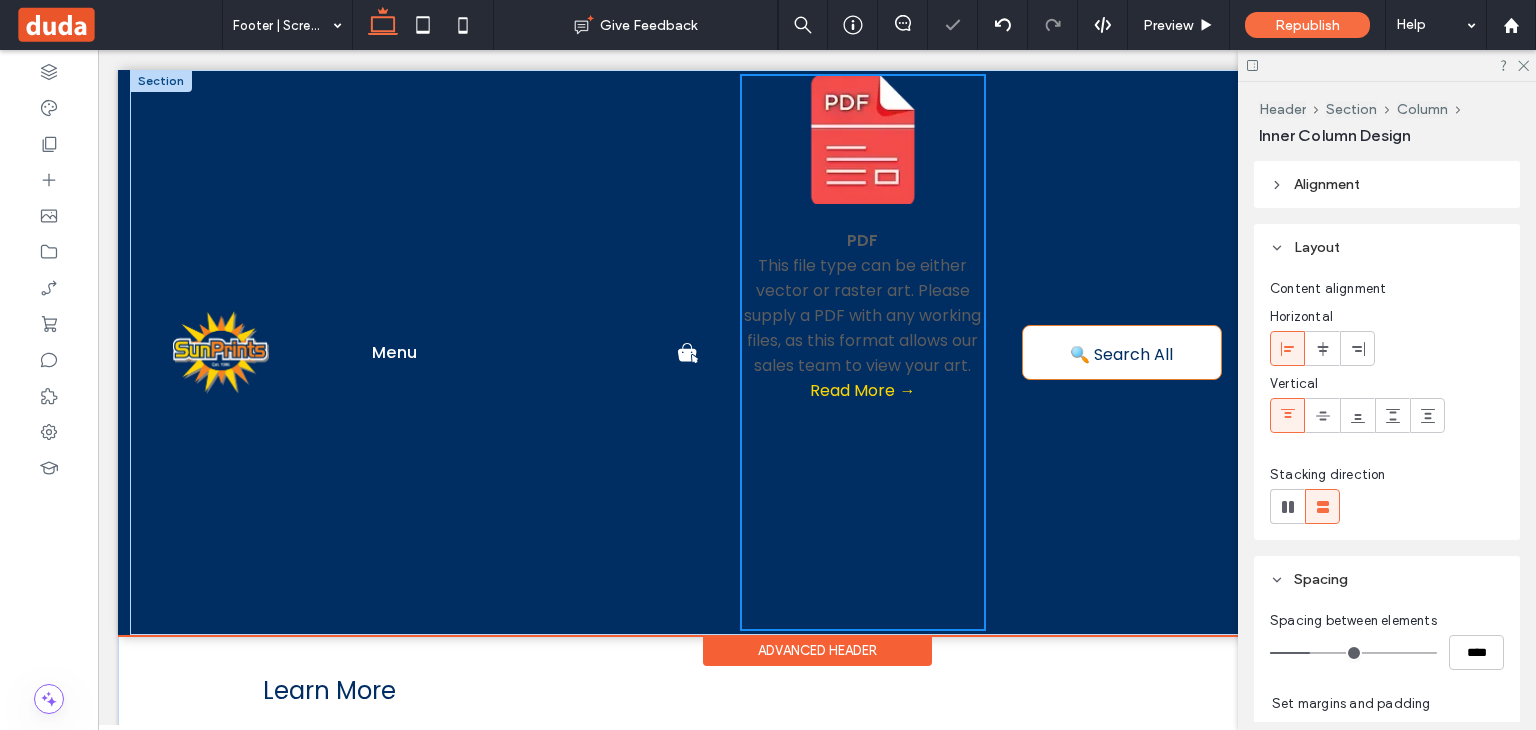 type on "****" 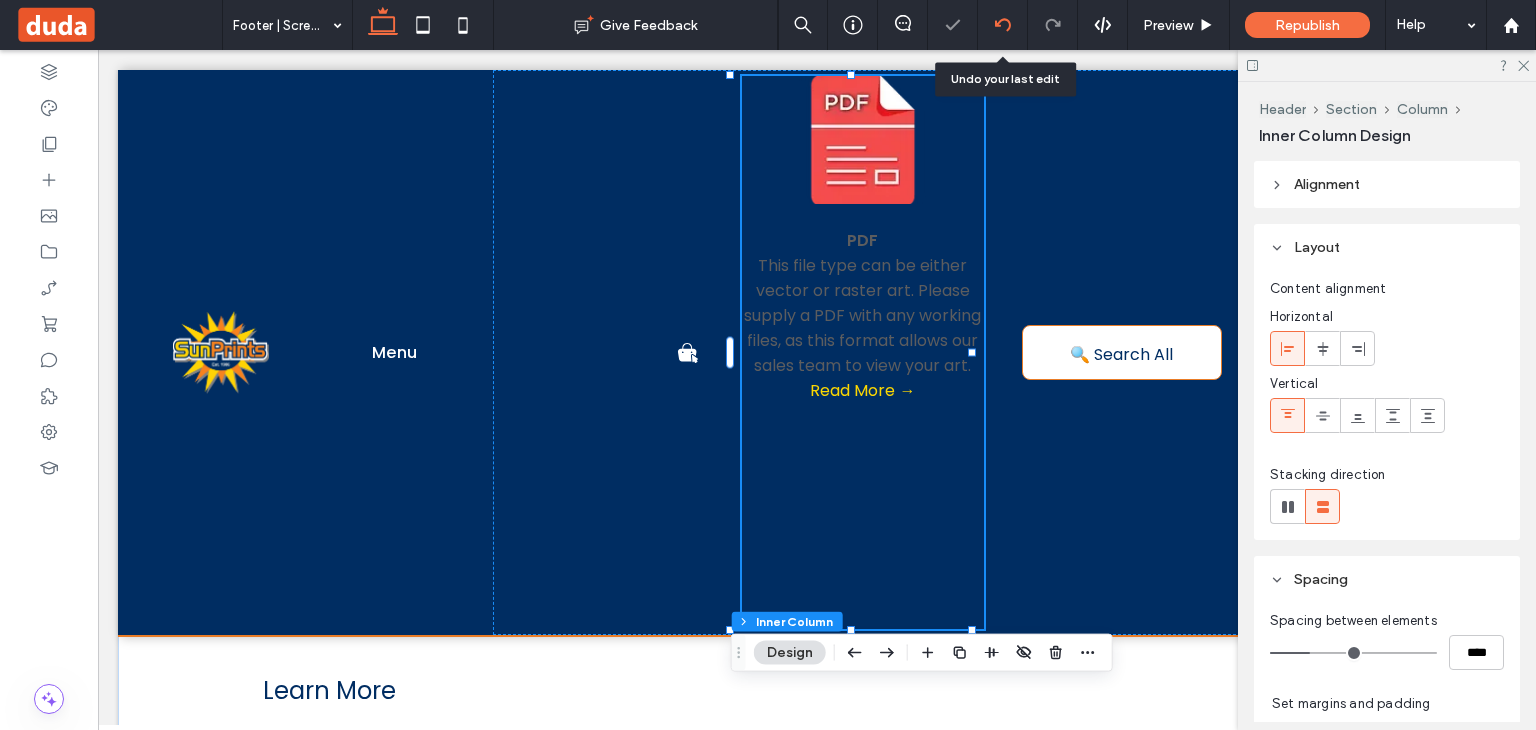 click 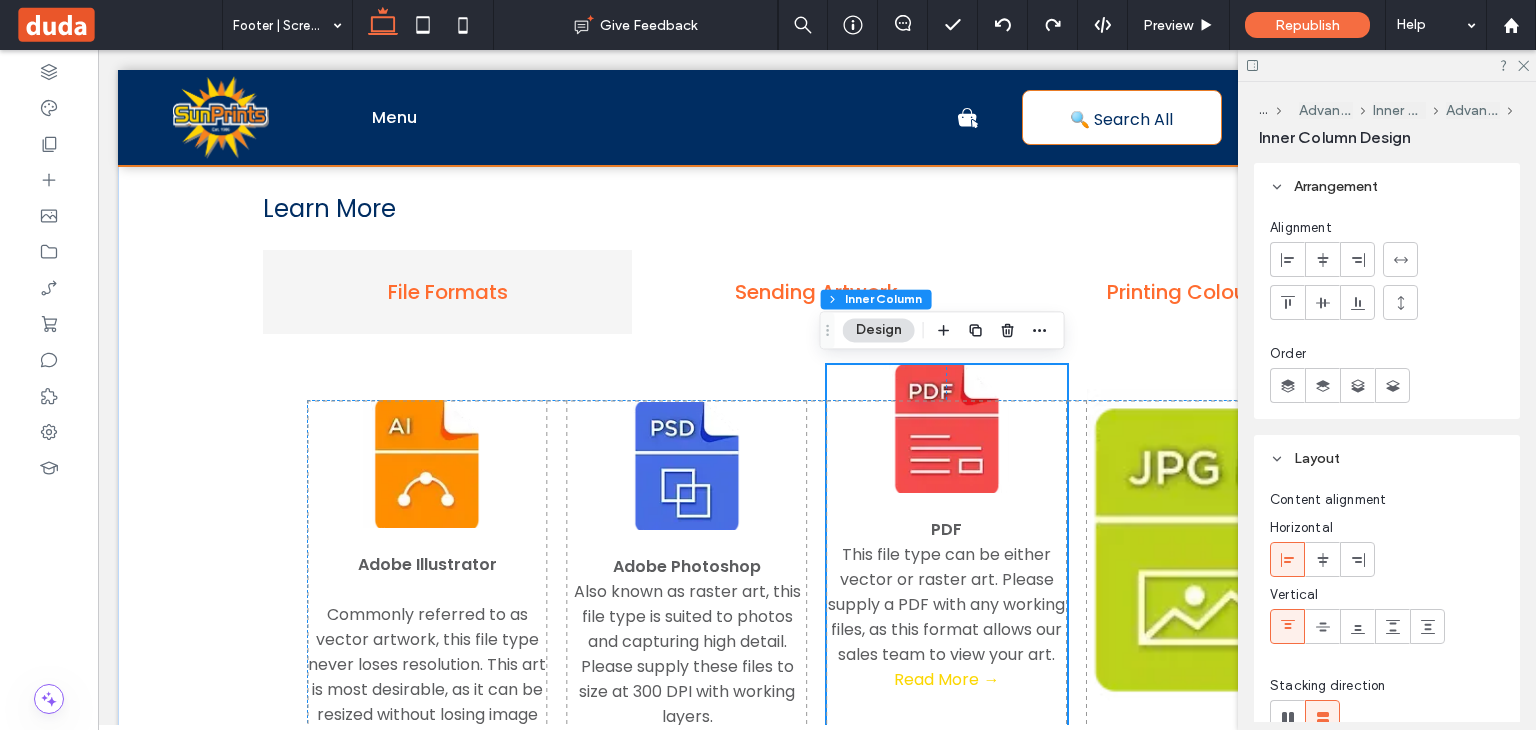 scroll, scrollTop: 509, scrollLeft: 0, axis: vertical 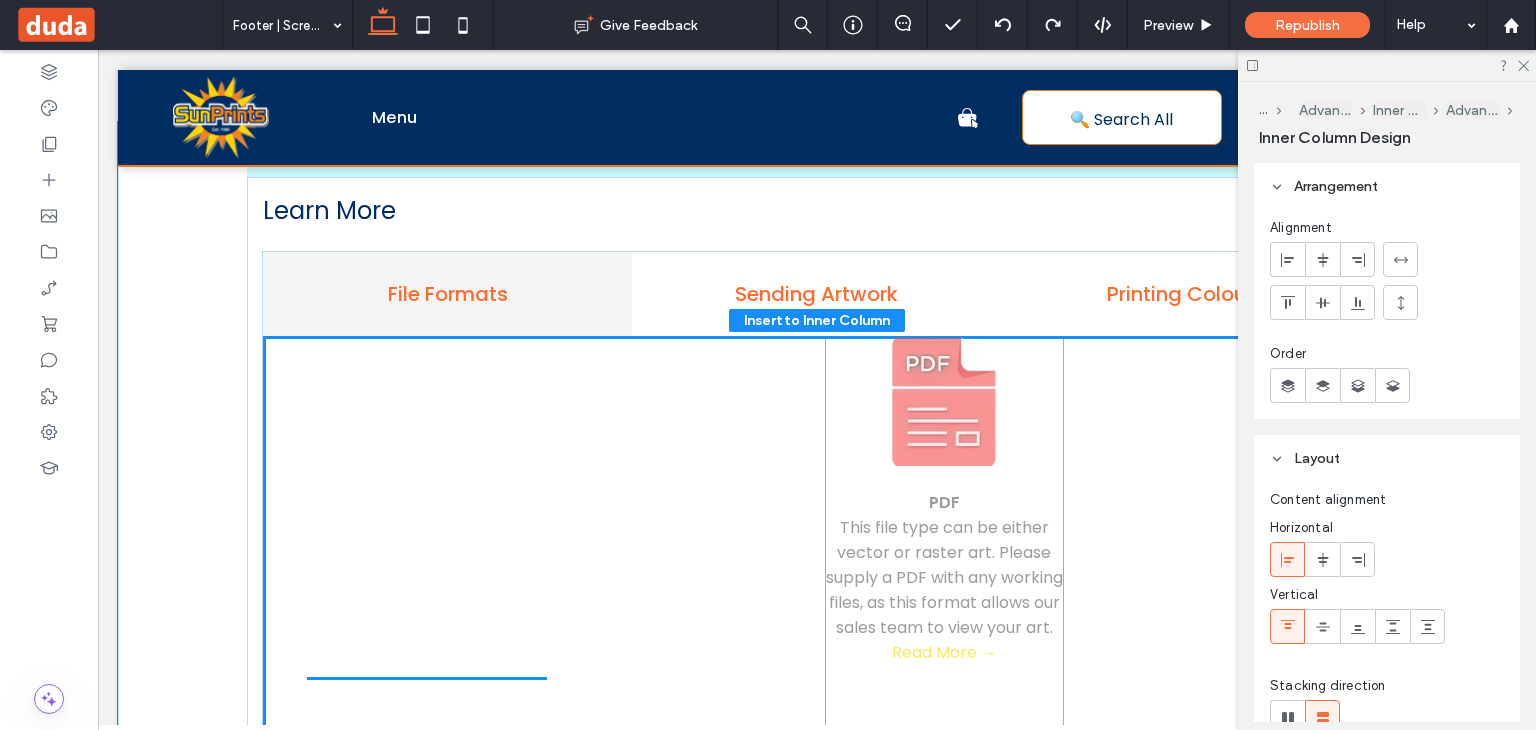 drag, startPoint x: 853, startPoint y: 392, endPoint x: 858, endPoint y: 363, distance: 29.427877 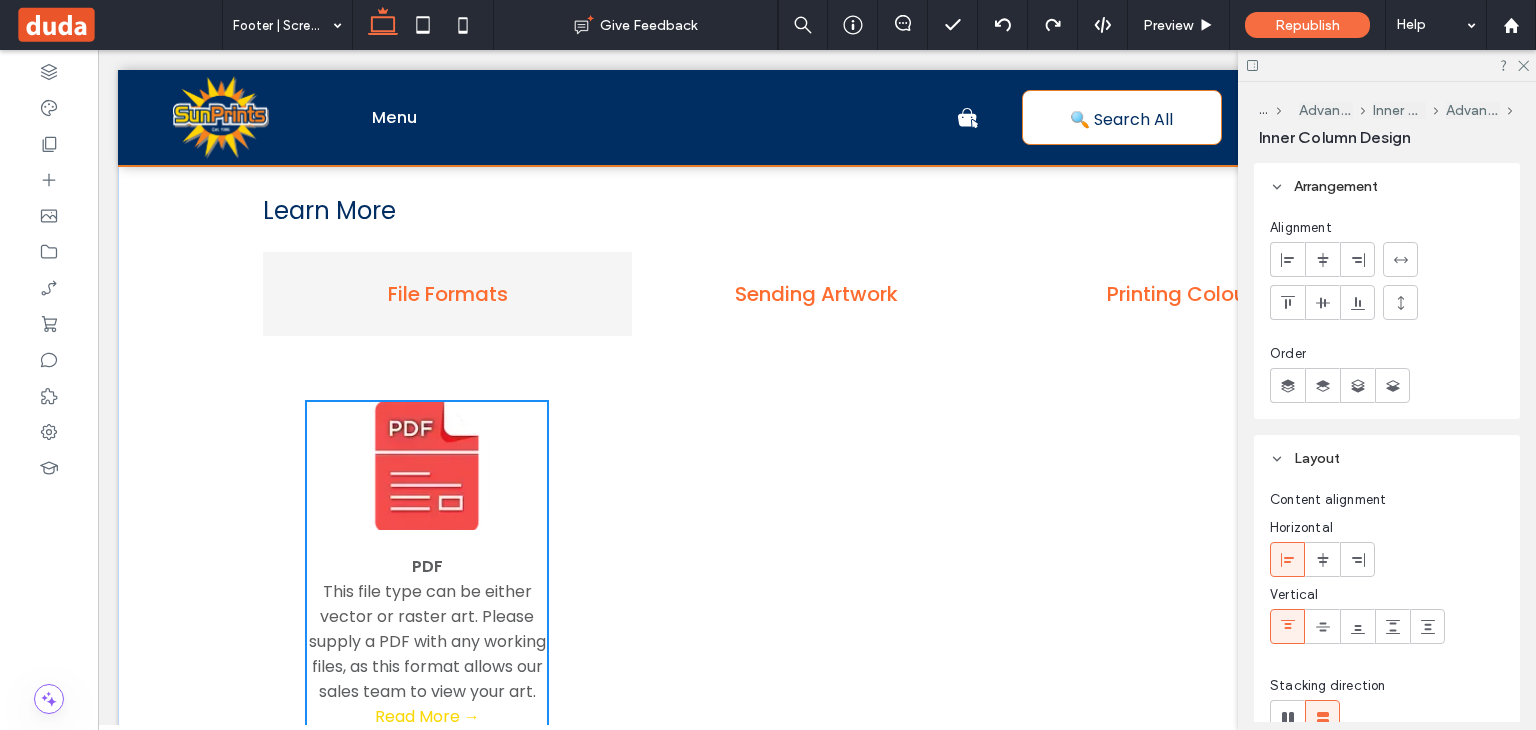 type on "**" 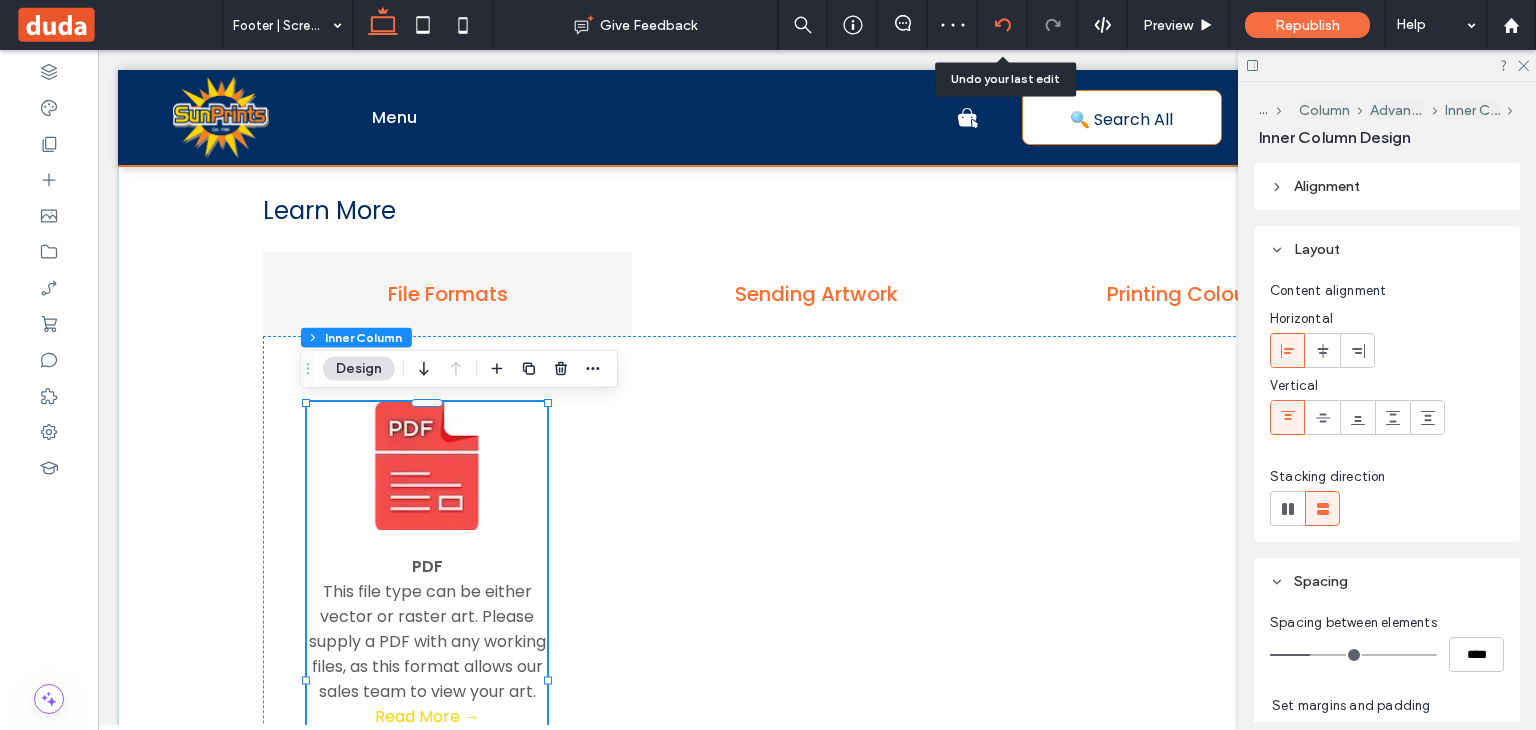 click 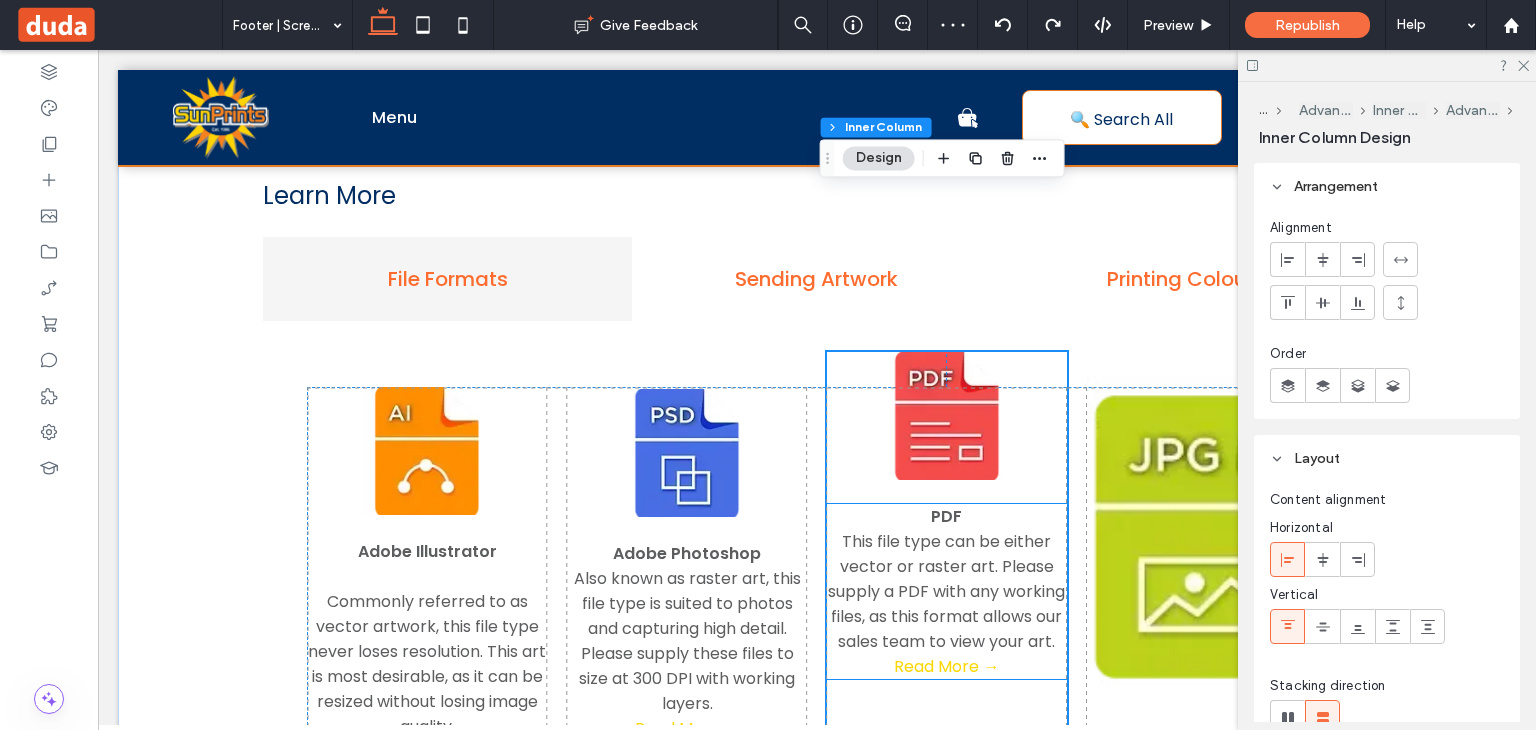 scroll, scrollTop: 520, scrollLeft: 0, axis: vertical 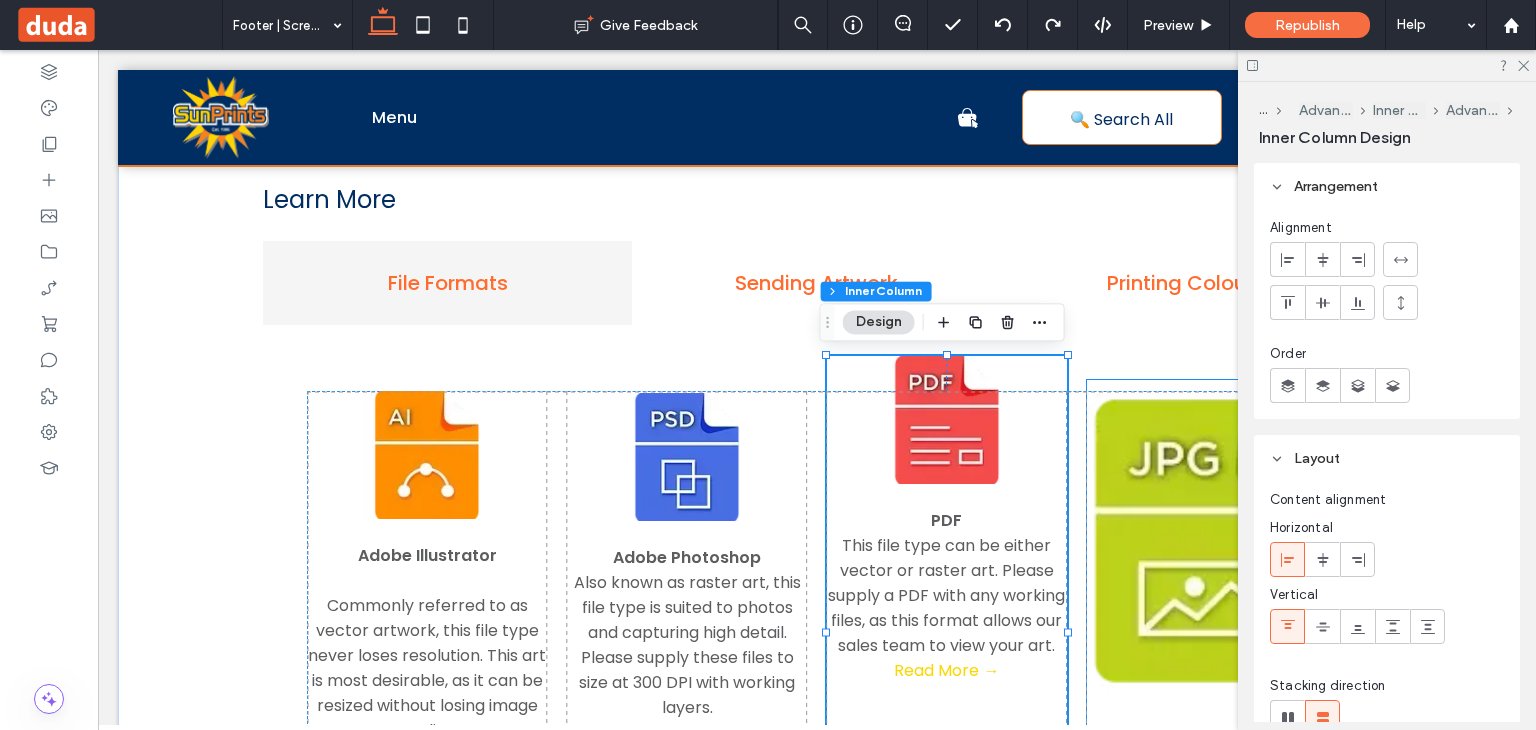 click at bounding box center [1207, 540] 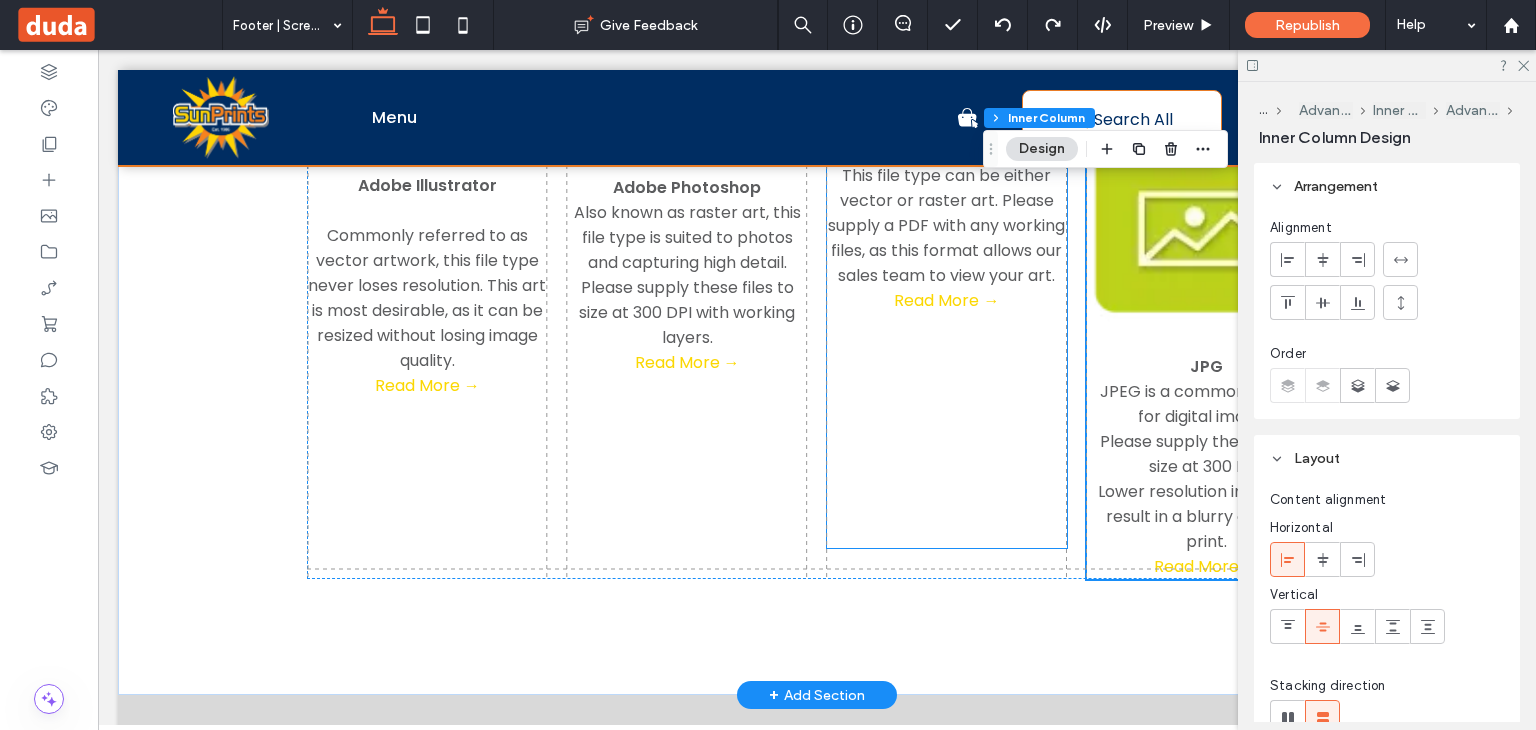 scroll, scrollTop: 892, scrollLeft: 0, axis: vertical 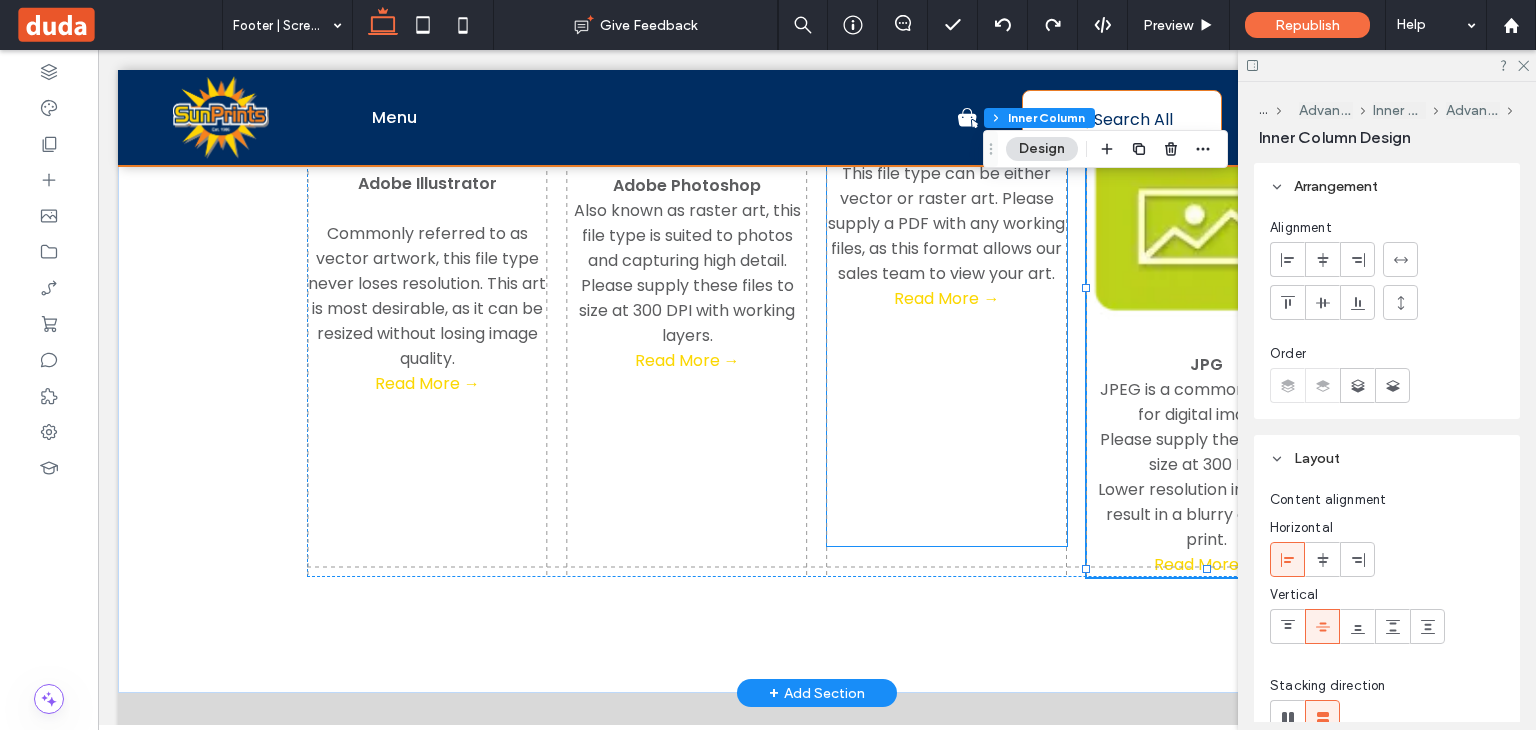 click on "PDF This file type can be either vector or raster art. Please supply a PDF with any working files, as this format allows our sales team to view your art. Read More
→" at bounding box center (947, 265) 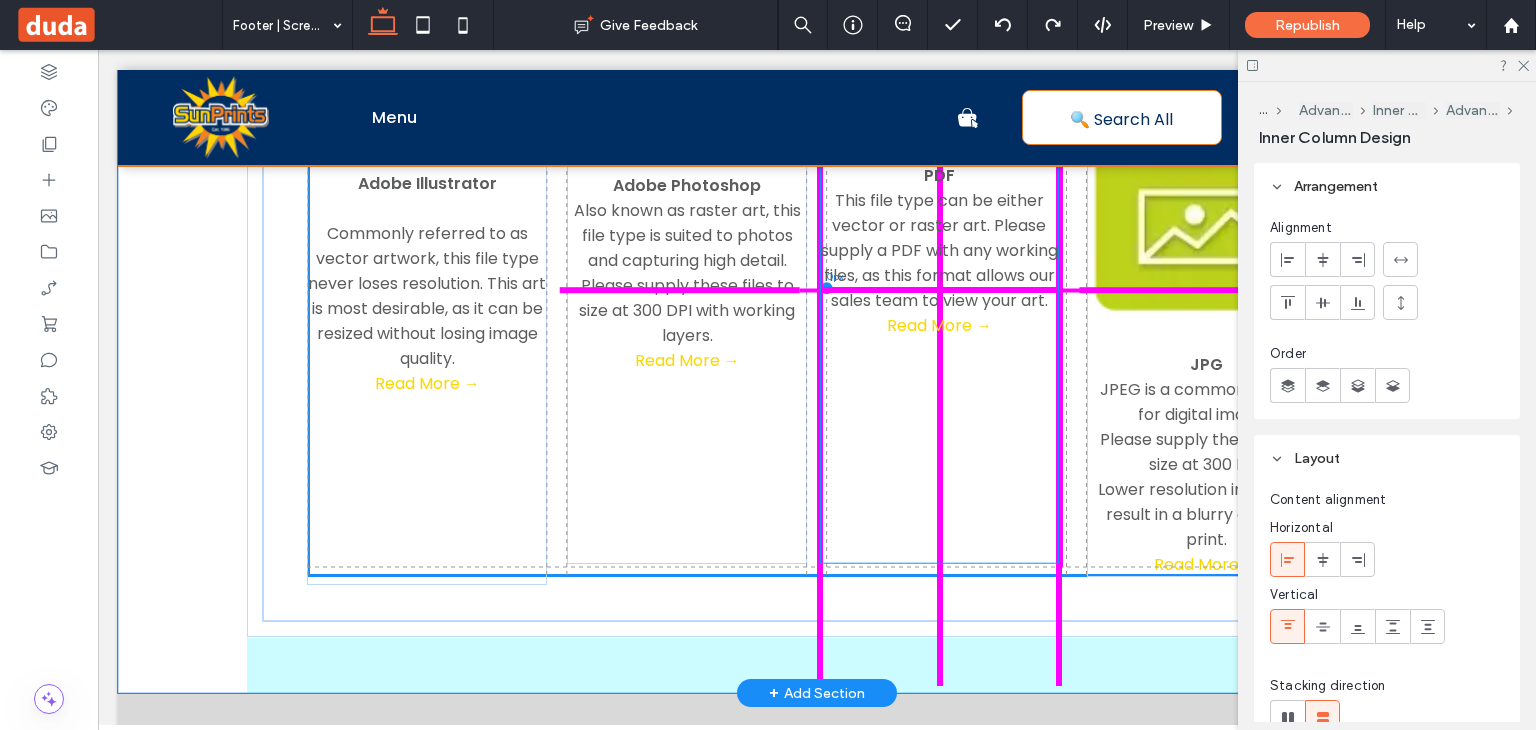 drag, startPoint x: 980, startPoint y: 473, endPoint x: 980, endPoint y: 502, distance: 29 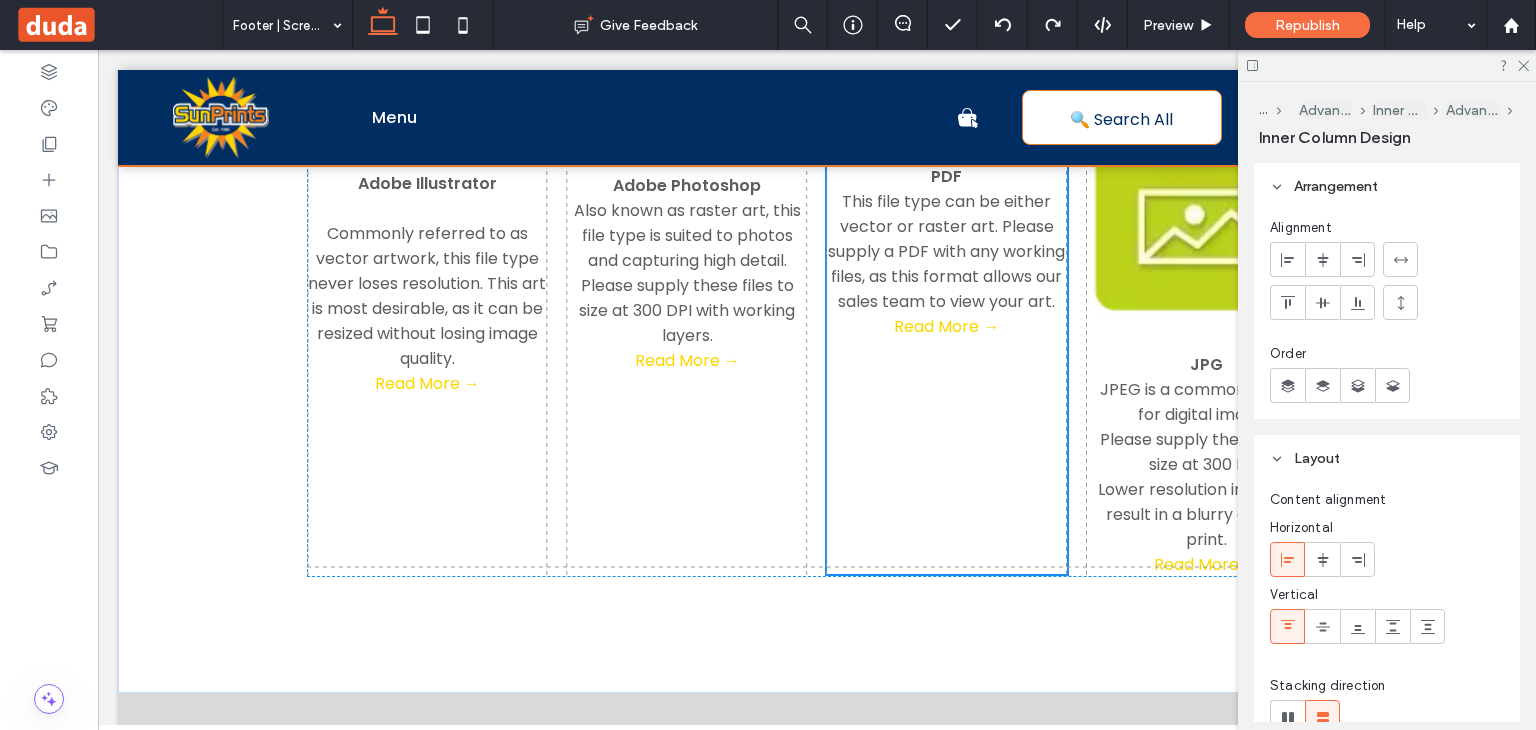 type on "***" 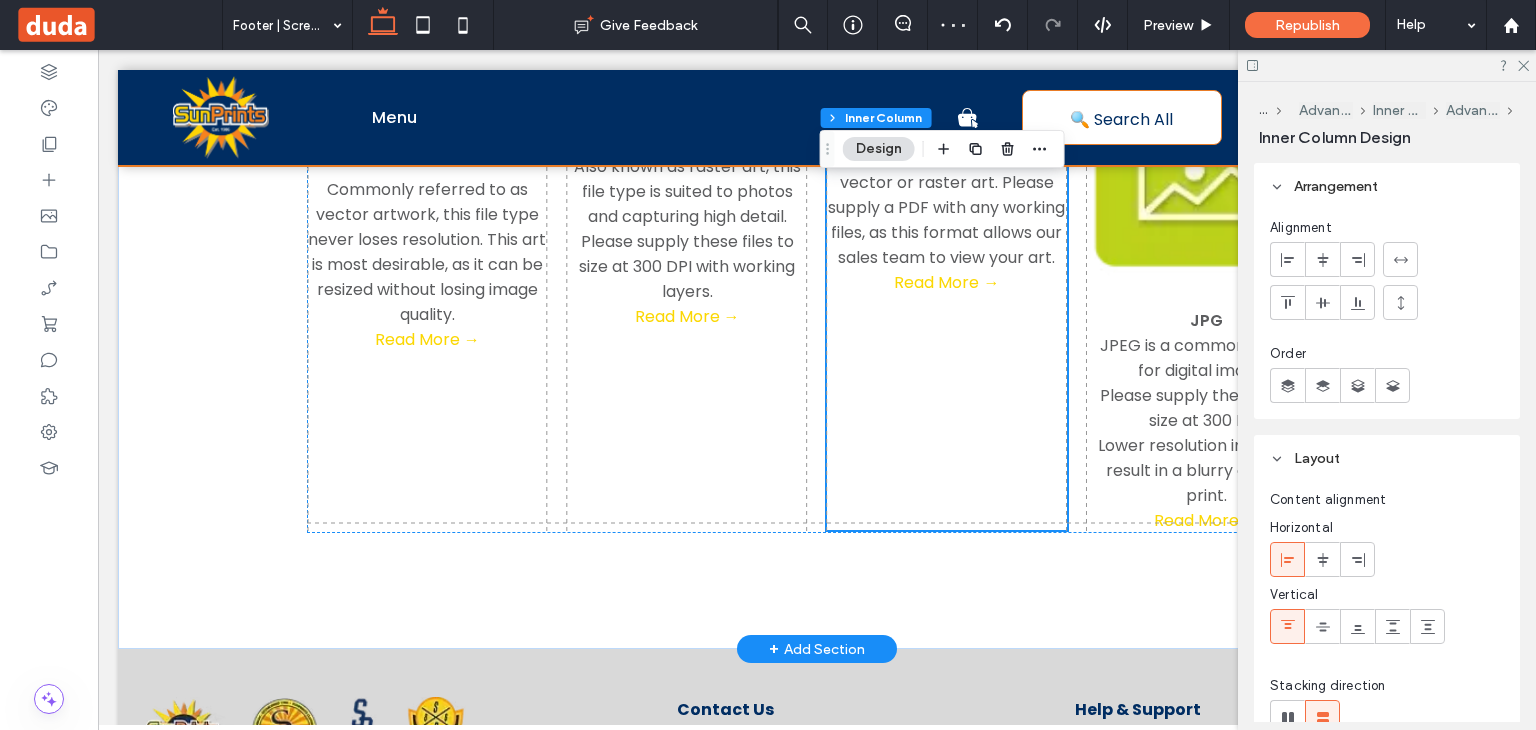 scroll, scrollTop: 936, scrollLeft: 0, axis: vertical 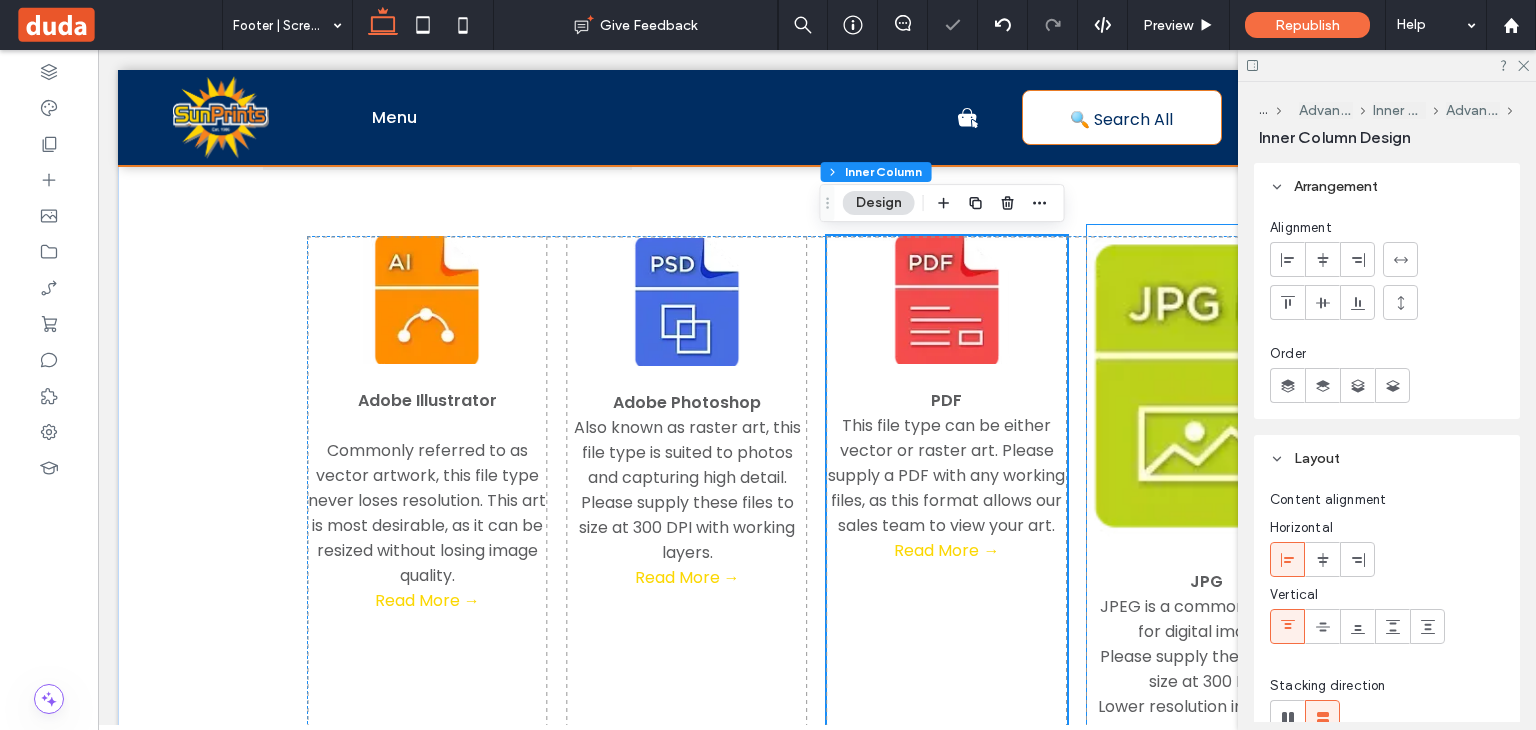 click at bounding box center (1207, 385) 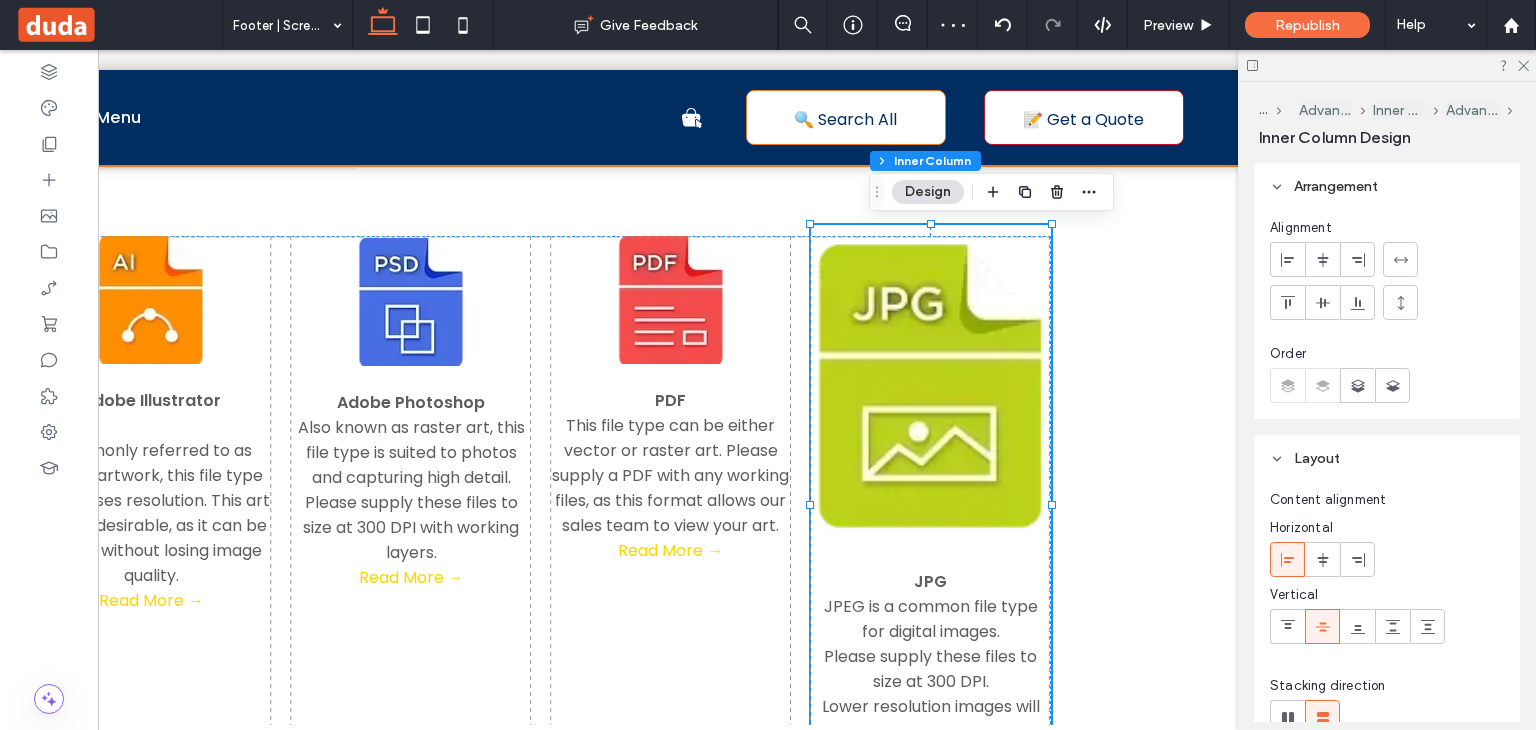 scroll, scrollTop: 0, scrollLeft: 297, axis: horizontal 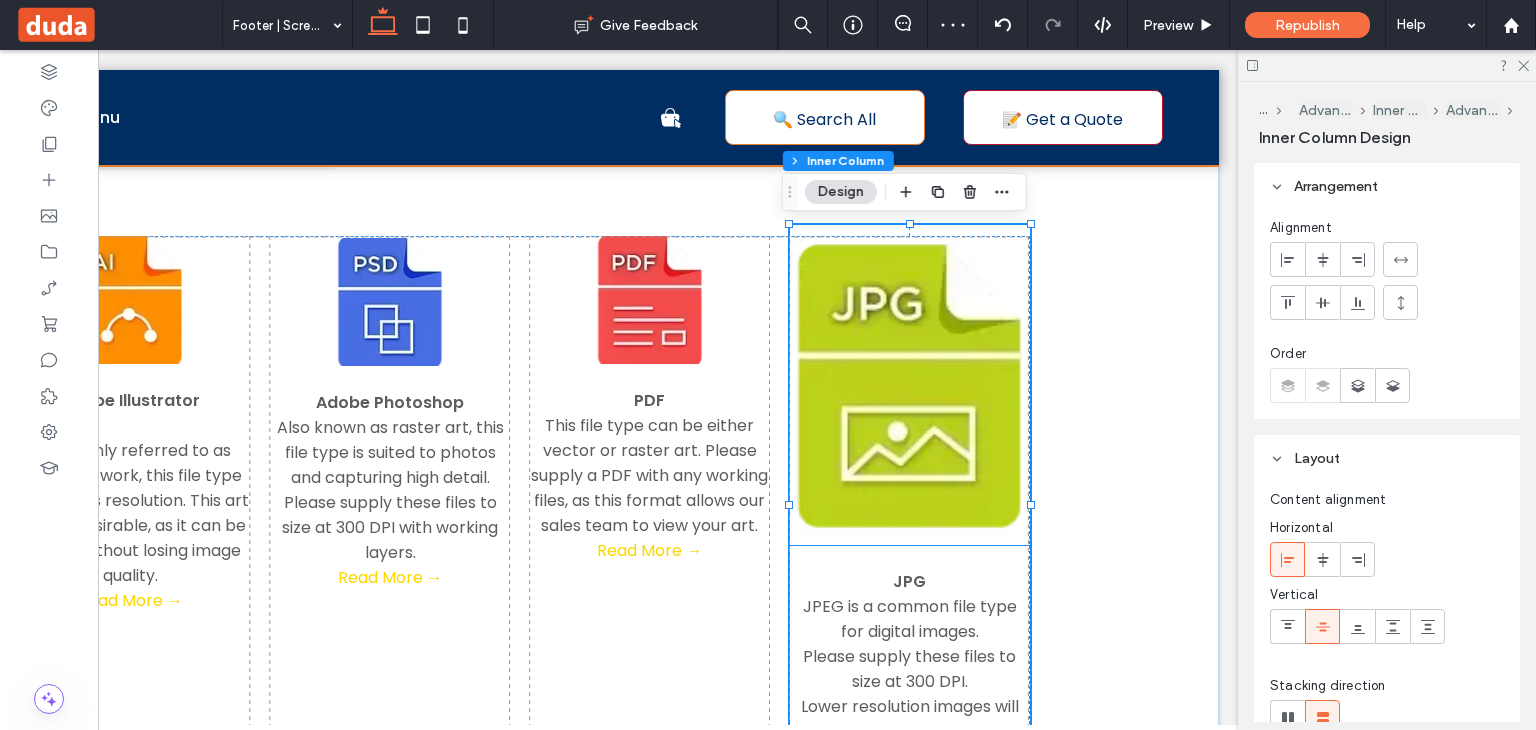 click at bounding box center (910, 385) 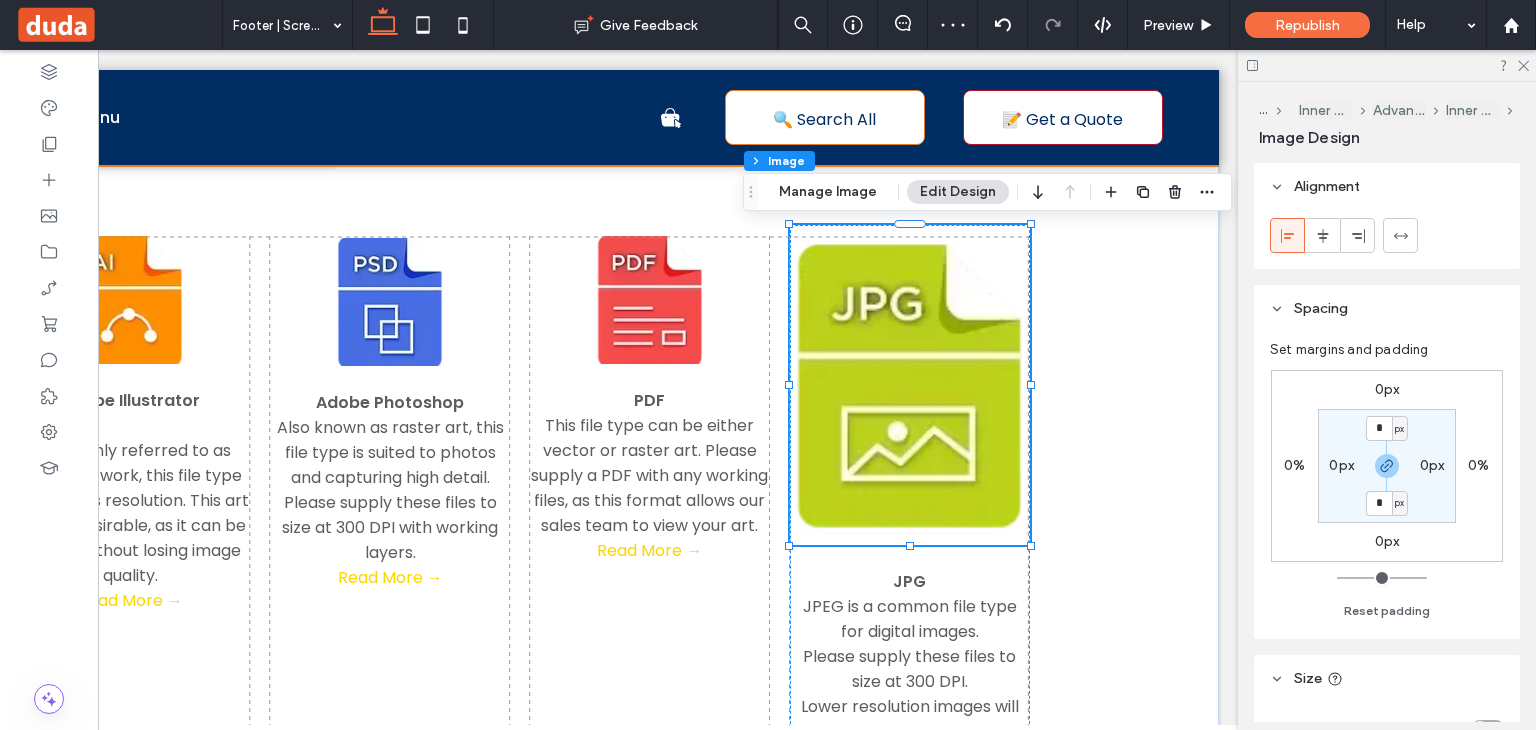 click at bounding box center (910, 385) 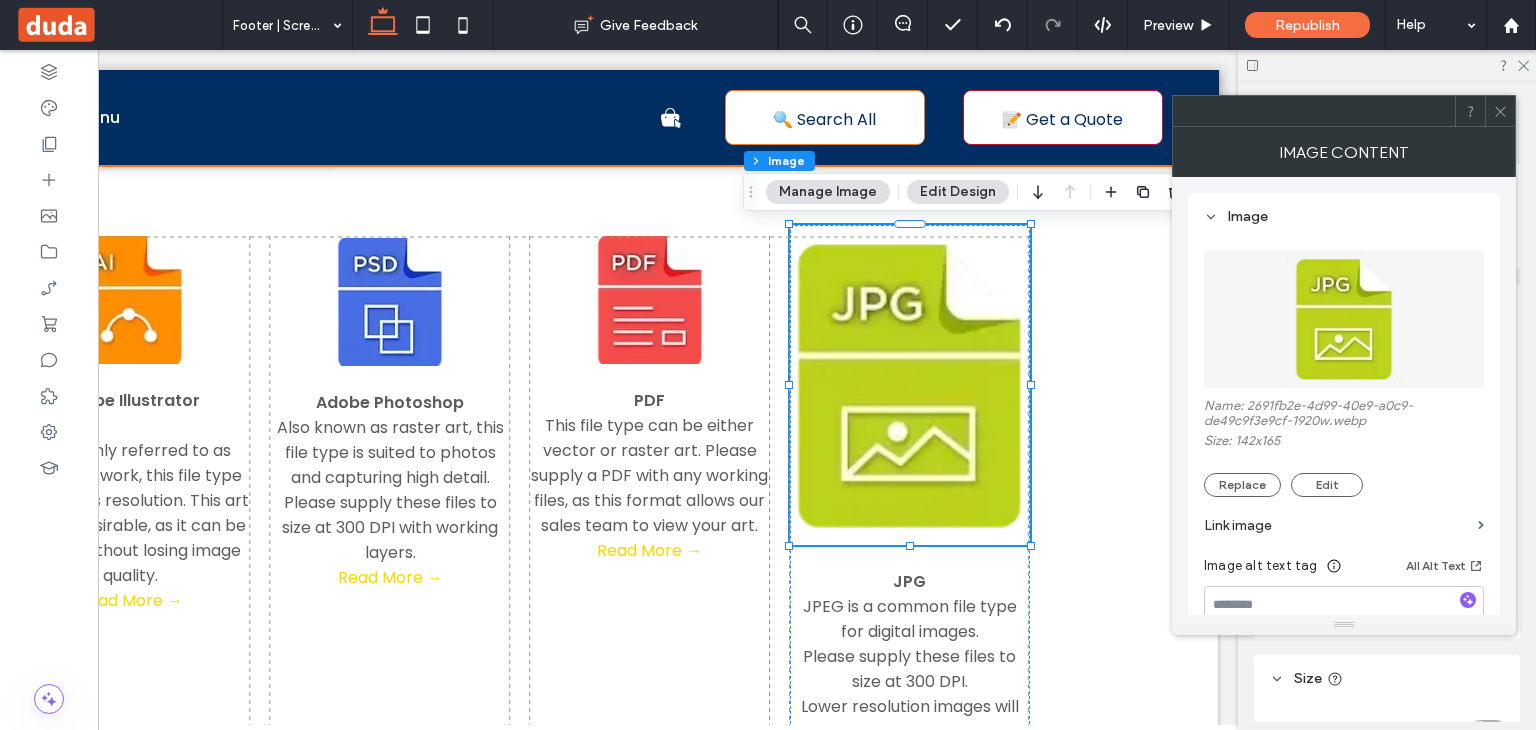click on "Edit Design" at bounding box center [958, 192] 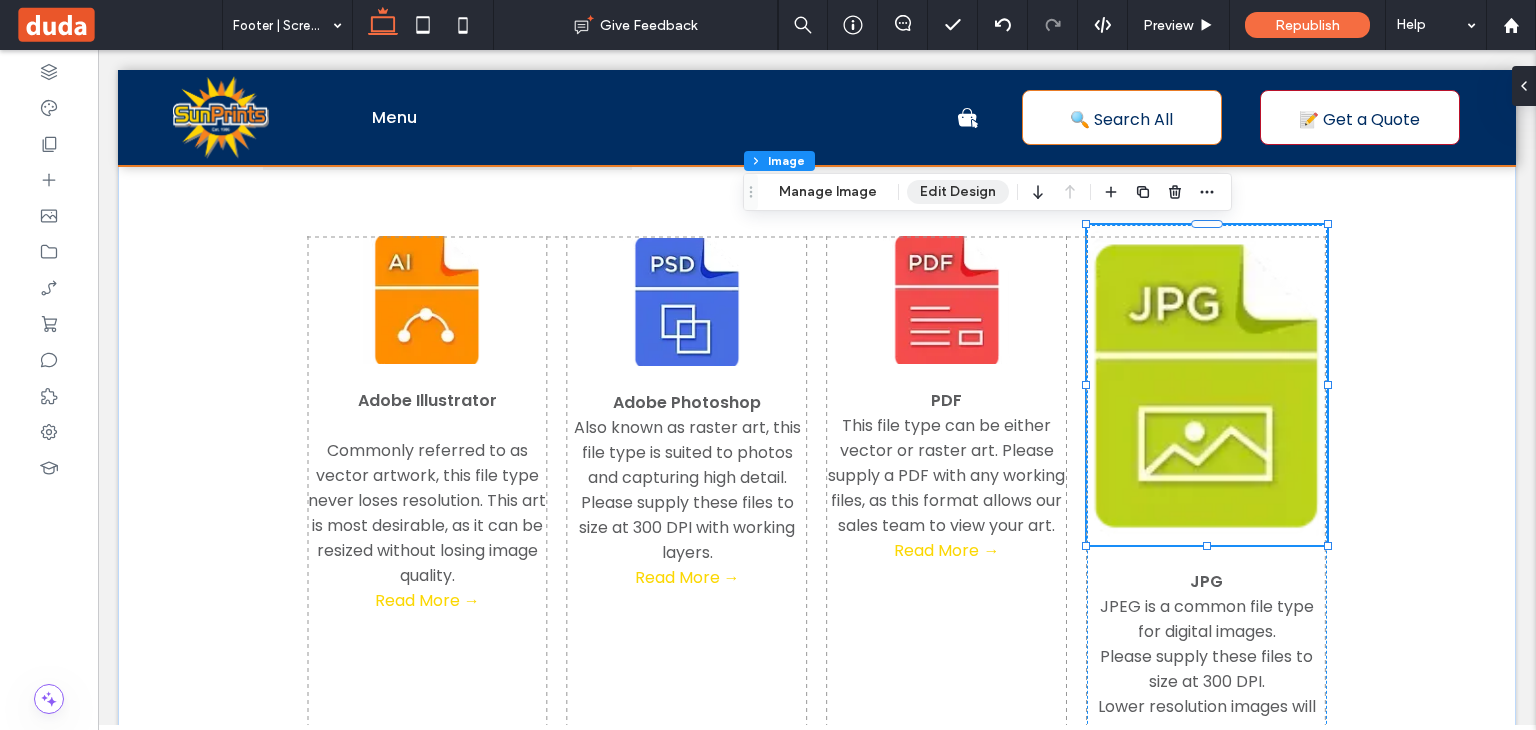 click on "Edit Design" at bounding box center [958, 192] 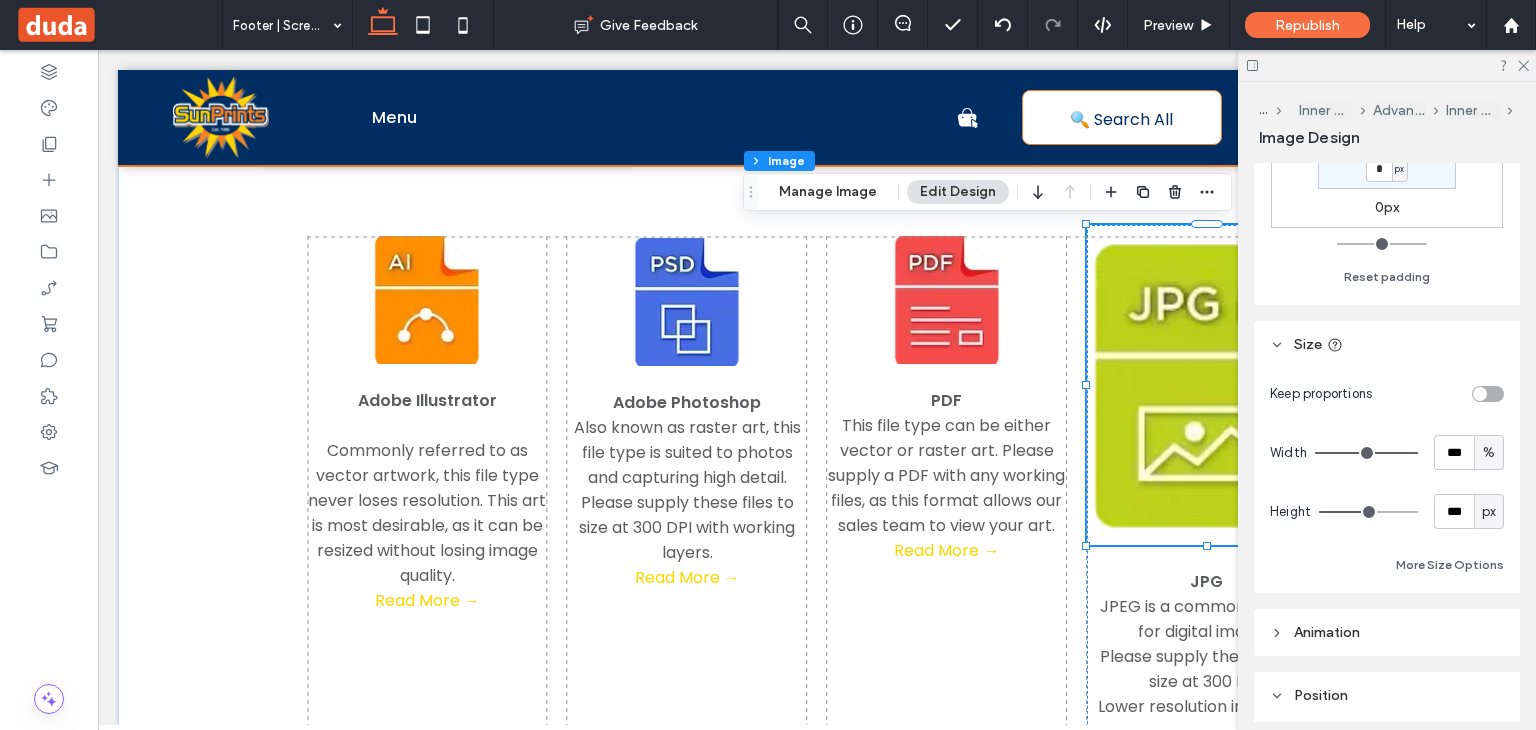 scroll, scrollTop: 335, scrollLeft: 0, axis: vertical 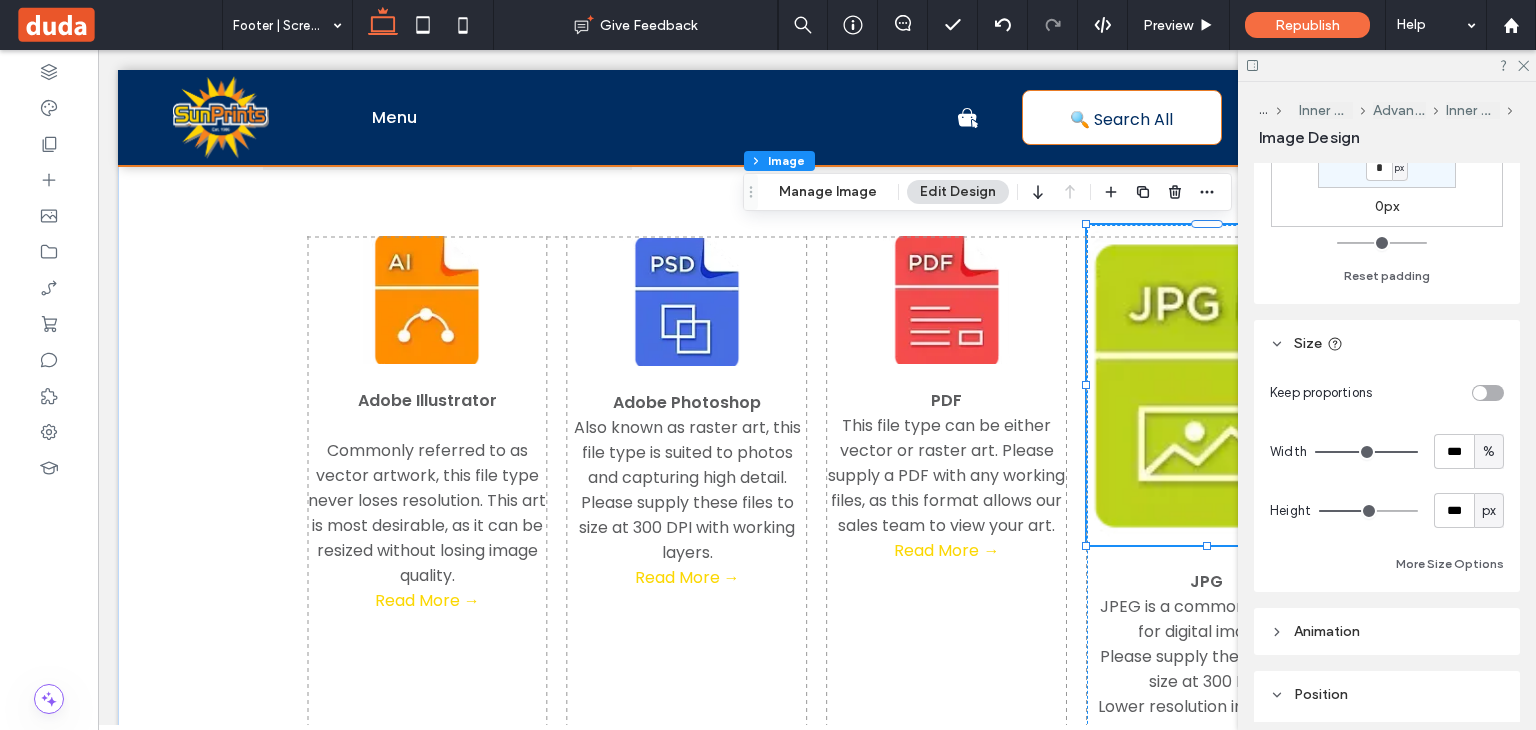click on "%" at bounding box center (1489, 451) 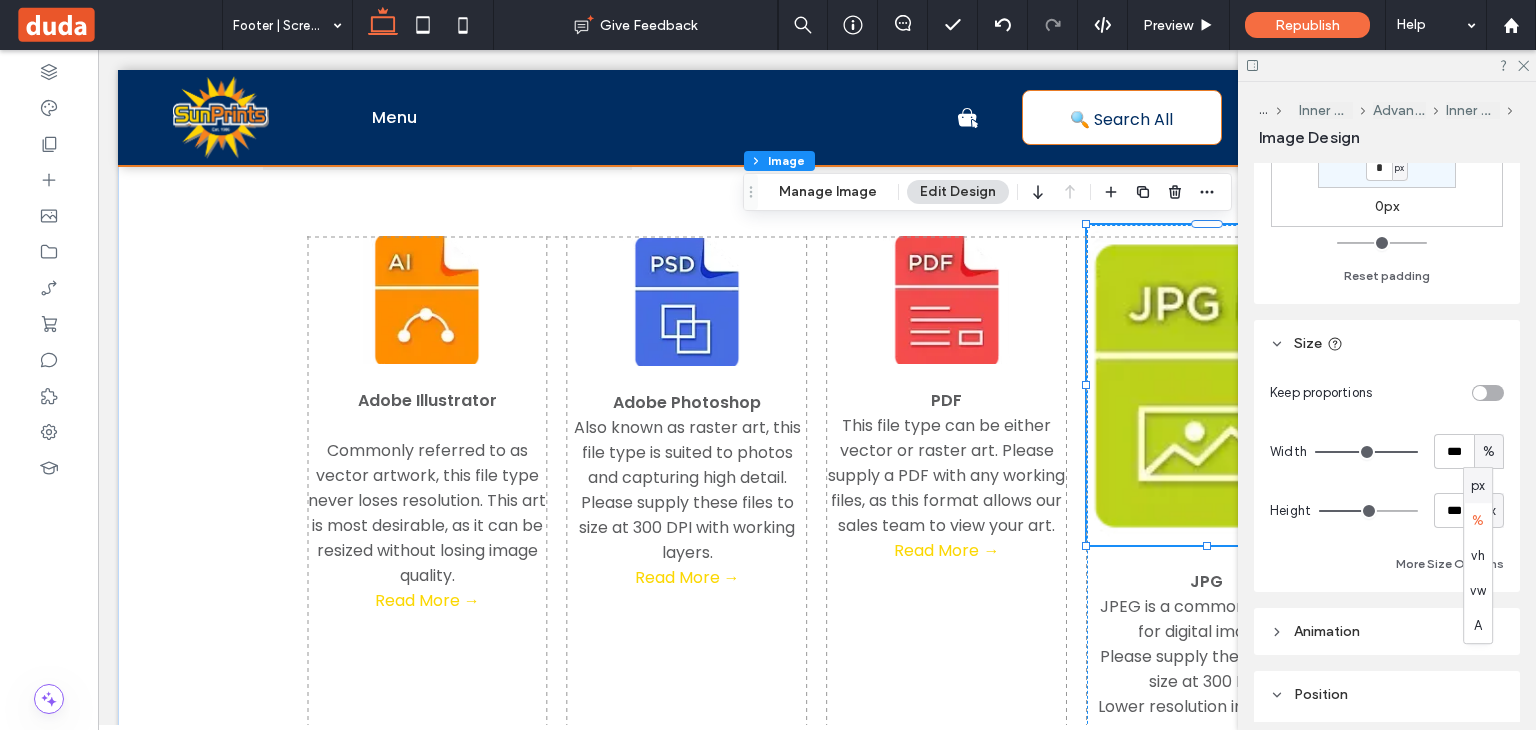 click on "px" at bounding box center (1478, 486) 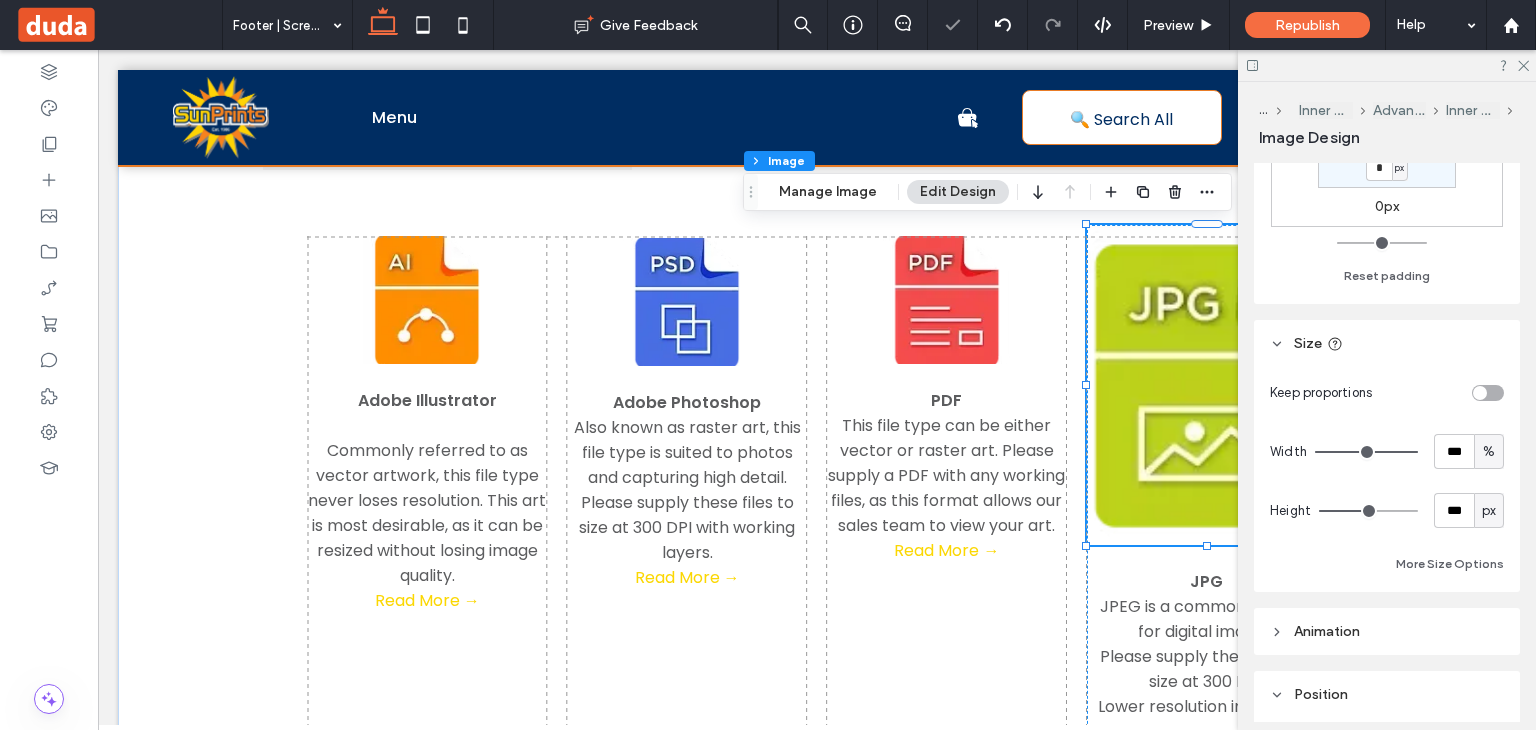 type on "***" 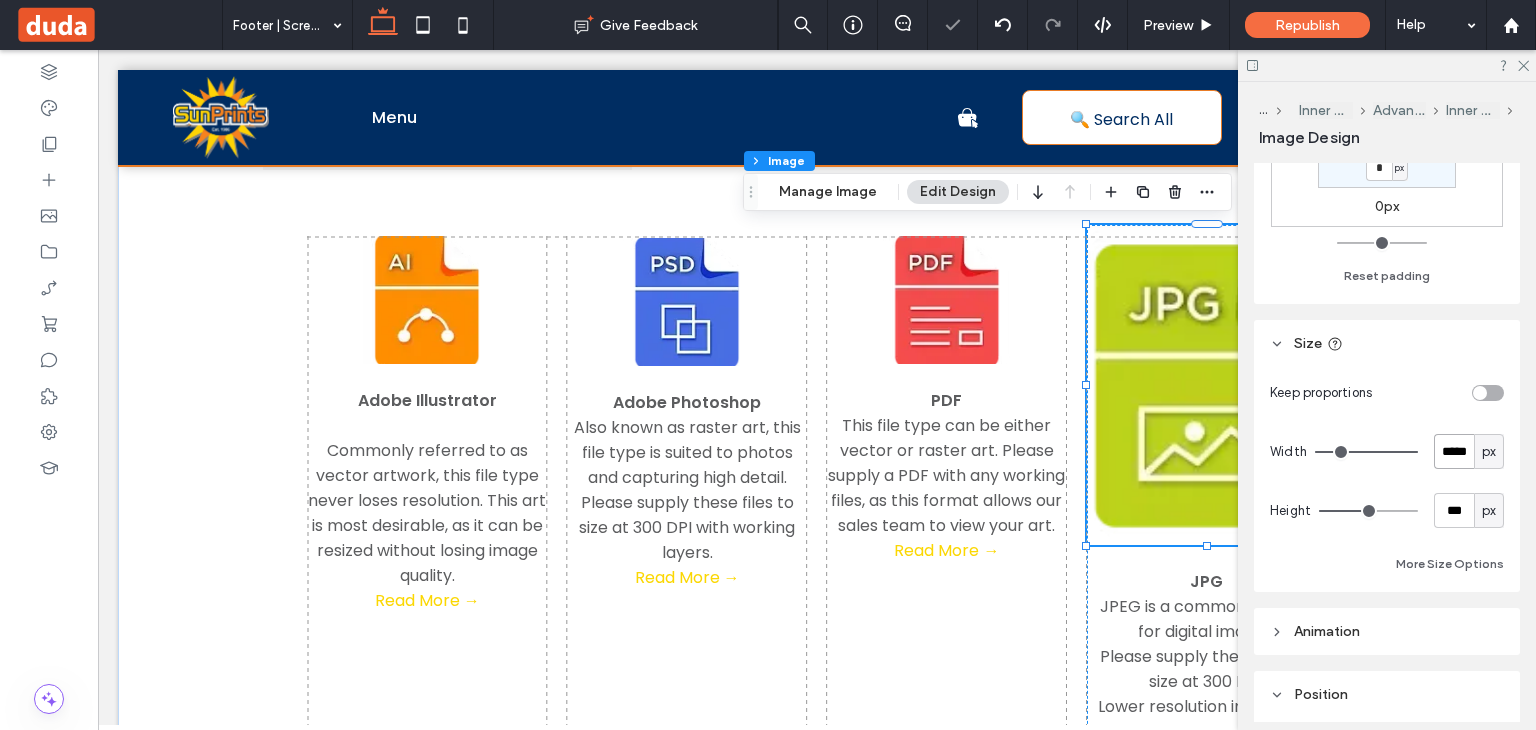 click on "*****" at bounding box center (1454, 451) 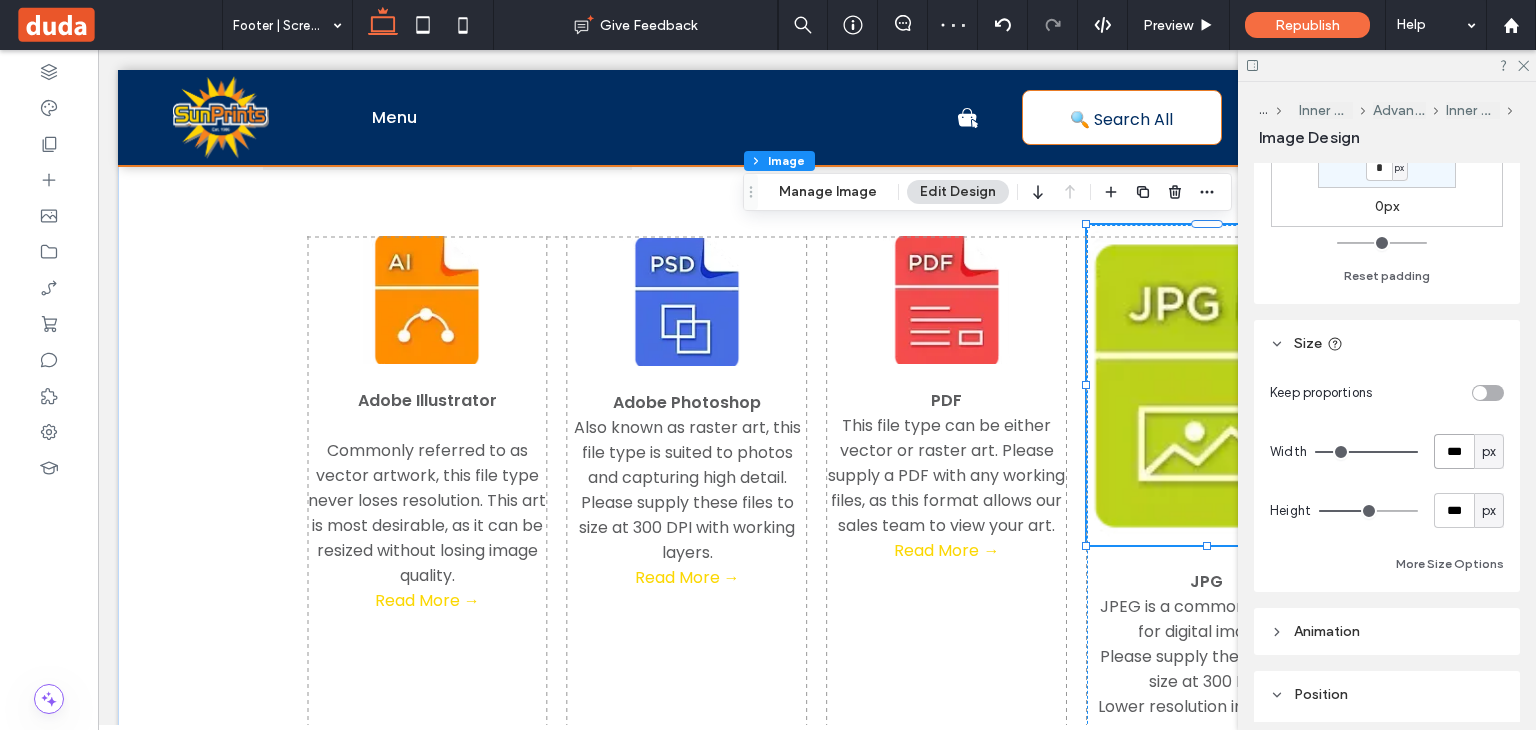 type on "***" 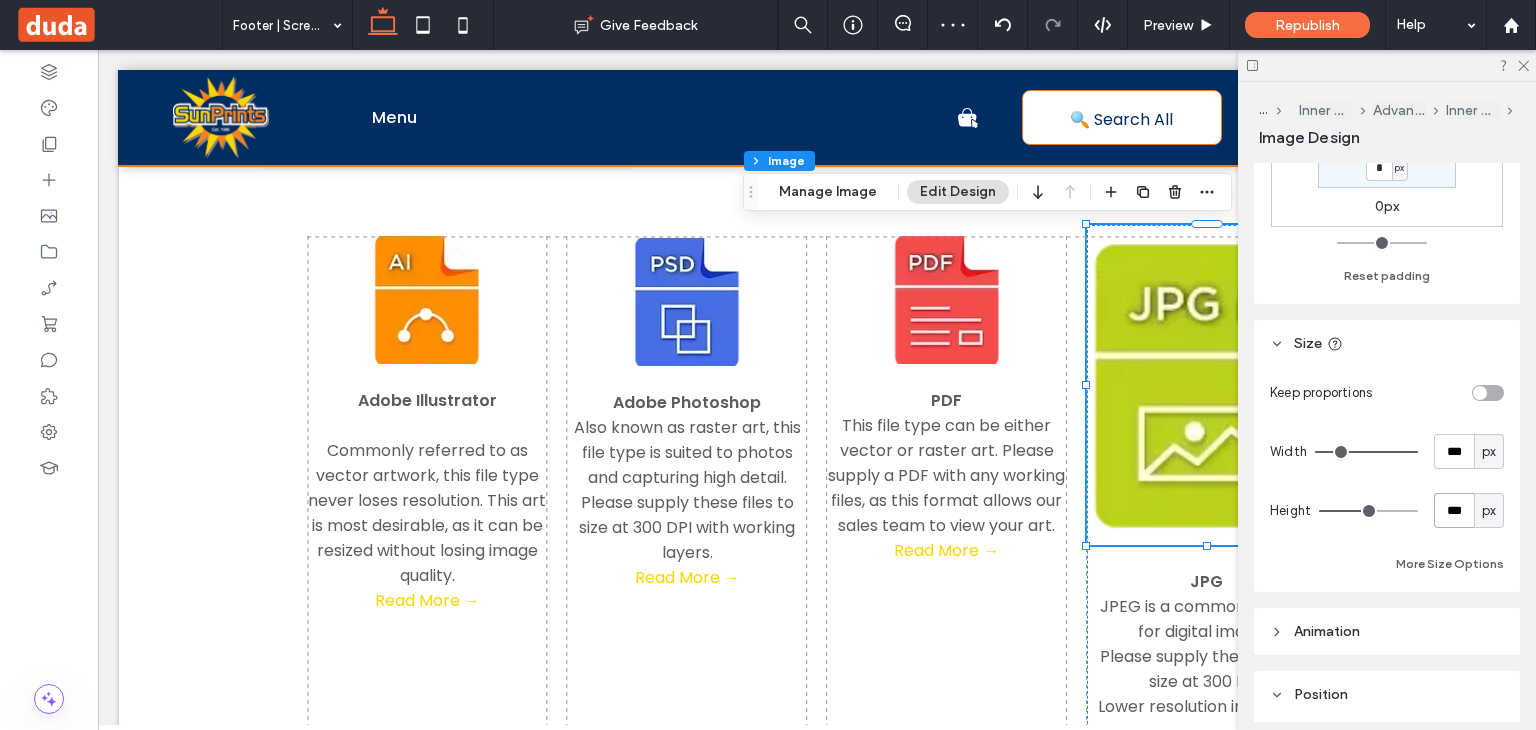 type on "***" 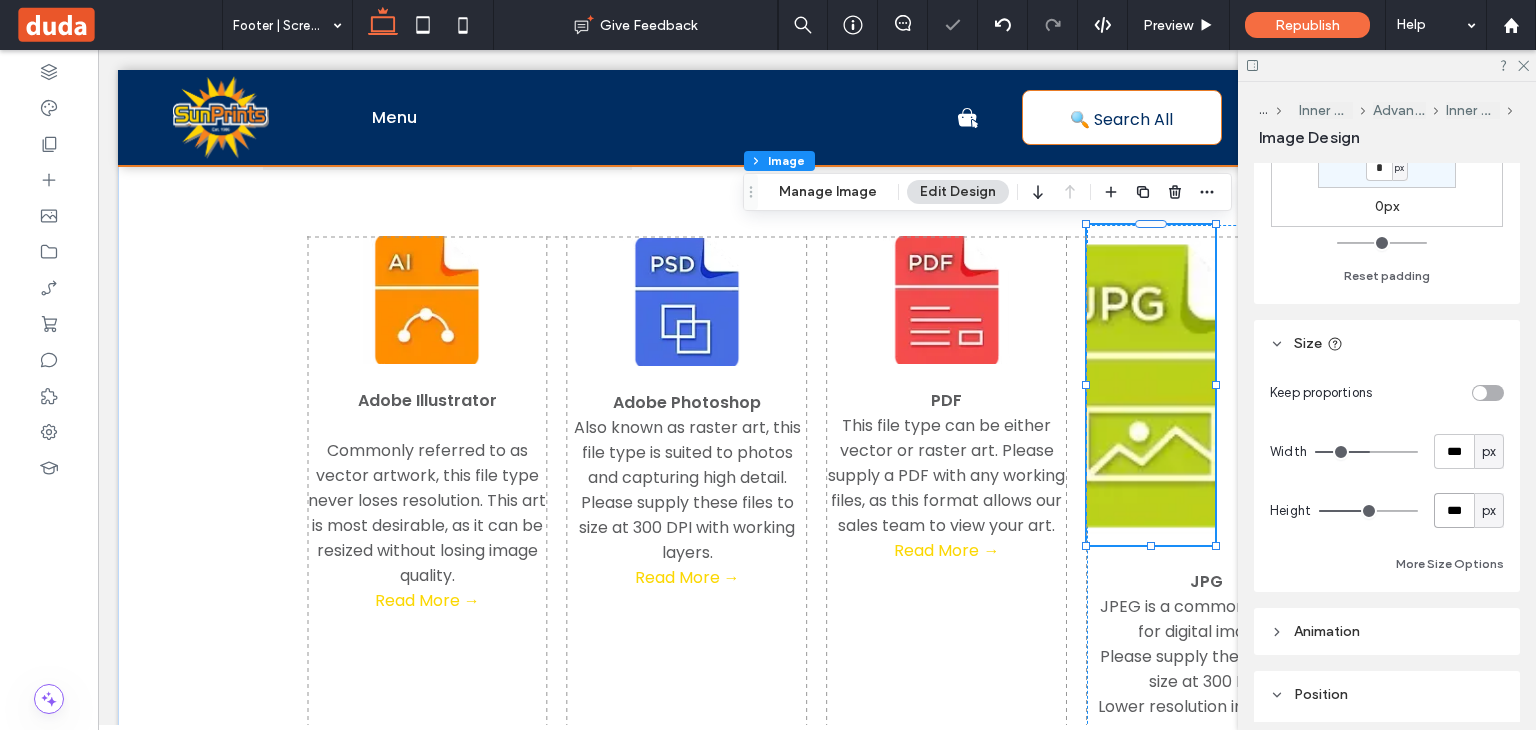 click on "***" at bounding box center (1454, 510) 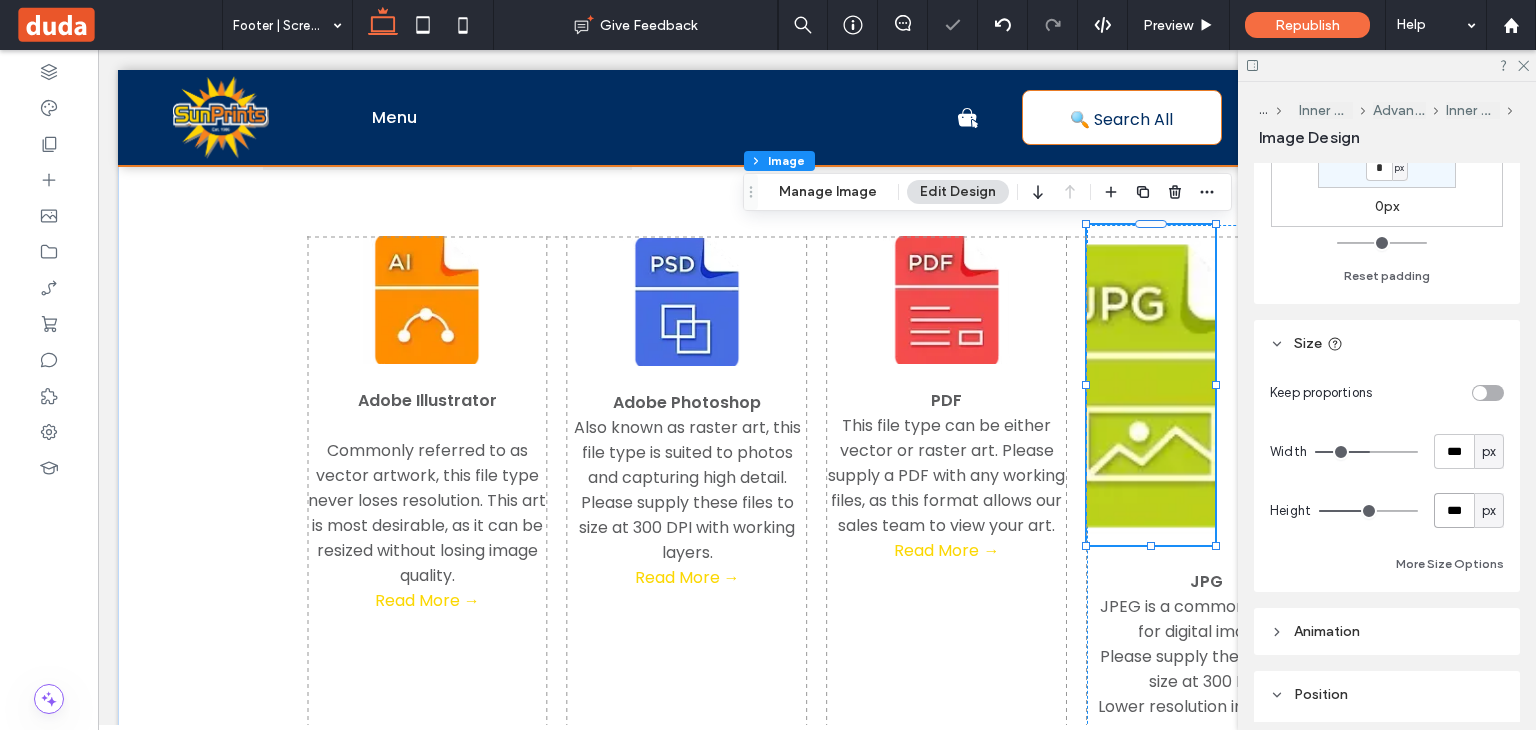 type on "***" 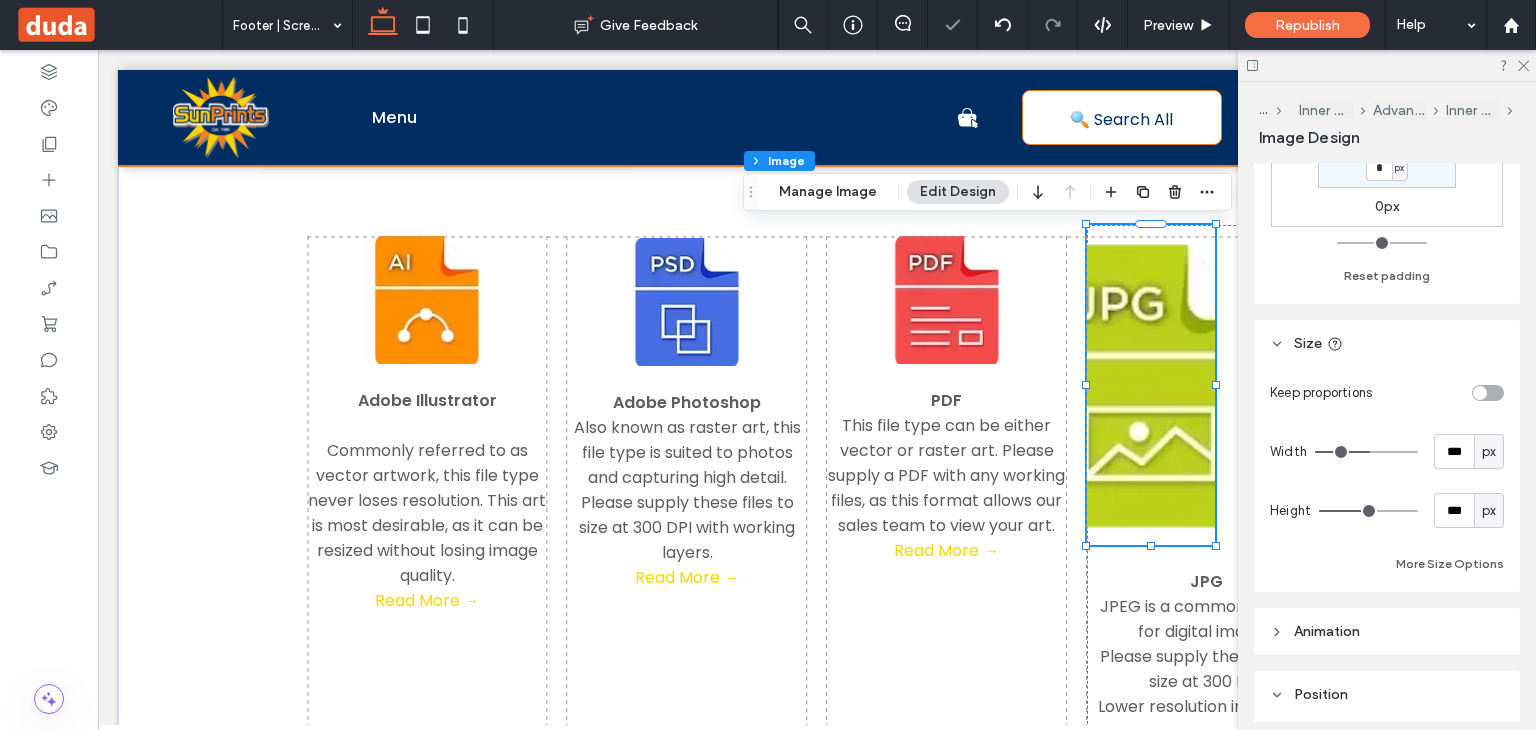 type on "***" 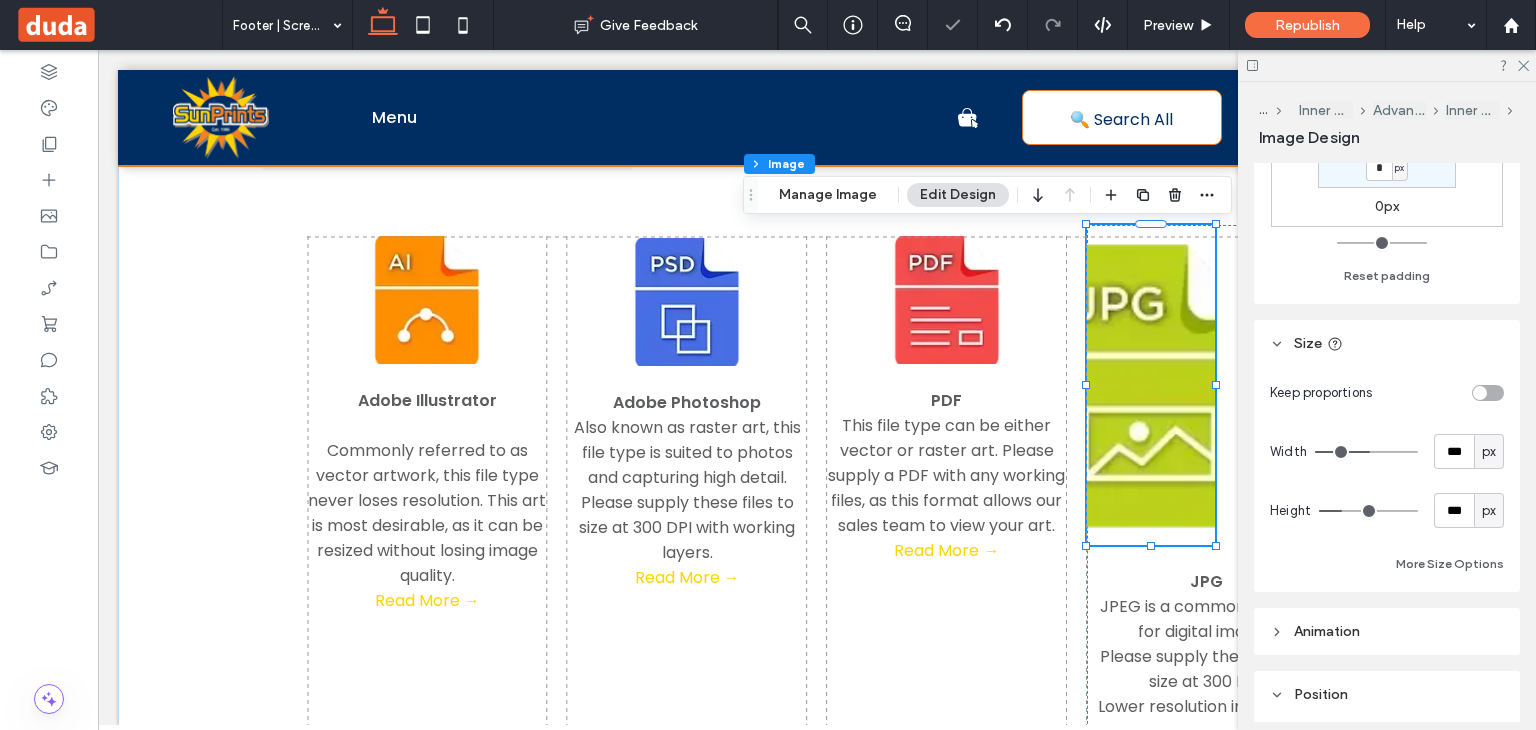 click on "Keep proportions Width *** px Height *** px More Size Options" at bounding box center [1387, 475] 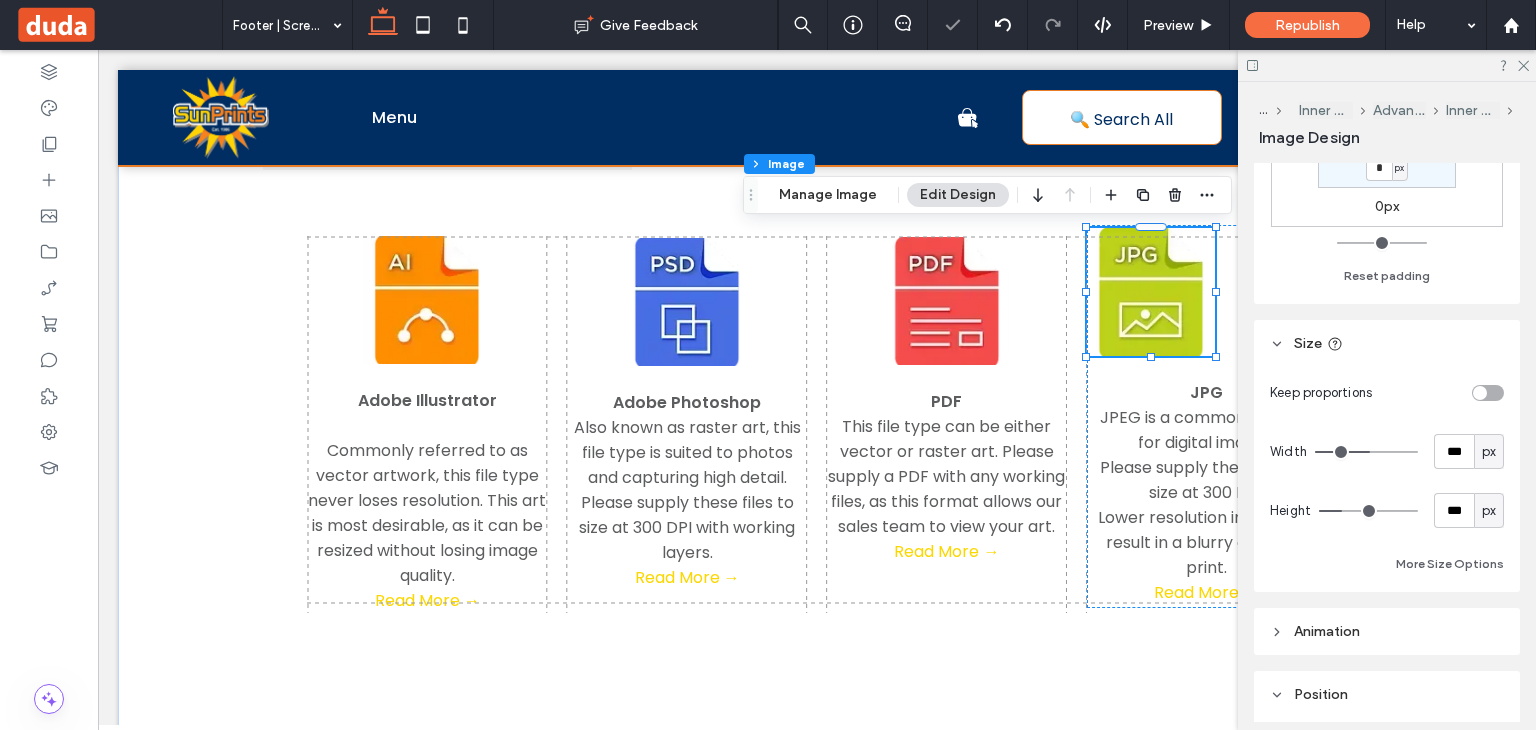 scroll, scrollTop: 0, scrollLeft: 0, axis: both 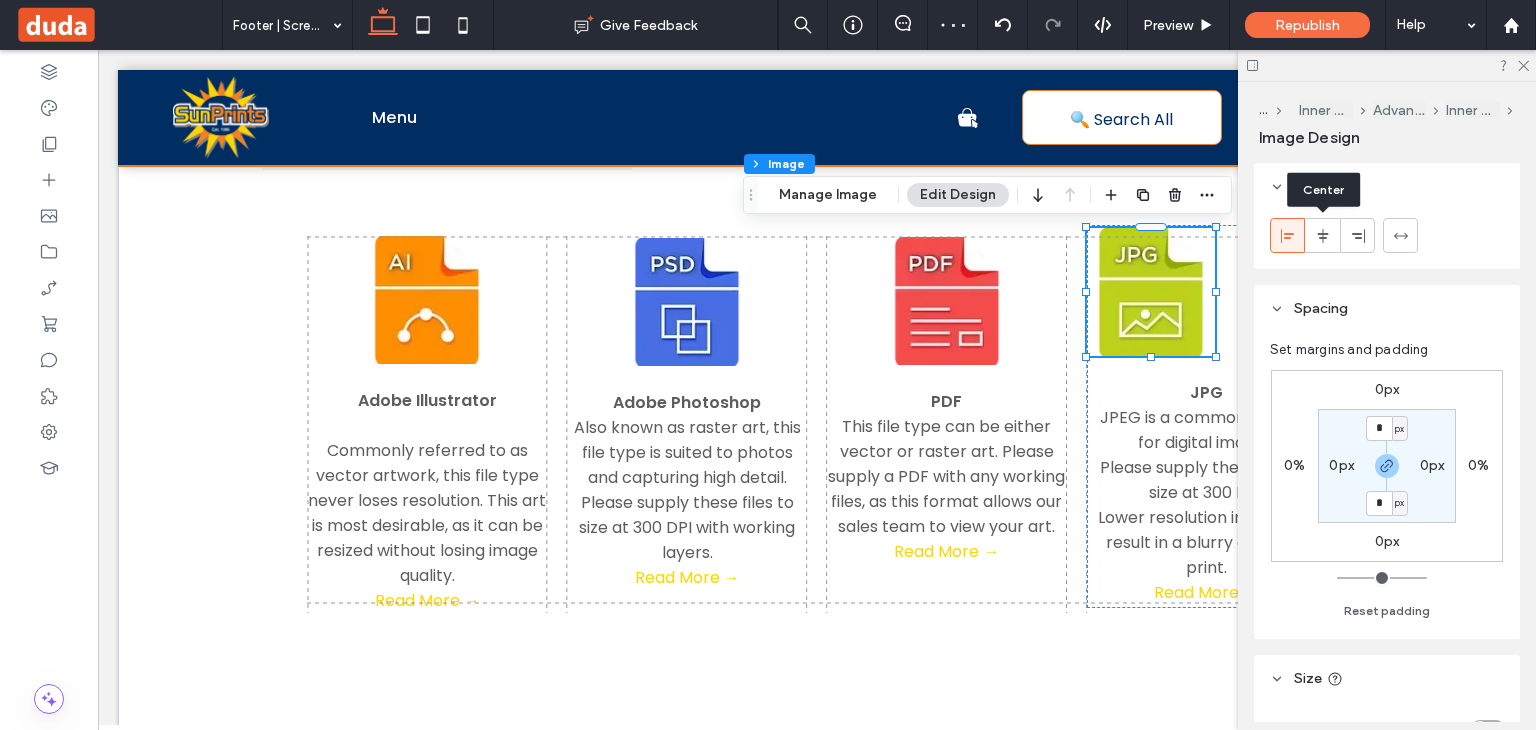 click at bounding box center [1322, 235] 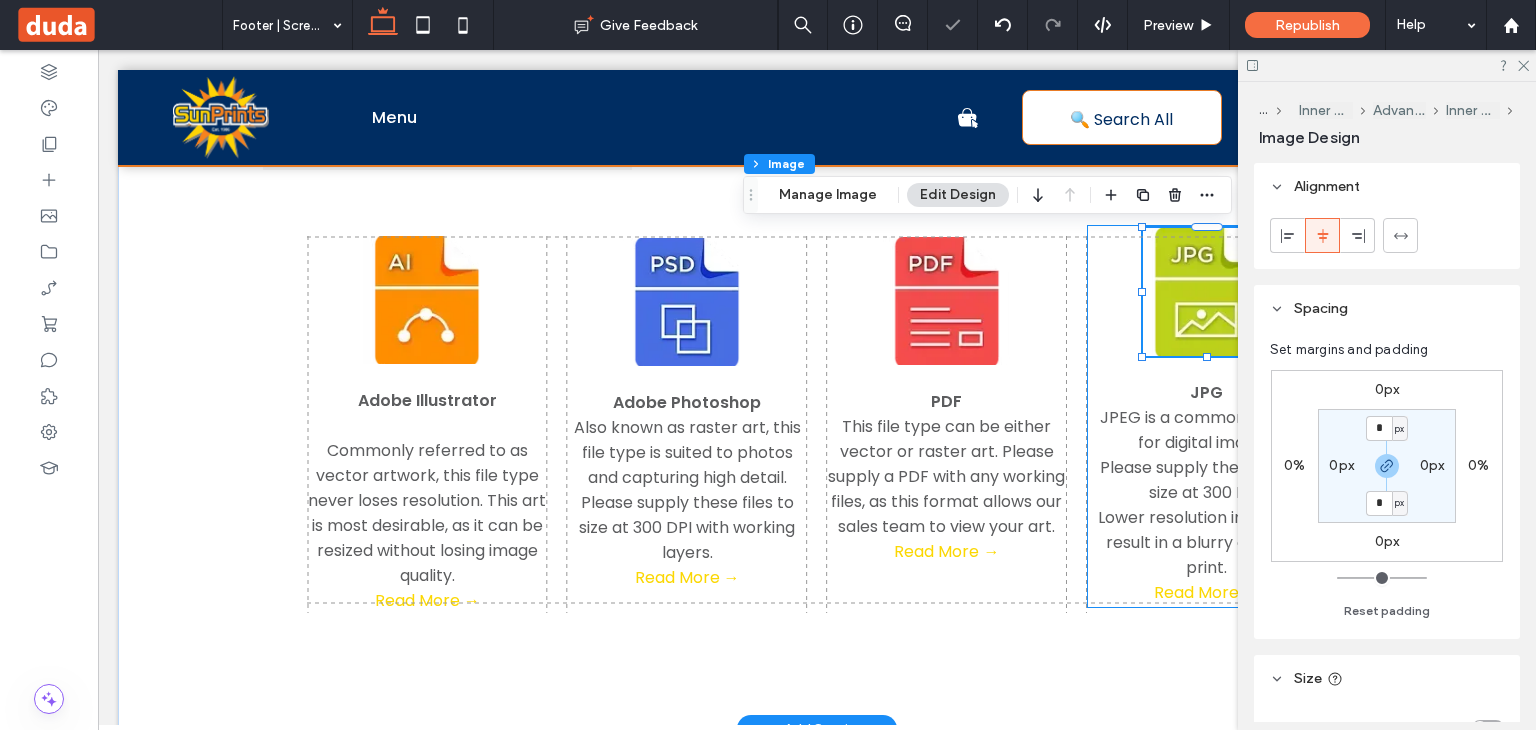 click on "JPG JPEG is a common file type for digital images. Please supply these files to size at 300 DPI. Lower resolution images will result in a blurry or pixelly print. Read More
→" at bounding box center [1207, 416] 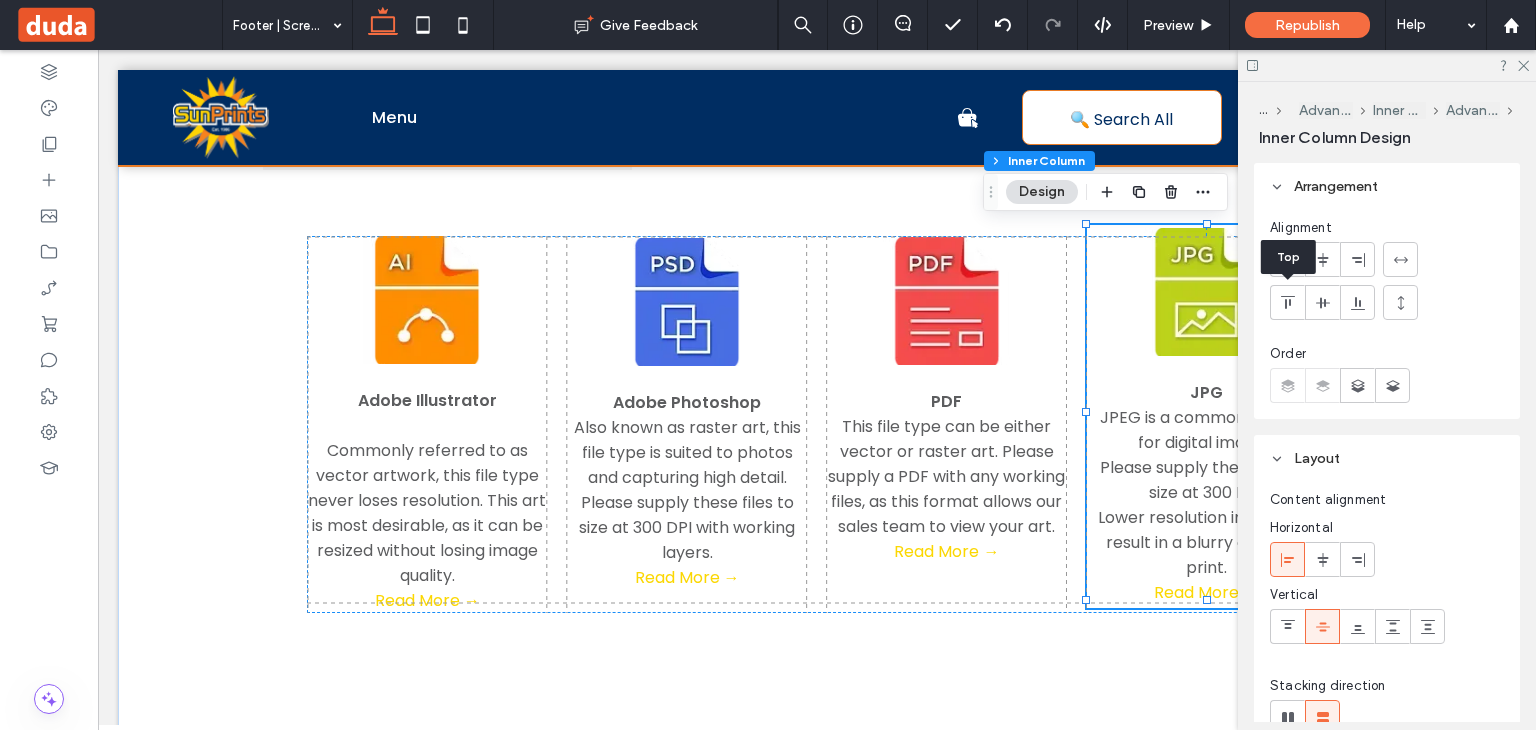 click at bounding box center [1287, 302] 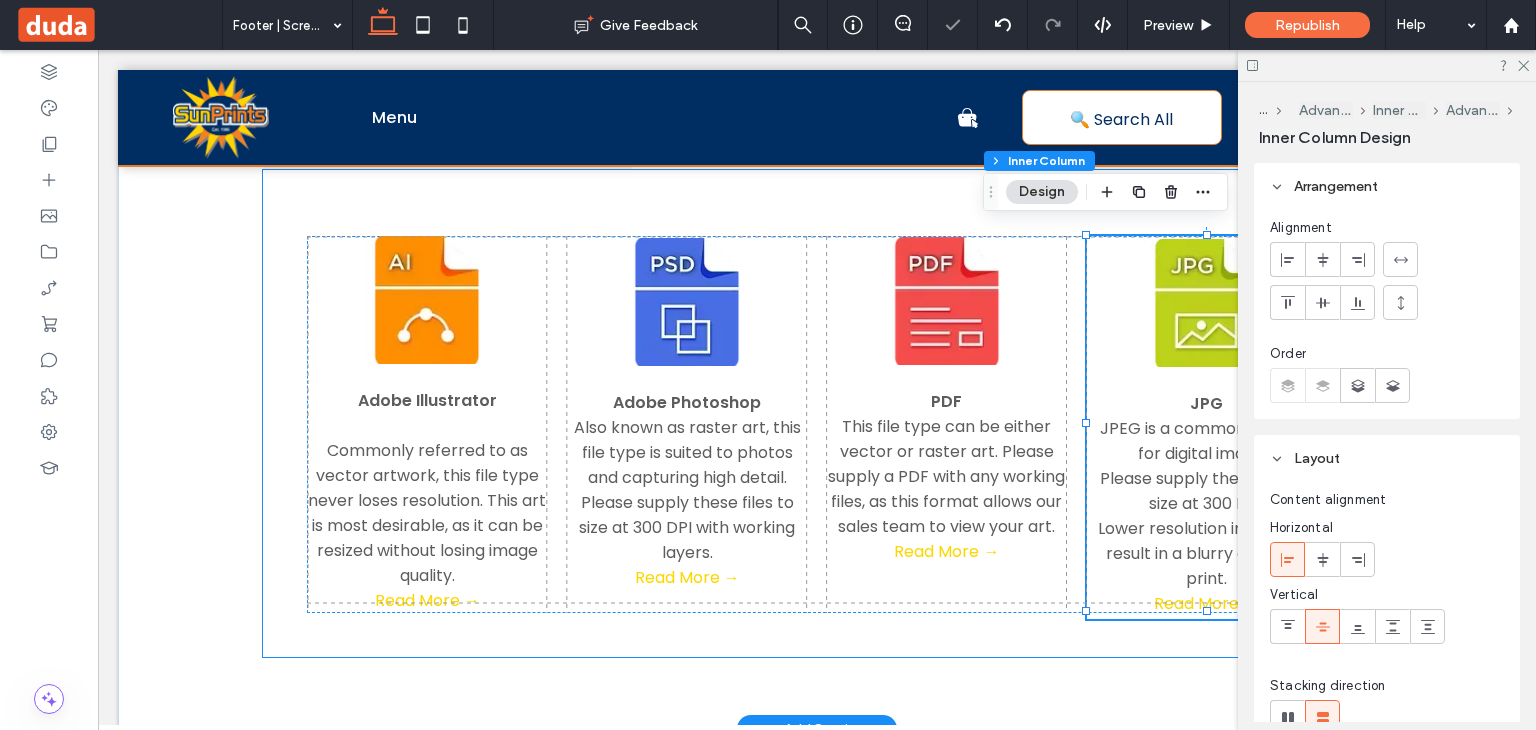 click on "Adobe Illustrator Commonly referred to as vector artwork, this file type never loses resolution. This art is most desirable, as it can be resized without losing image quality. Read More
→
Adobe Photoshop Also known as raster art, this file type is suited to photos and capturing high detail. Please supply these files to size at 300 DPI with working layers. Read More
→
PDF This file type can be either vector or raster art. Please supply a PDF with any working files, as this format allows our sales team to view your art. Read More
→
JPG JPEG is a common file type for digital images. Please supply these files to size at 300 DPI. Lower resolution images will result in a blurry or pixelly print. Read More
→
0px
-11px" at bounding box center (817, 414) 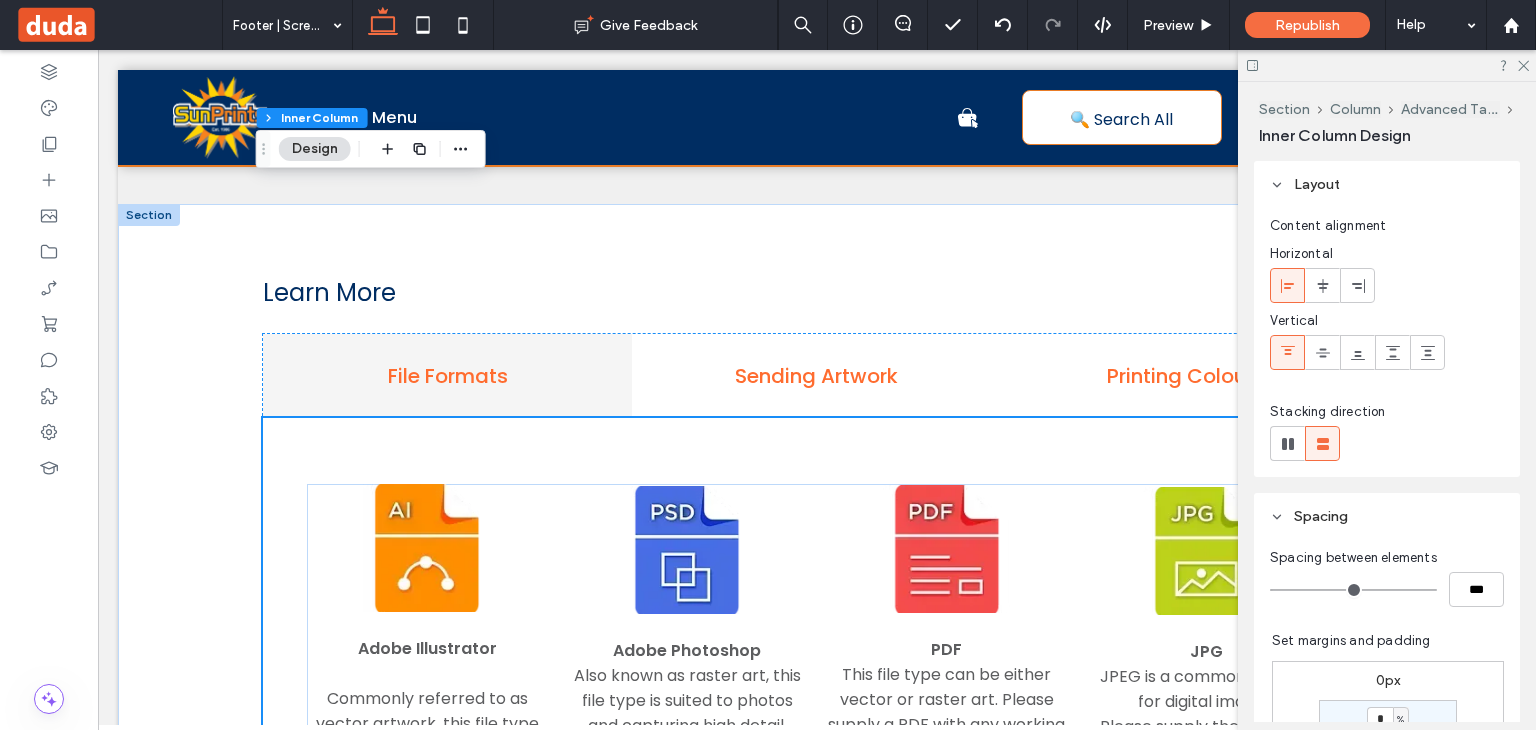scroll, scrollTop: 402, scrollLeft: 0, axis: vertical 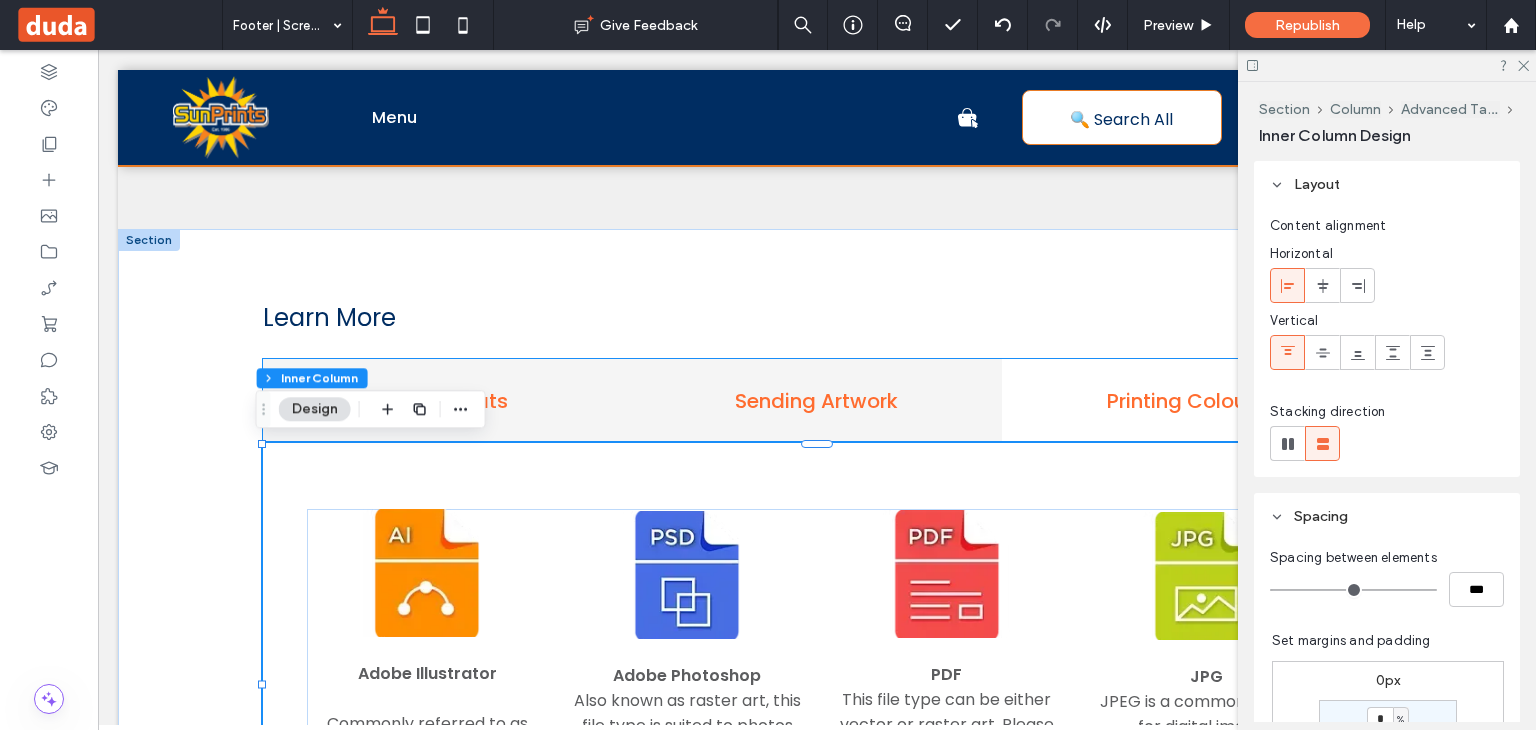 click on "Sending Artwork" at bounding box center (816, 401) 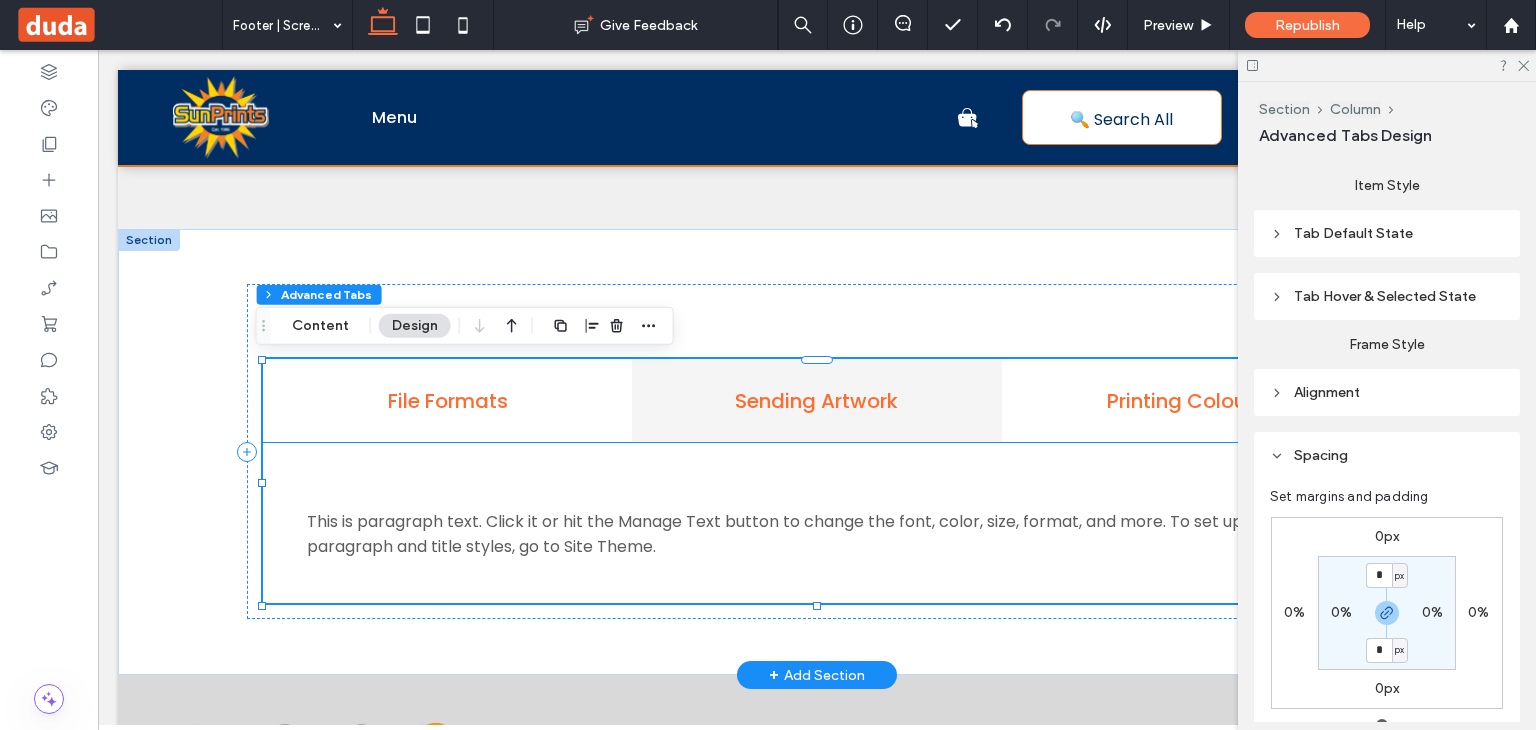 click on "This is paragraph text. Click it or hit the Manage Text button to change the font, color, size, format, and more. To set up site-wide paragraph and title styles, go to Site Theme." at bounding box center [813, 534] 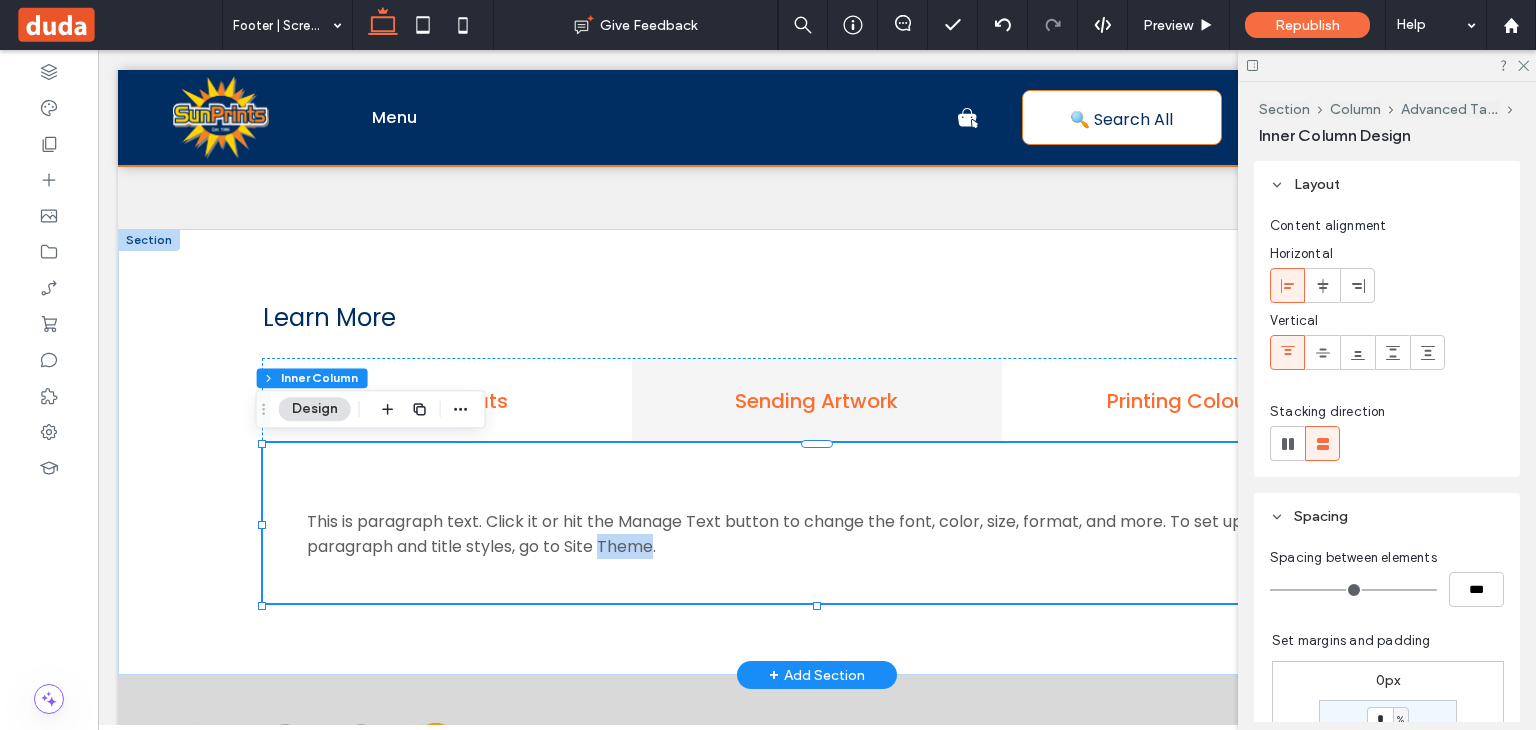 click on "This is paragraph text. Click it or hit the Manage Text button to change the font, color, size, format, and more. To set up site-wide paragraph and title styles, go to Site Theme." at bounding box center [813, 534] 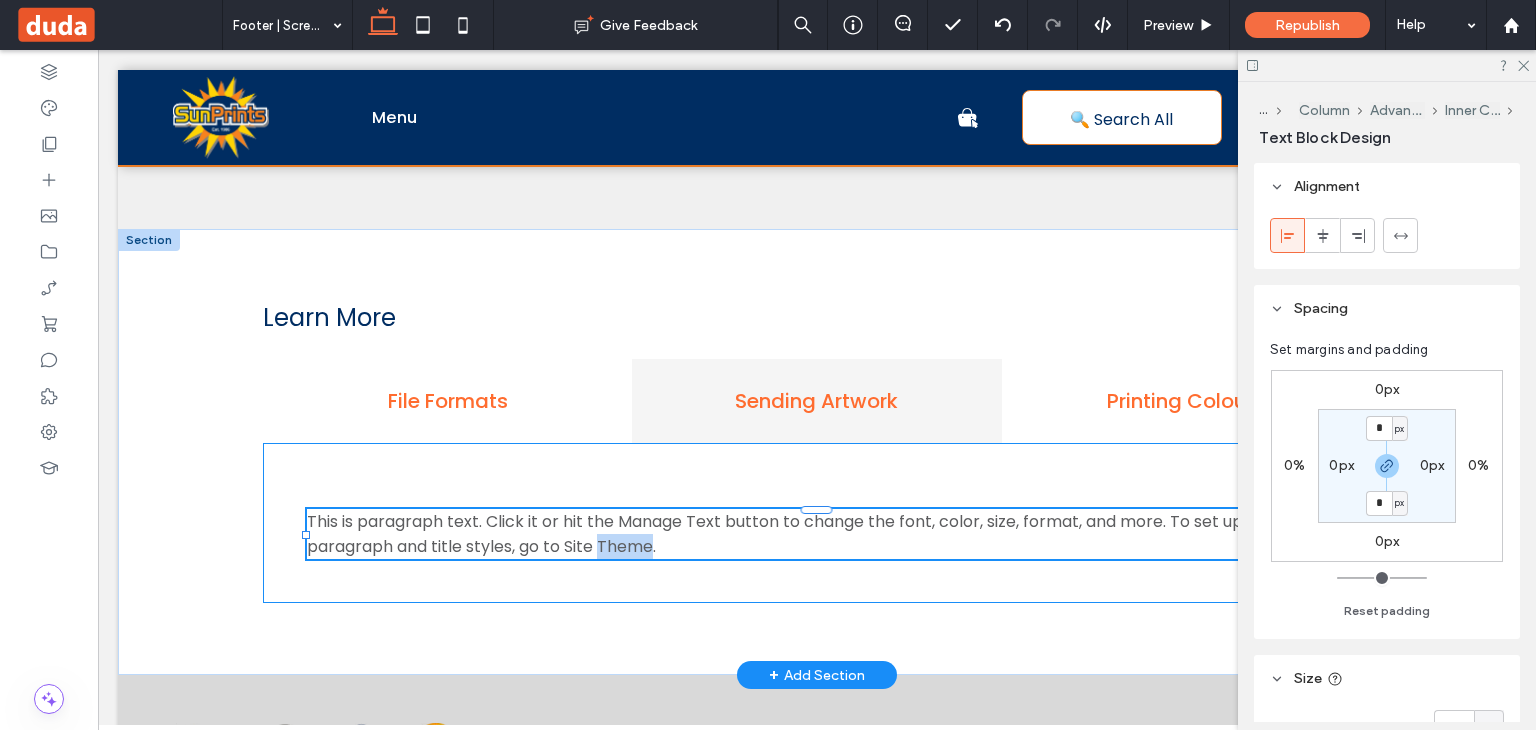 type on "*******" 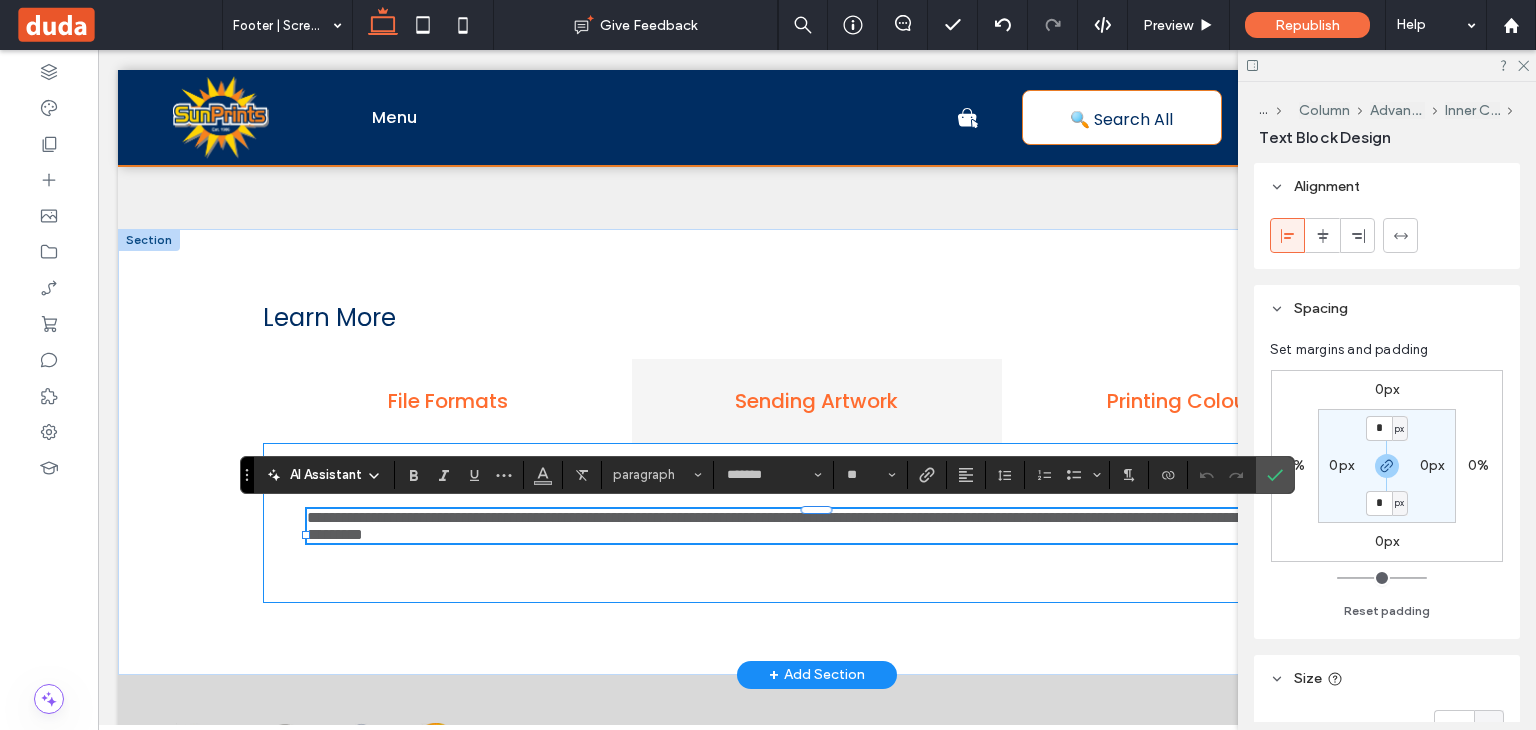 scroll, scrollTop: 0, scrollLeft: 0, axis: both 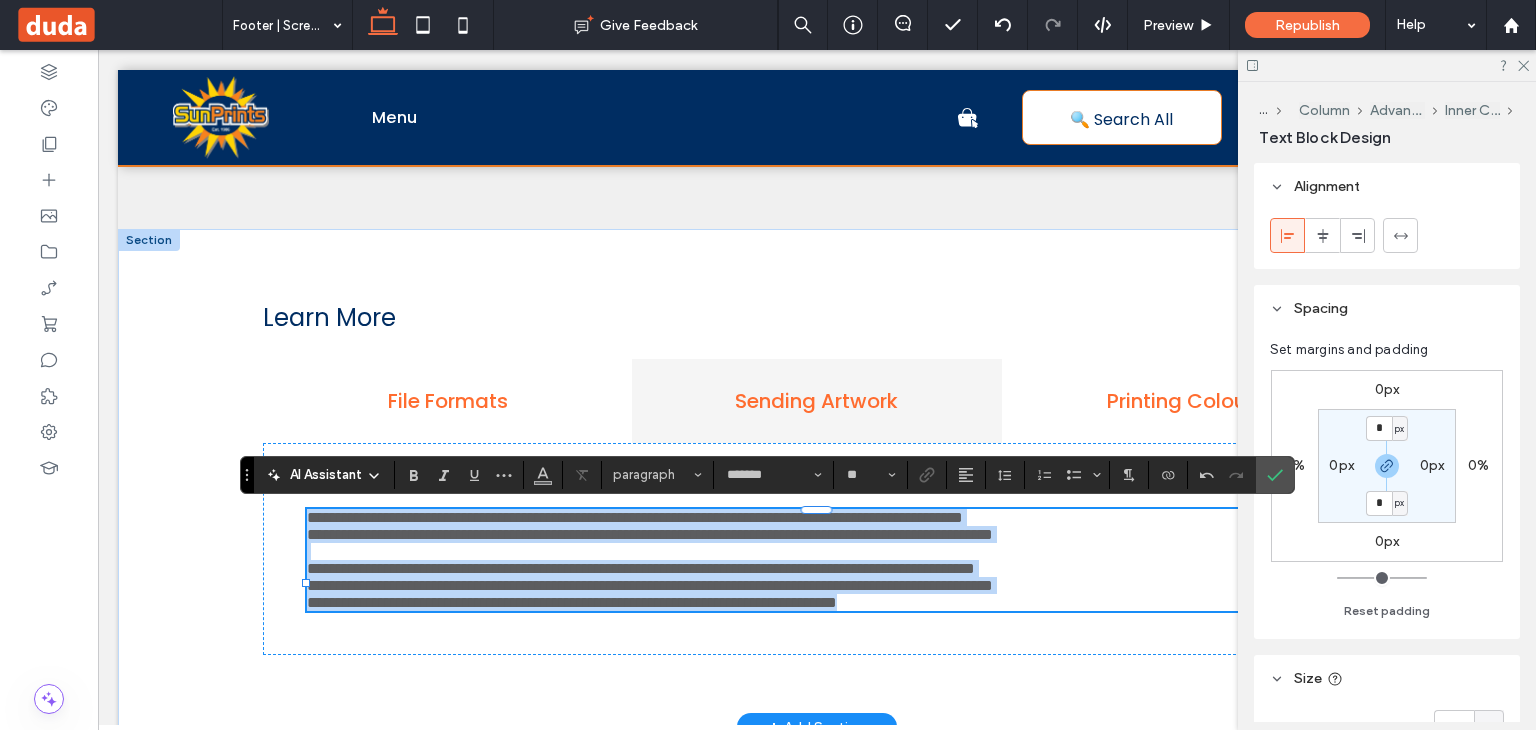 type on "**" 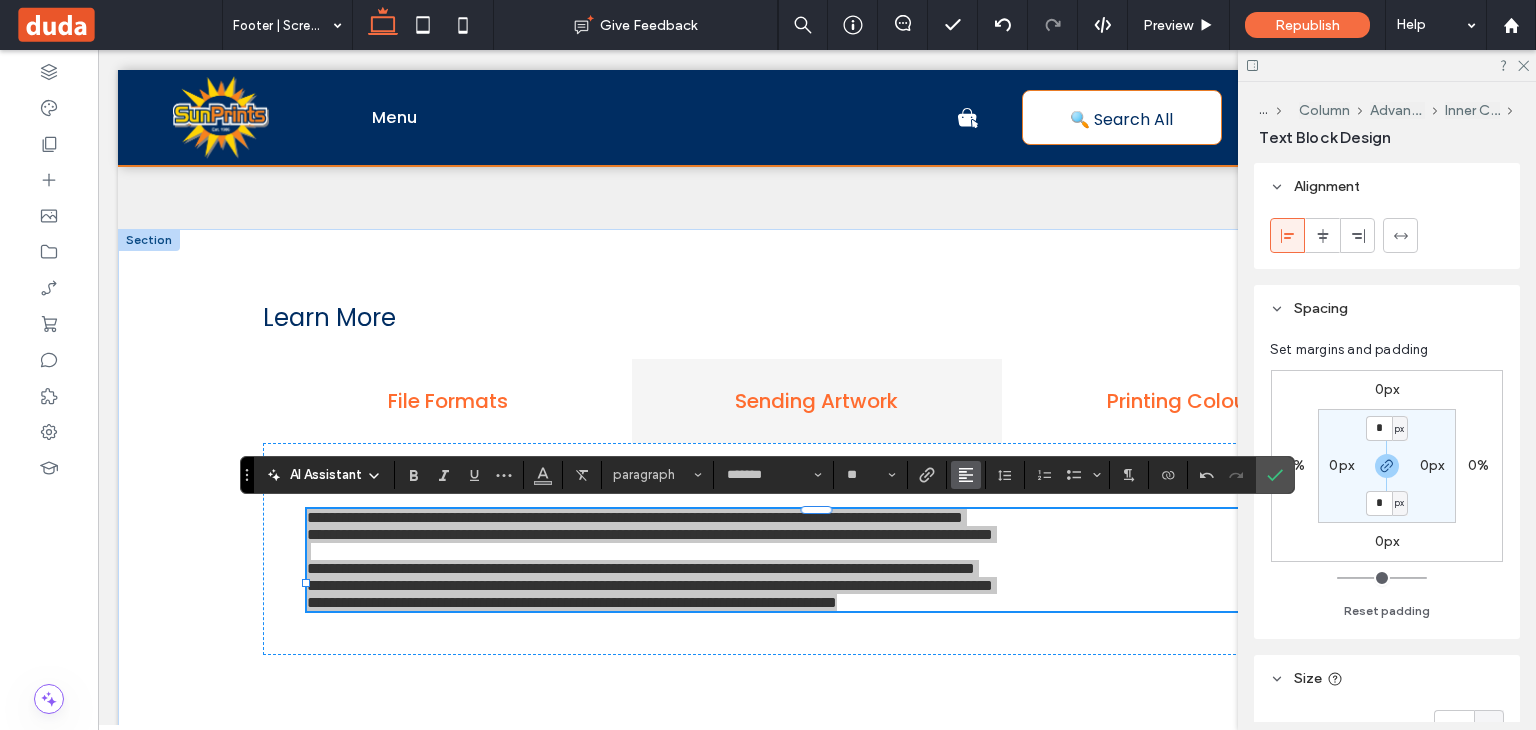 click 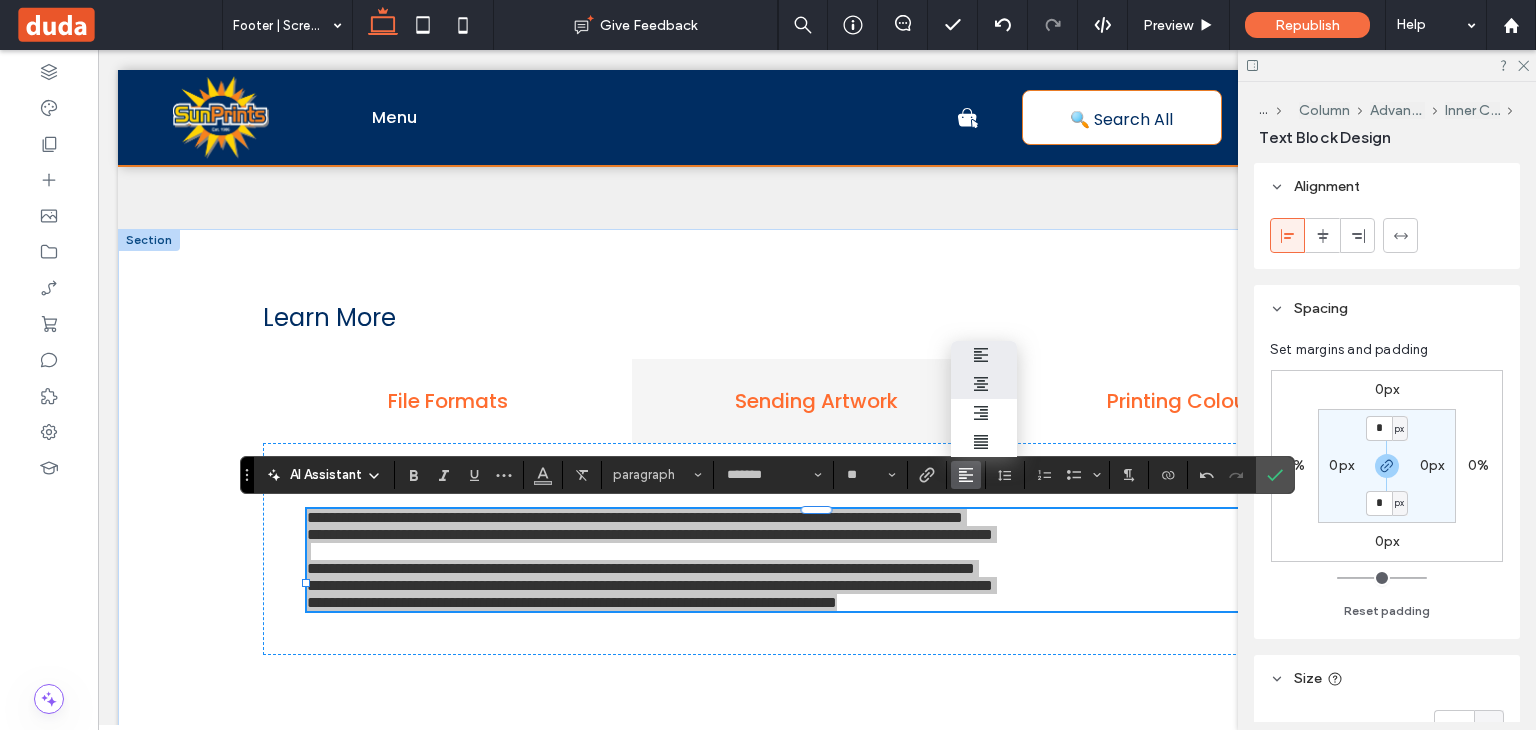 click 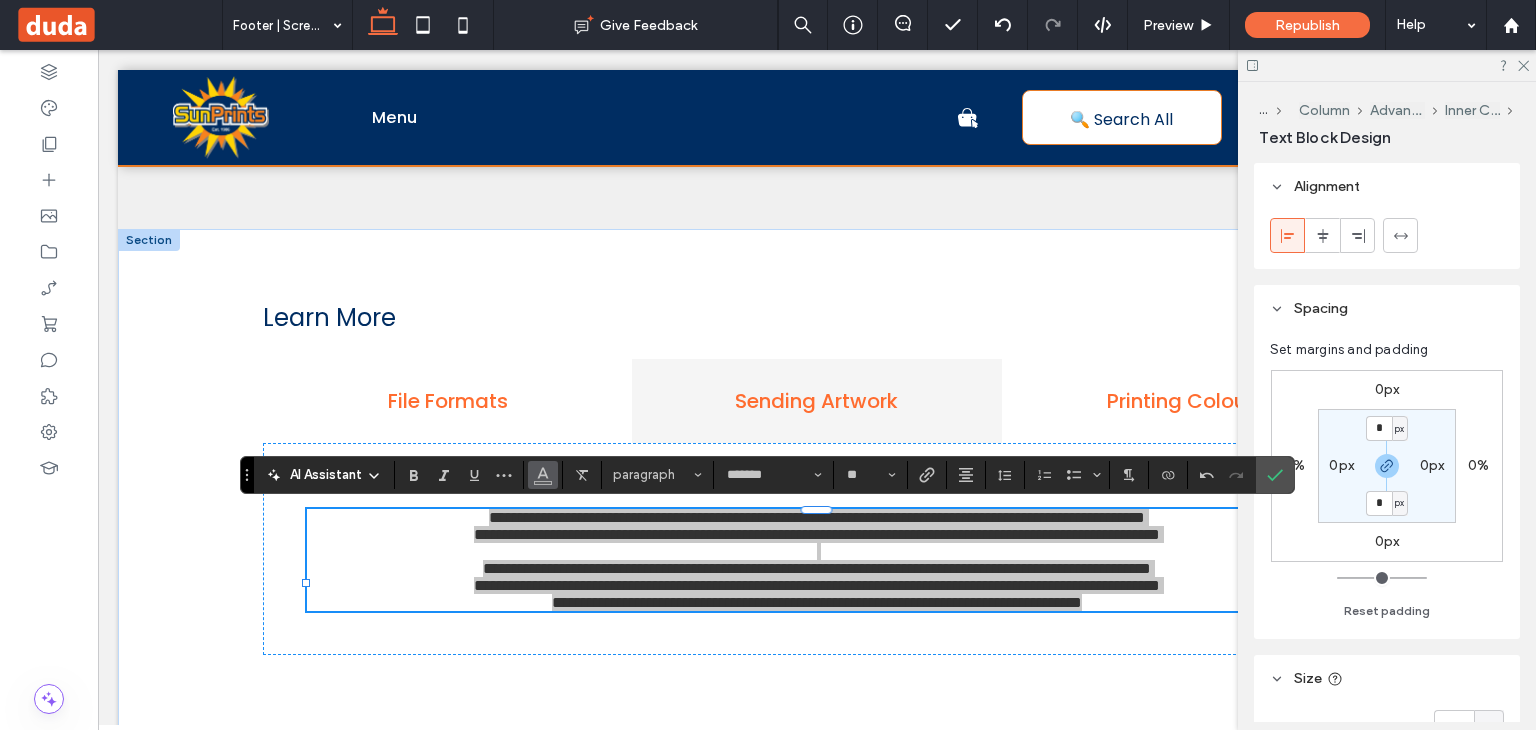 click at bounding box center [543, 475] 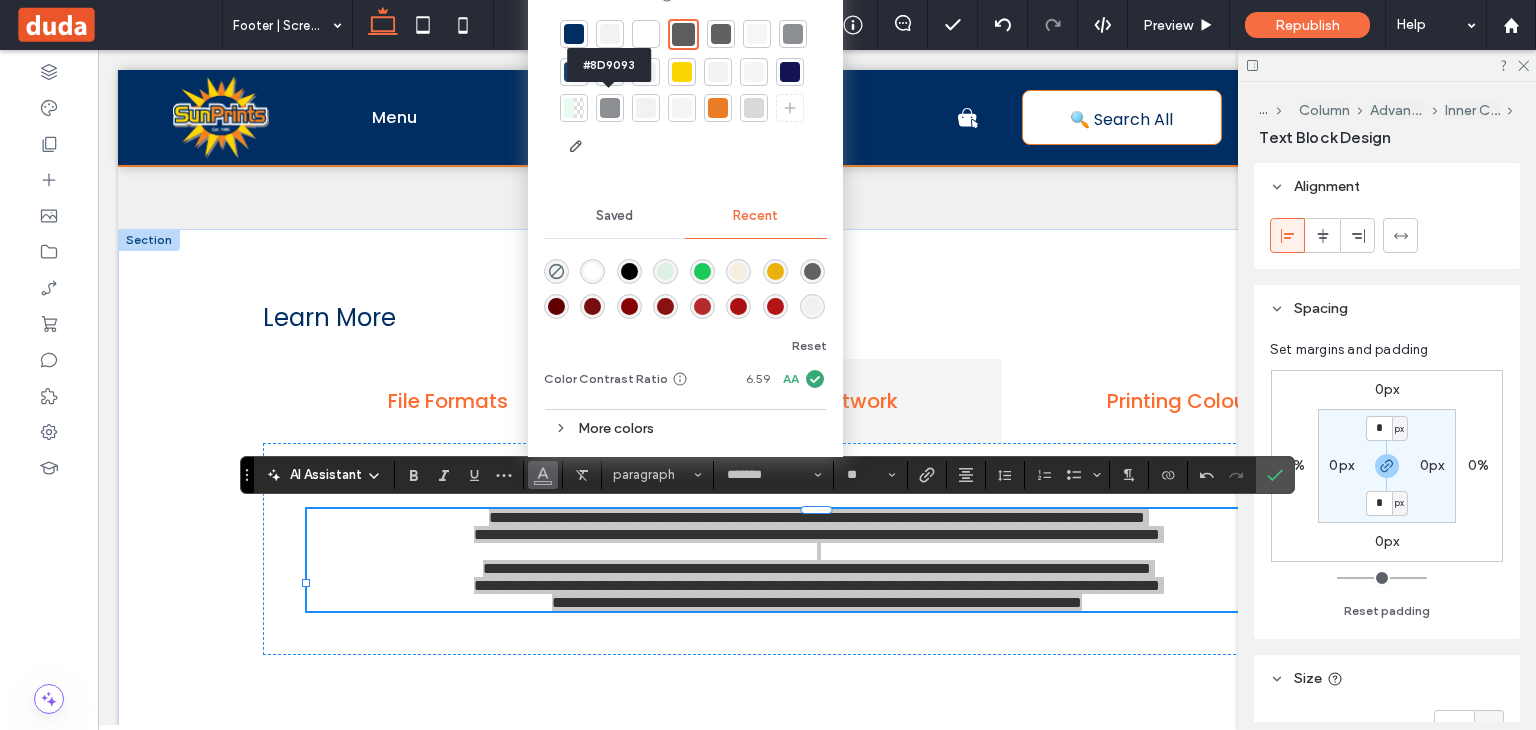 click at bounding box center [610, 108] 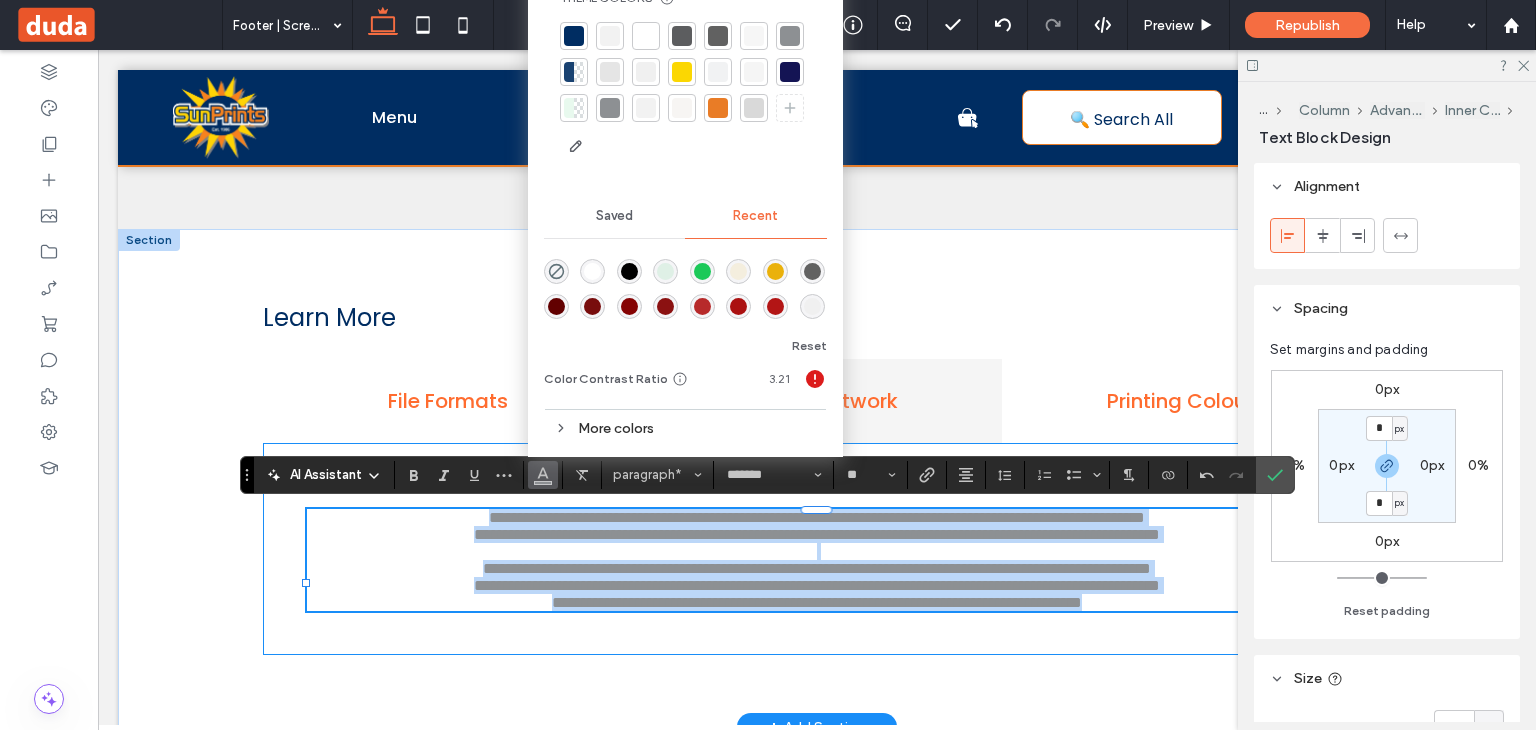 click on "**********" at bounding box center [817, 549] 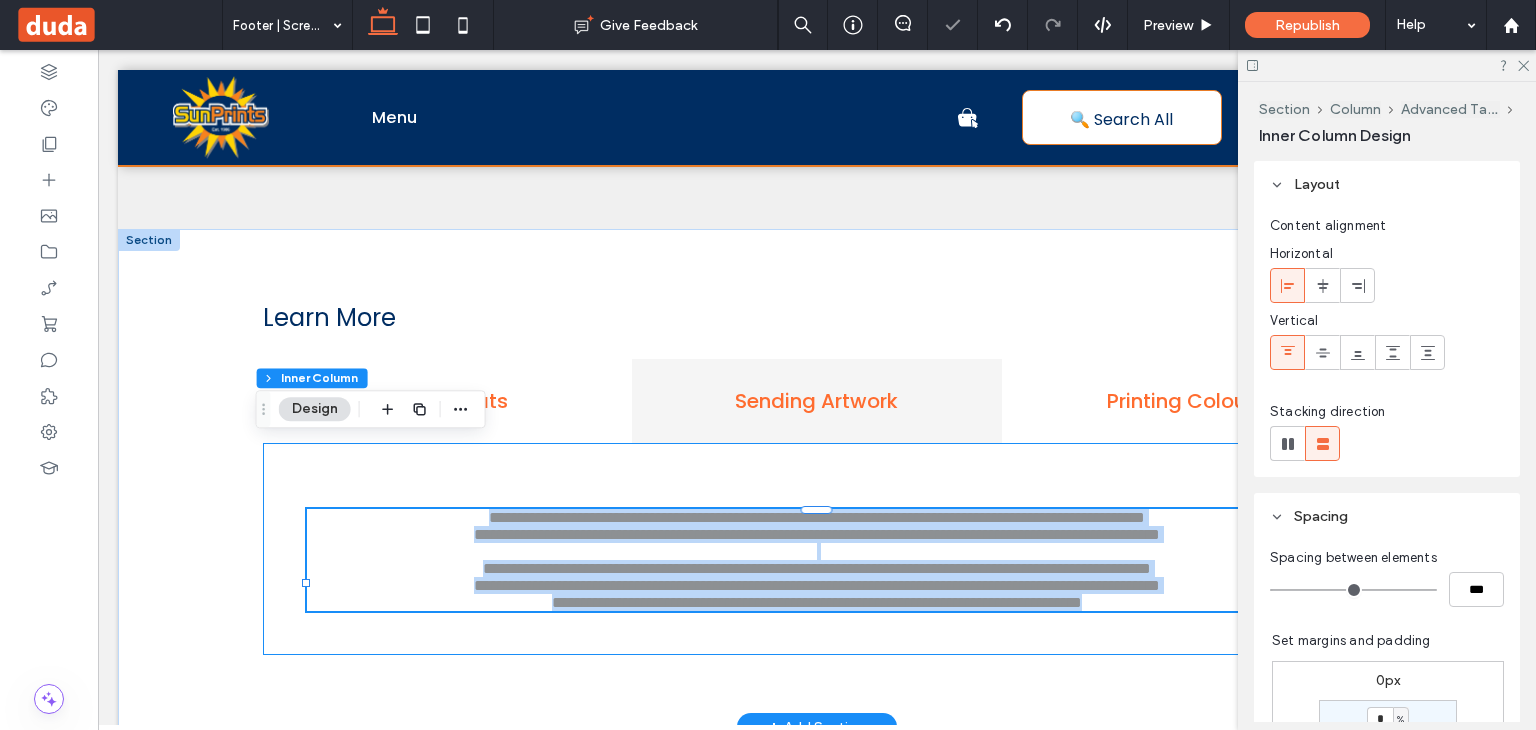 type on "**" 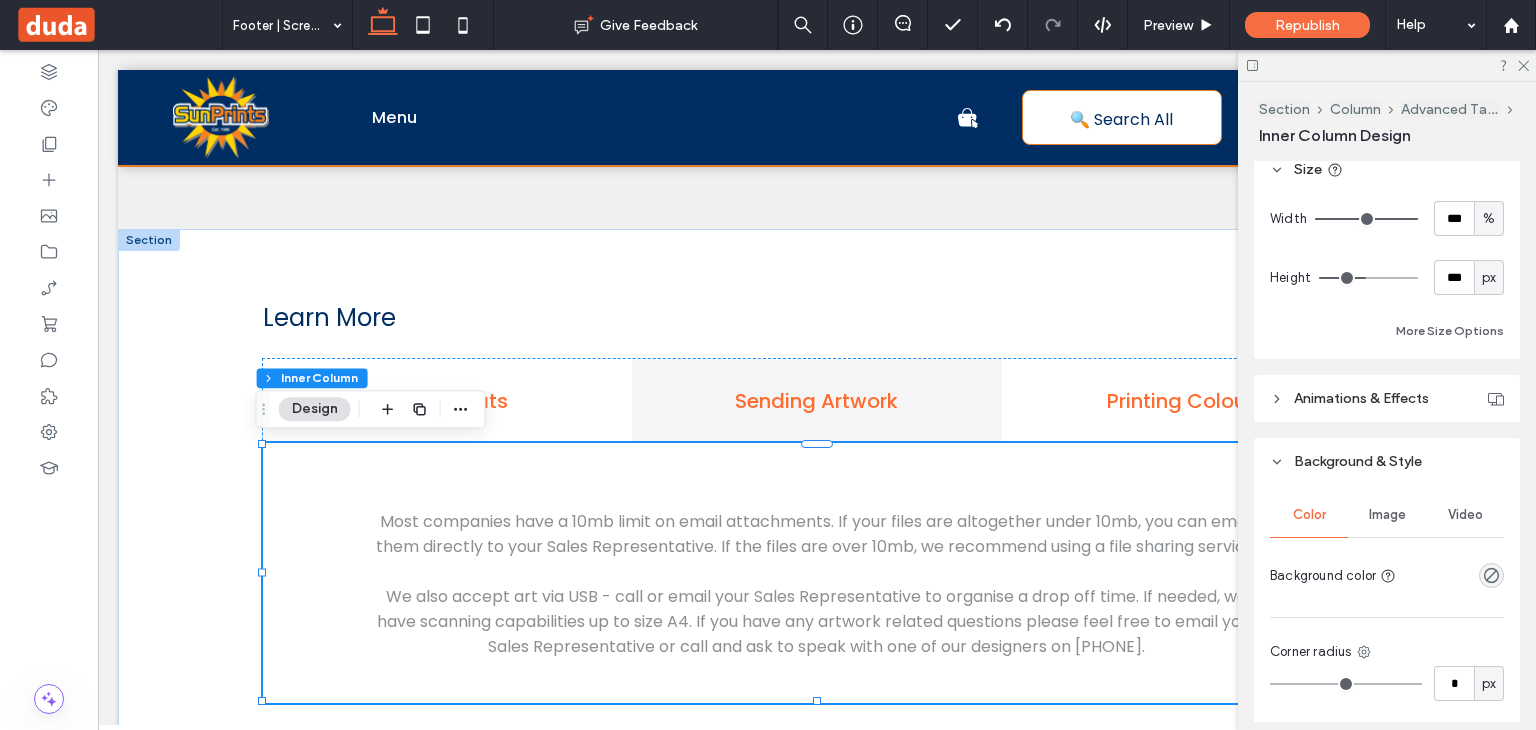 scroll, scrollTop: 814, scrollLeft: 0, axis: vertical 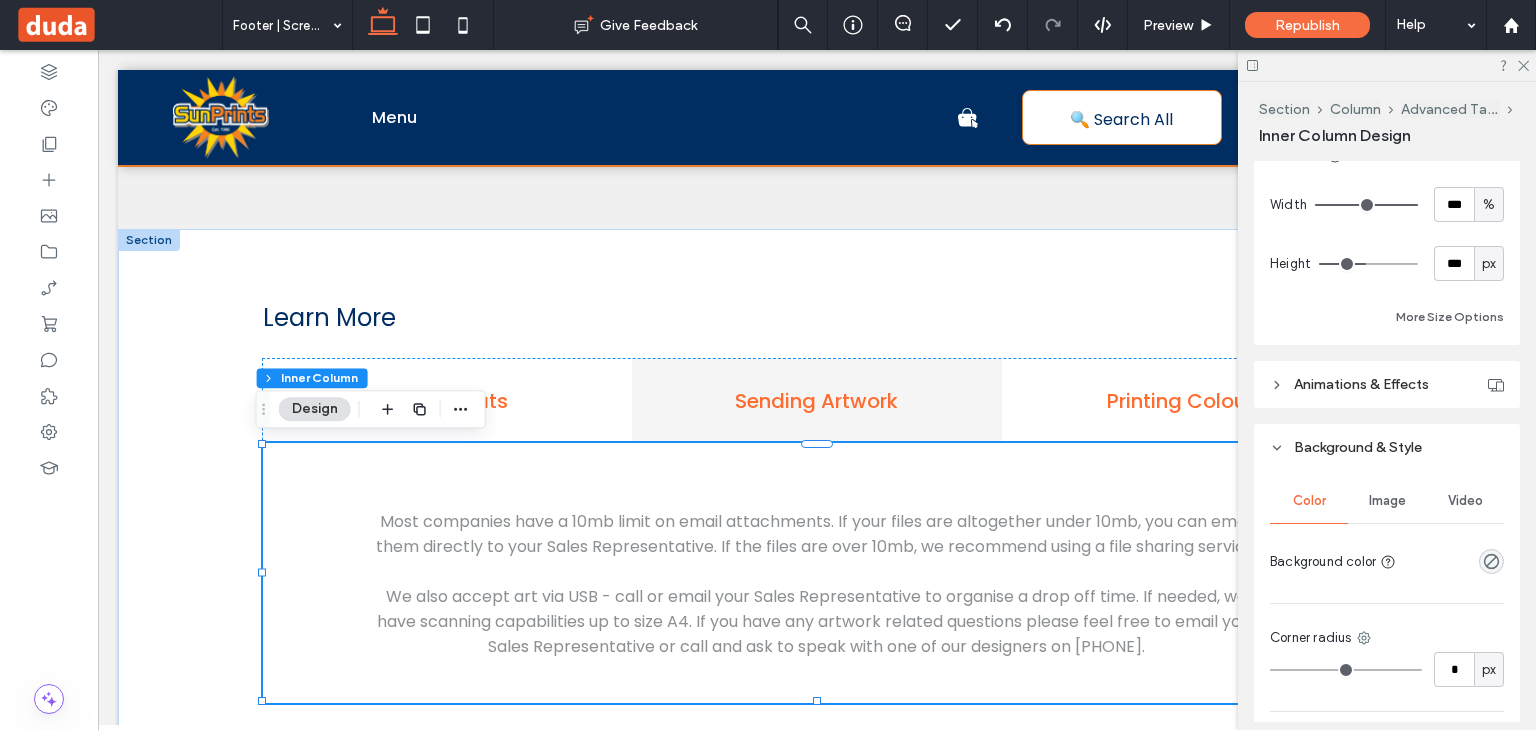 click at bounding box center [1491, 561] 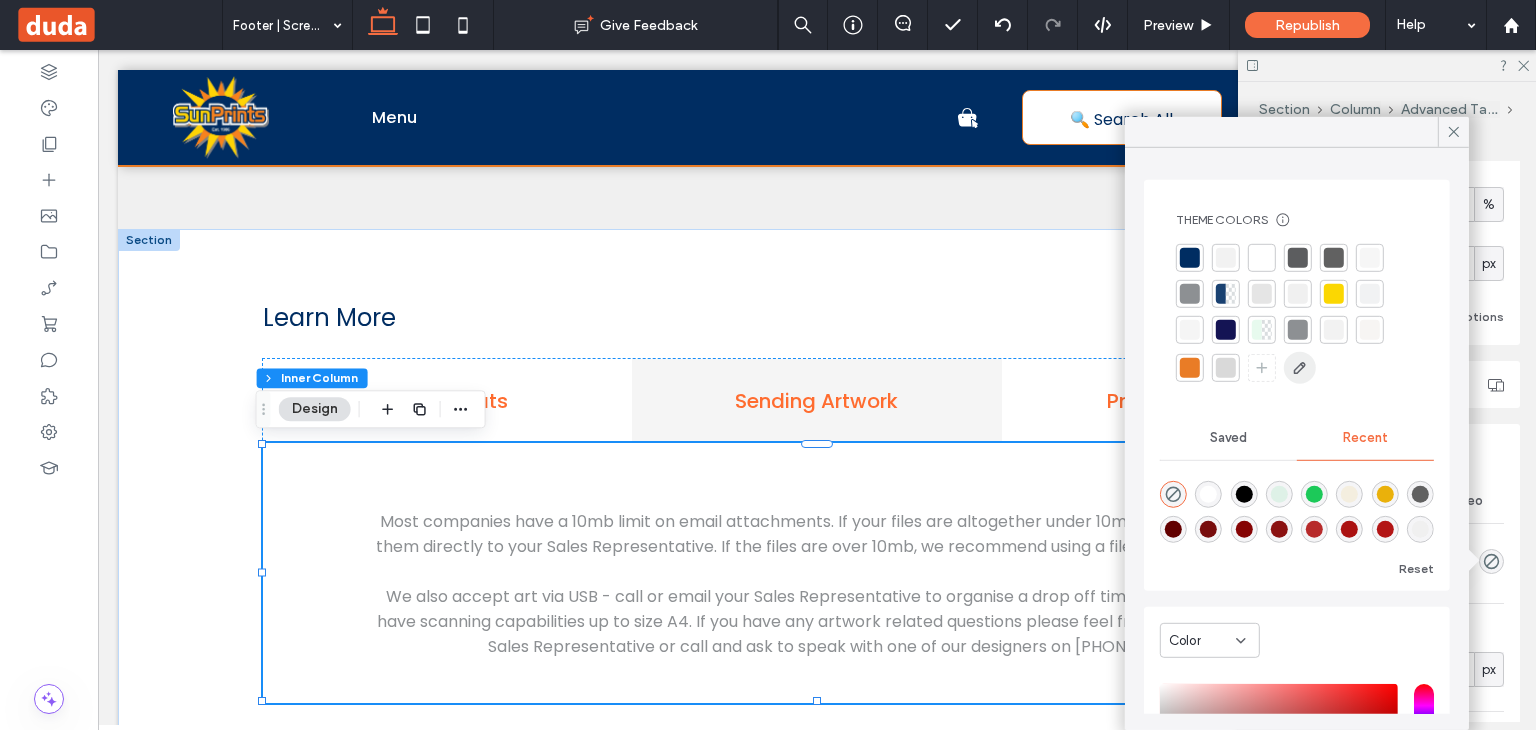 click 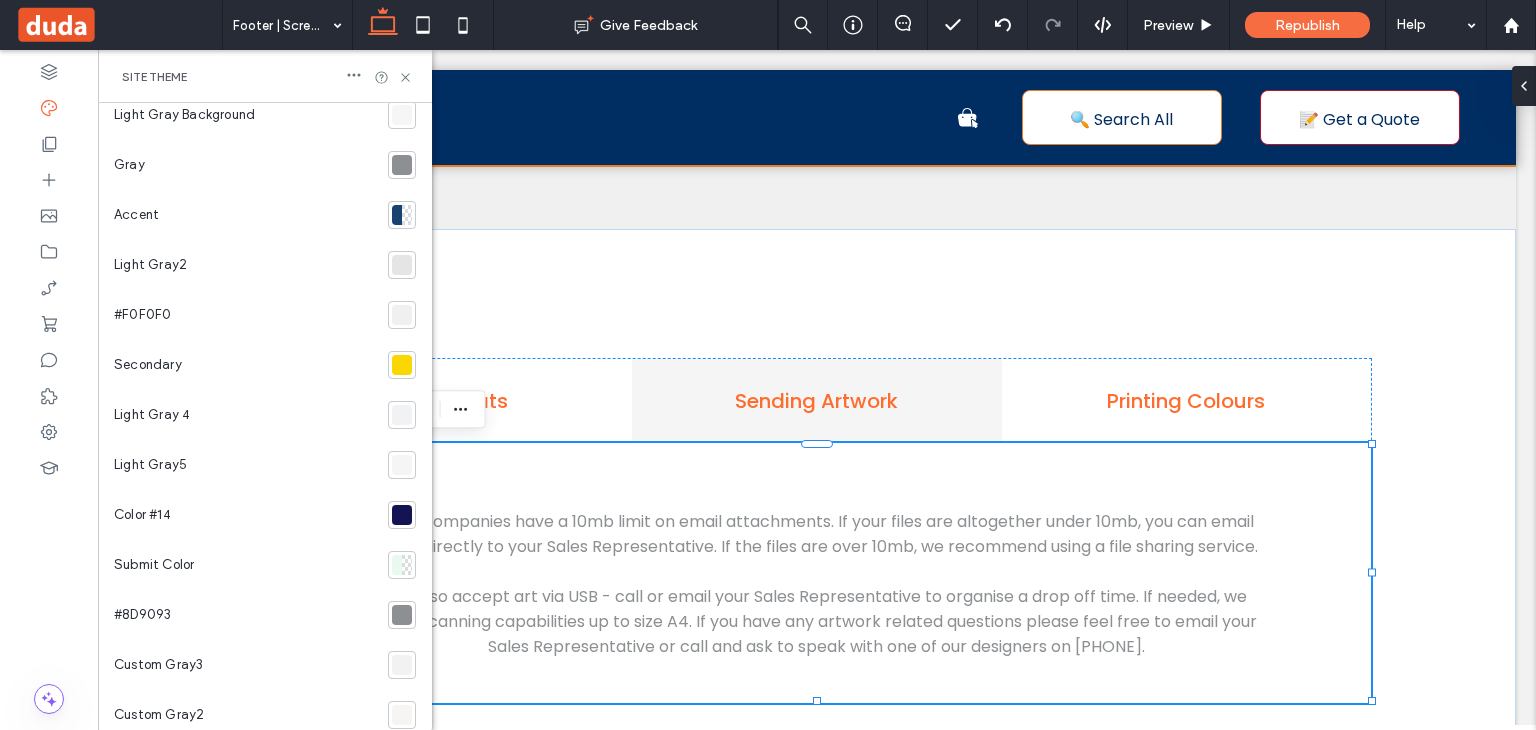 scroll, scrollTop: 428, scrollLeft: 0, axis: vertical 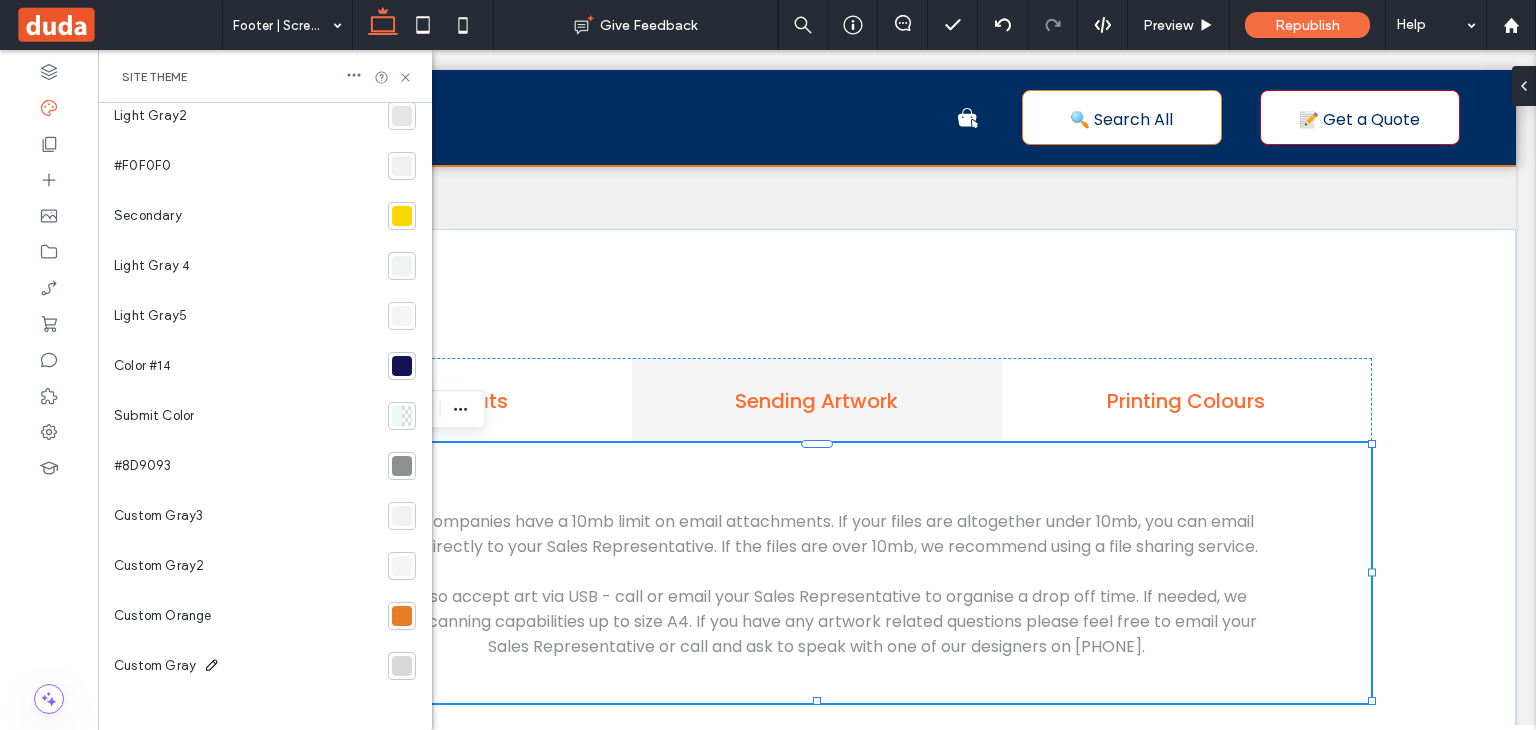 click 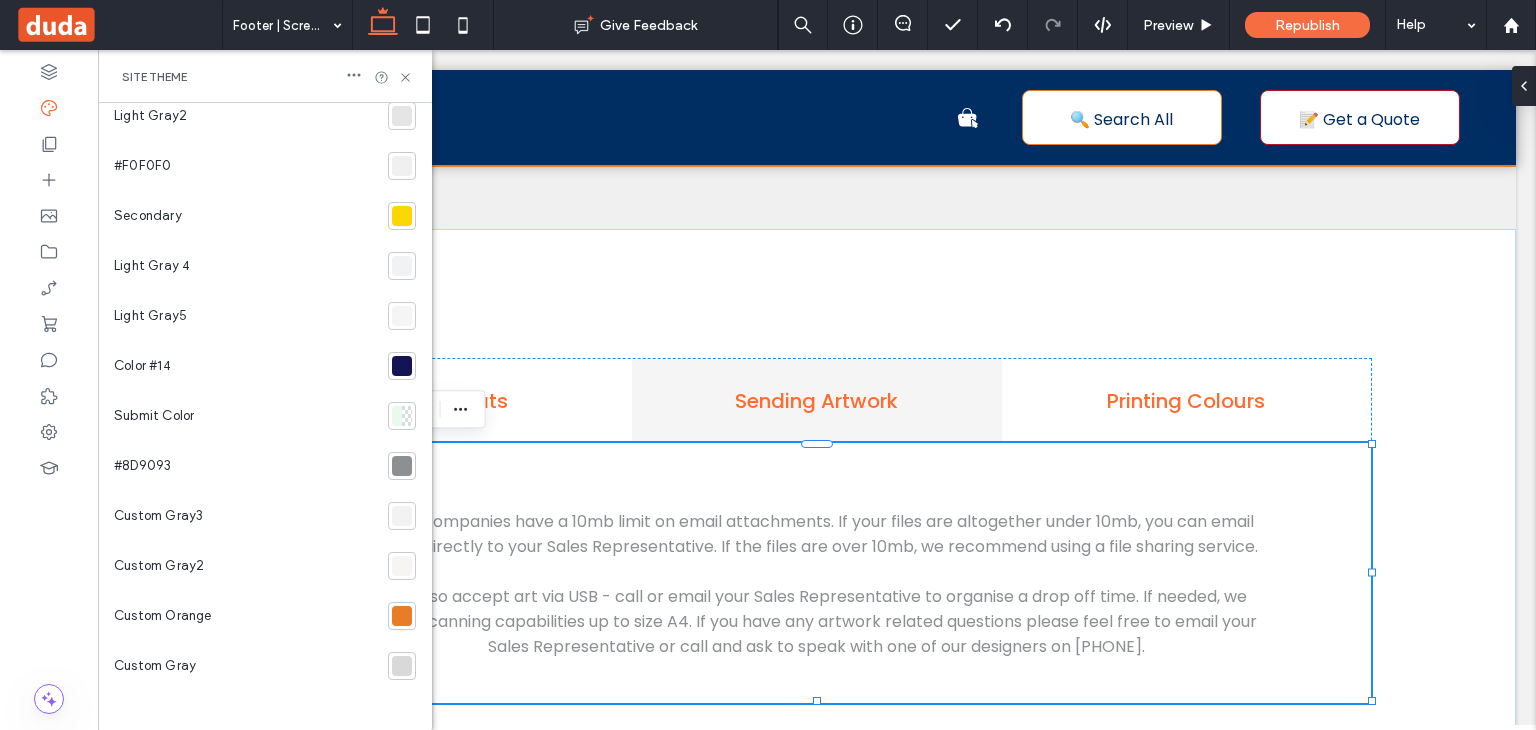 click at bounding box center [402, 666] 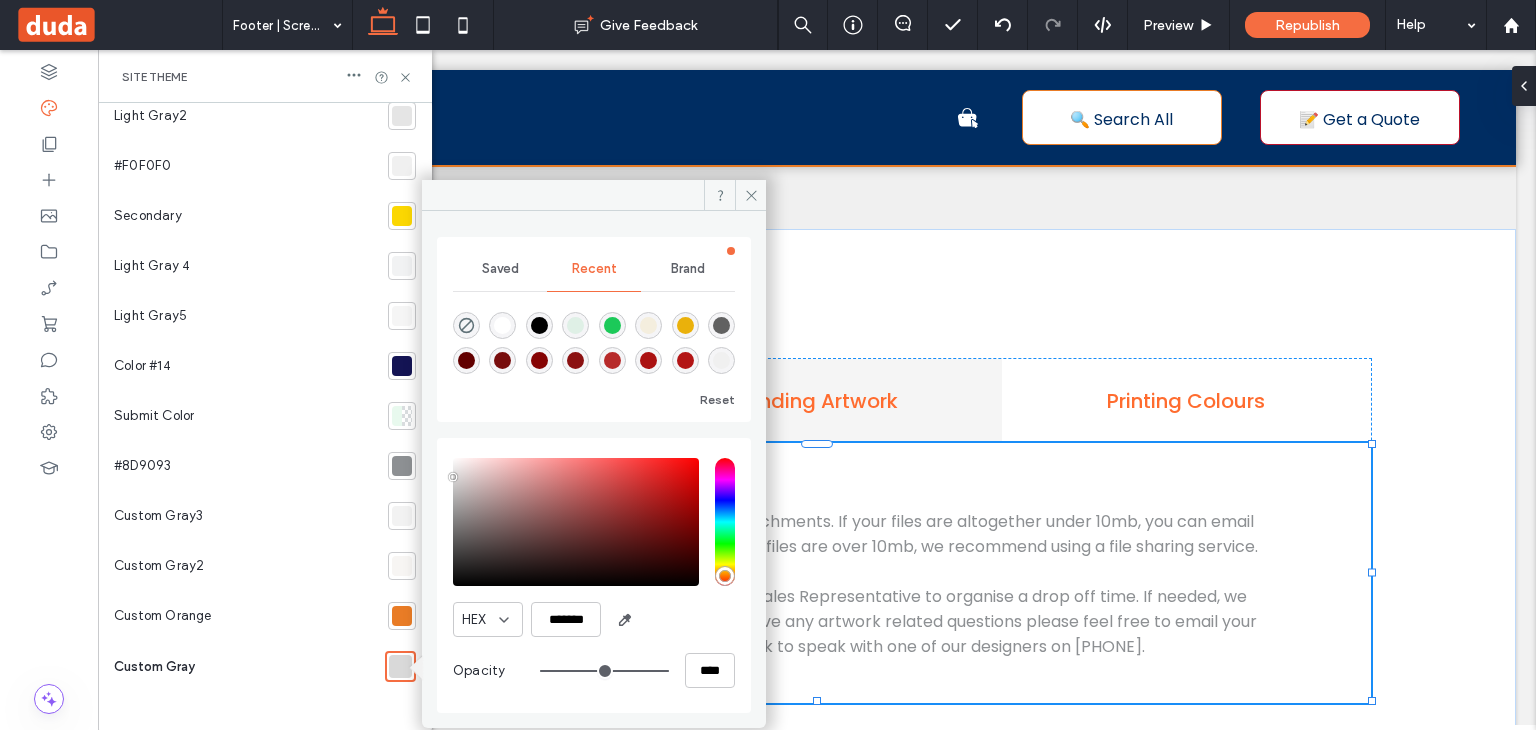 click at bounding box center [402, 566] 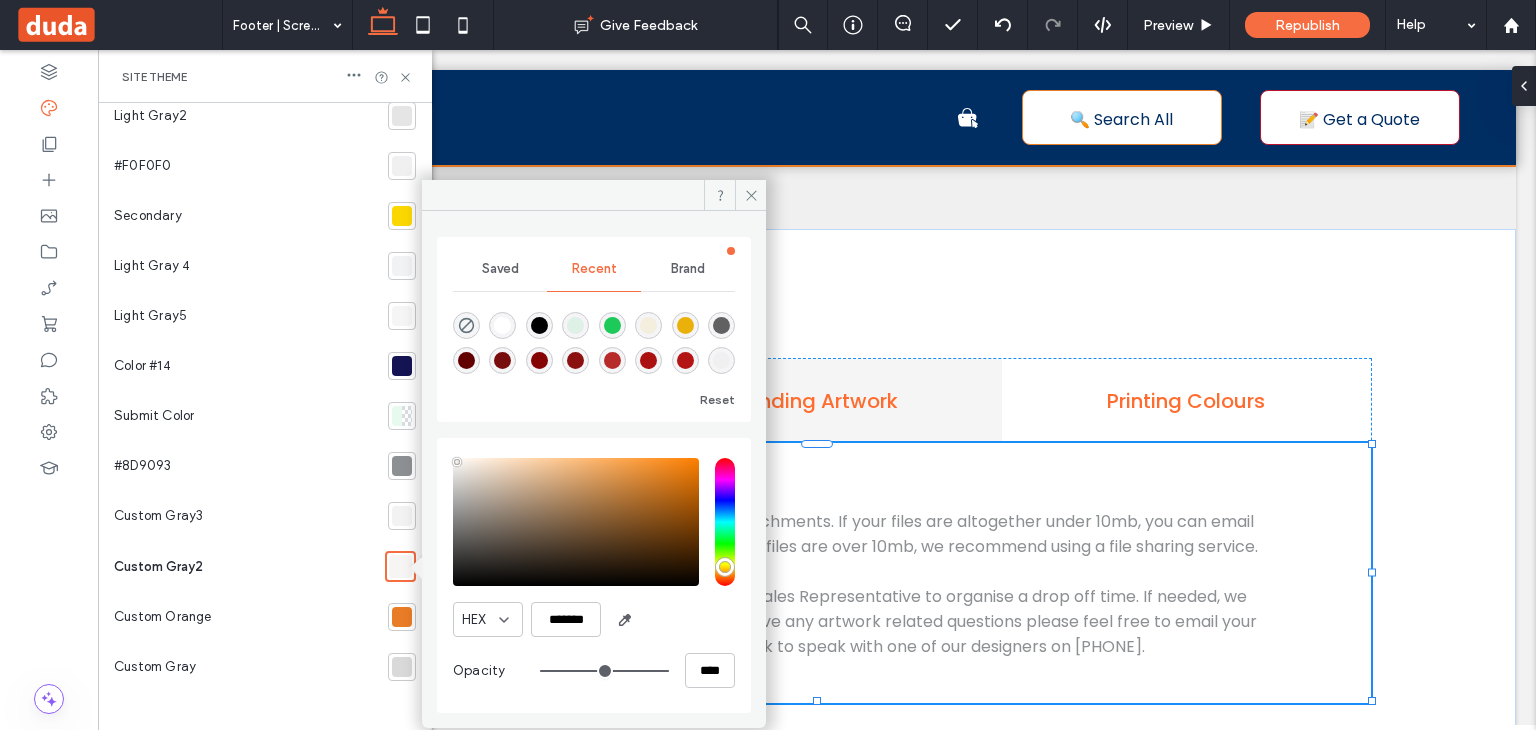 click at bounding box center [402, 516] 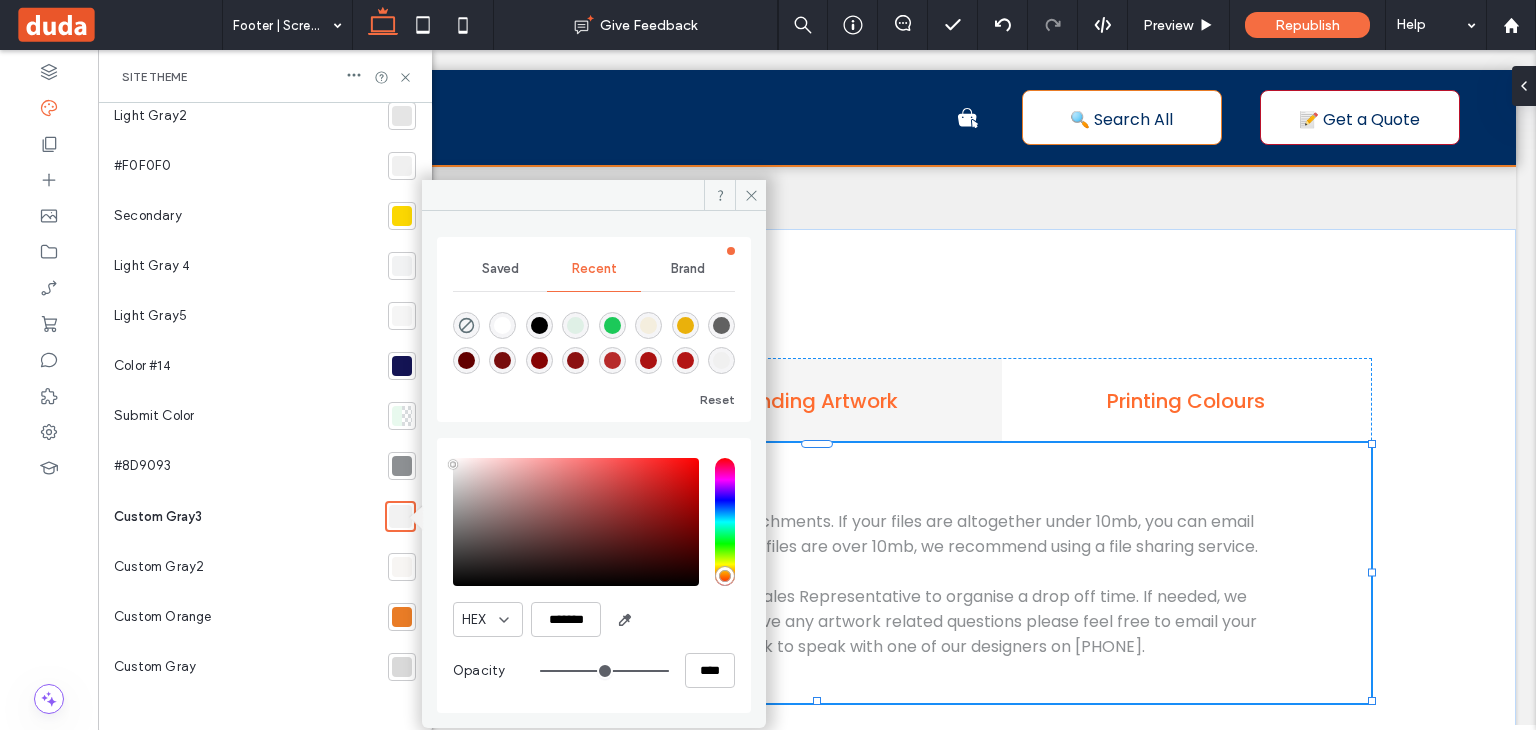 click at bounding box center (402, 316) 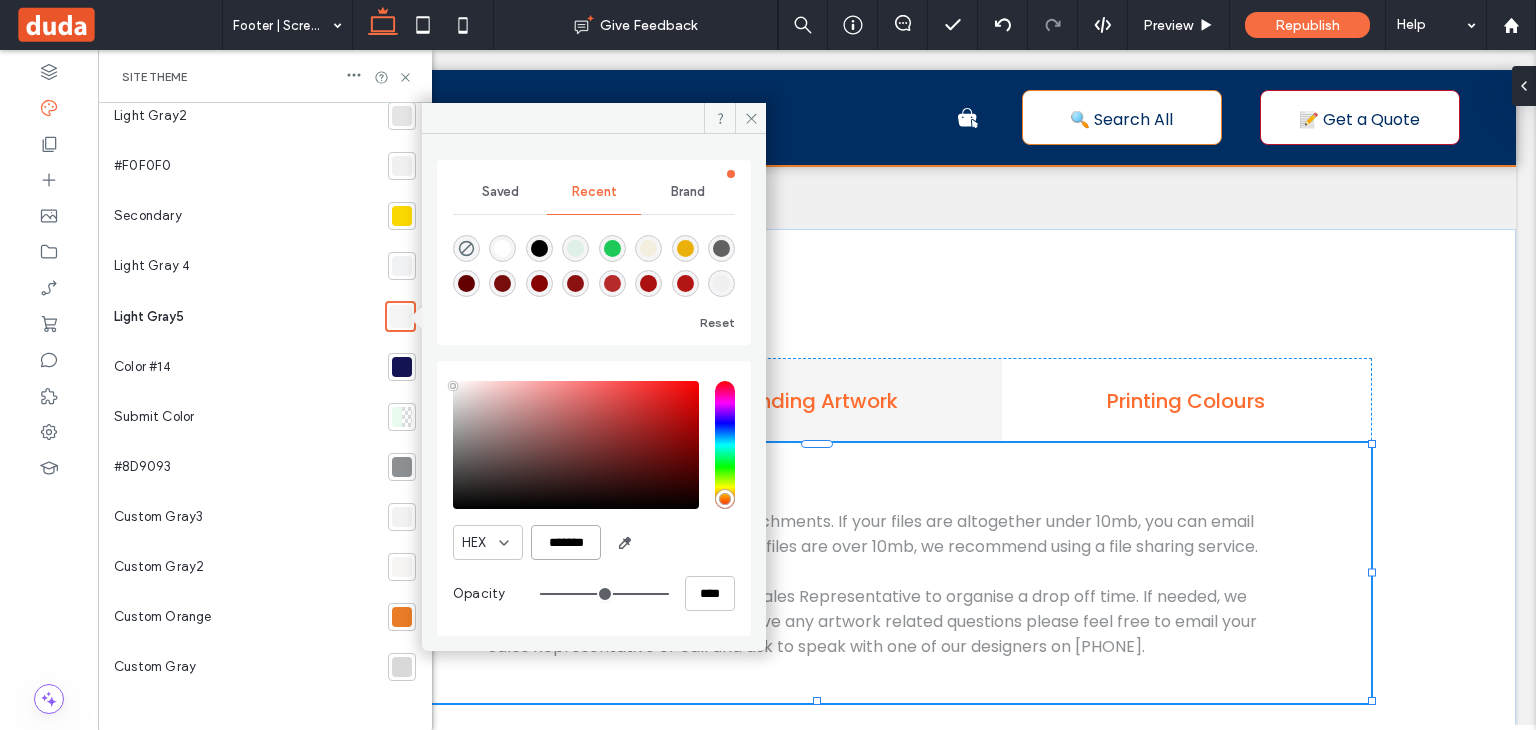 click on "*******" at bounding box center [566, 542] 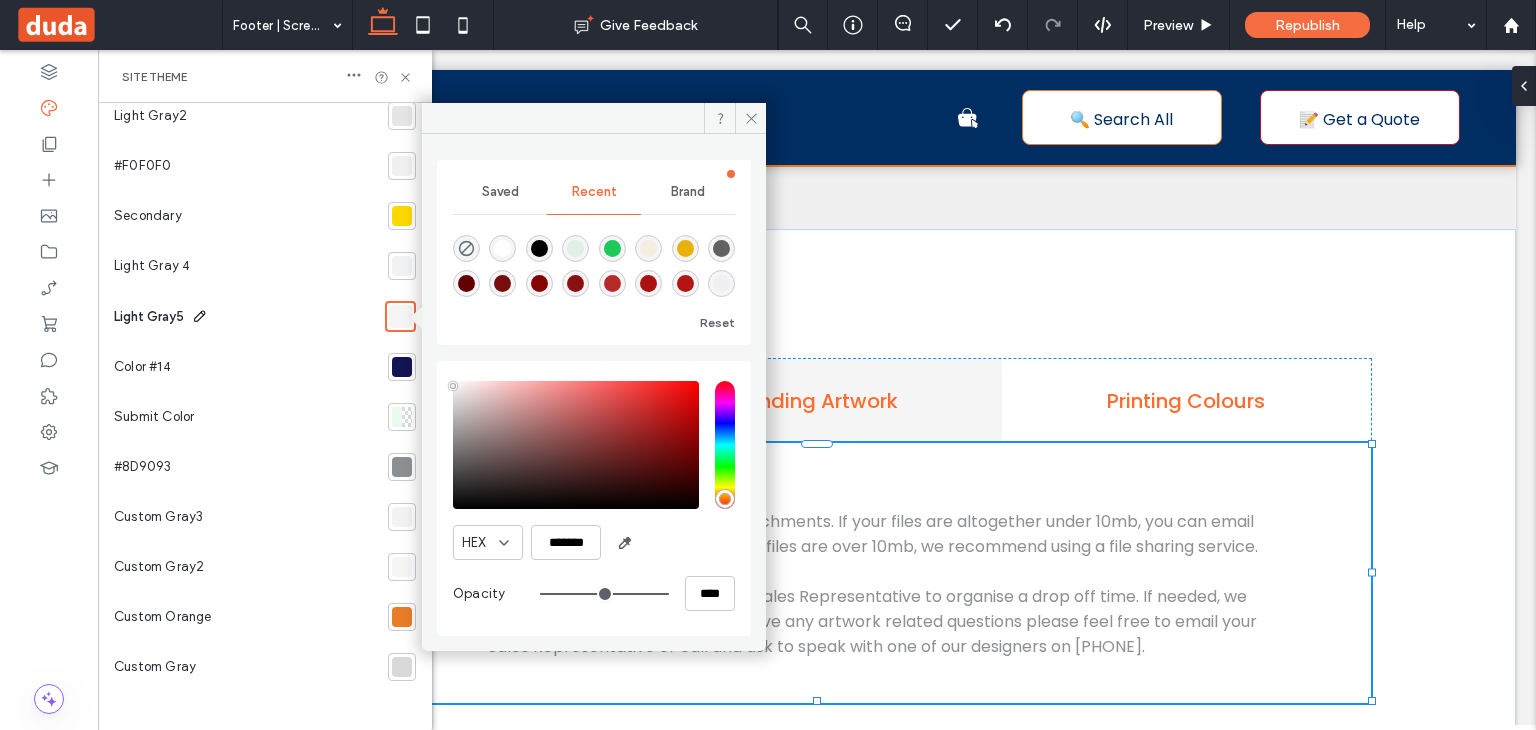 click 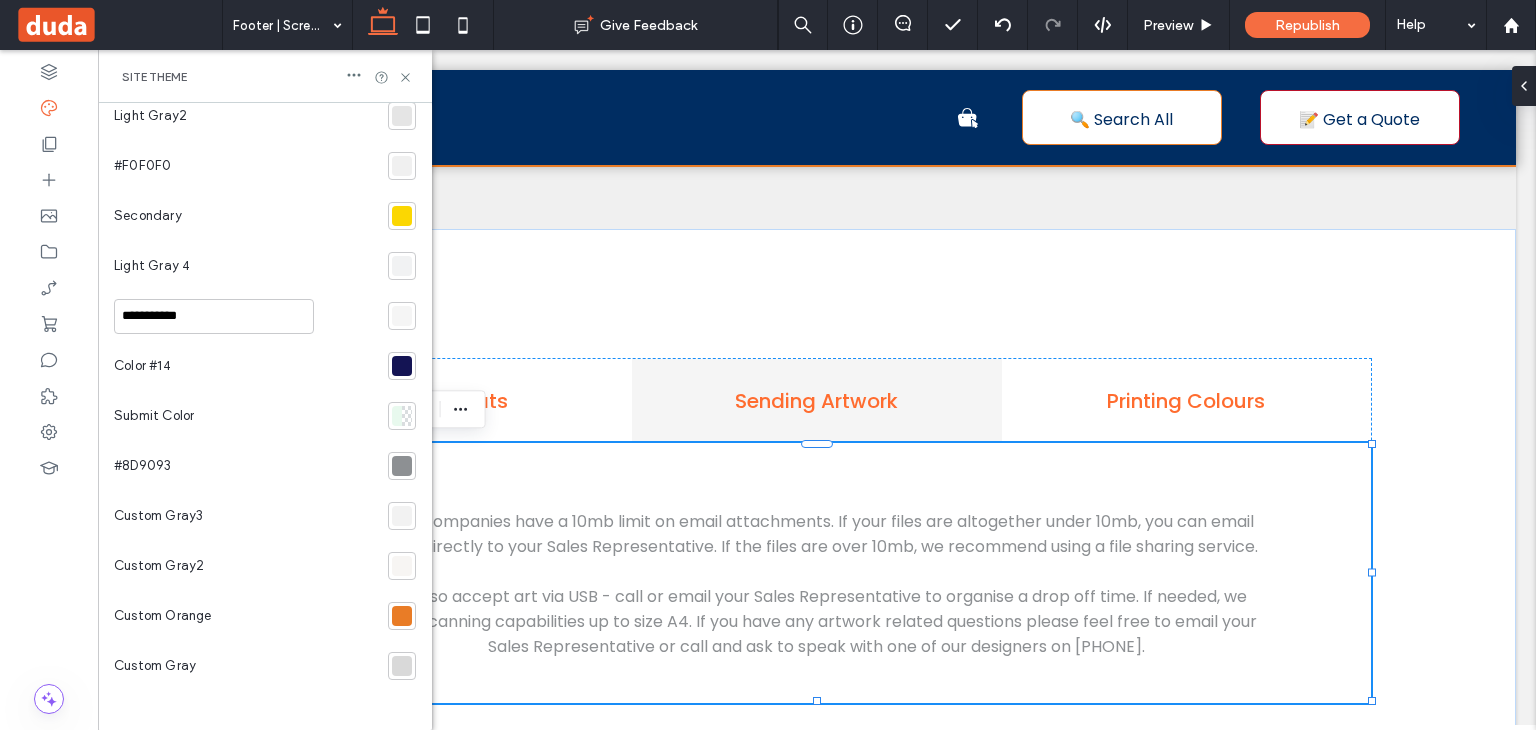 type on "*******" 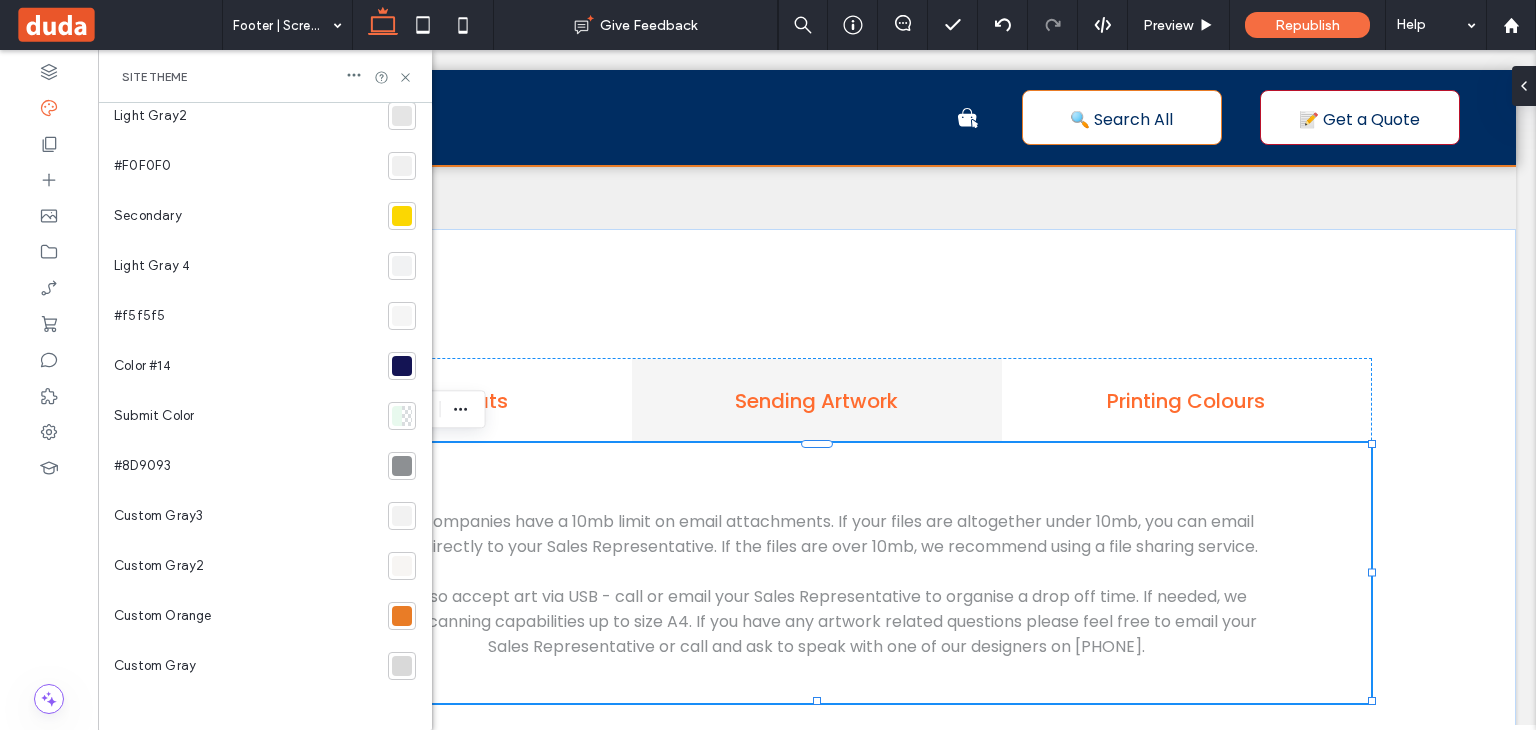 click on "Most companies have a 10mb limit on email attachments. If your files are altogether under 10mb, you can email them directly to your Sales Representative. If the files are over 10mb, we recommend using a file sharing service. We also accept art via USB - call or email your Sales Representative to organise a drop off time. If needed, we have scanning capabilities up to size A4. If you have any artwork related questions please feel free to email your Sales Representative or call and ask to speak with one of our designers on [PHONE]." at bounding box center [817, 573] 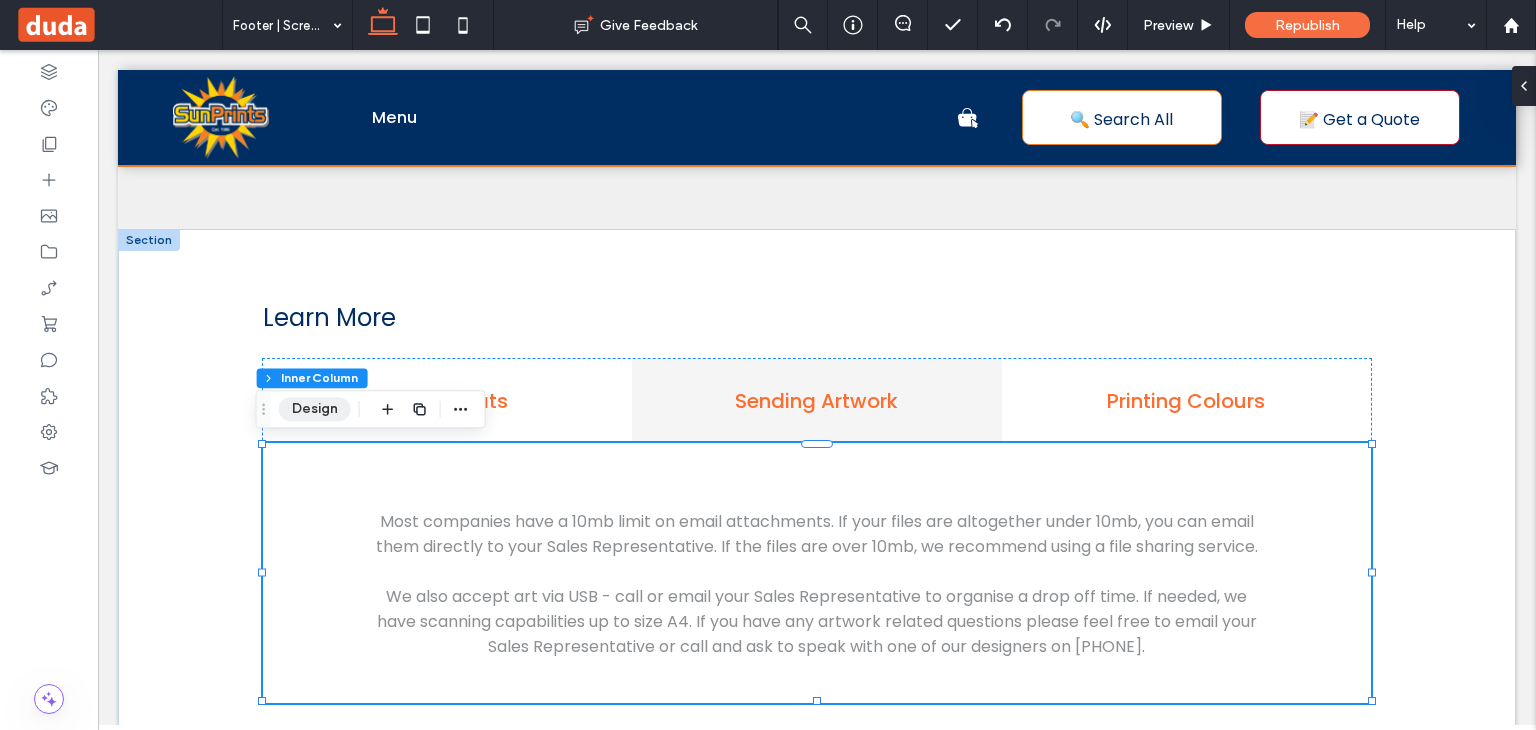 click on "Design" at bounding box center [315, 409] 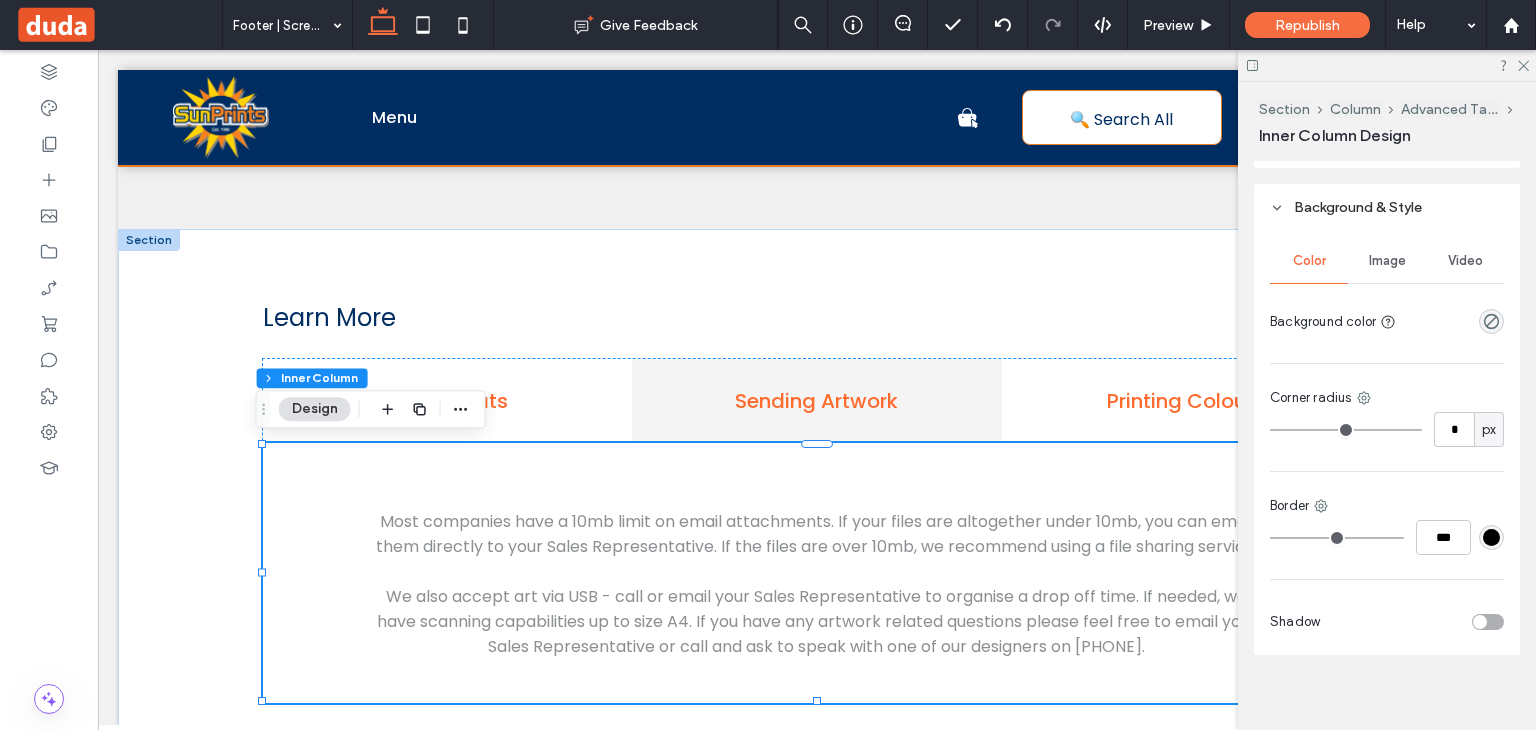 scroll, scrollTop: 1065, scrollLeft: 0, axis: vertical 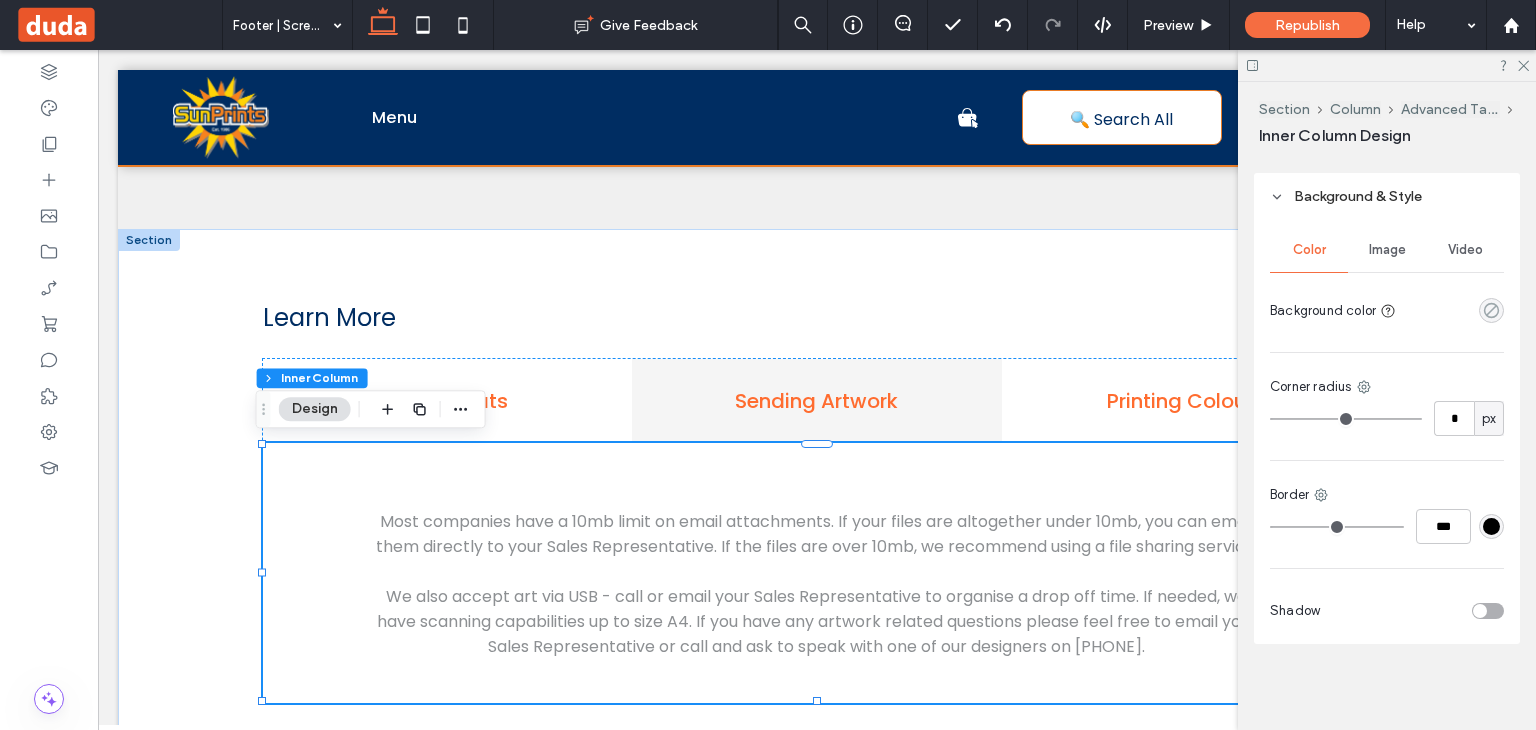 click 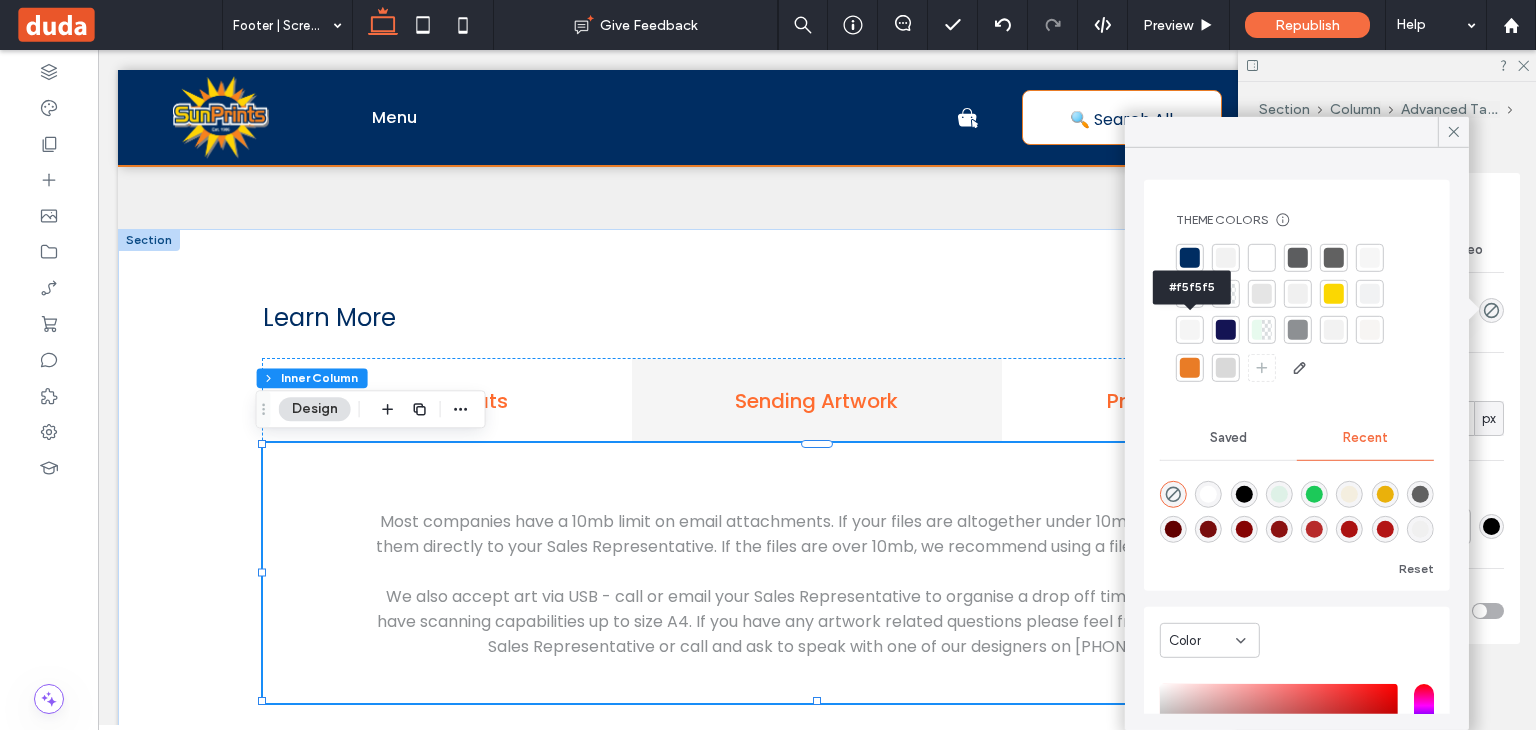 click at bounding box center [1190, 330] 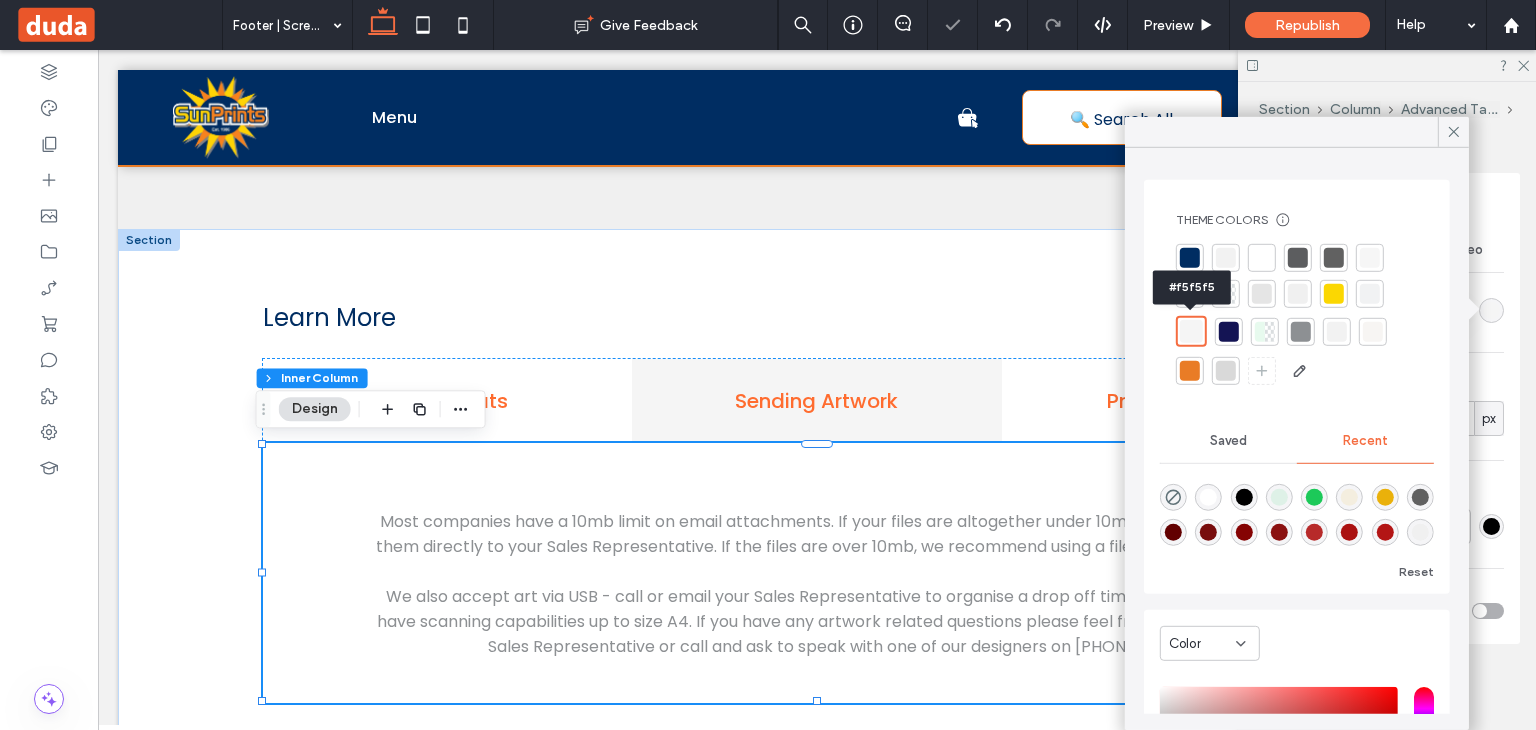 type on "**" 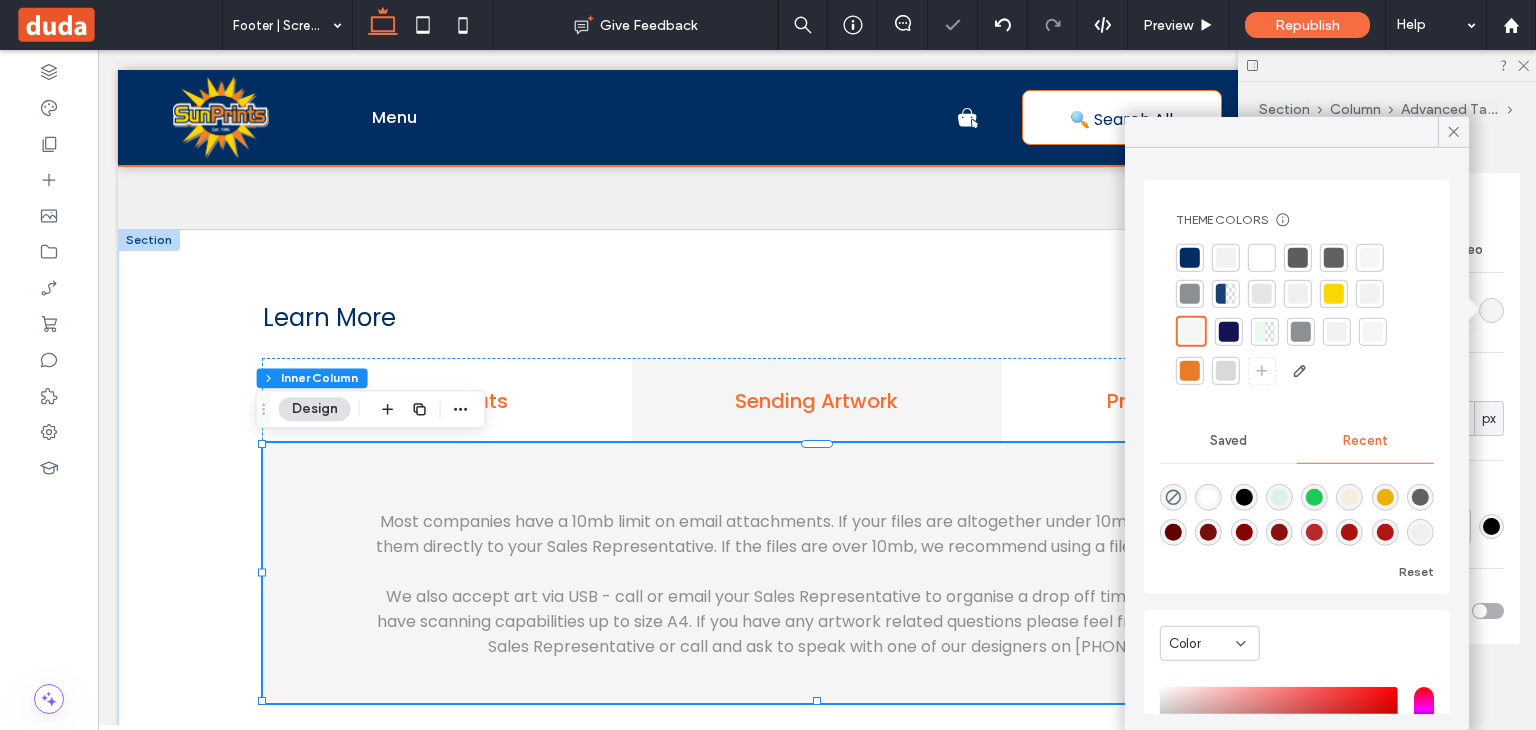 click on "Most companies have a 10mb limit on email attachments. If your files are altogether under 10mb, you can email them directly to your Sales Representative. If the files are over 10mb, we recommend using a file sharing service. We also accept art via USB - call or email your Sales Representative to organise a drop off time. If needed, we have scanning capabilities up to size A4. If you have any artwork related questions please feel free to email your Sales Representative or call and ask to speak with one of our designers on [PHONE]." at bounding box center (817, 573) 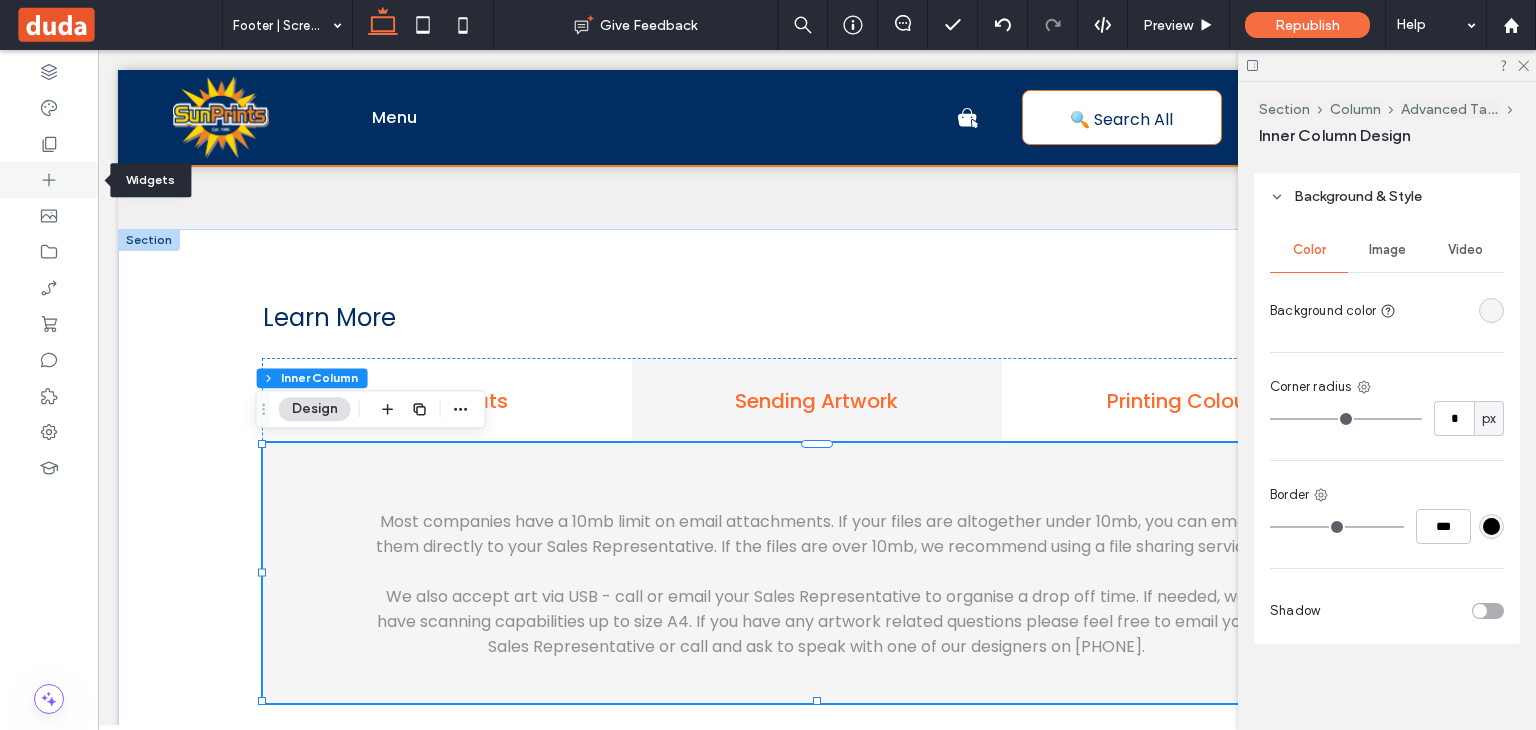 click 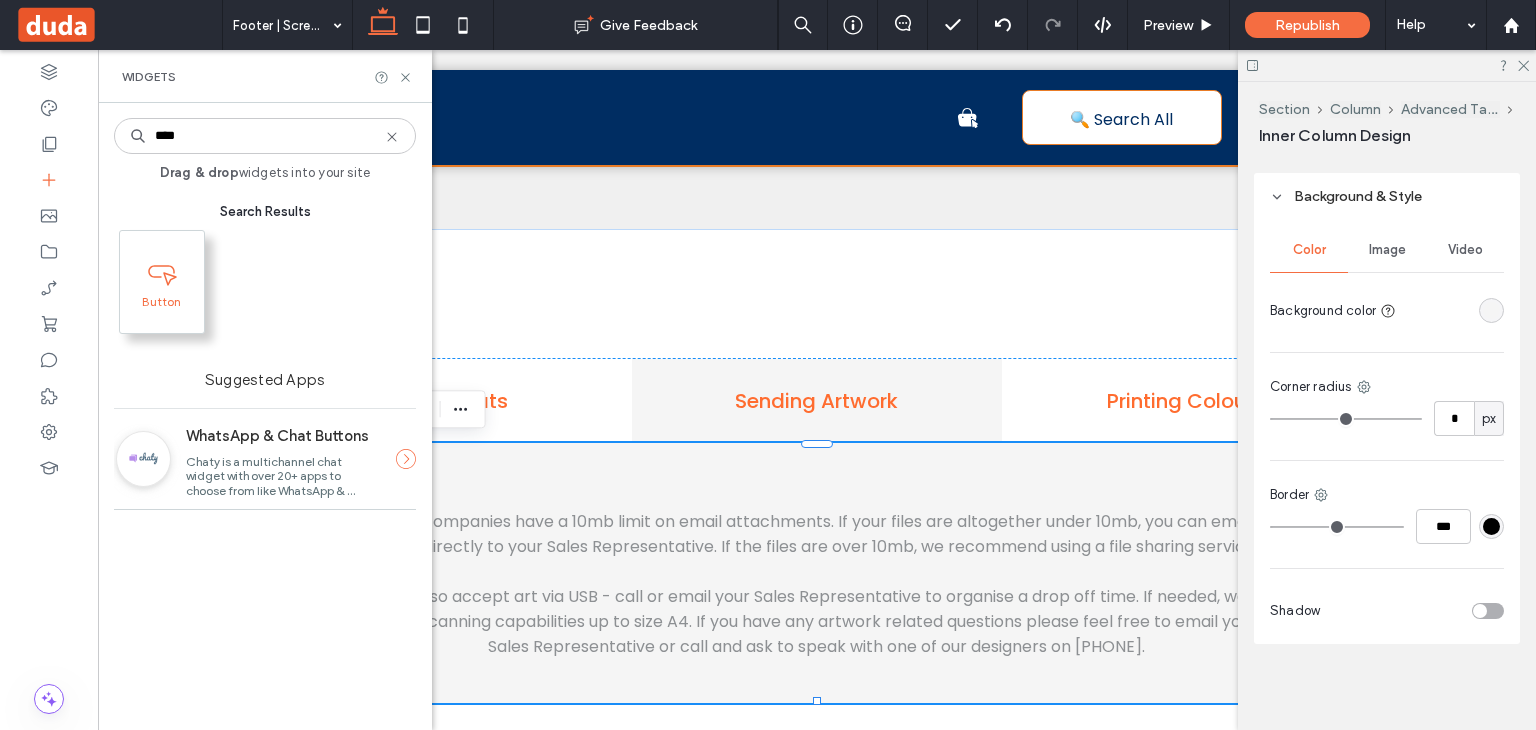 type on "****" 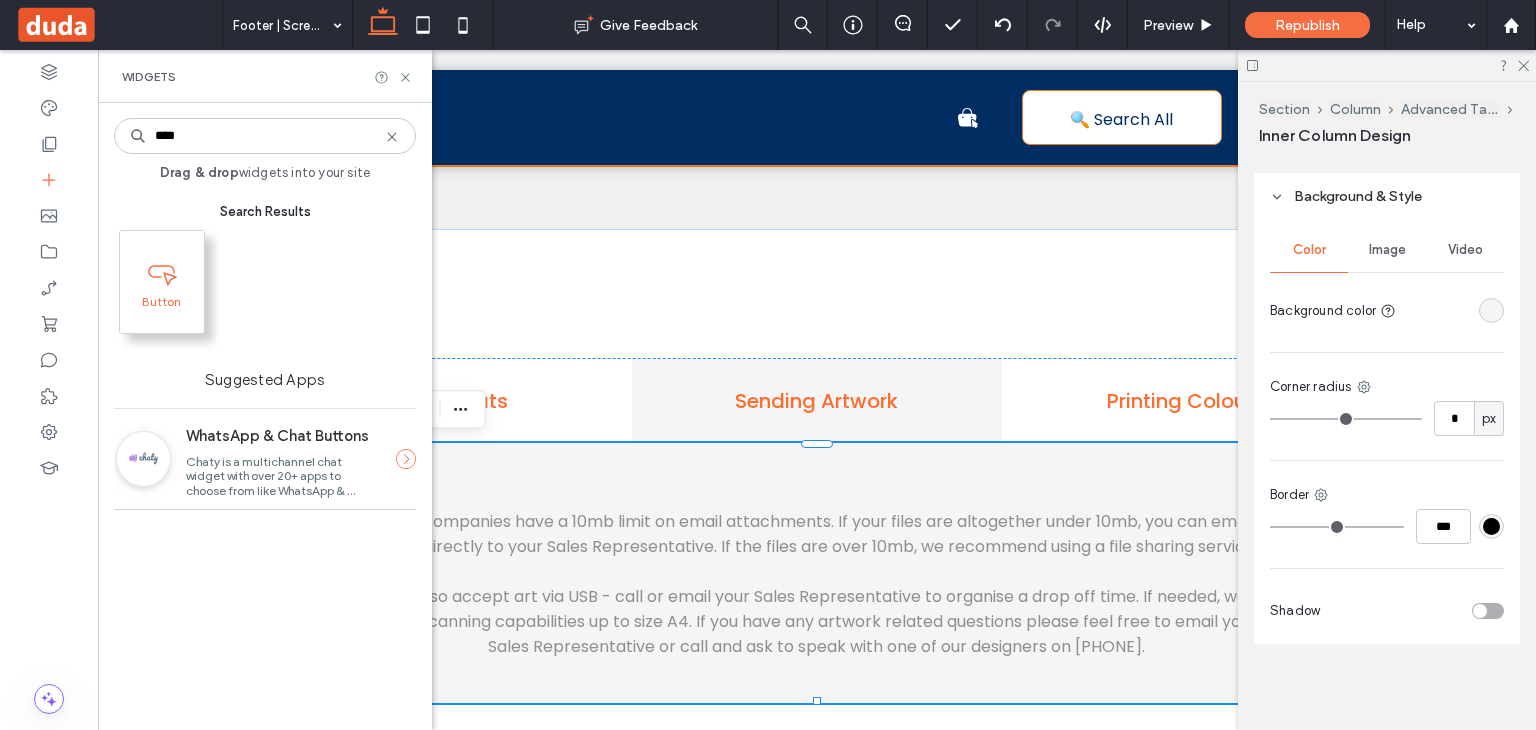 click at bounding box center (162, 271) 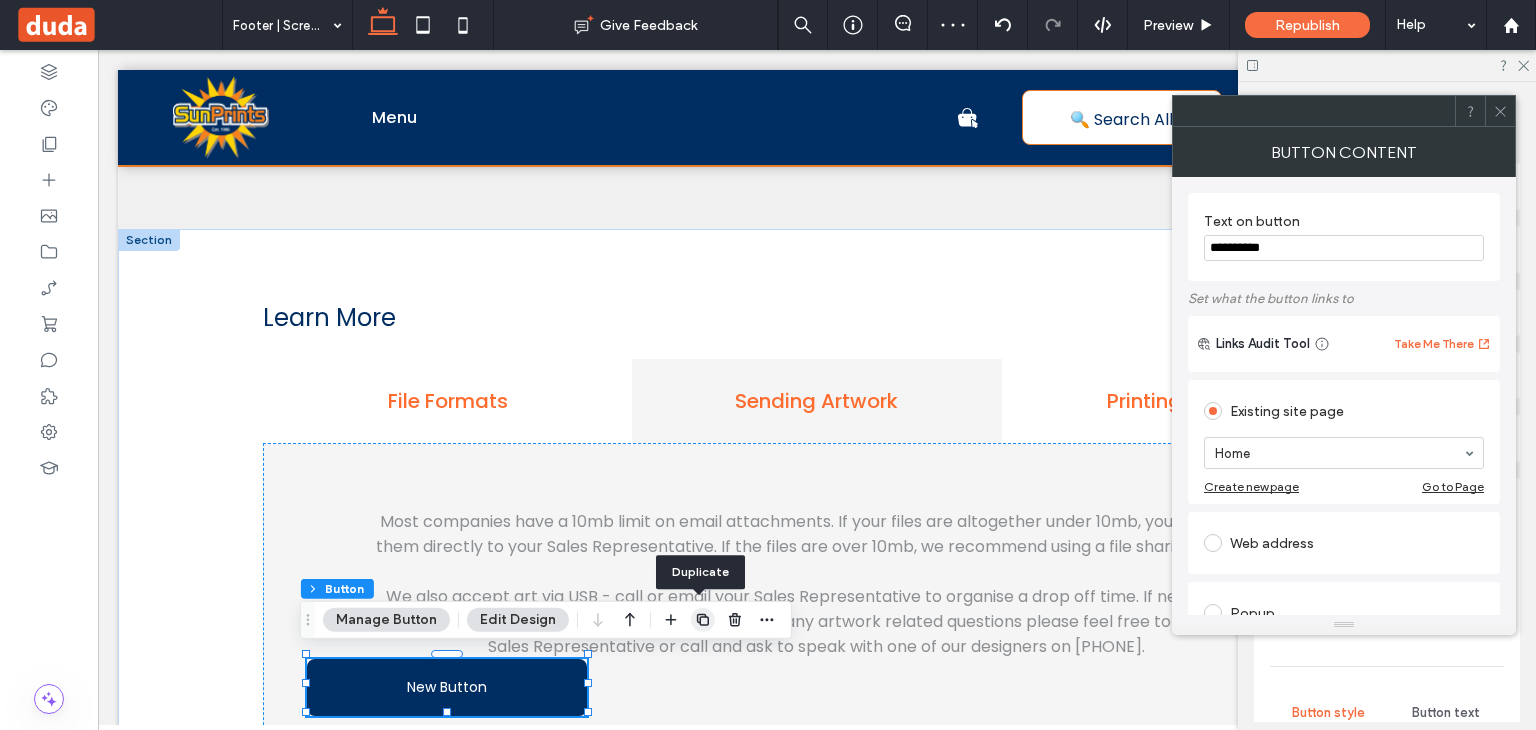 click 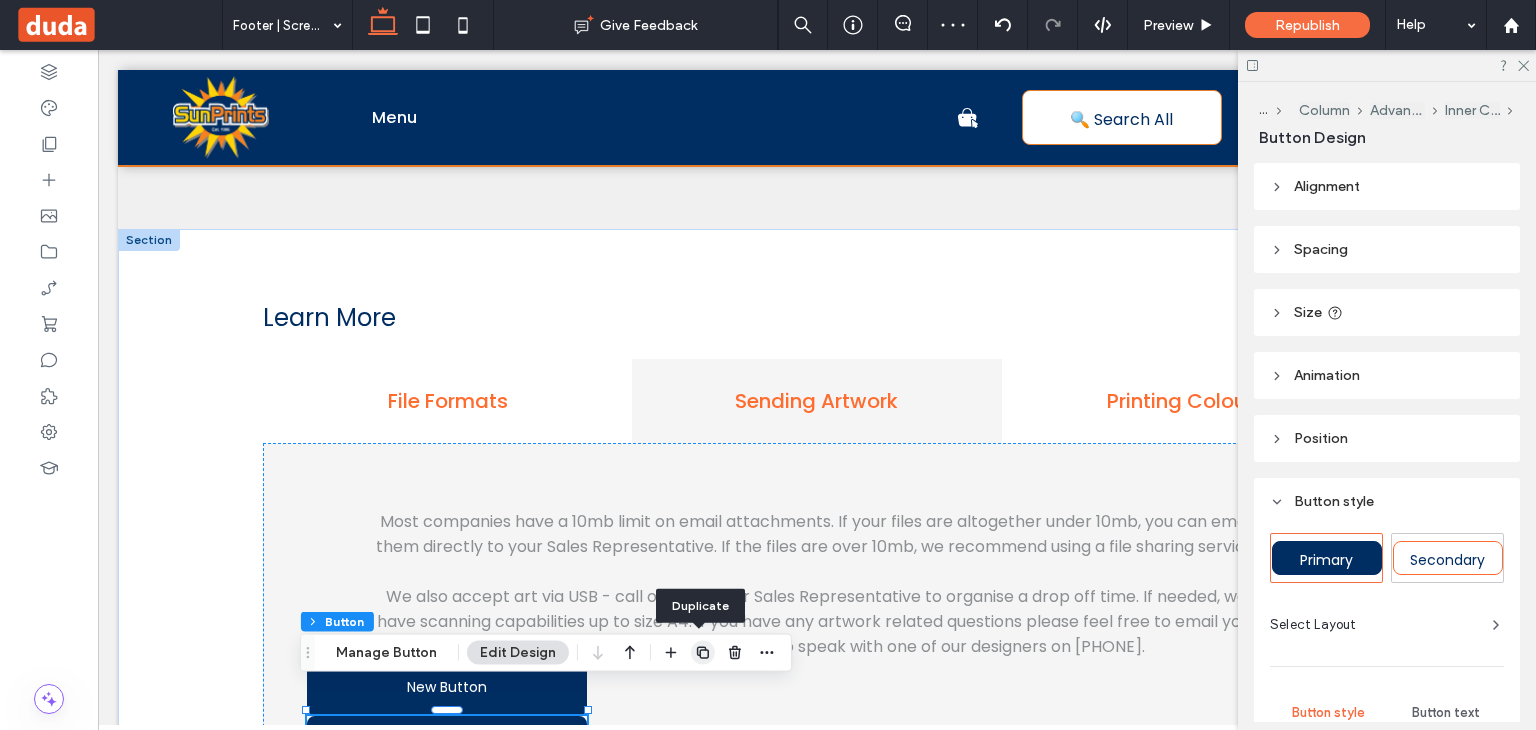 click 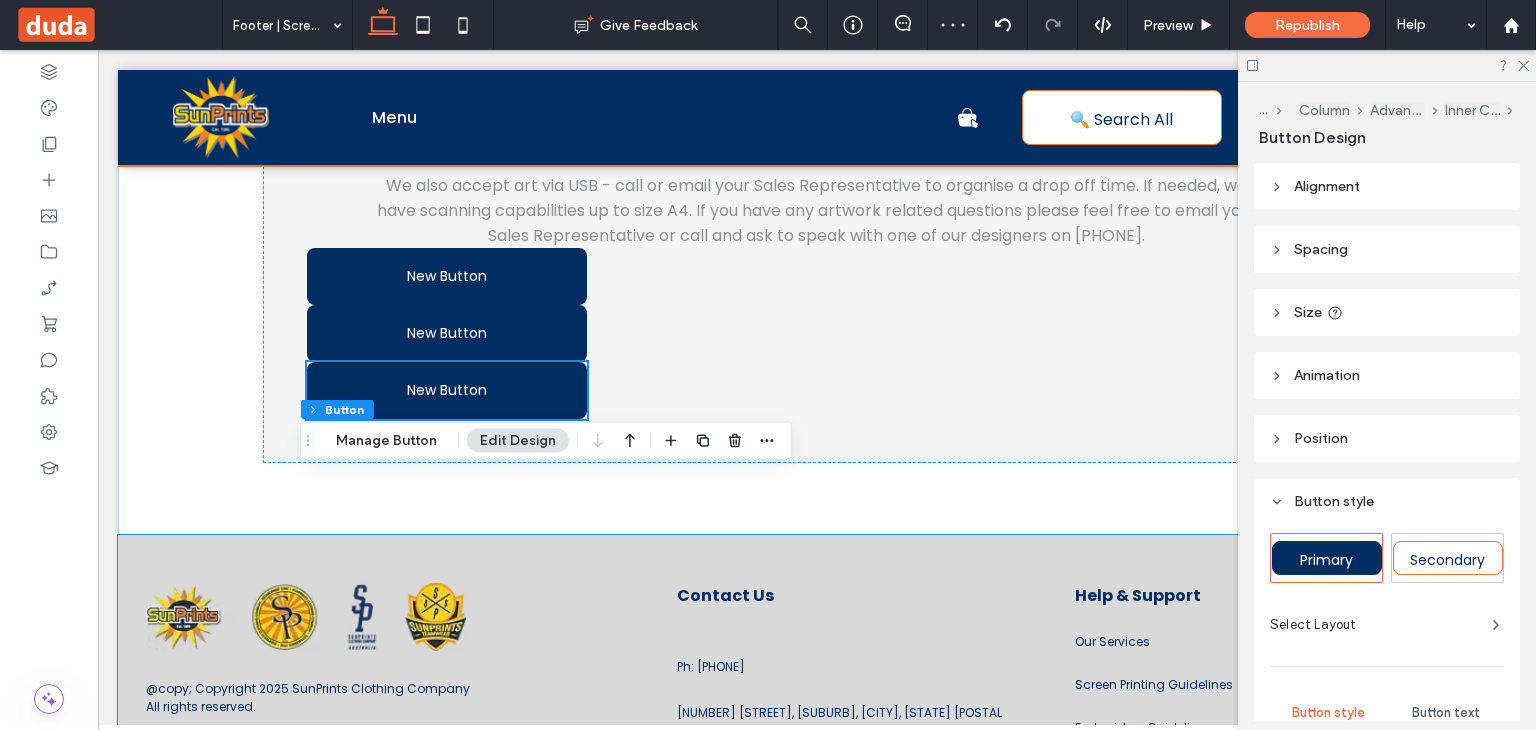 scroll, scrollTop: 815, scrollLeft: 0, axis: vertical 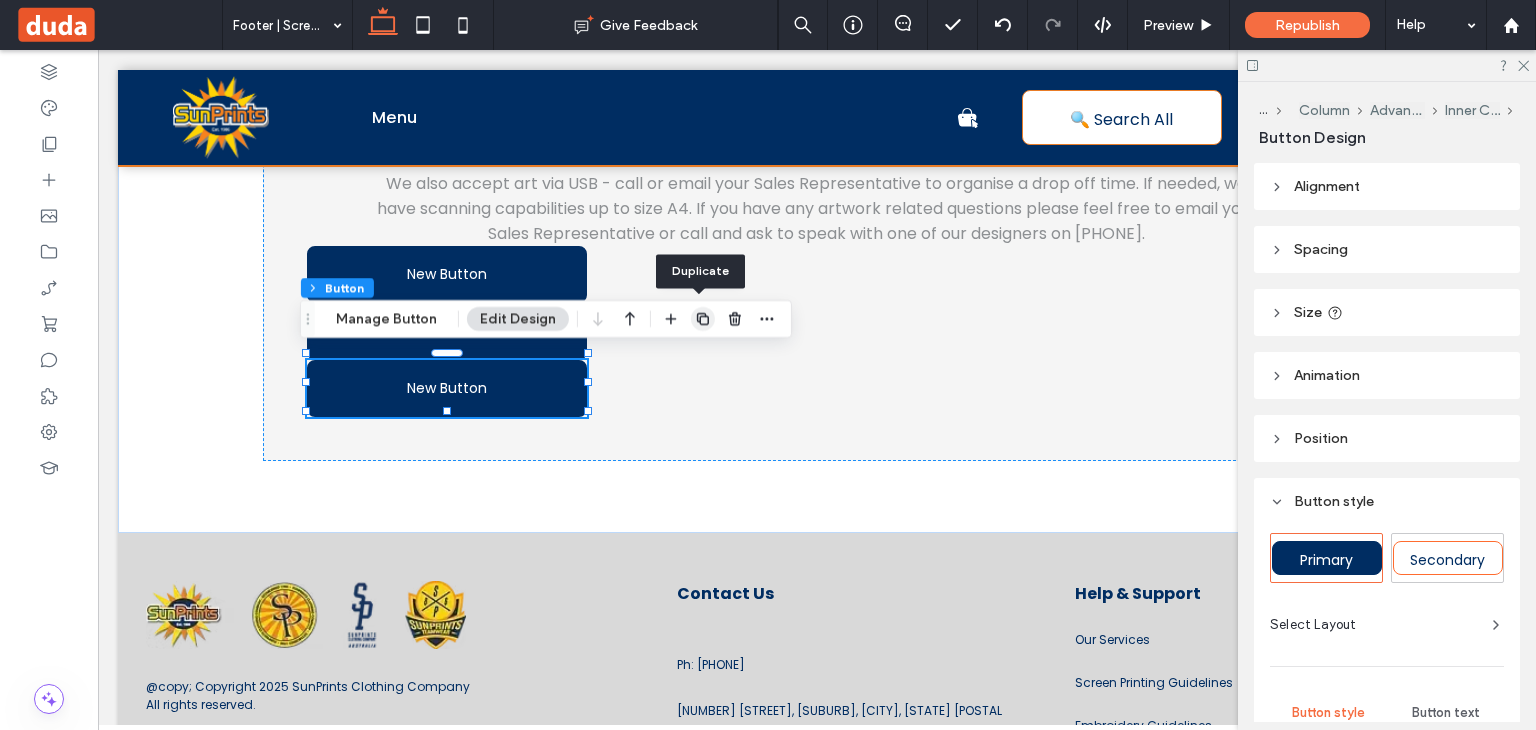 click 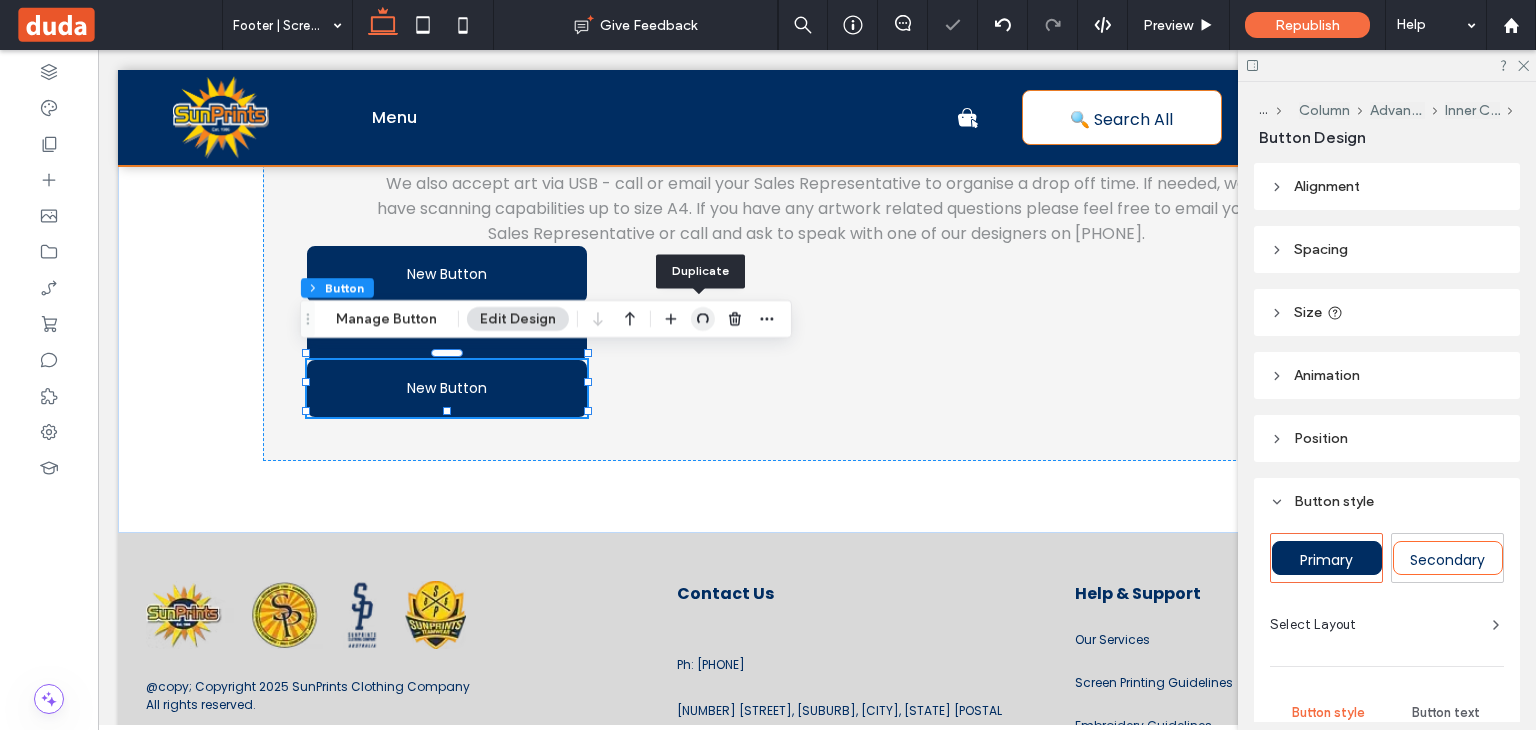 type on "*" 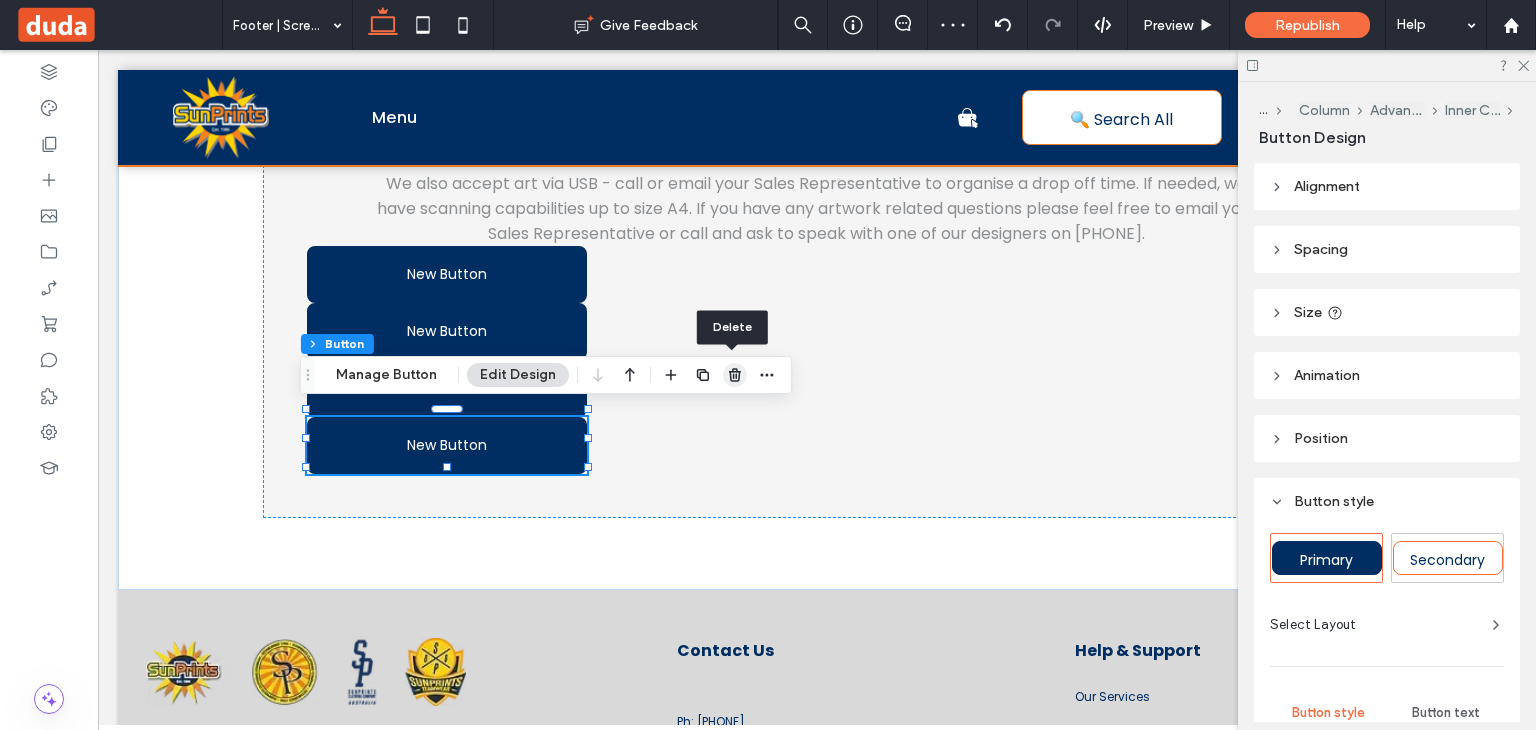 click 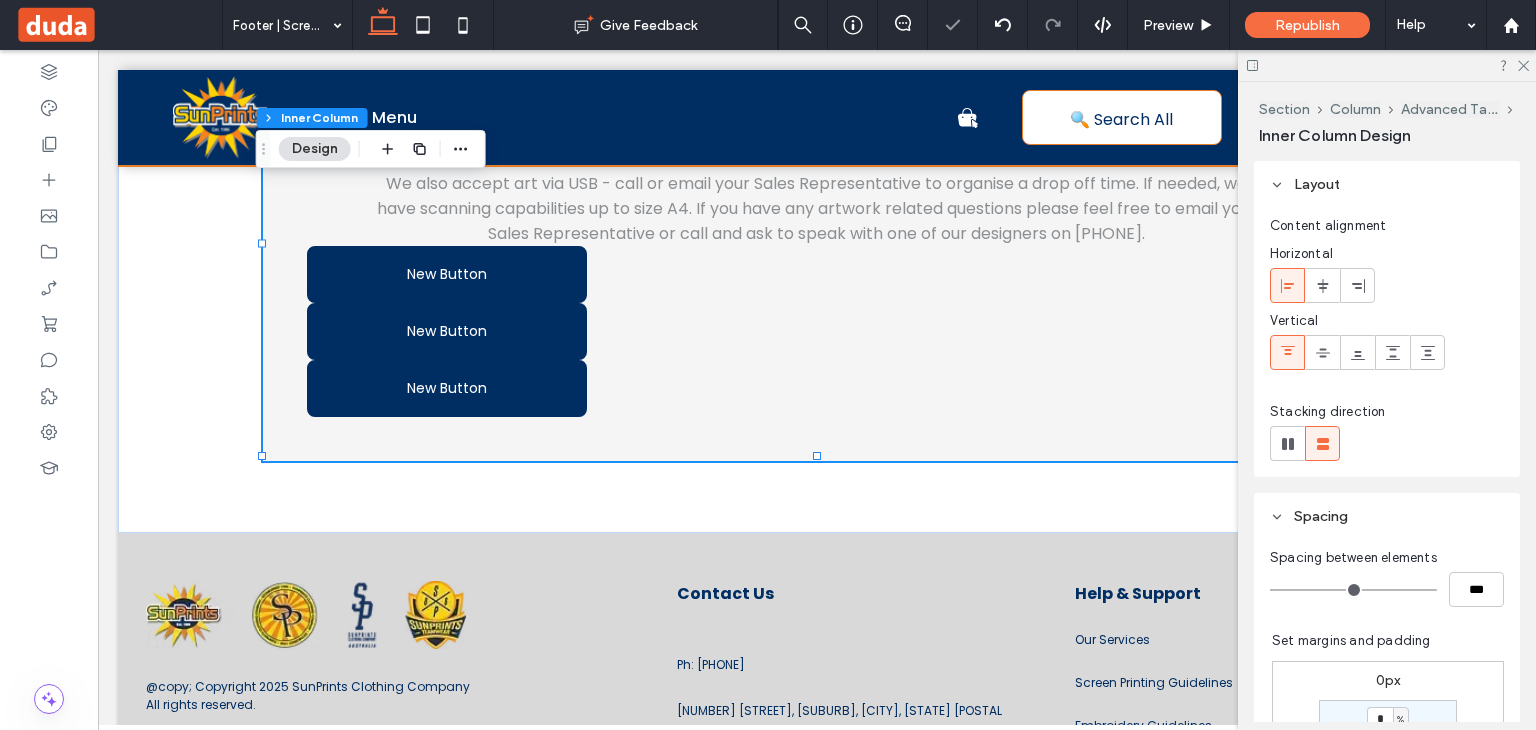 type on "**" 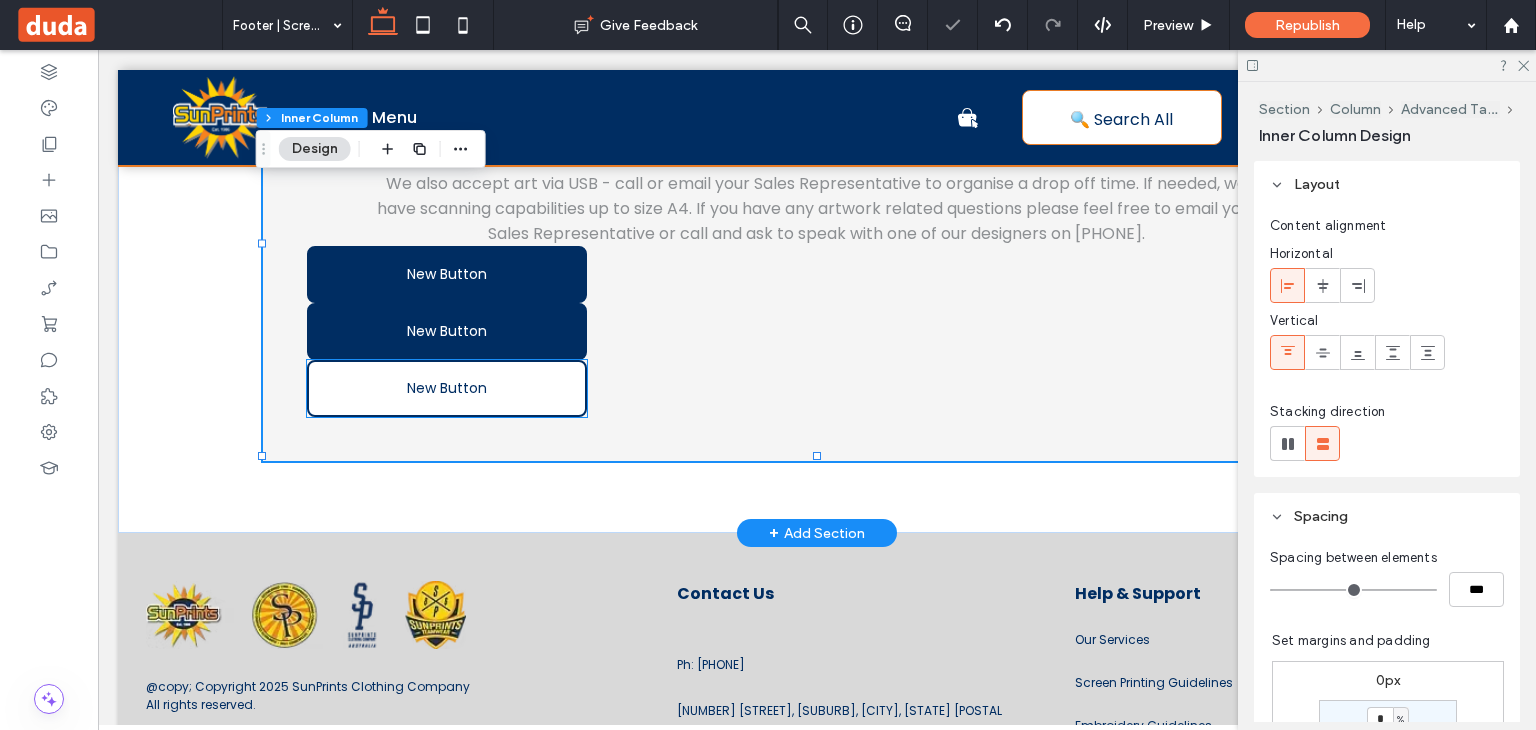 click on "New Button" at bounding box center (447, 388) 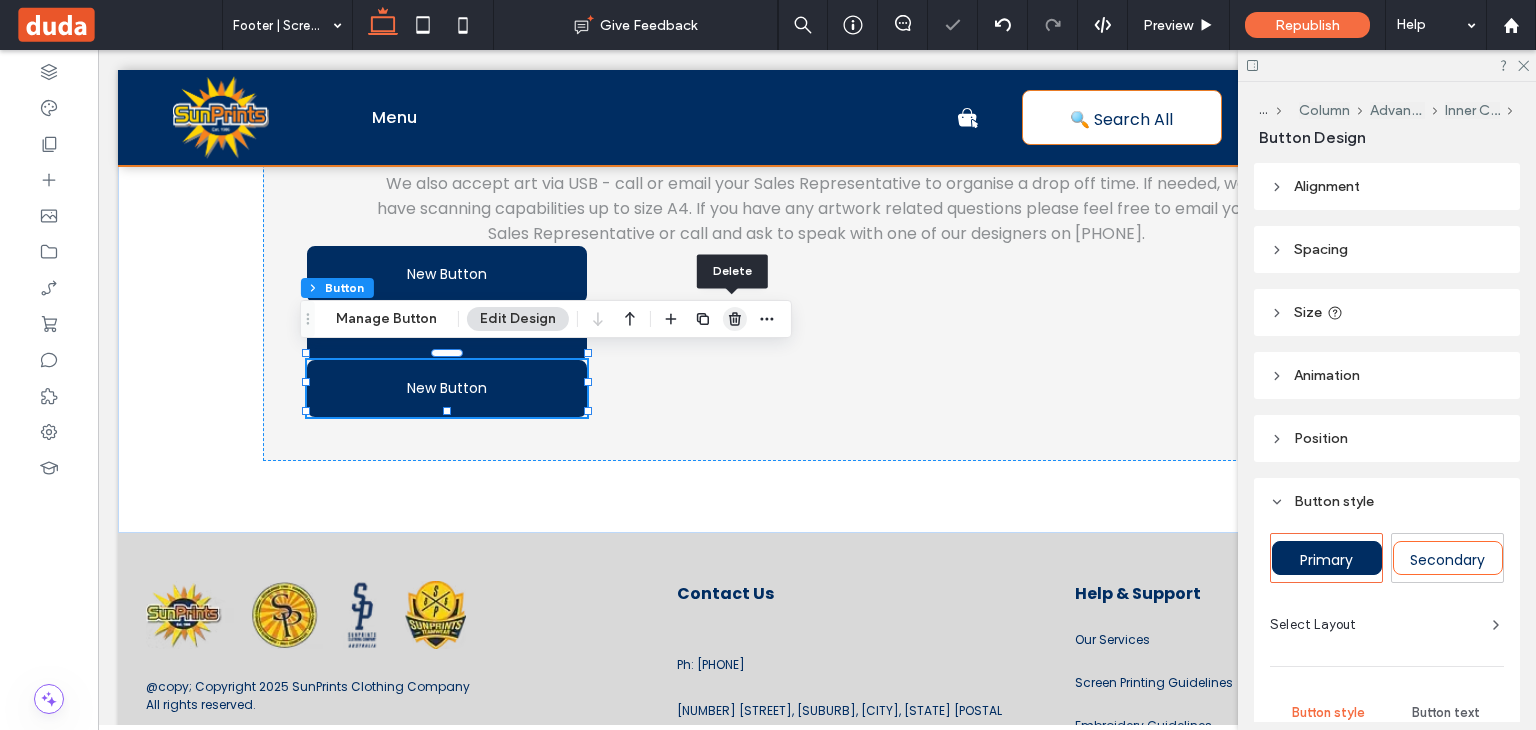 click 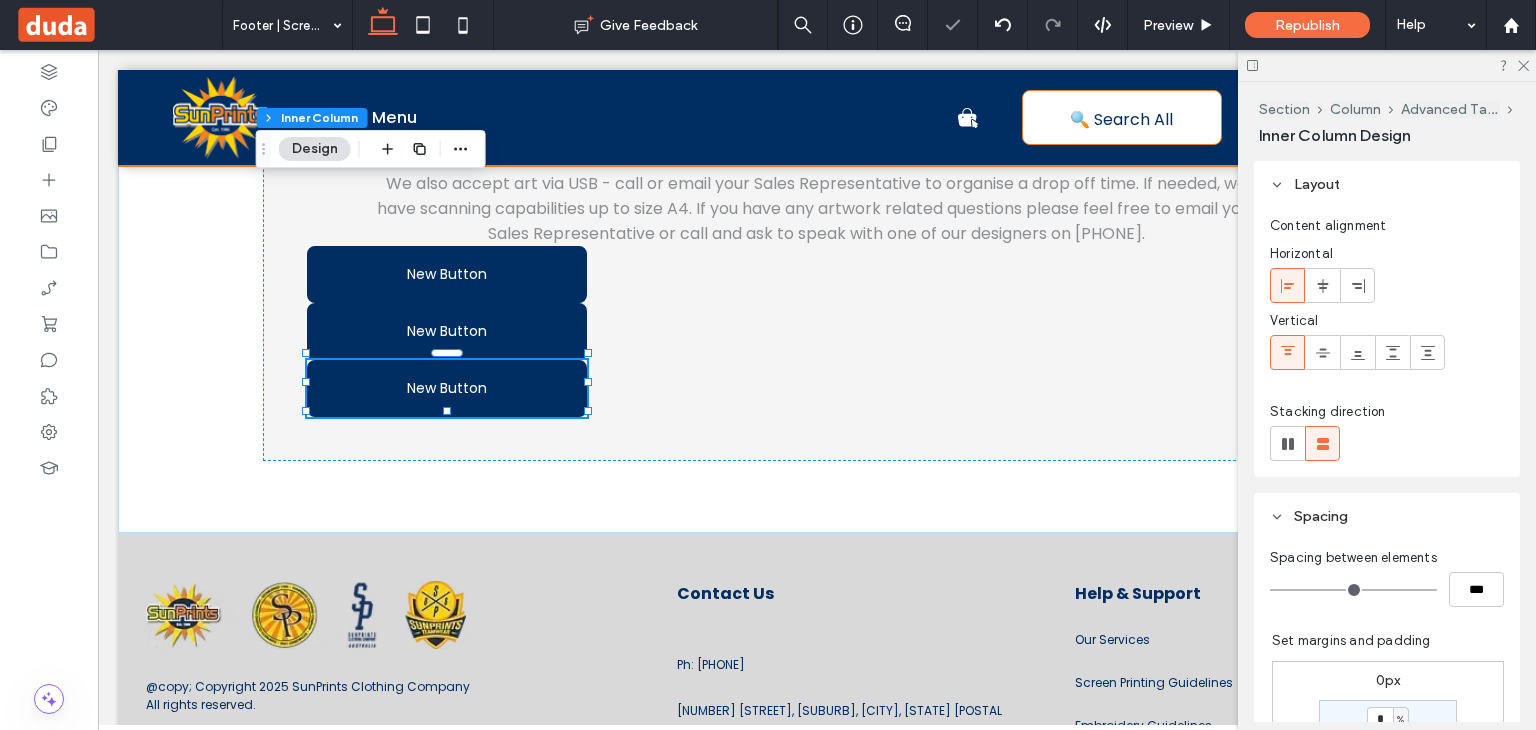 type on "**" 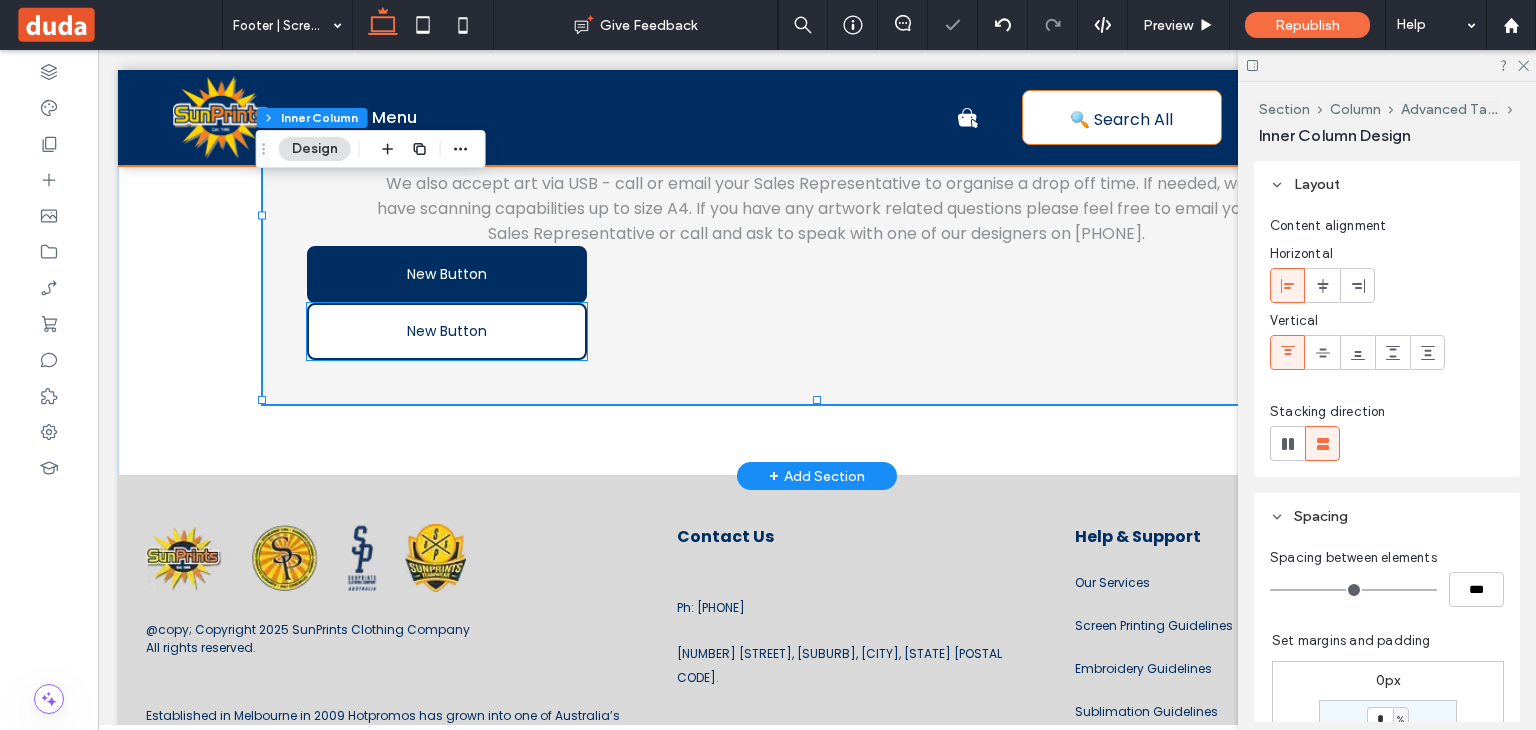 click on "New Button" at bounding box center (447, 331) 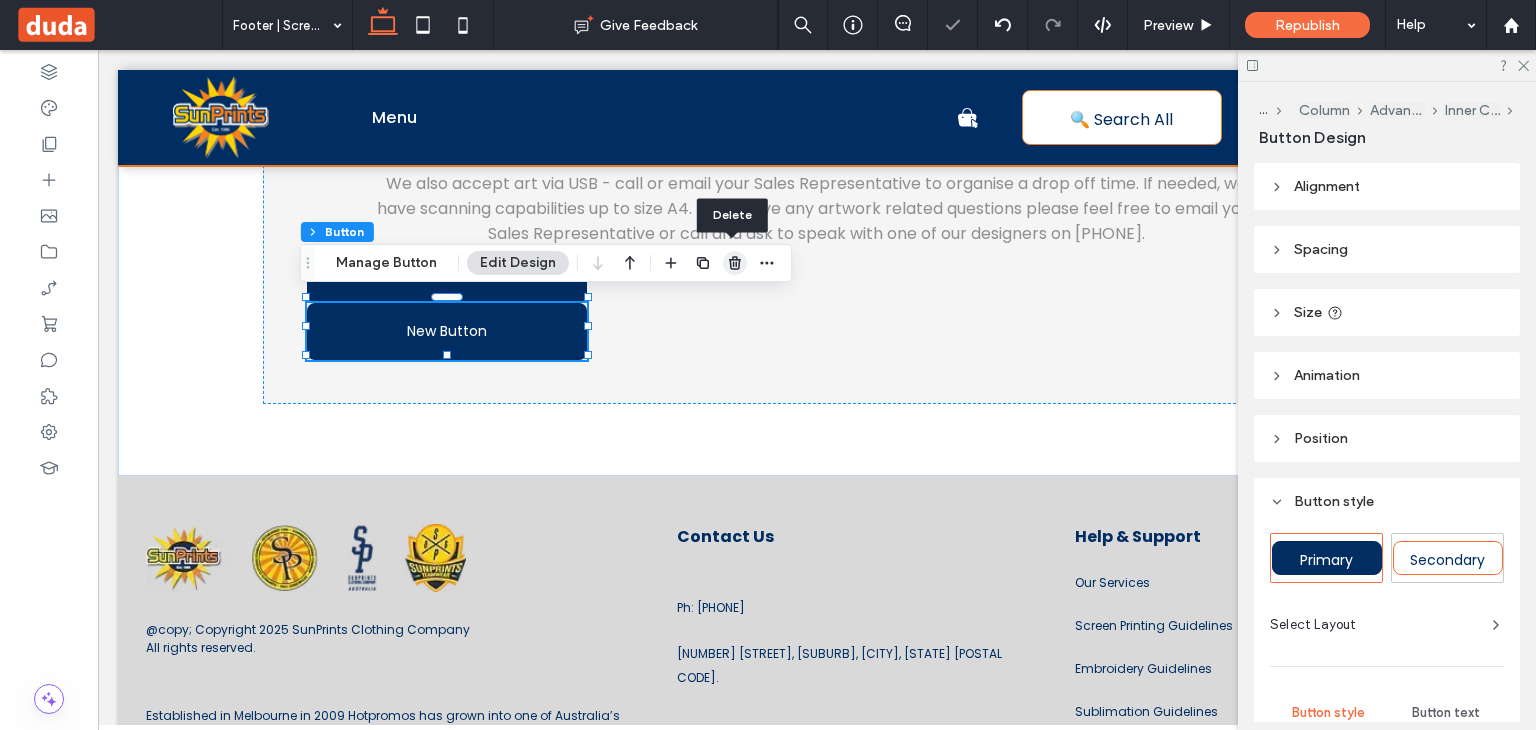 click 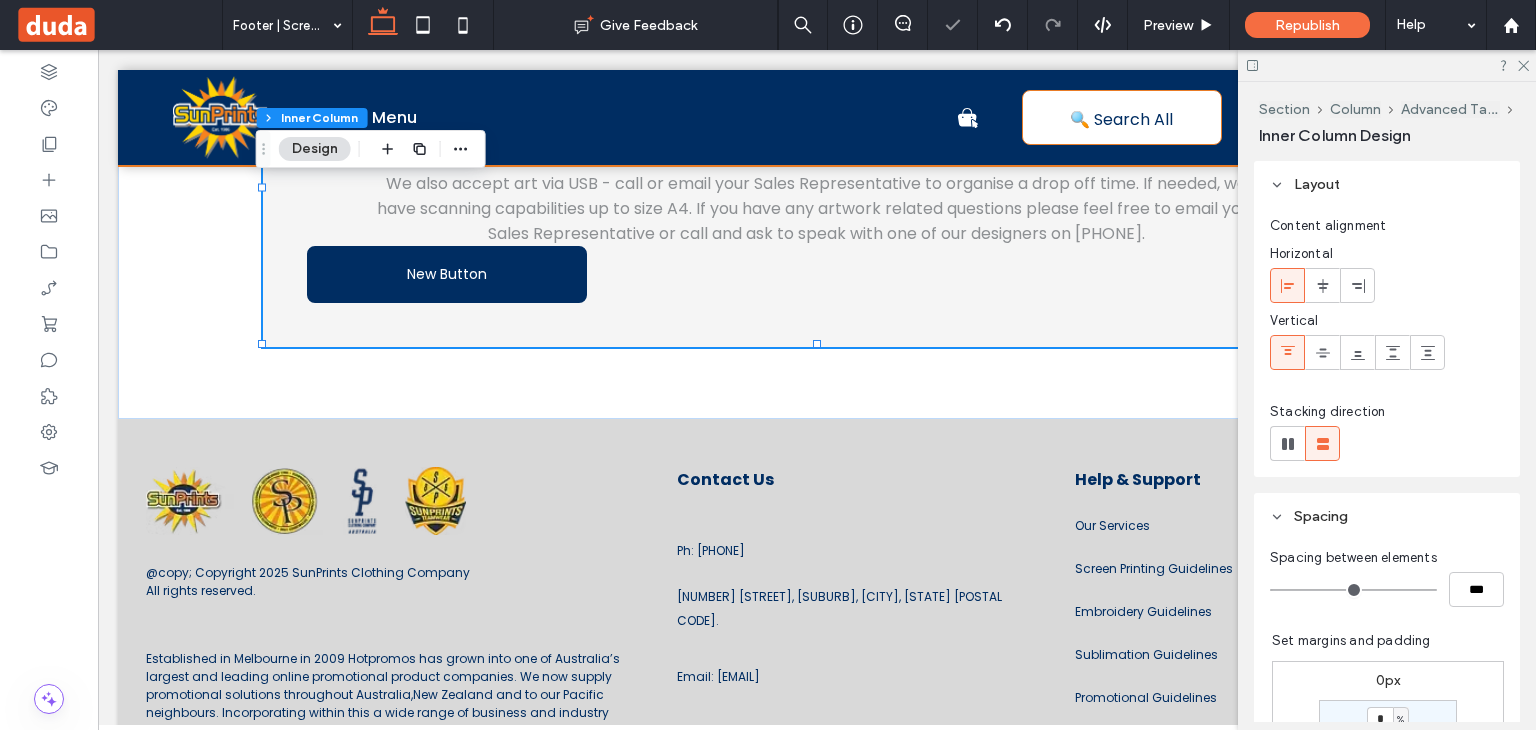 type on "**" 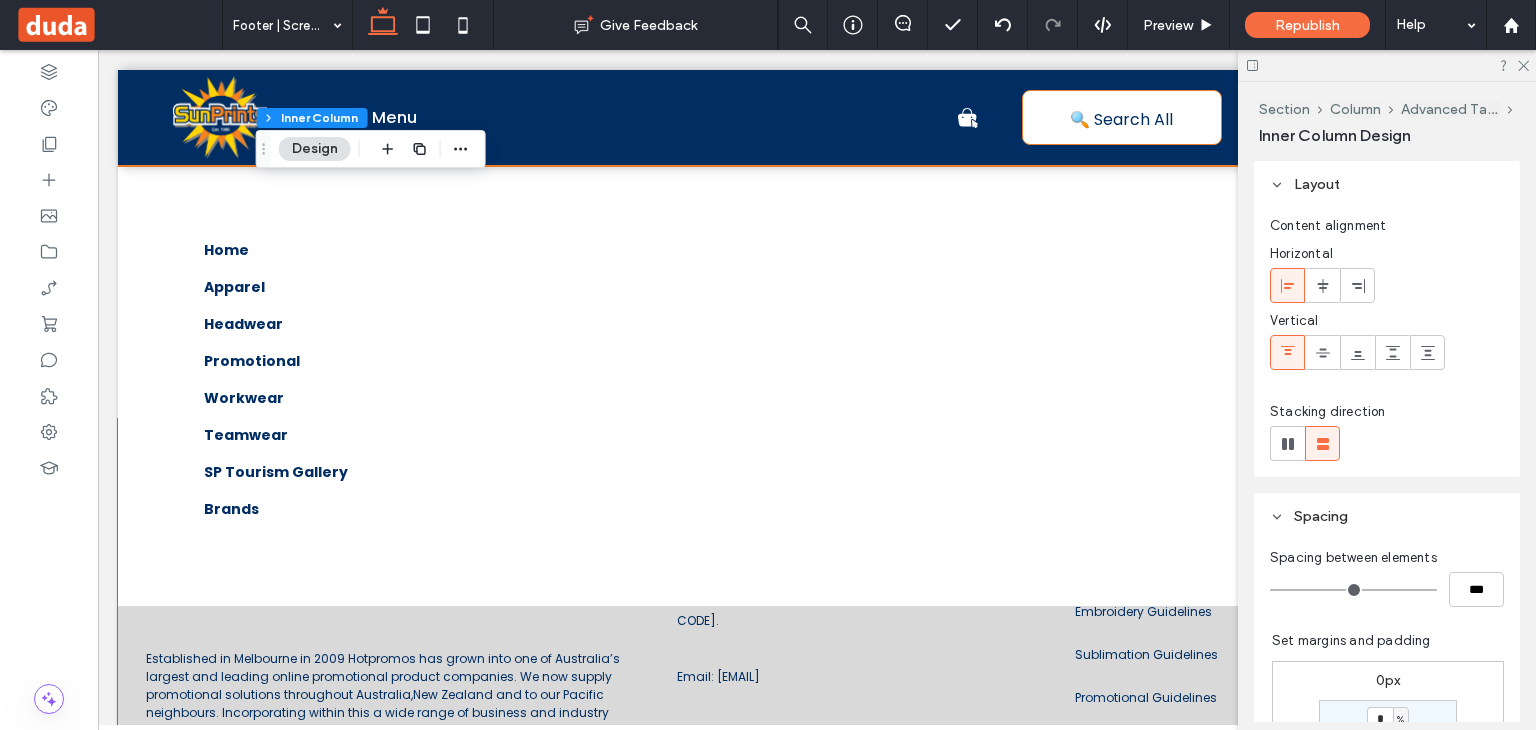 click at bounding box center (385, 637) 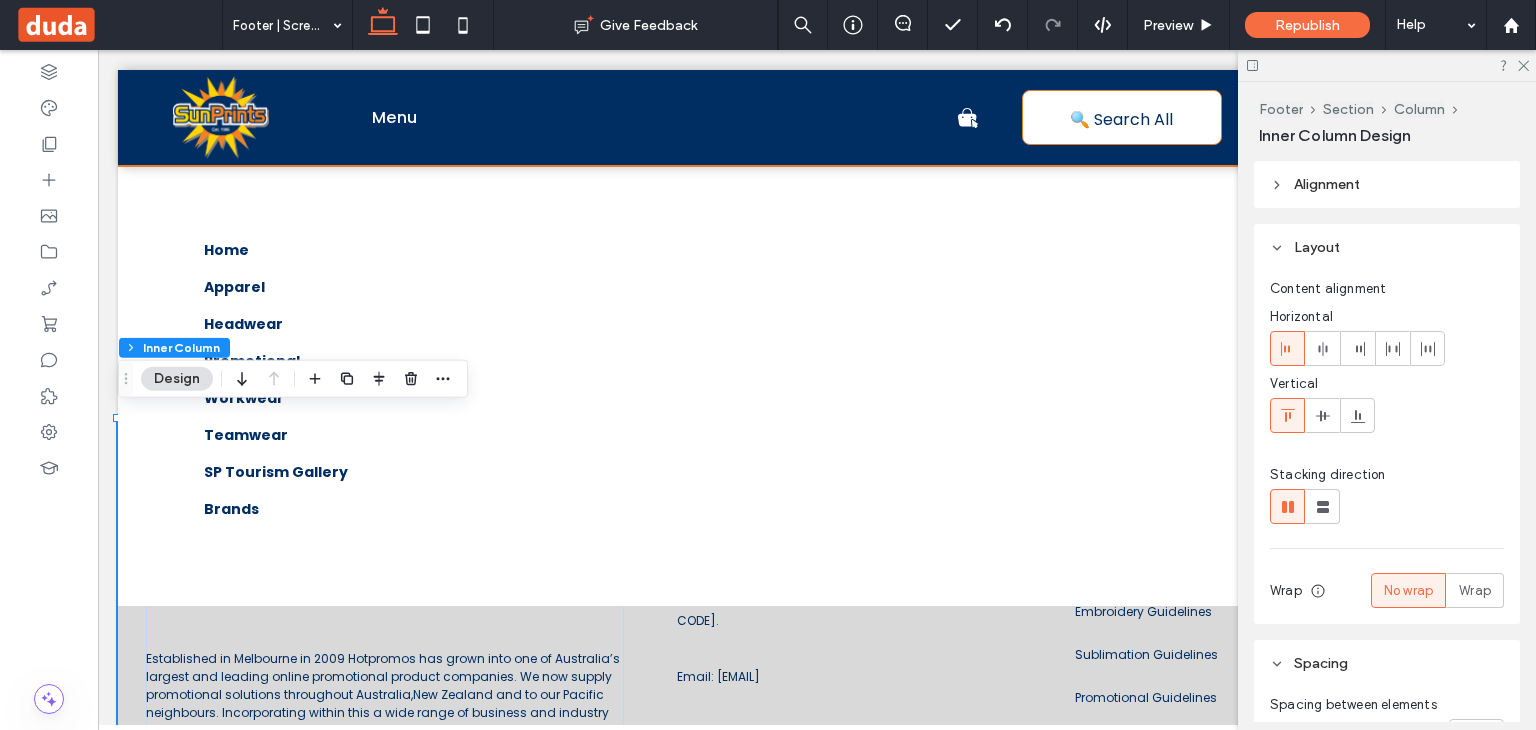 click at bounding box center (385, 637) 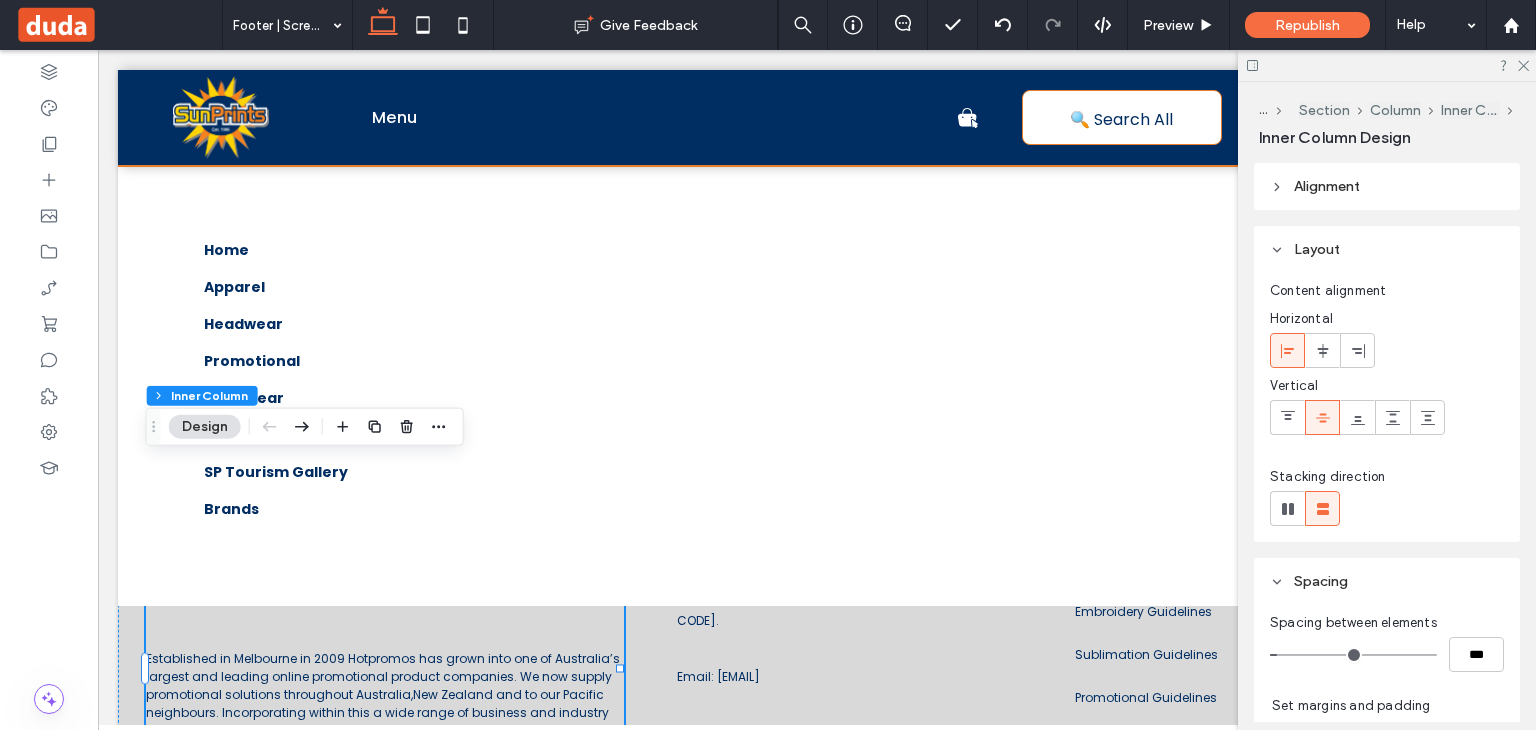 click at bounding box center [49, 390] 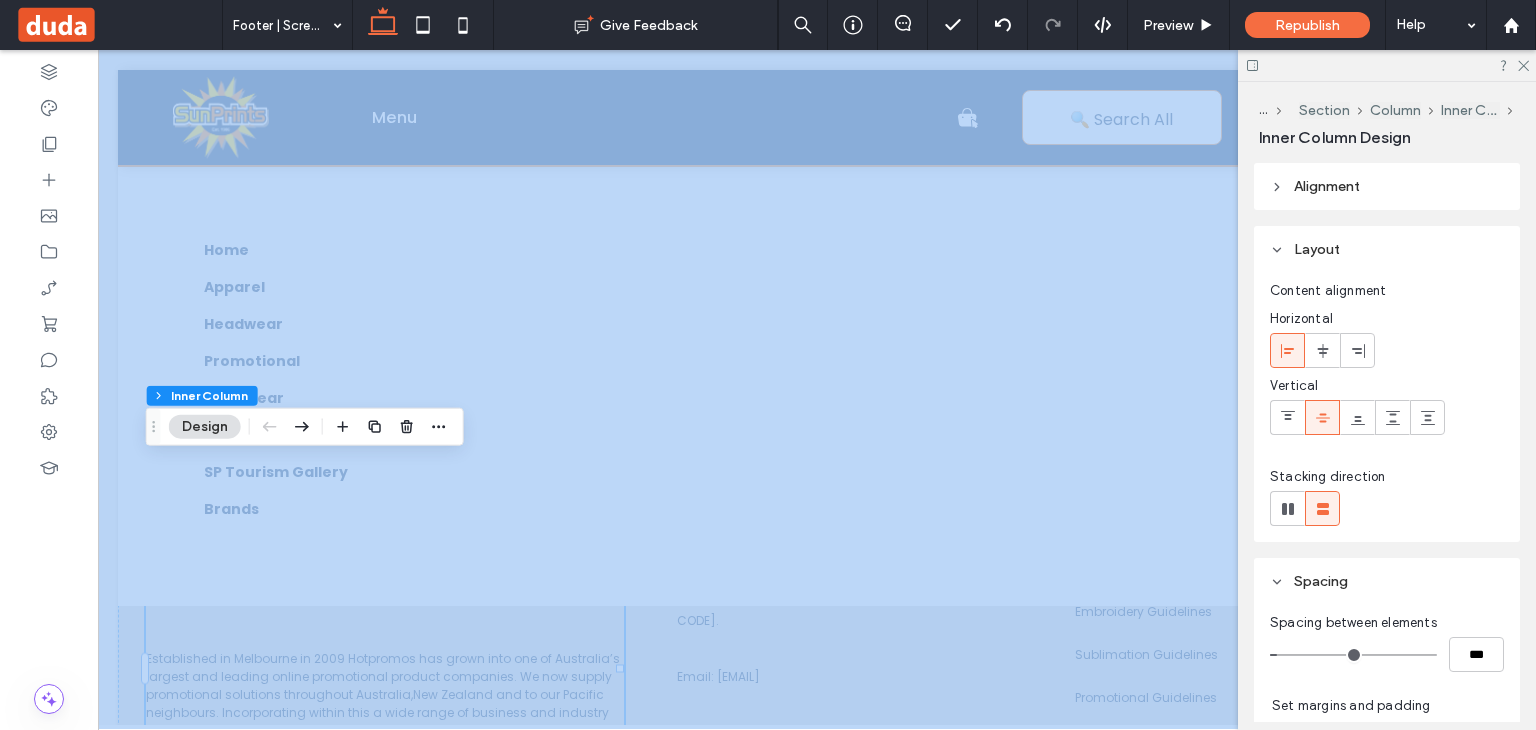 click at bounding box center (49, 390) 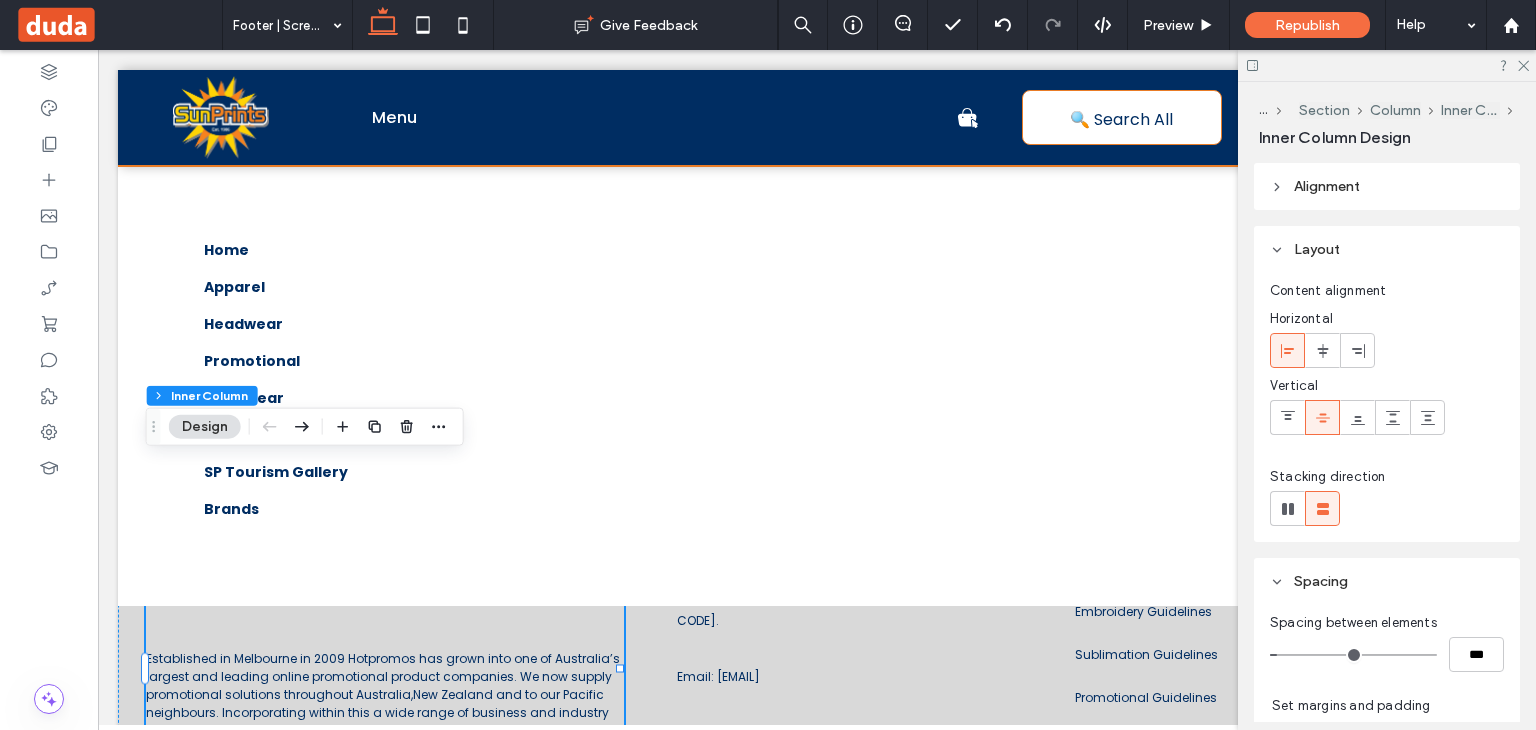 click at bounding box center (49, 390) 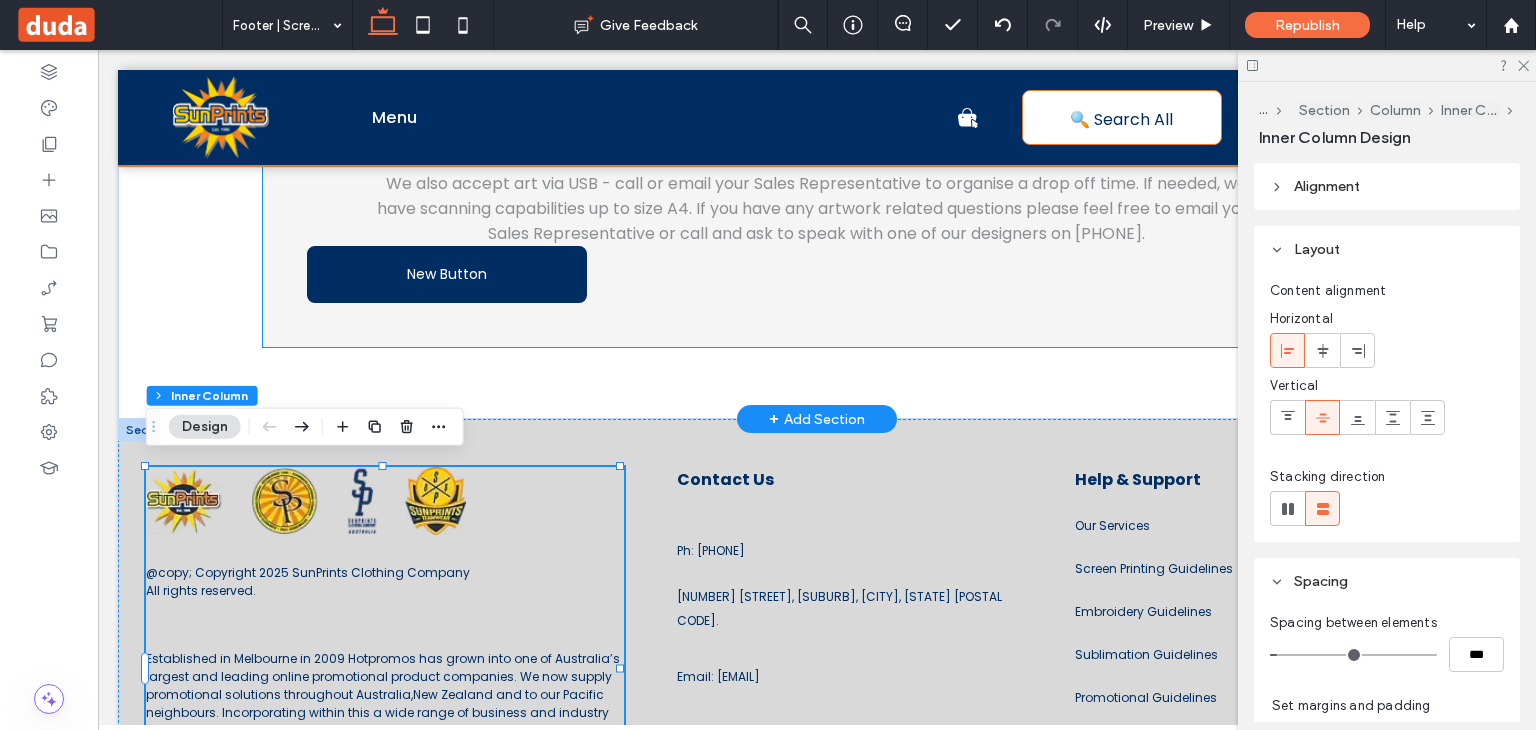 click on "Most companies have a 10mb limit on email attachments. If your files are altogether under 10mb, you can email them directly to your Sales Representative. If the files are over 10mb, we recommend using a file sharing service. We also accept art via USB - call or email your Sales Representative to organise a drop off time. If needed, we have scanning capabilities up to size A4. If you have any artwork related questions please feel free to email your Sales Representative or call and ask to speak with one of our designers on [PHONE].
New Button" at bounding box center (817, 189) 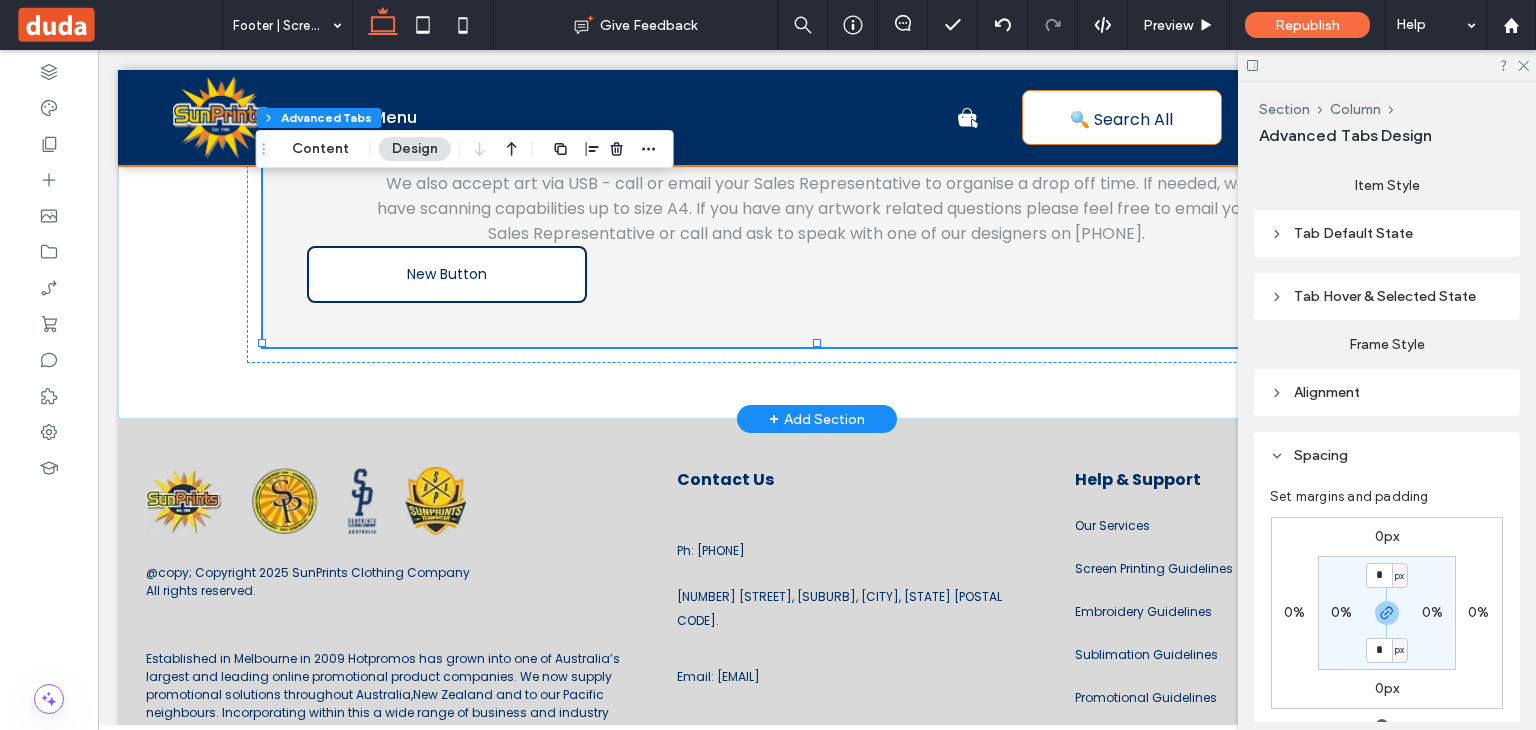 click on "New Button" at bounding box center [447, 274] 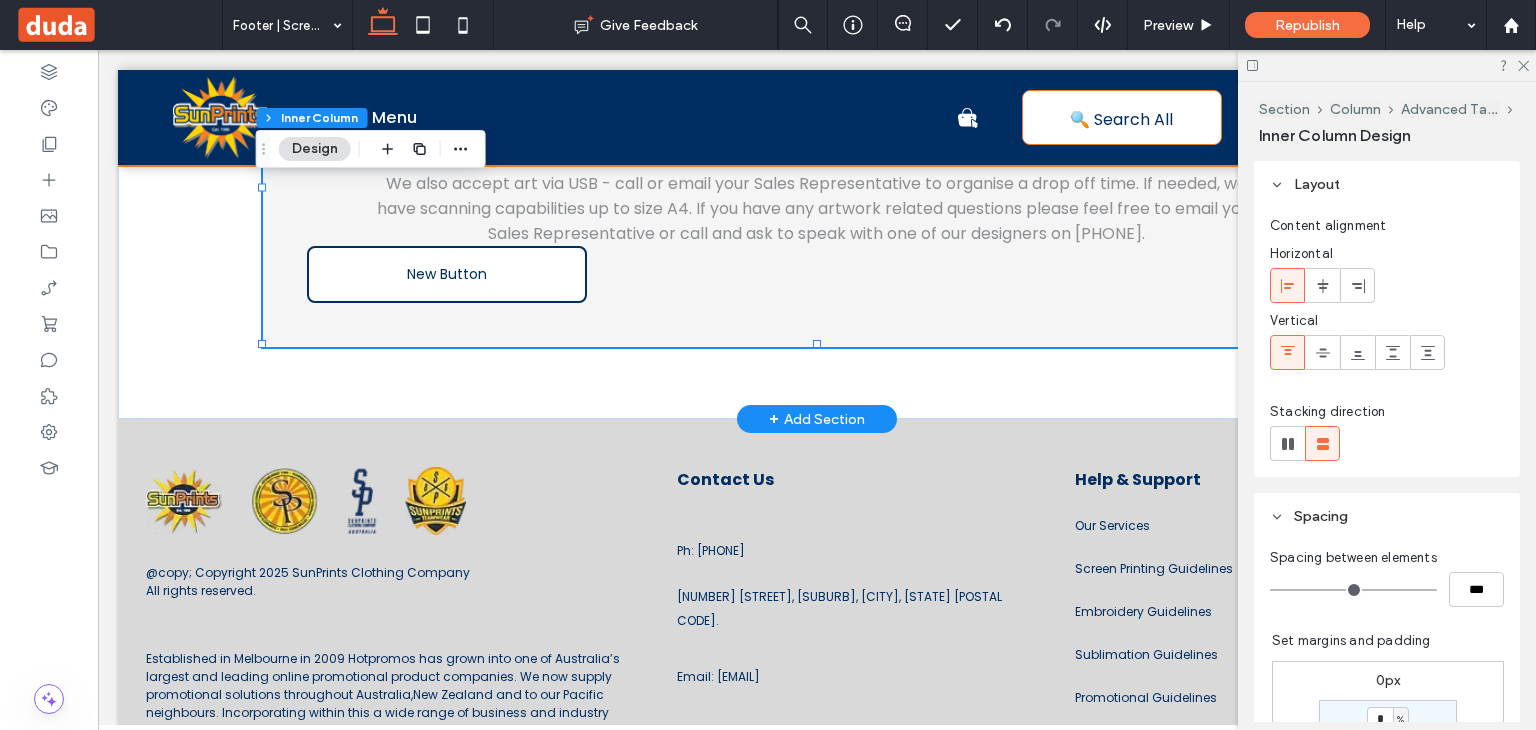 click on "New Button" at bounding box center (447, 274) 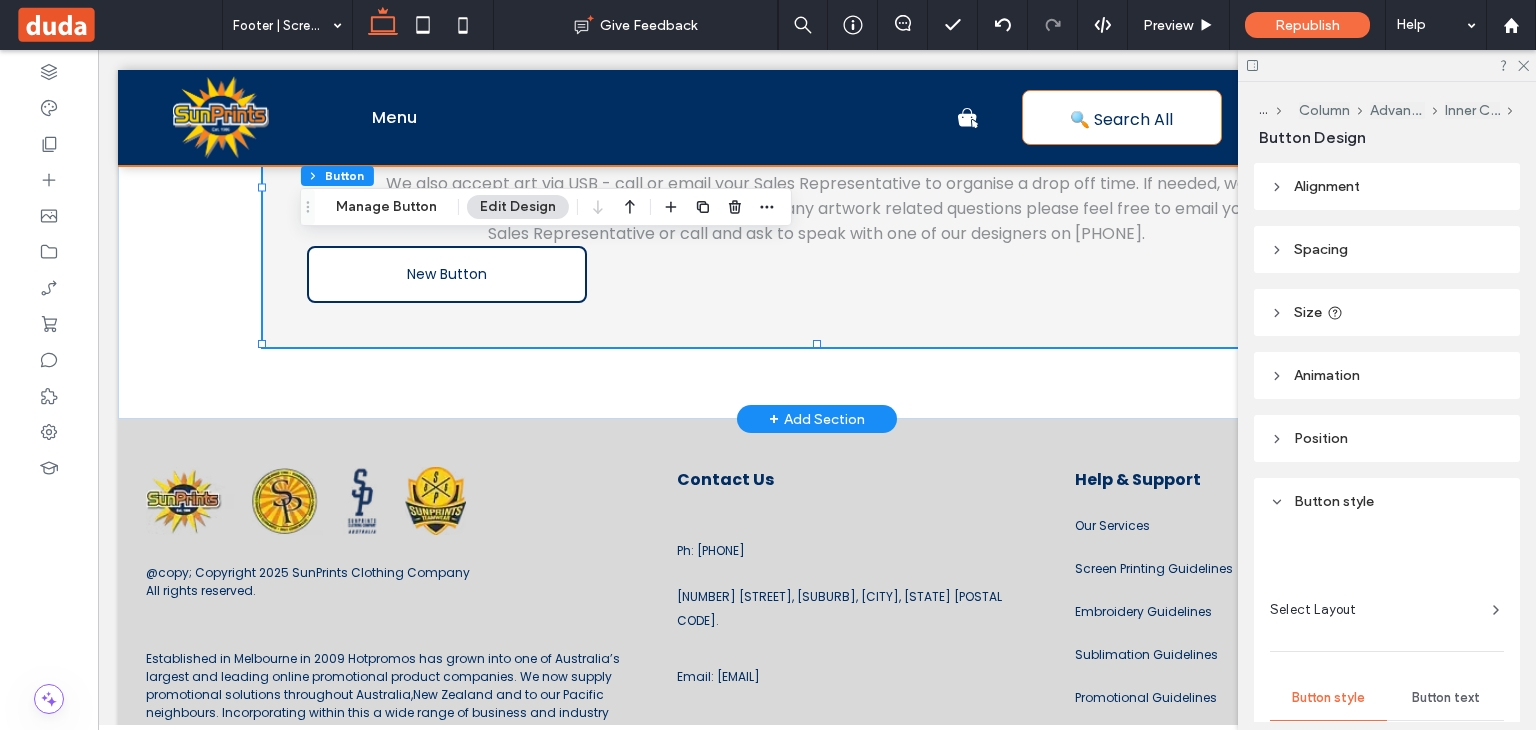 type on "**" 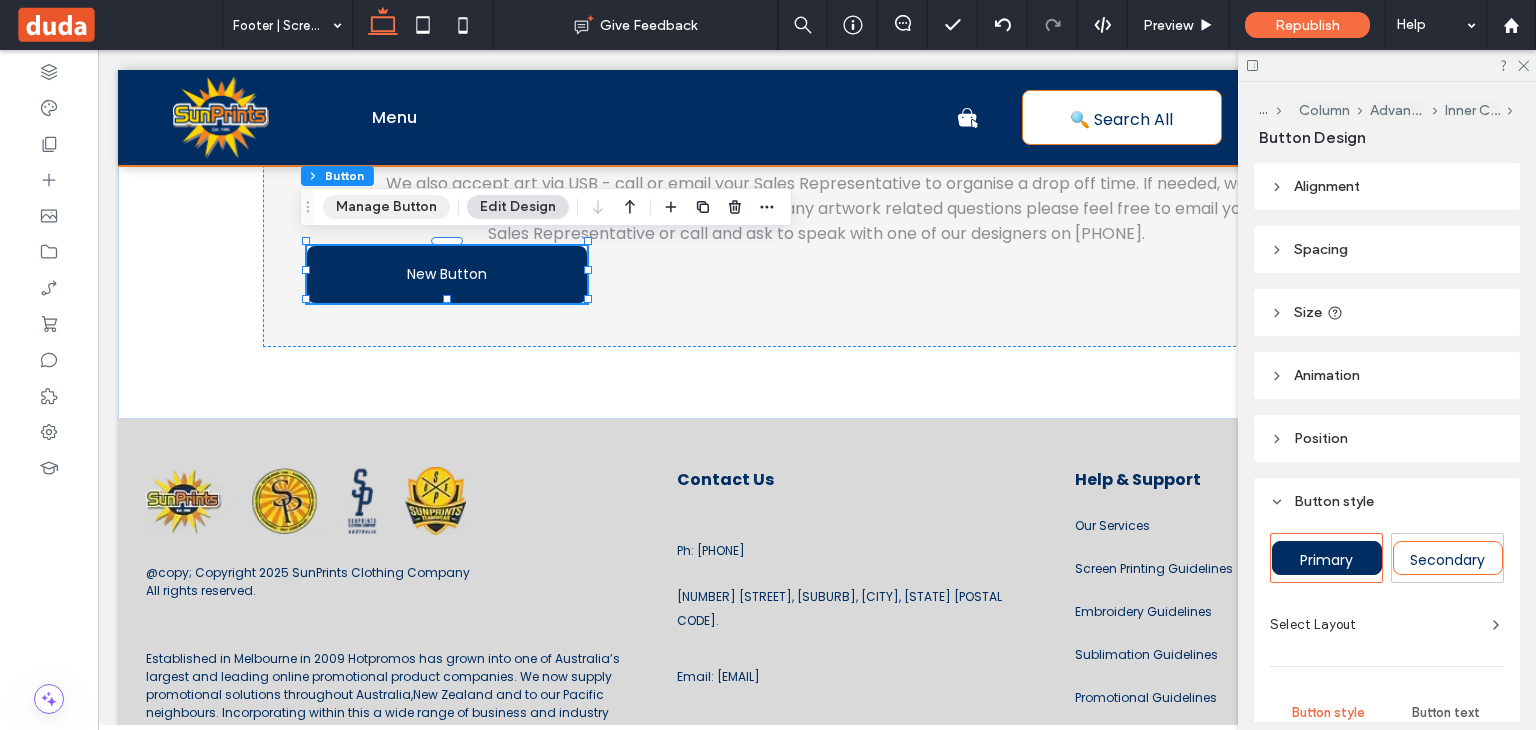 click on "Manage Button" at bounding box center (386, 207) 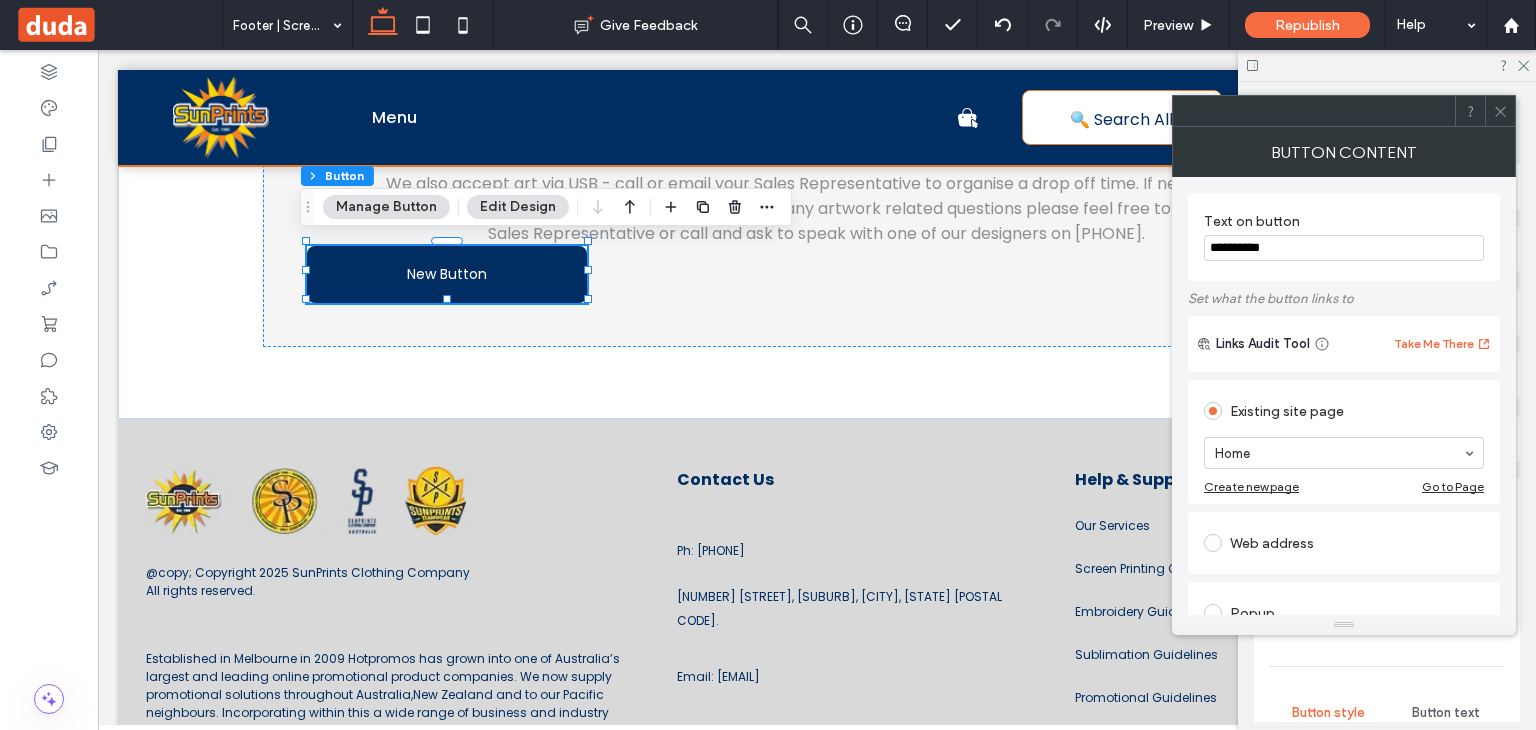 click on "**********" at bounding box center (1344, 248) 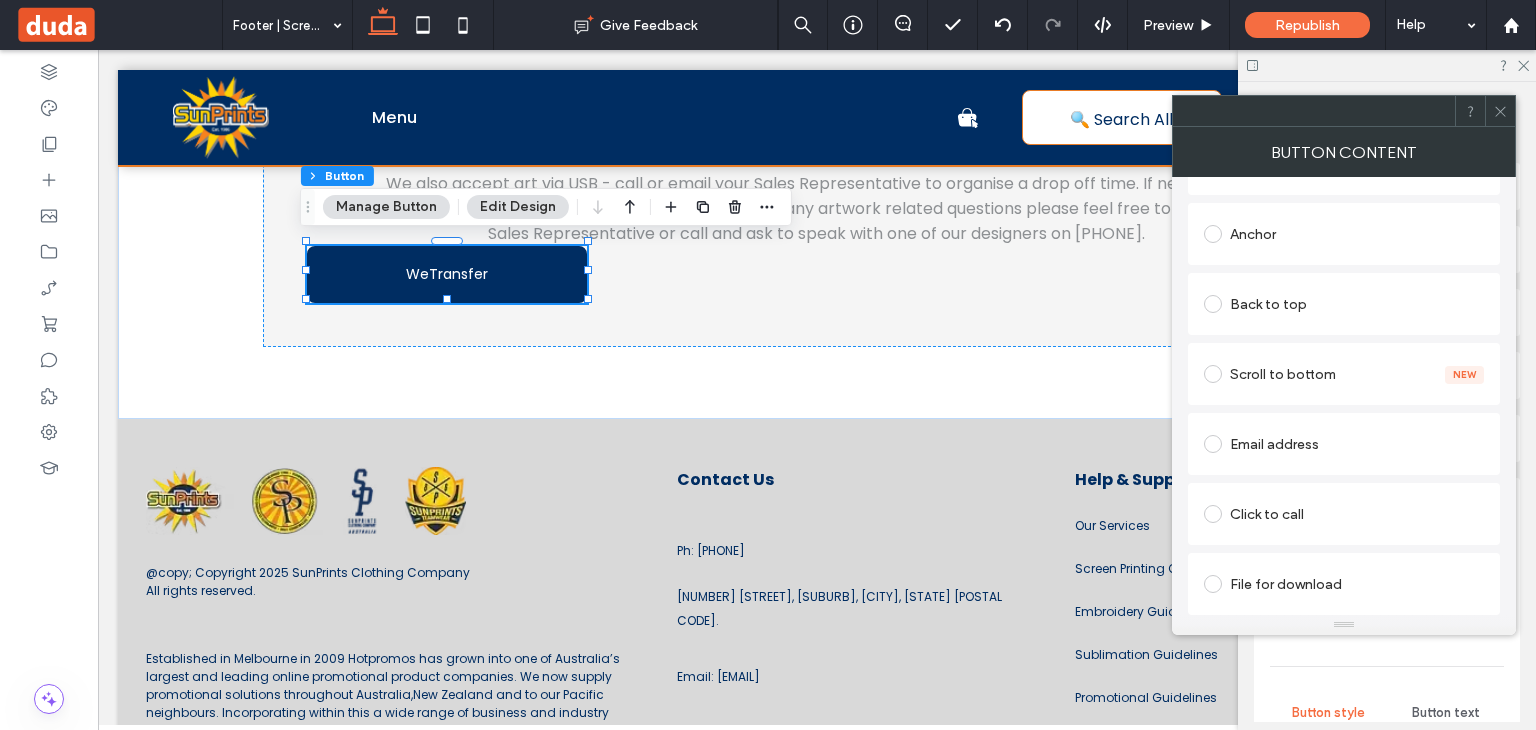 scroll, scrollTop: 0, scrollLeft: 0, axis: both 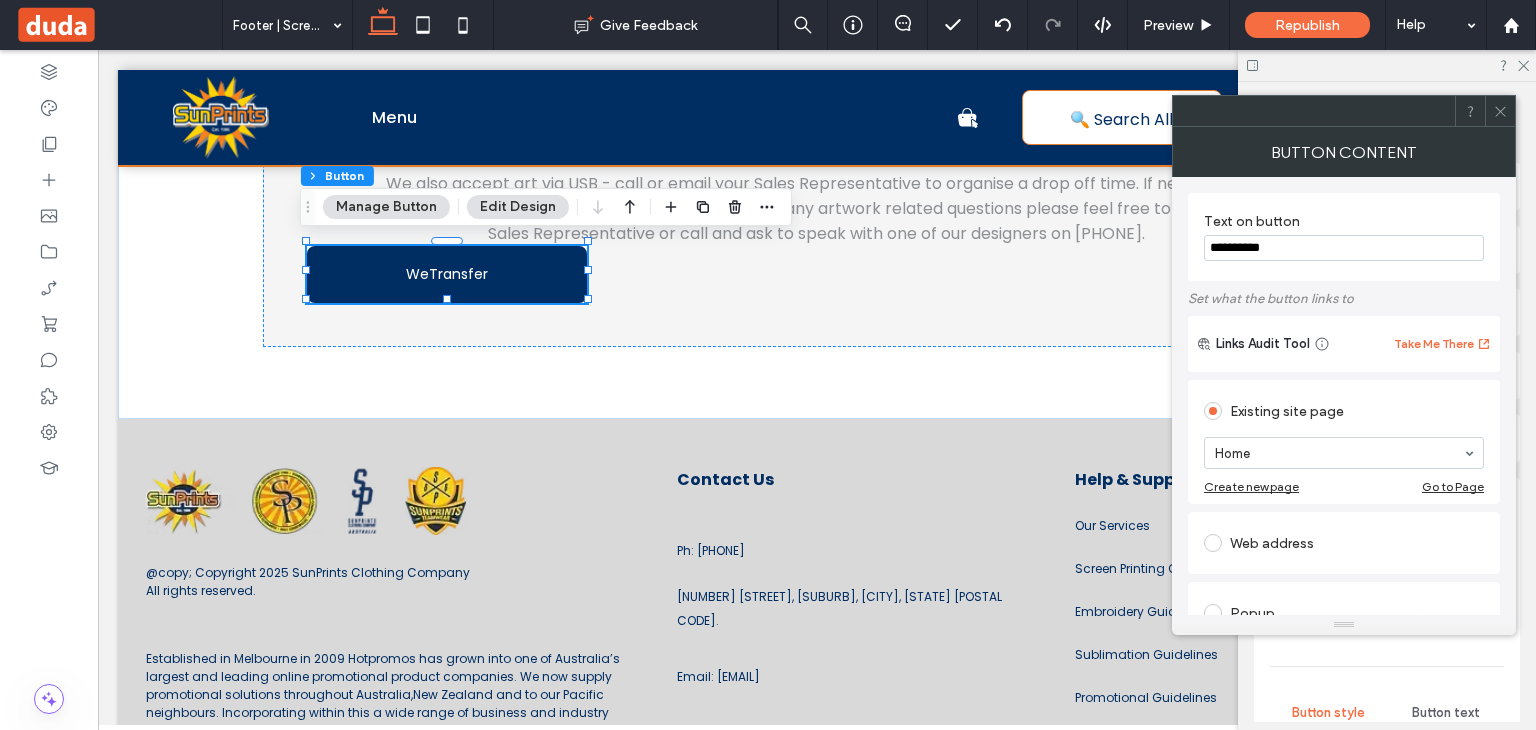 type on "**********" 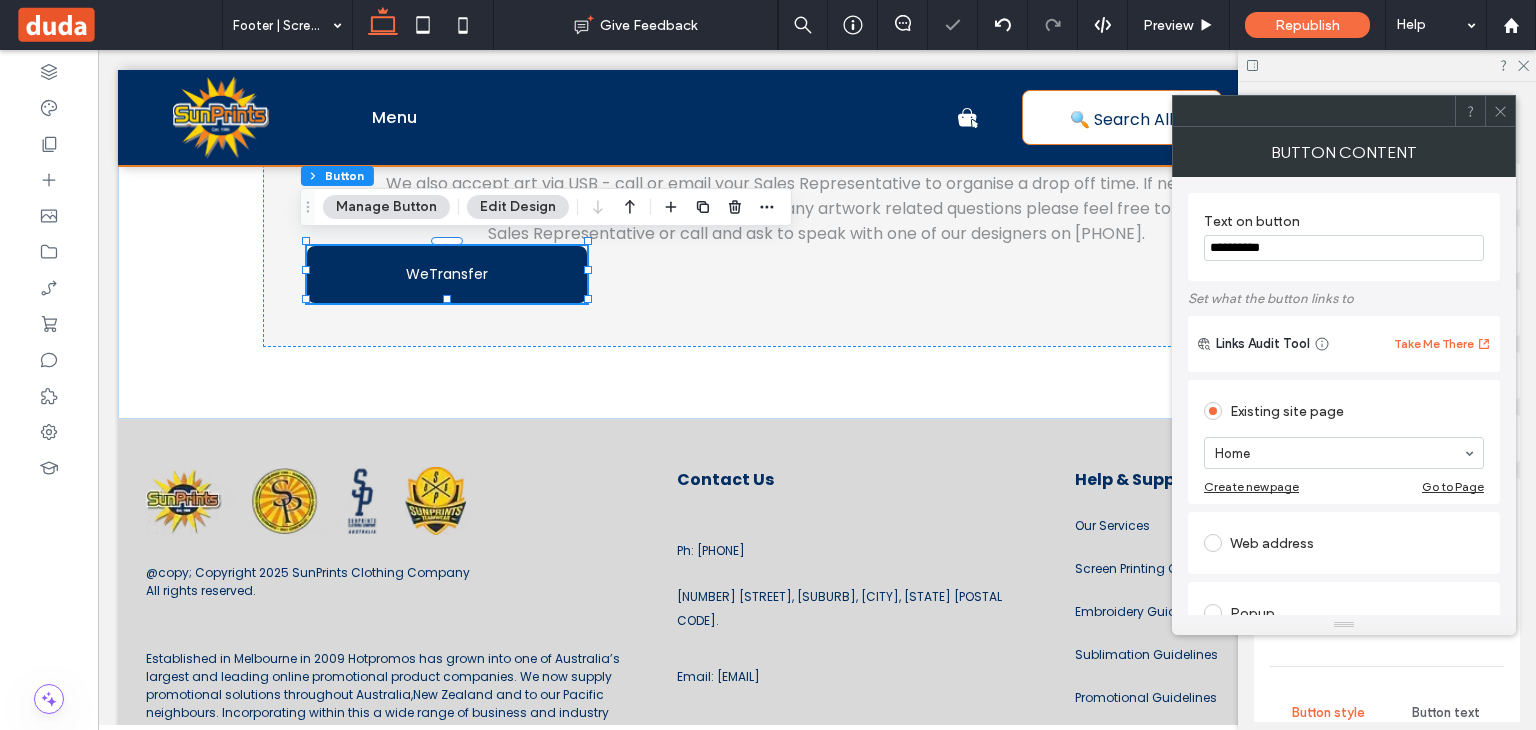 click on "Edit Design" at bounding box center [518, 207] 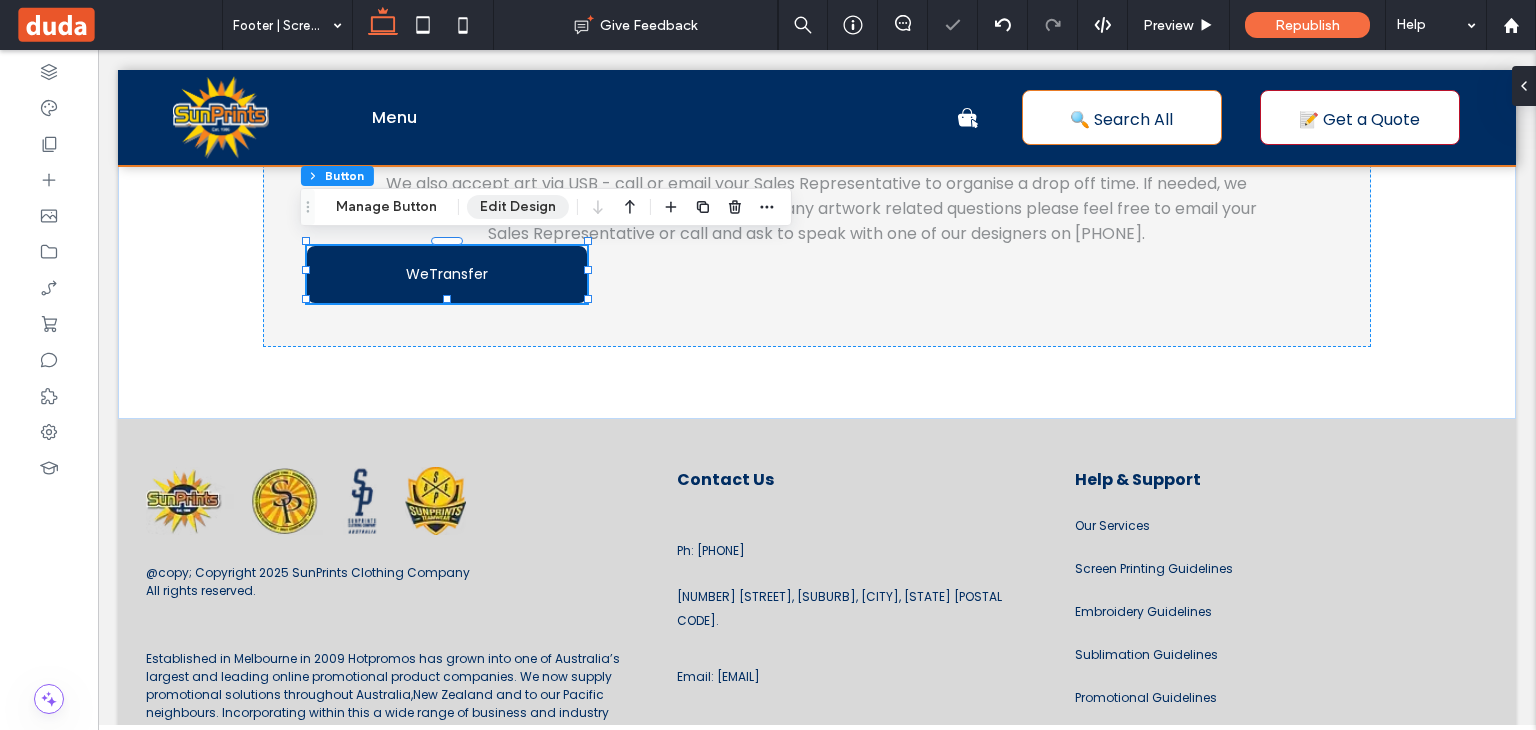 click on "Edit Design" at bounding box center (518, 207) 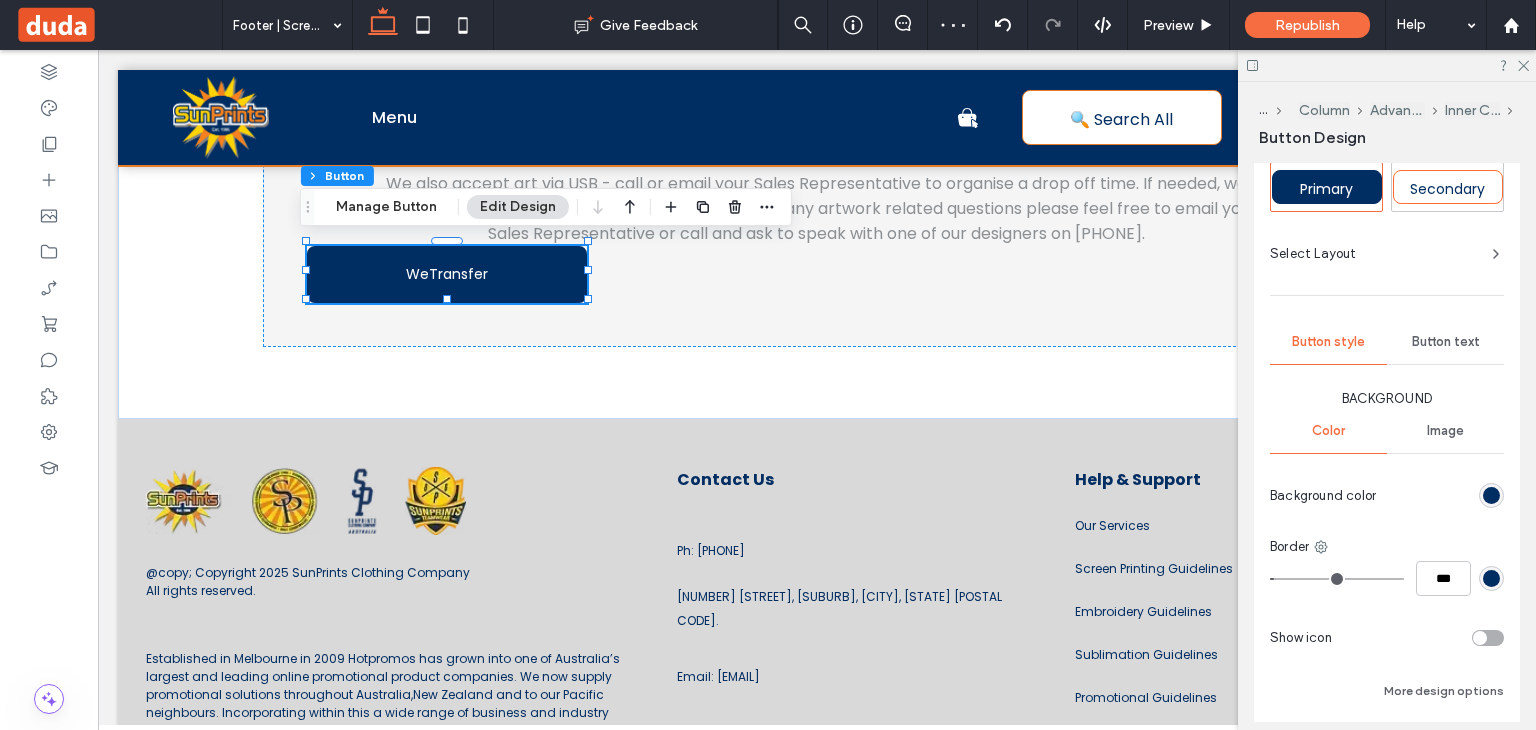 scroll, scrollTop: 372, scrollLeft: 0, axis: vertical 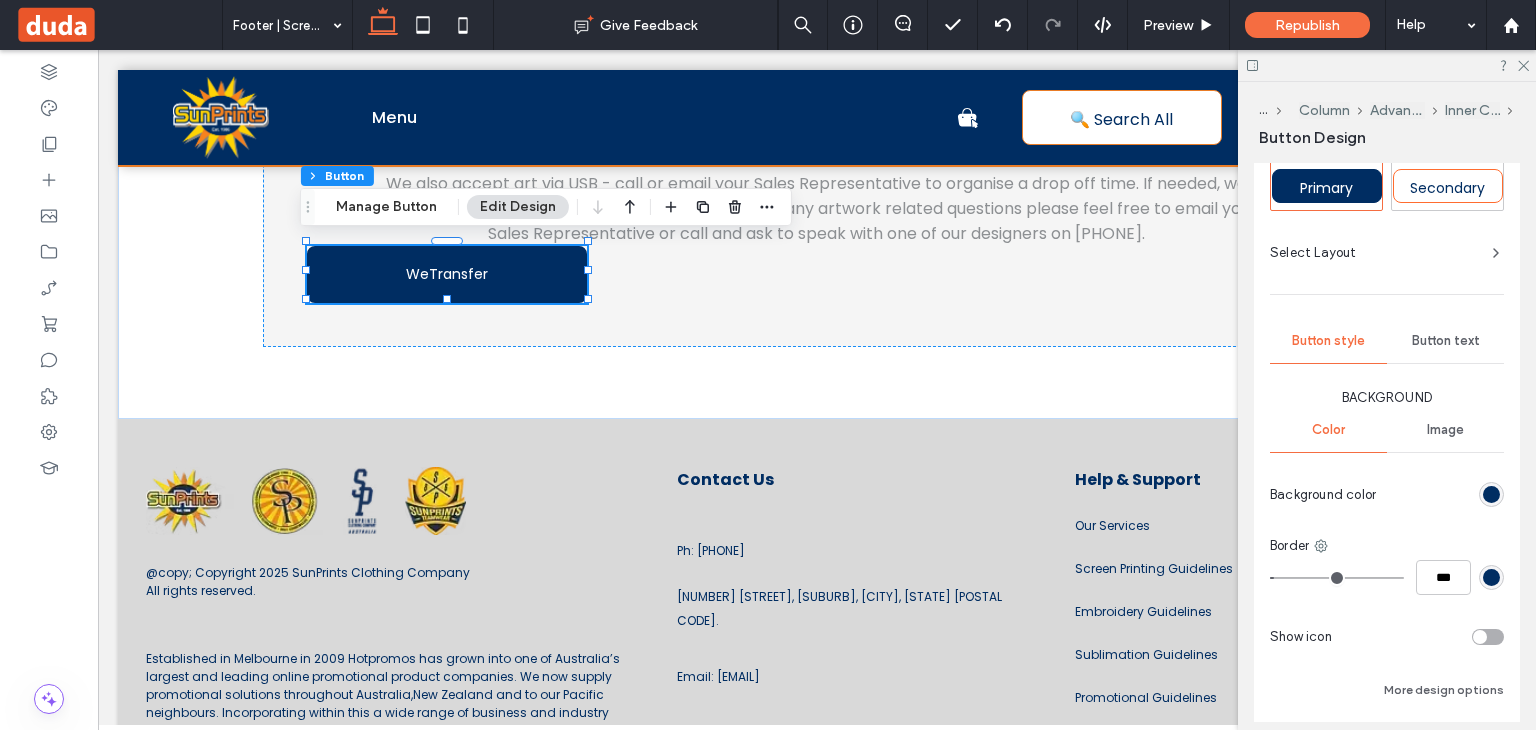 click at bounding box center (1491, 494) 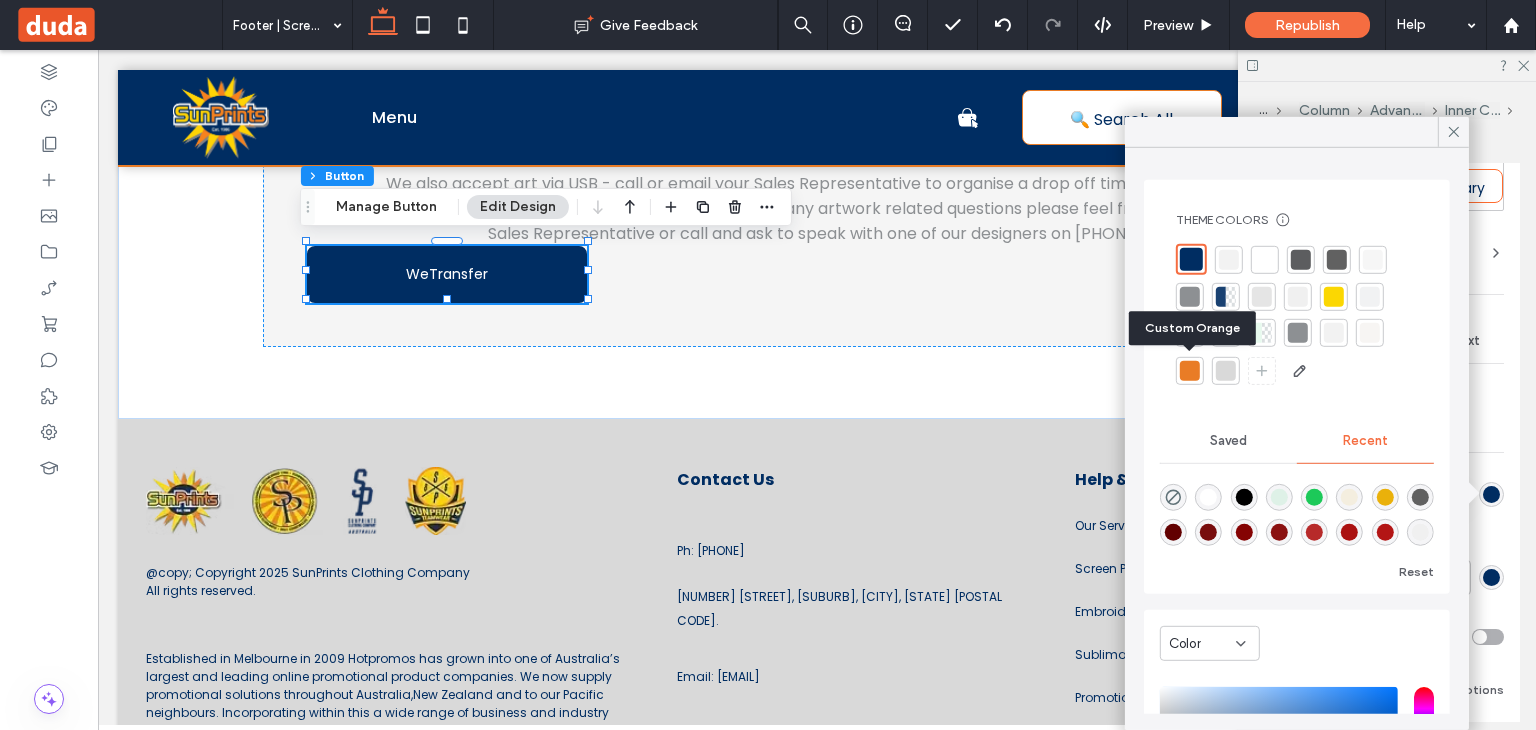click at bounding box center [1190, 371] 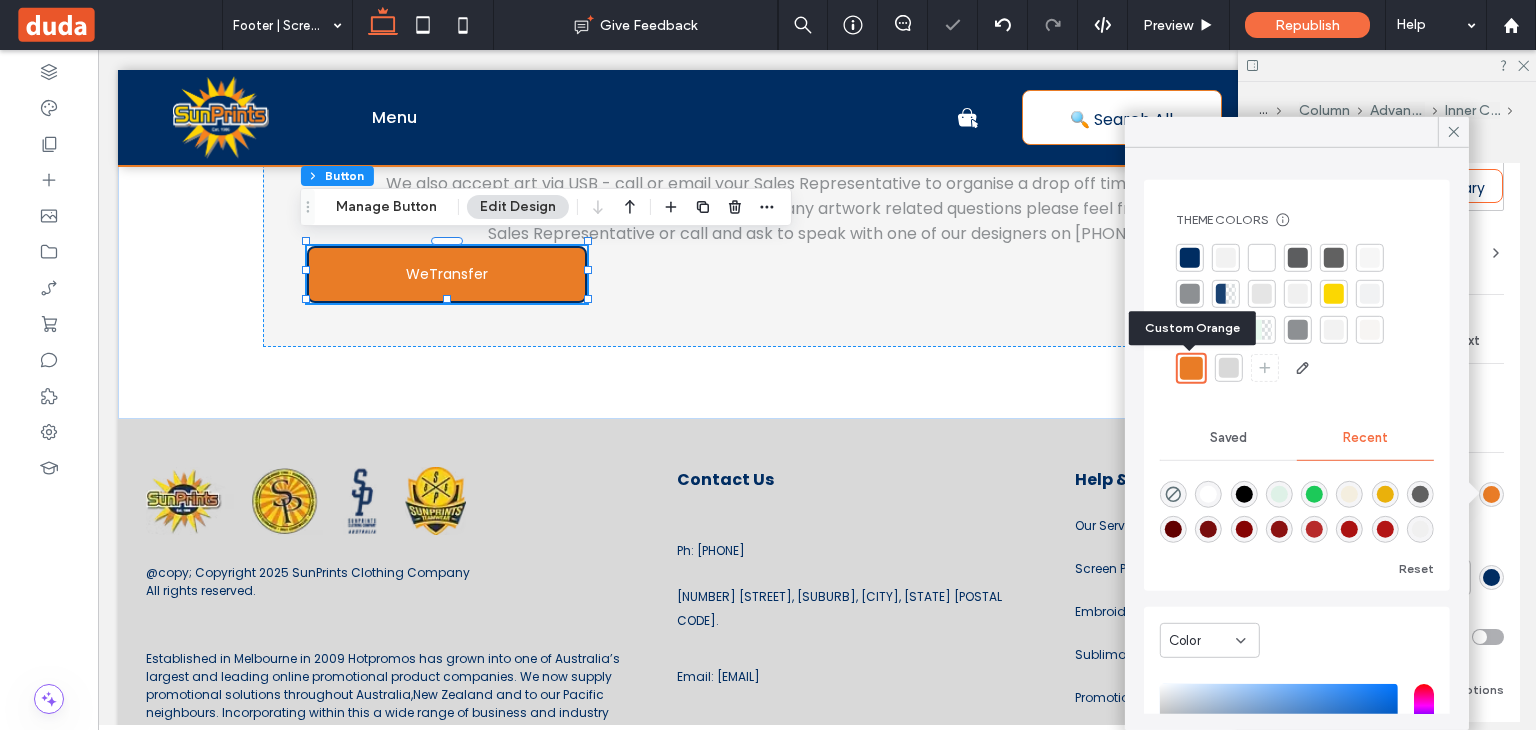 type on "*" 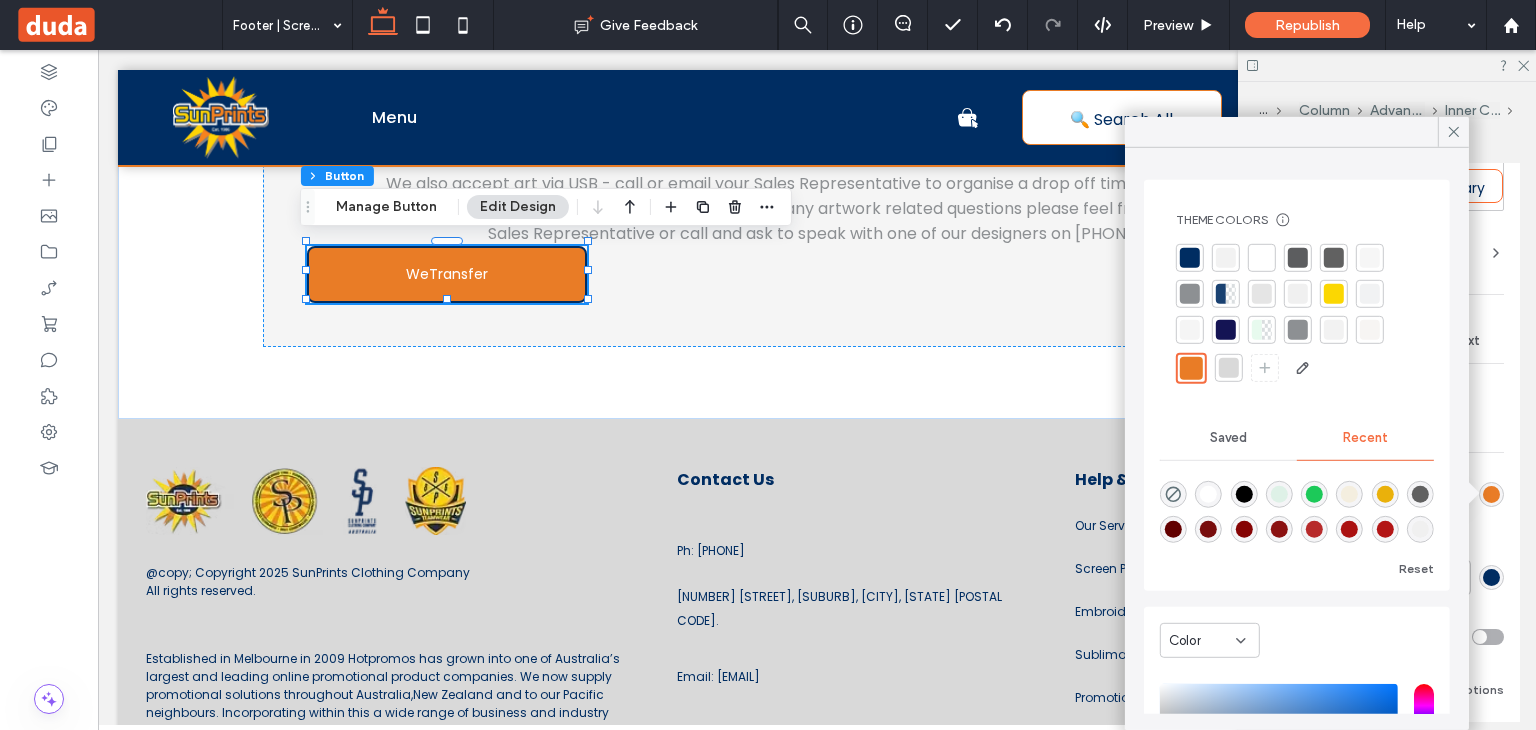 click on "Alignment Spacing Set margins and padding 0px 0% 0px 0% ** px 0px ** px 0px Reset padding Size Width *** px Height ** px More Size Options Animation Trigger None Position Position type Default Button style Primary Secondary Select Layout Button style Button text Background Color Image Background color Border *** Show icon More design options Reset to Site Theme style" at bounding box center [1393, 442] 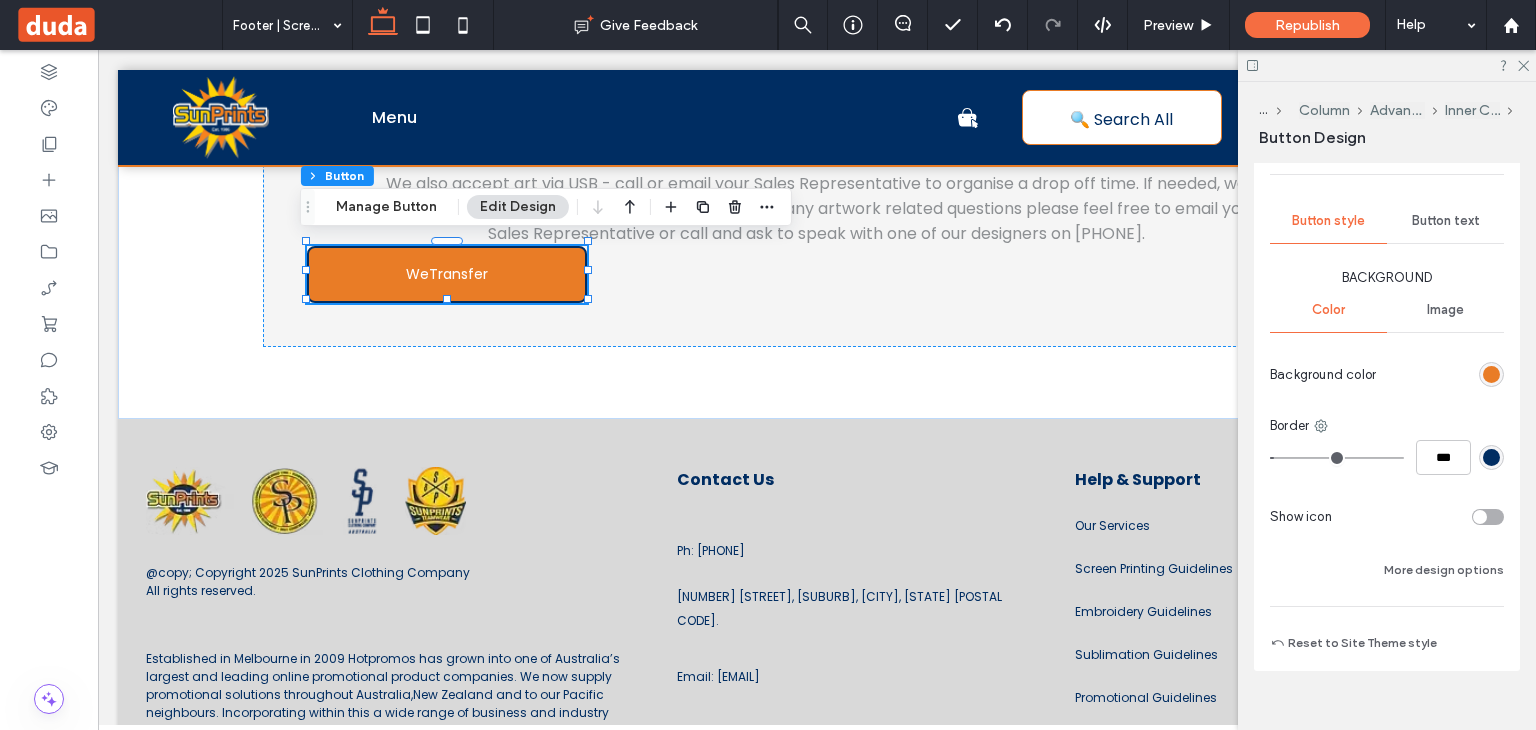 scroll, scrollTop: 519, scrollLeft: 0, axis: vertical 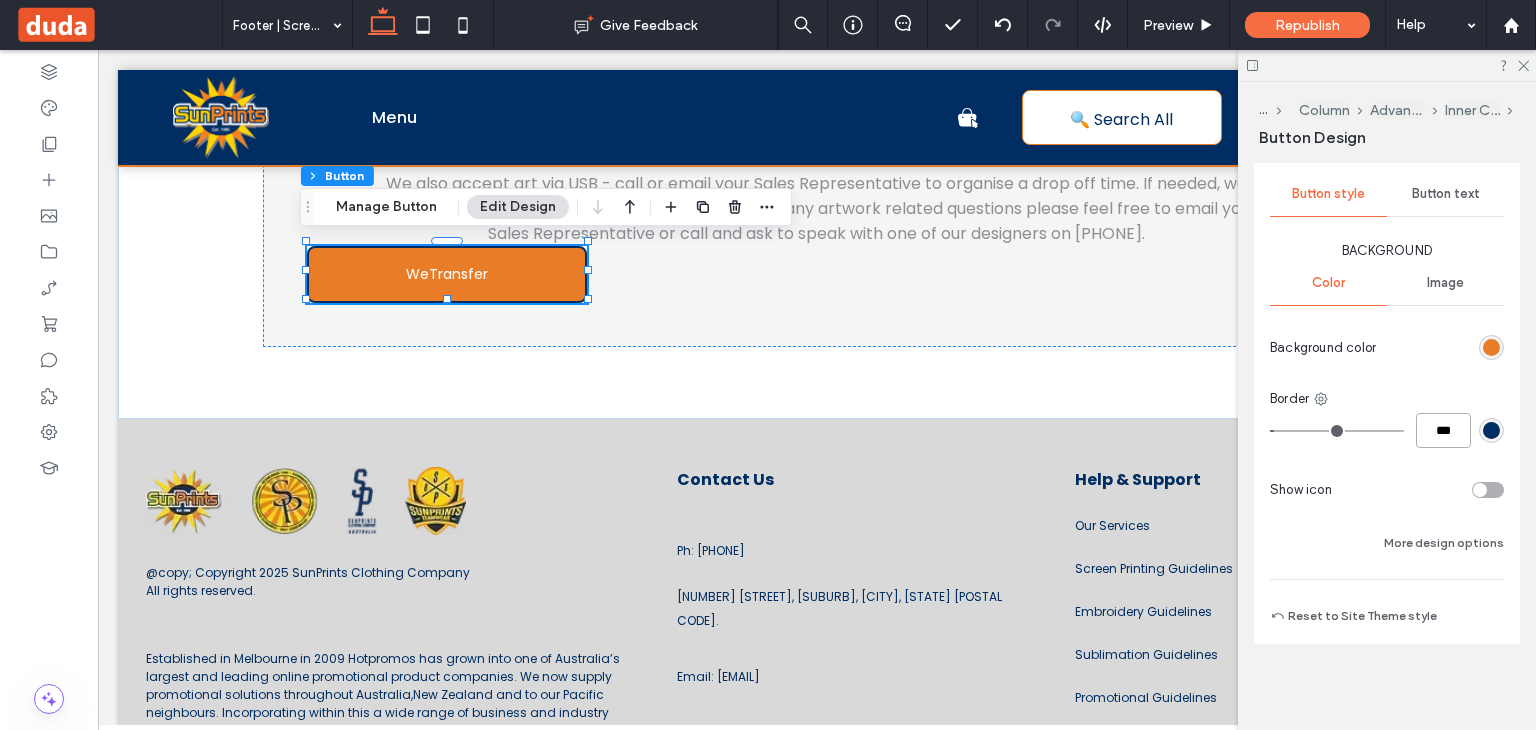 click on "***" at bounding box center [1443, 430] 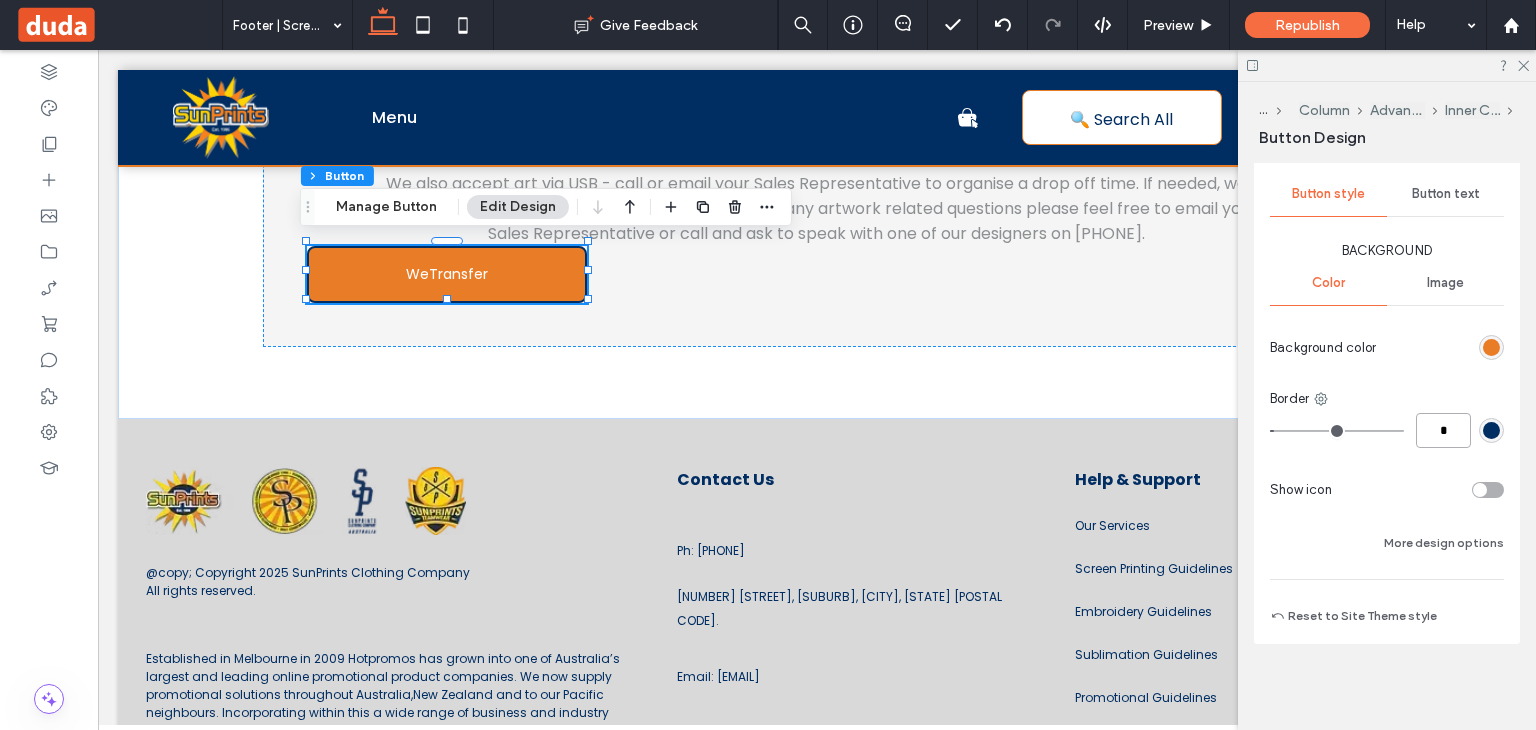 type on "*" 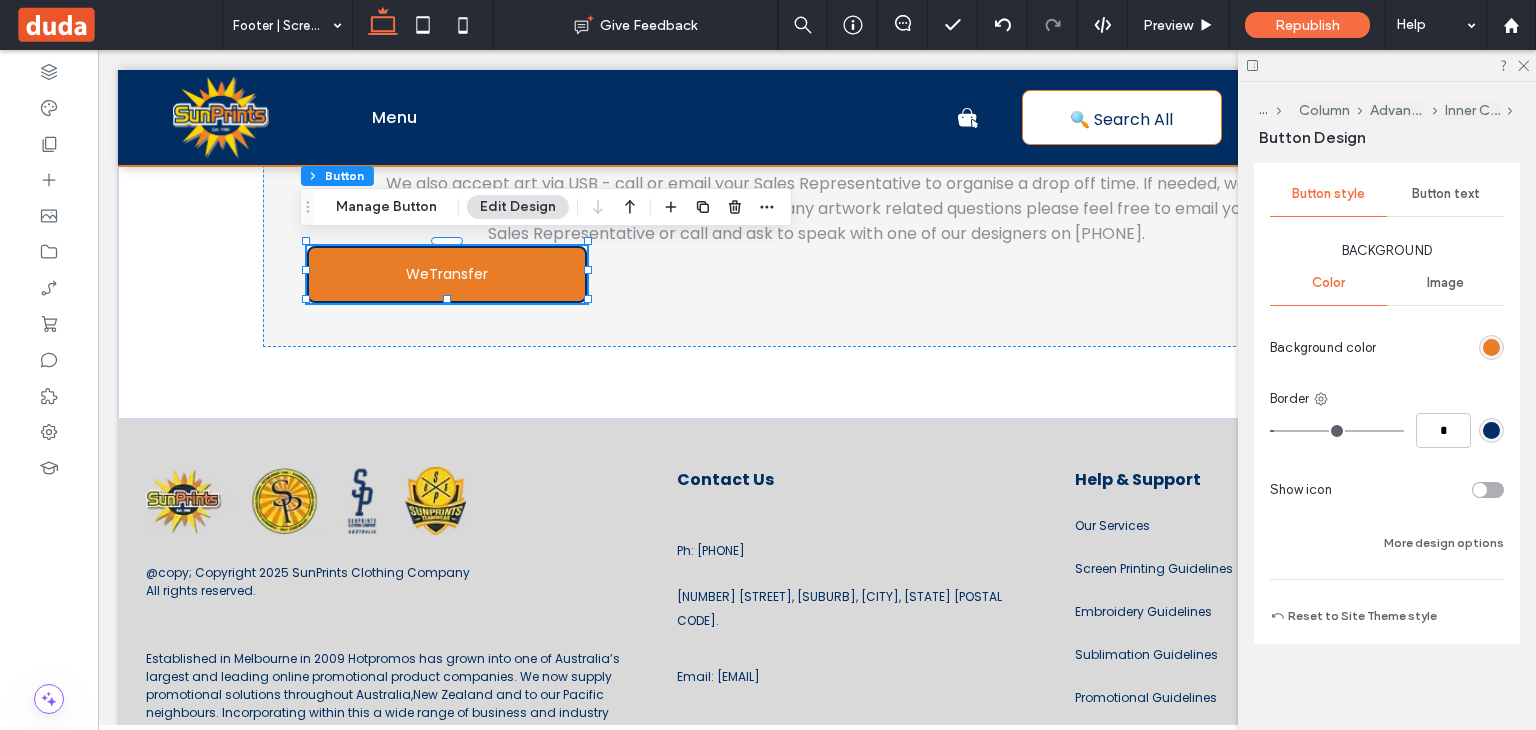 type on "*" 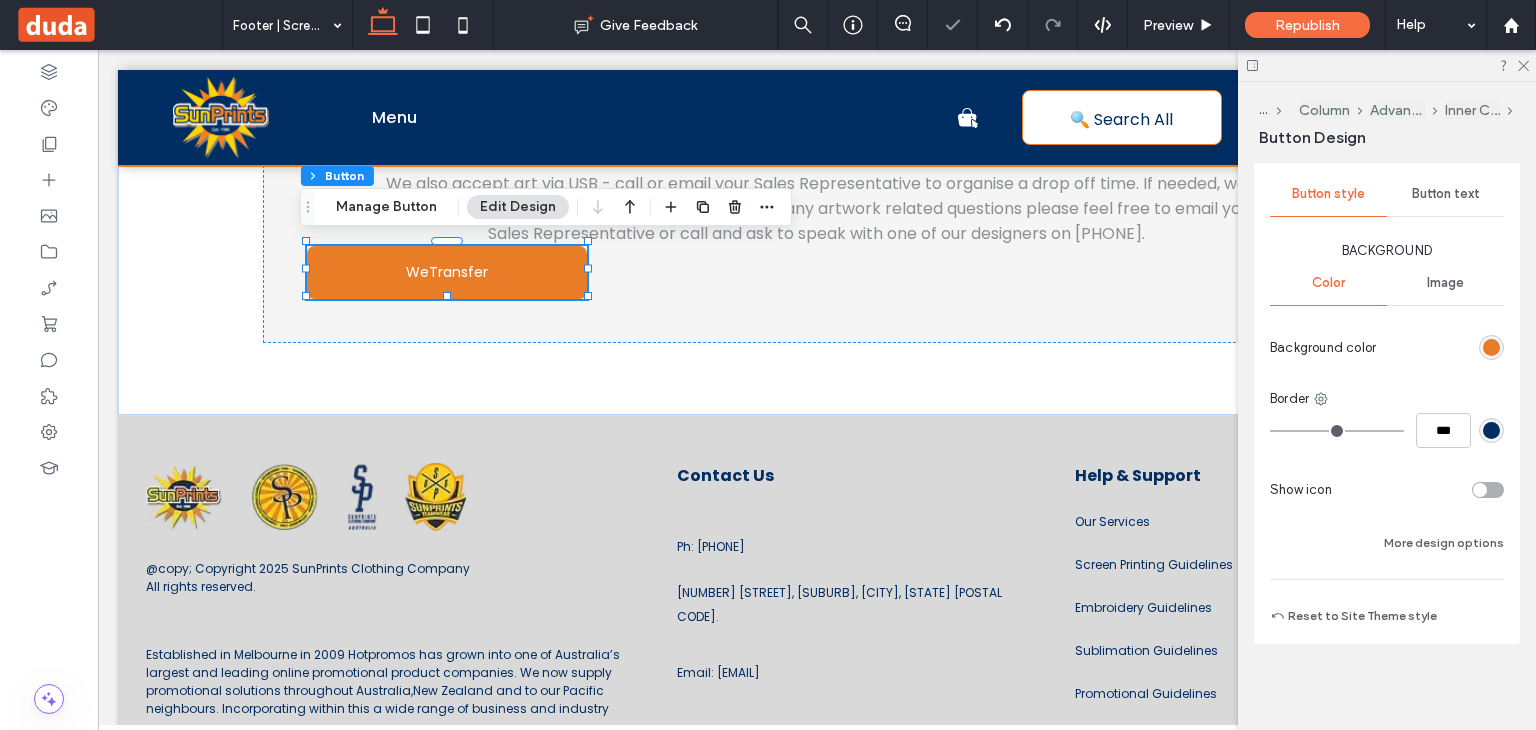click on "Border" at bounding box center [1387, 399] 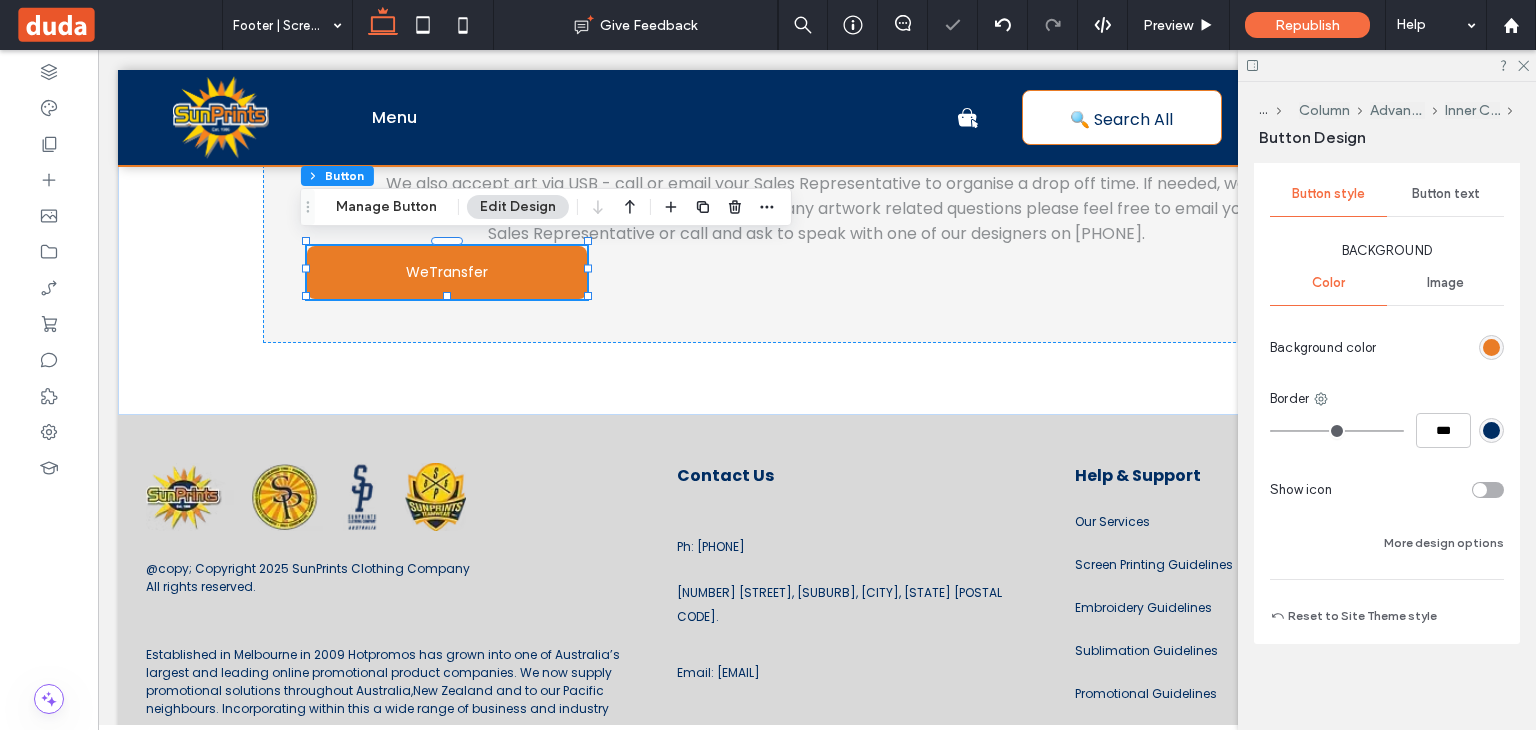 click on "Button text" at bounding box center (1445, 194) 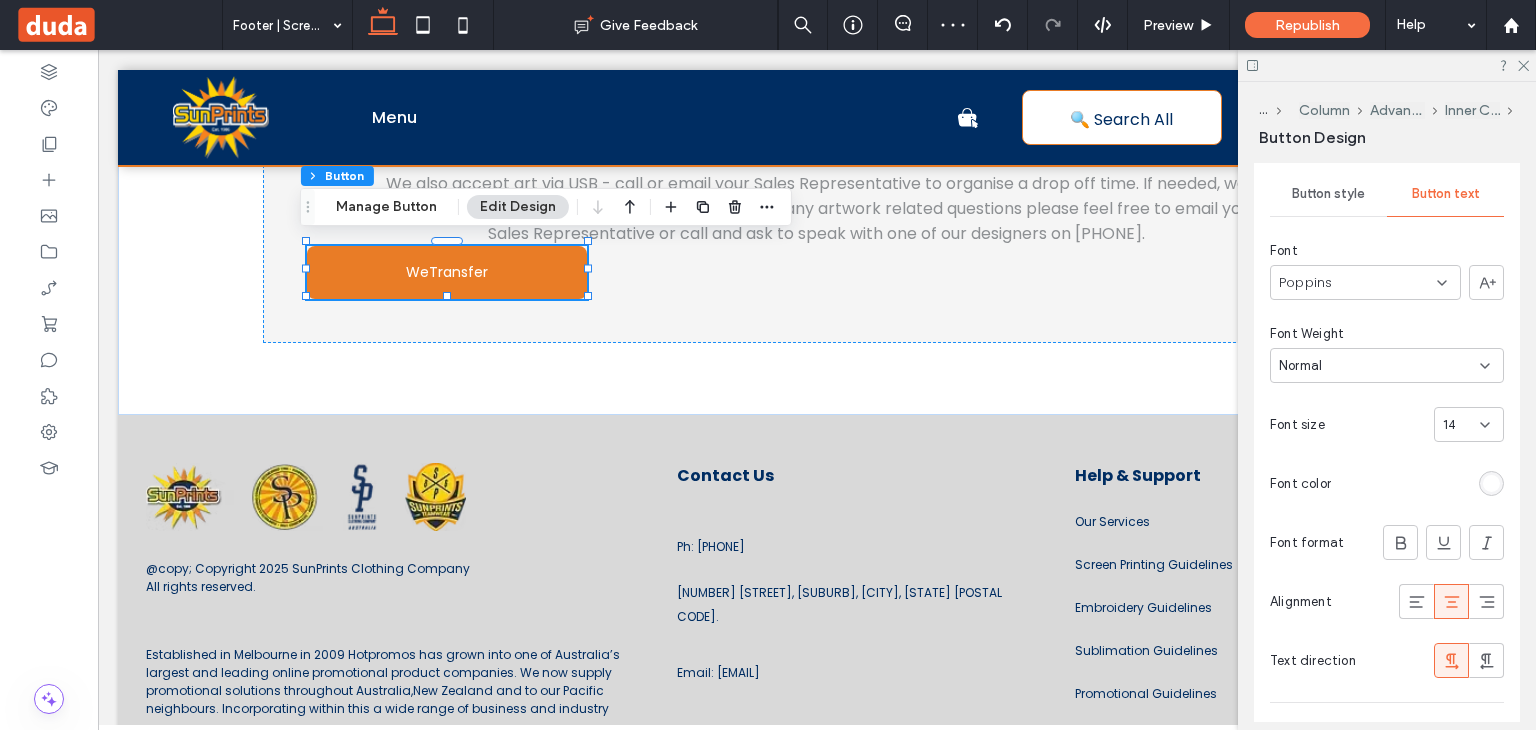 drag, startPoint x: 1480, startPoint y: 402, endPoint x: 1474, endPoint y: 428, distance: 26.683329 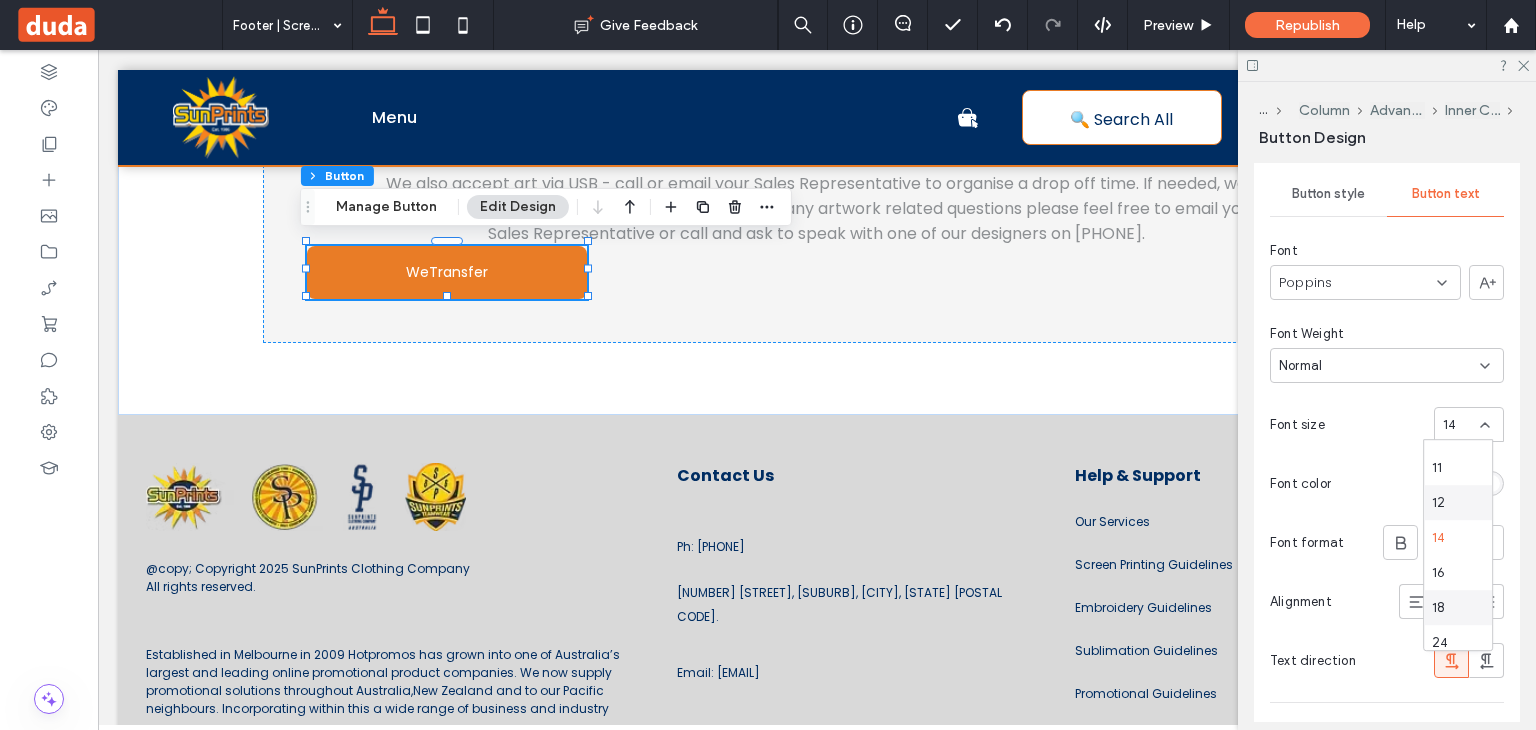 scroll, scrollTop: 96, scrollLeft: 0, axis: vertical 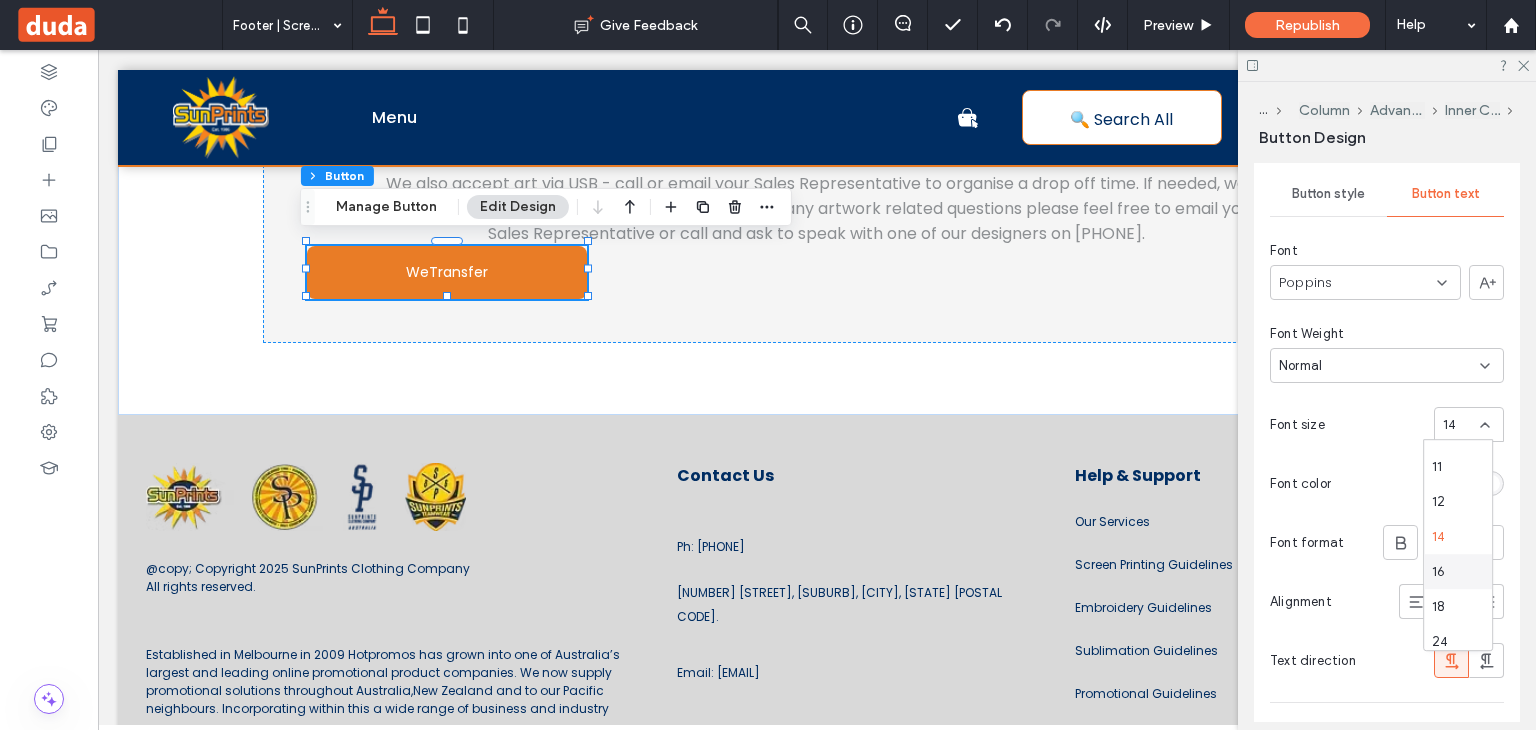click on "16" at bounding box center [1458, 571] 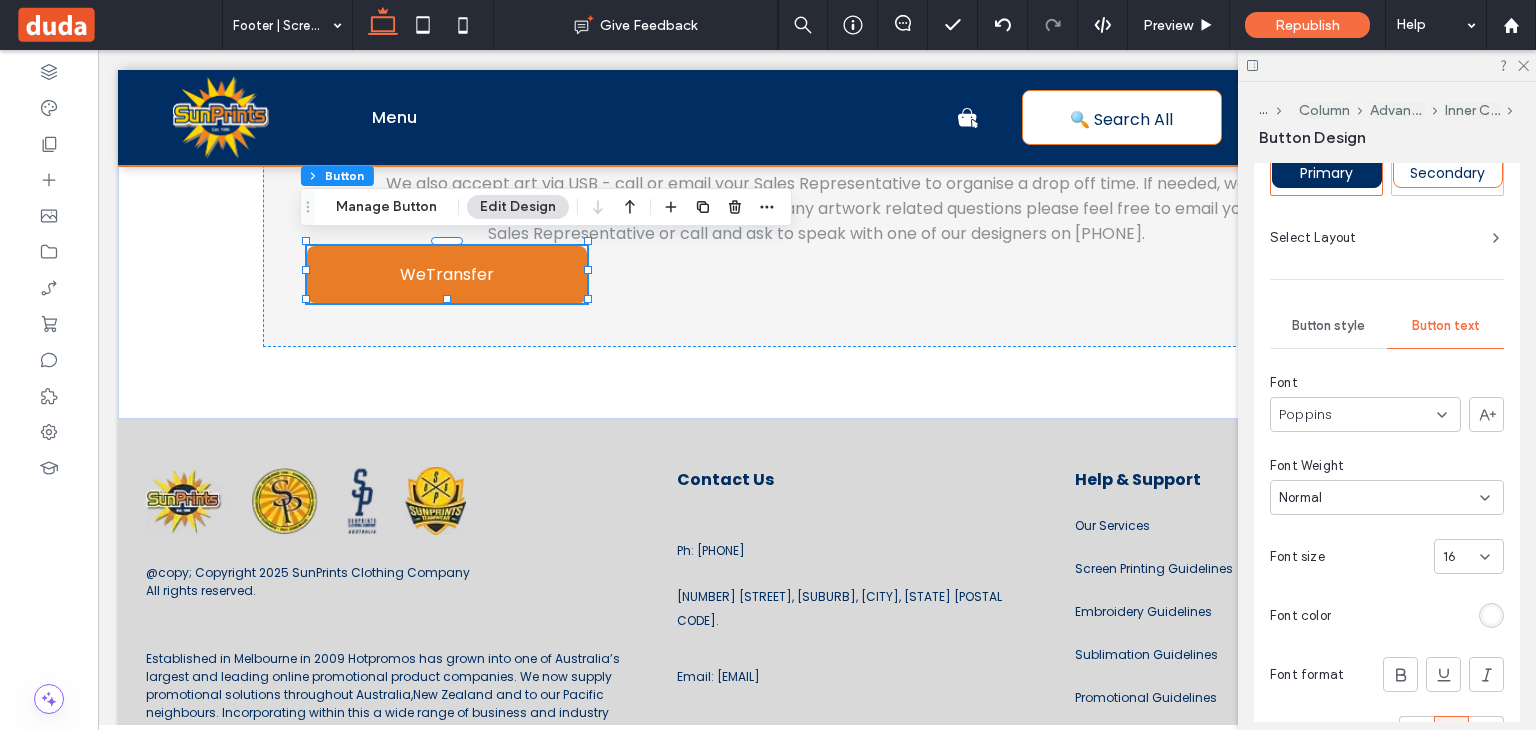 scroll, scrollTop: 386, scrollLeft: 0, axis: vertical 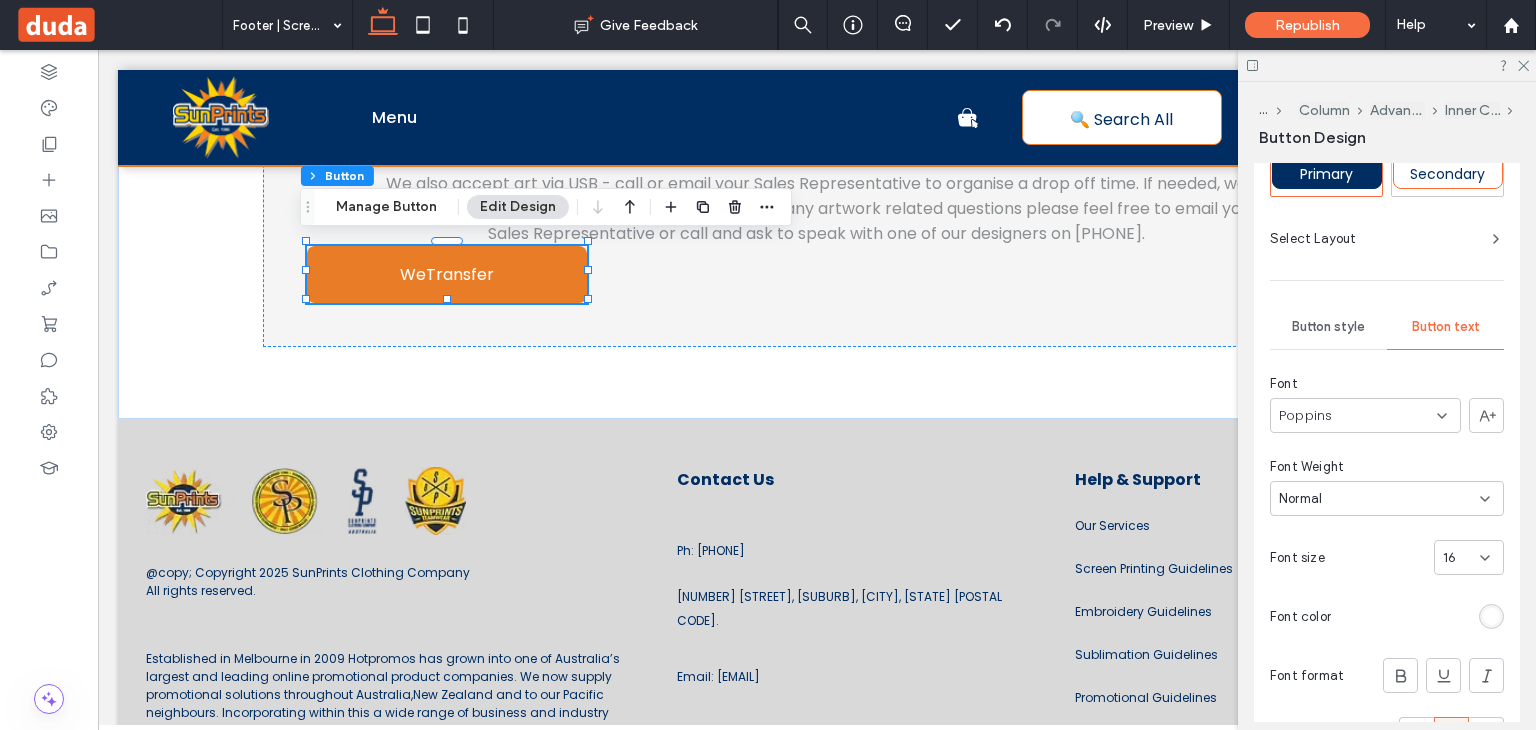 click on "Normal" at bounding box center [1379, 499] 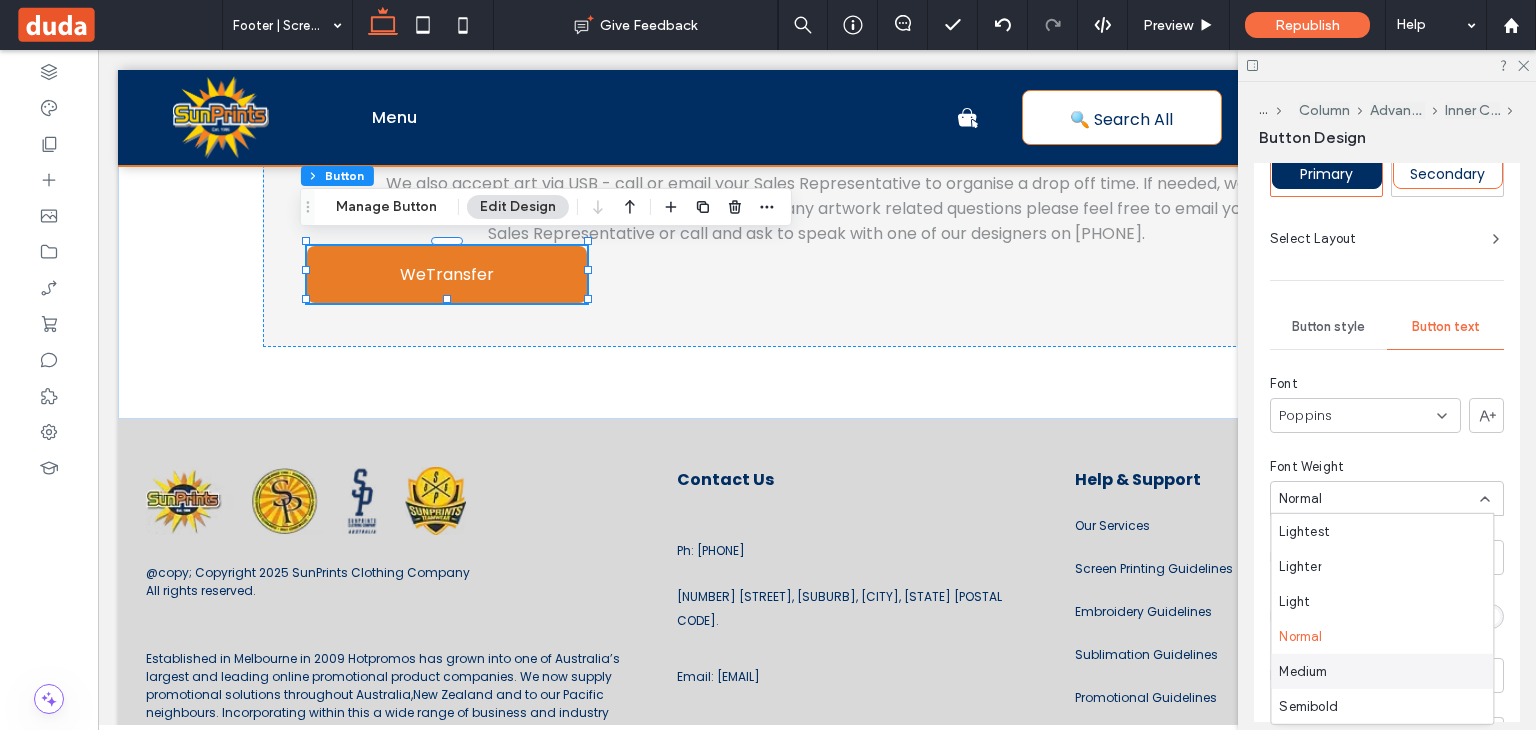 click on "Medium" at bounding box center (1382, 671) 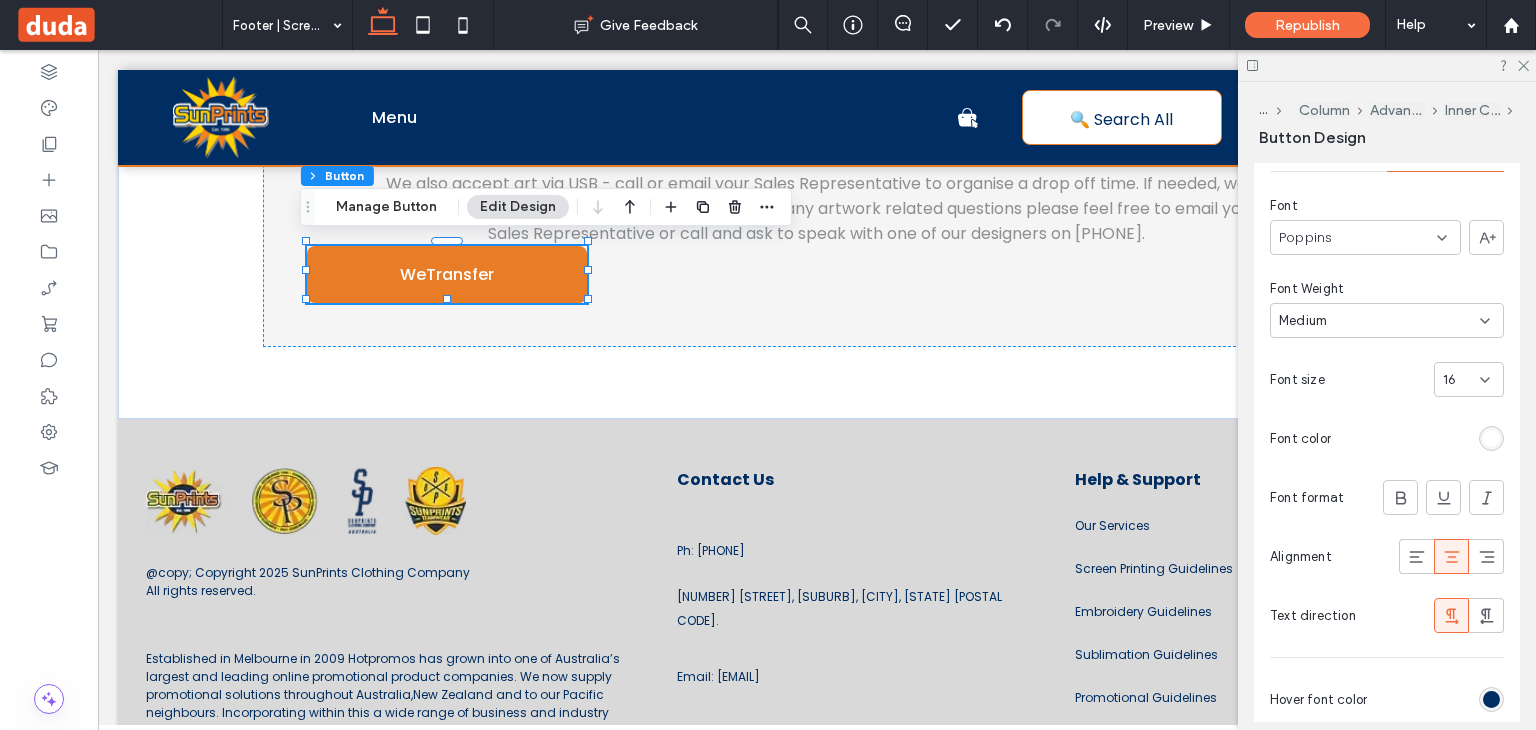 scroll, scrollTop: 565, scrollLeft: 0, axis: vertical 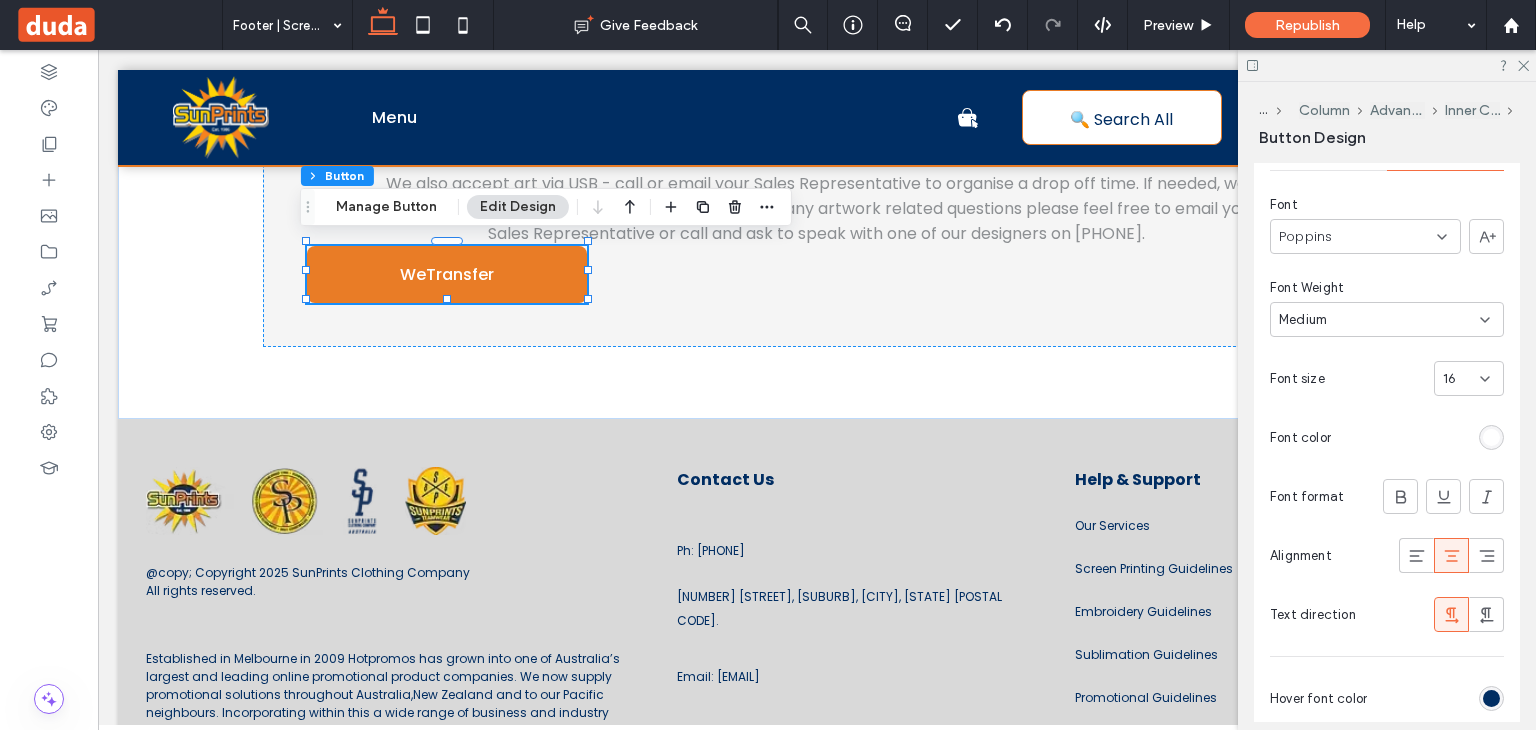 click on "Poppins" at bounding box center [1365, 236] 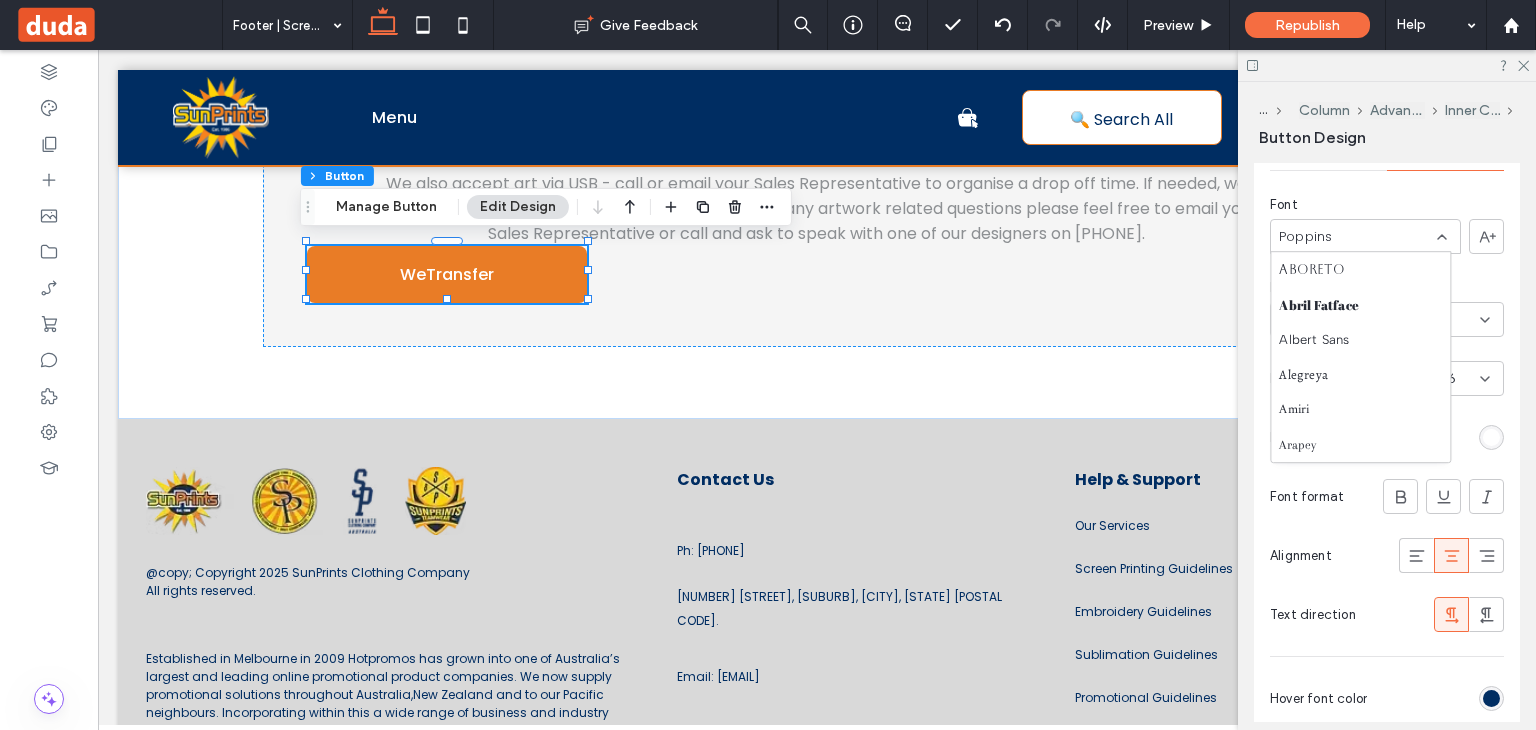 click on "Font Poppins Font Weight Medium Font size 16 Font color Font format Alignment Text direction" at bounding box center (1387, 413) 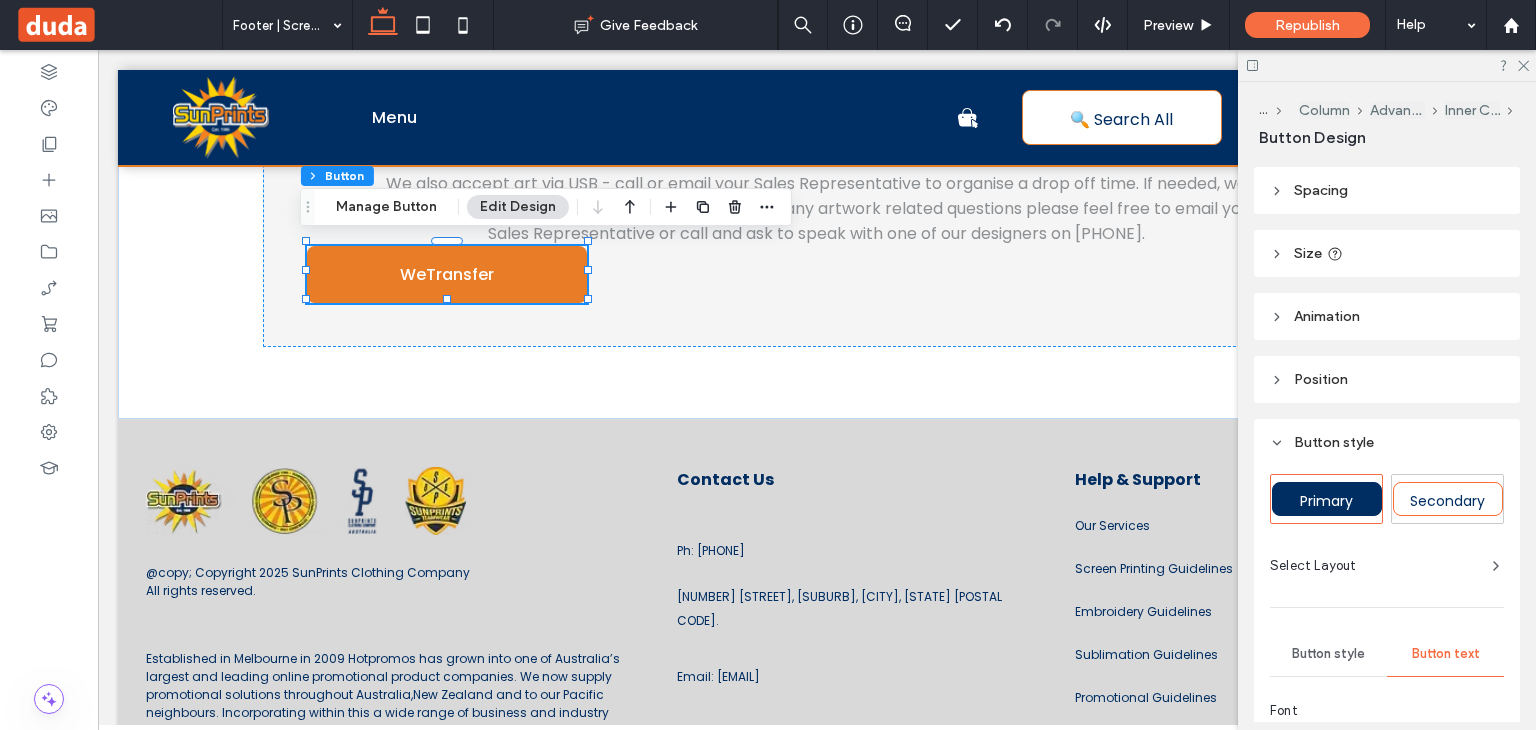 scroll, scrollTop: 54, scrollLeft: 0, axis: vertical 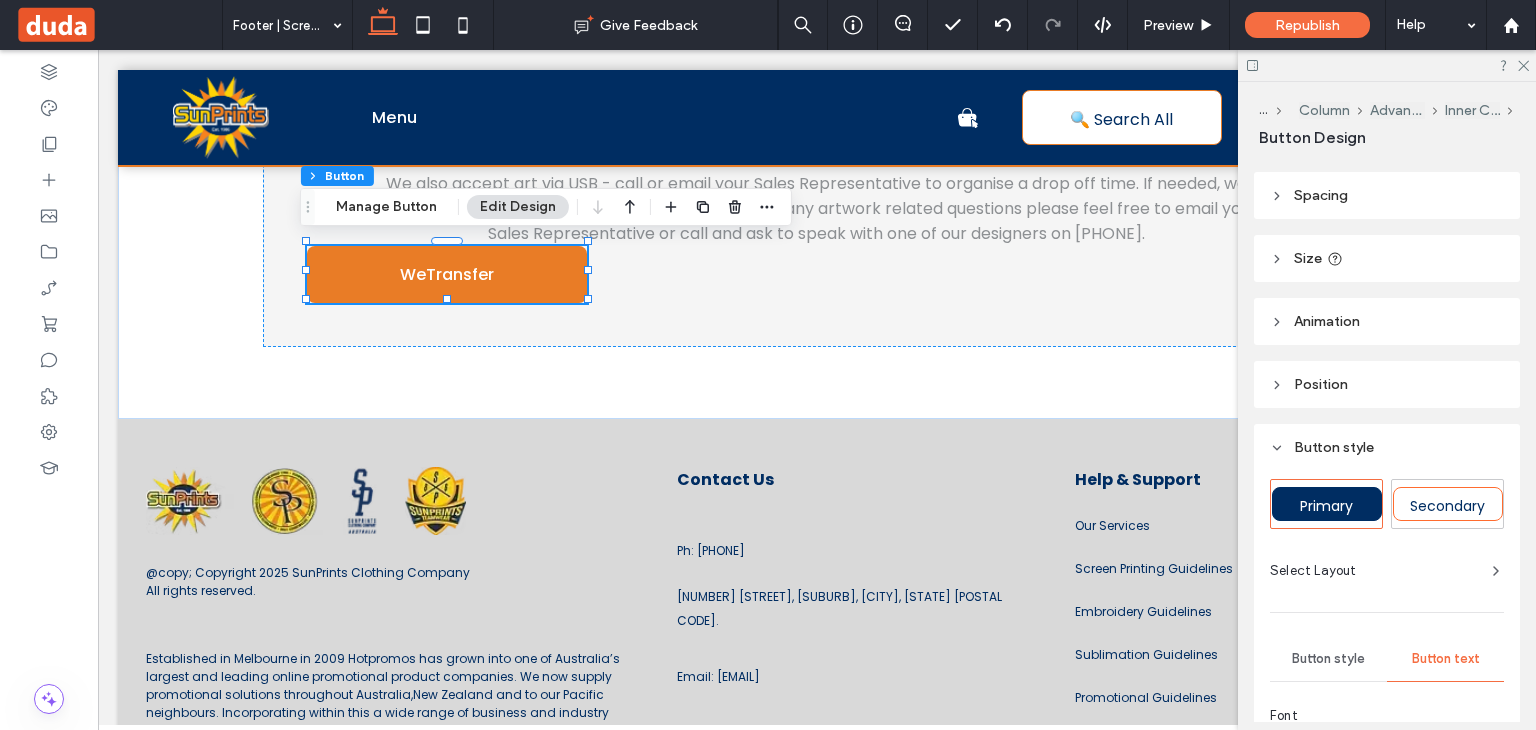 click on "Size" at bounding box center (1387, 258) 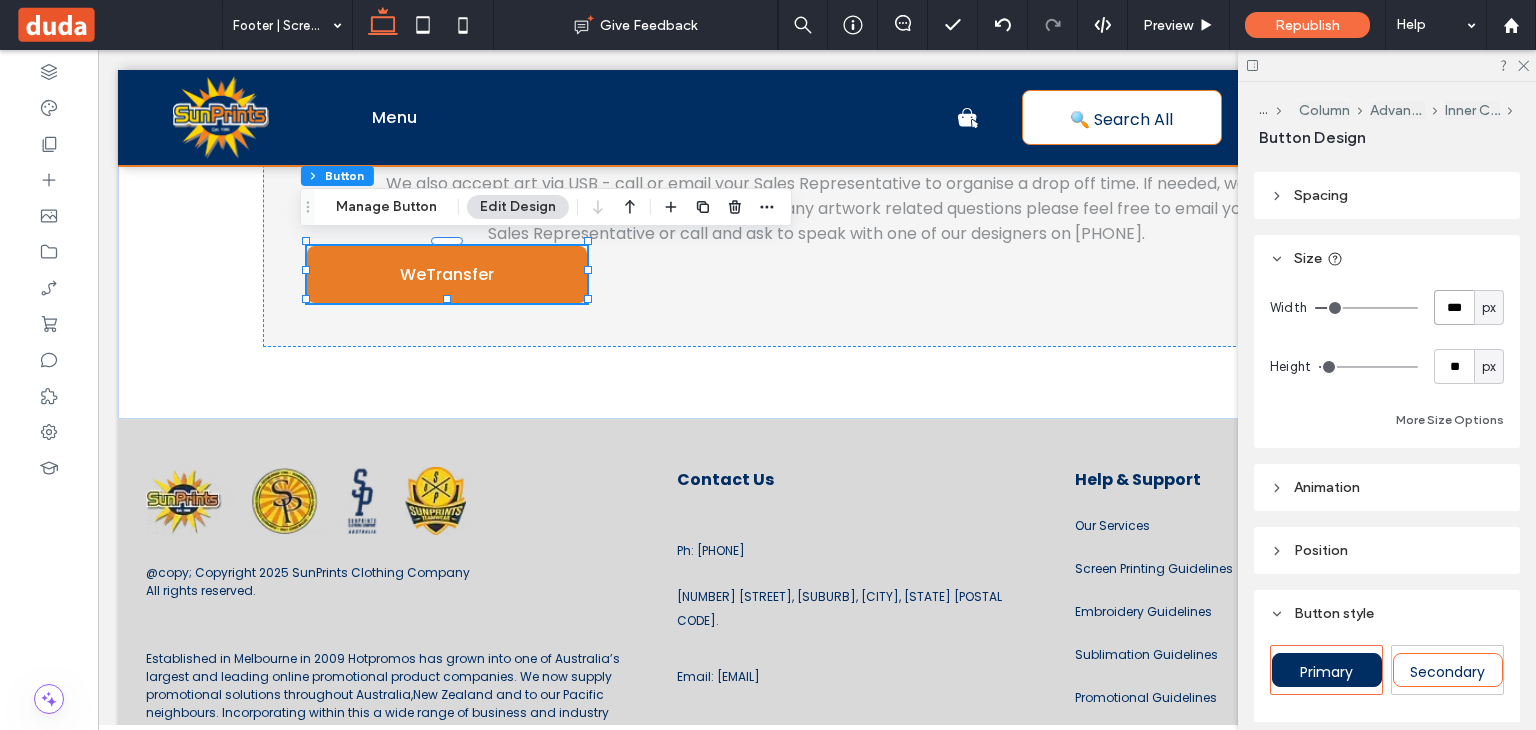 click on "***" at bounding box center [1454, 307] 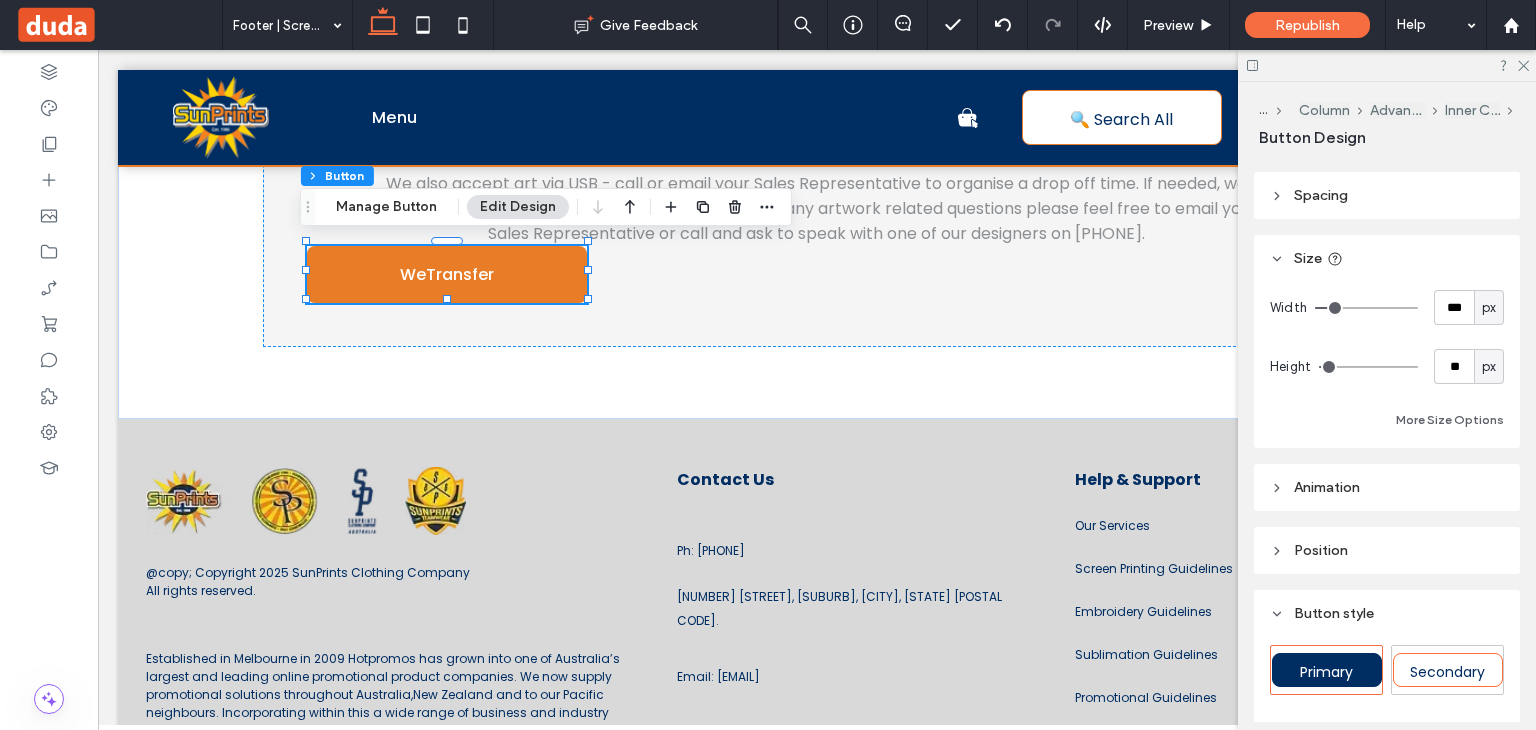 type on "***" 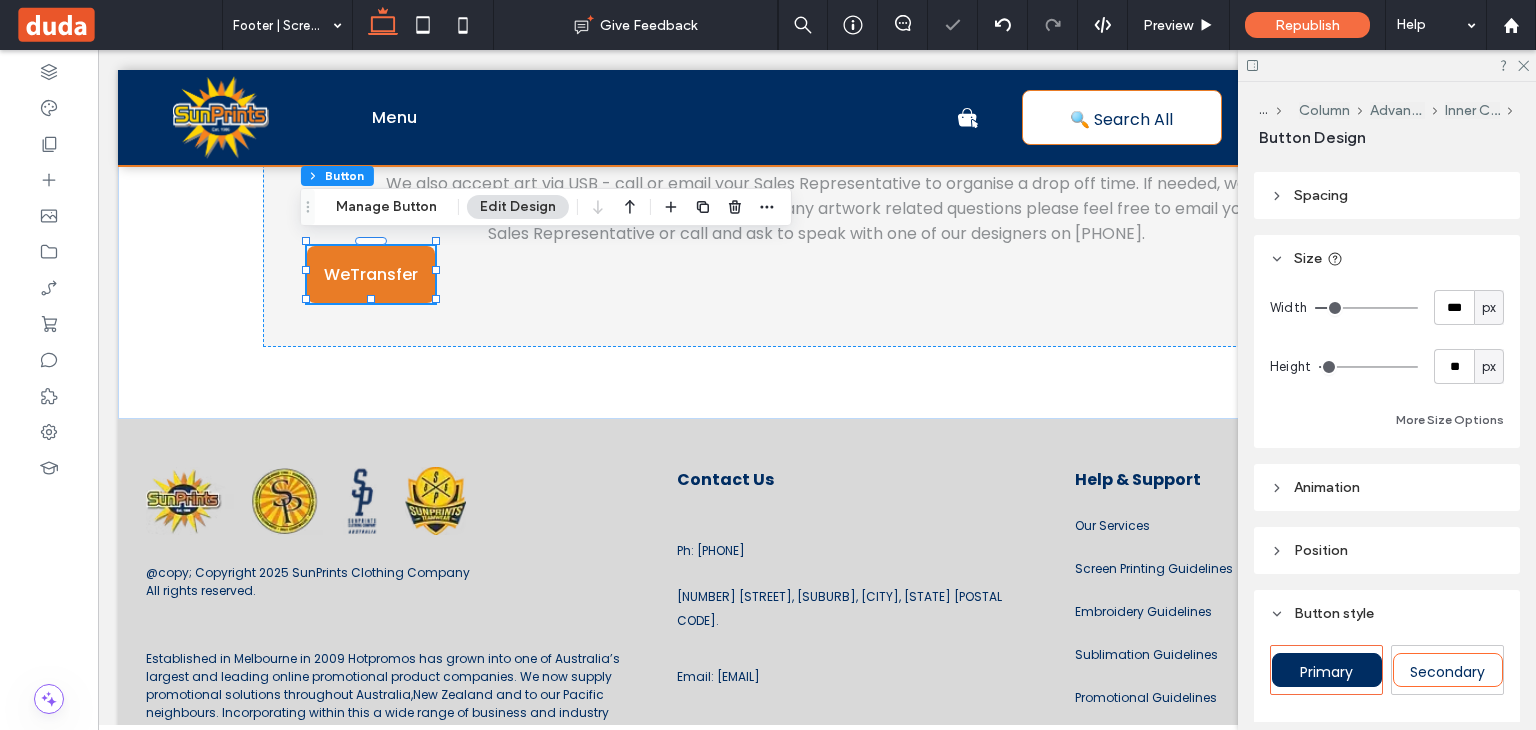 click on "Size" at bounding box center [1387, 258] 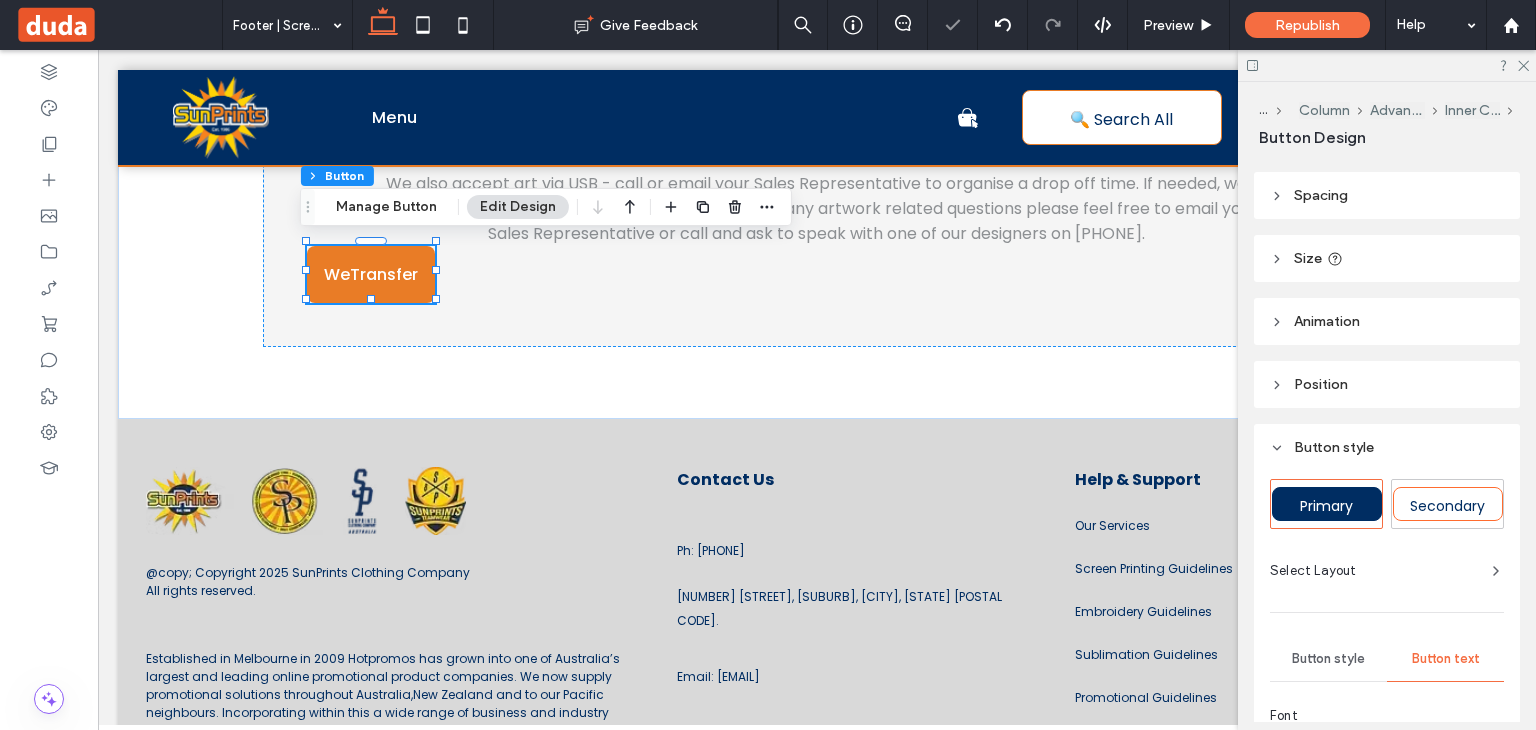 click on "Size" at bounding box center (1387, 258) 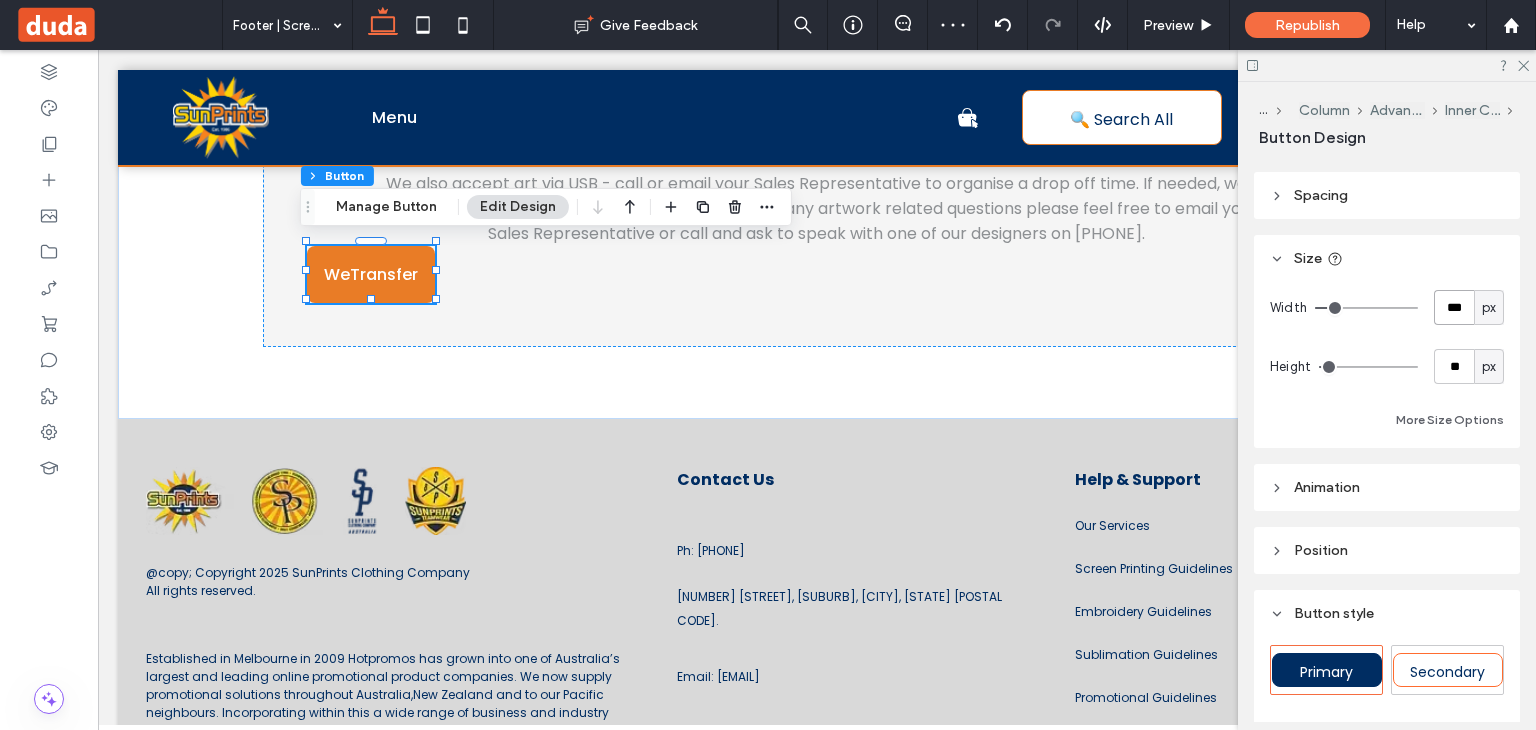 click on "***" at bounding box center (1454, 307) 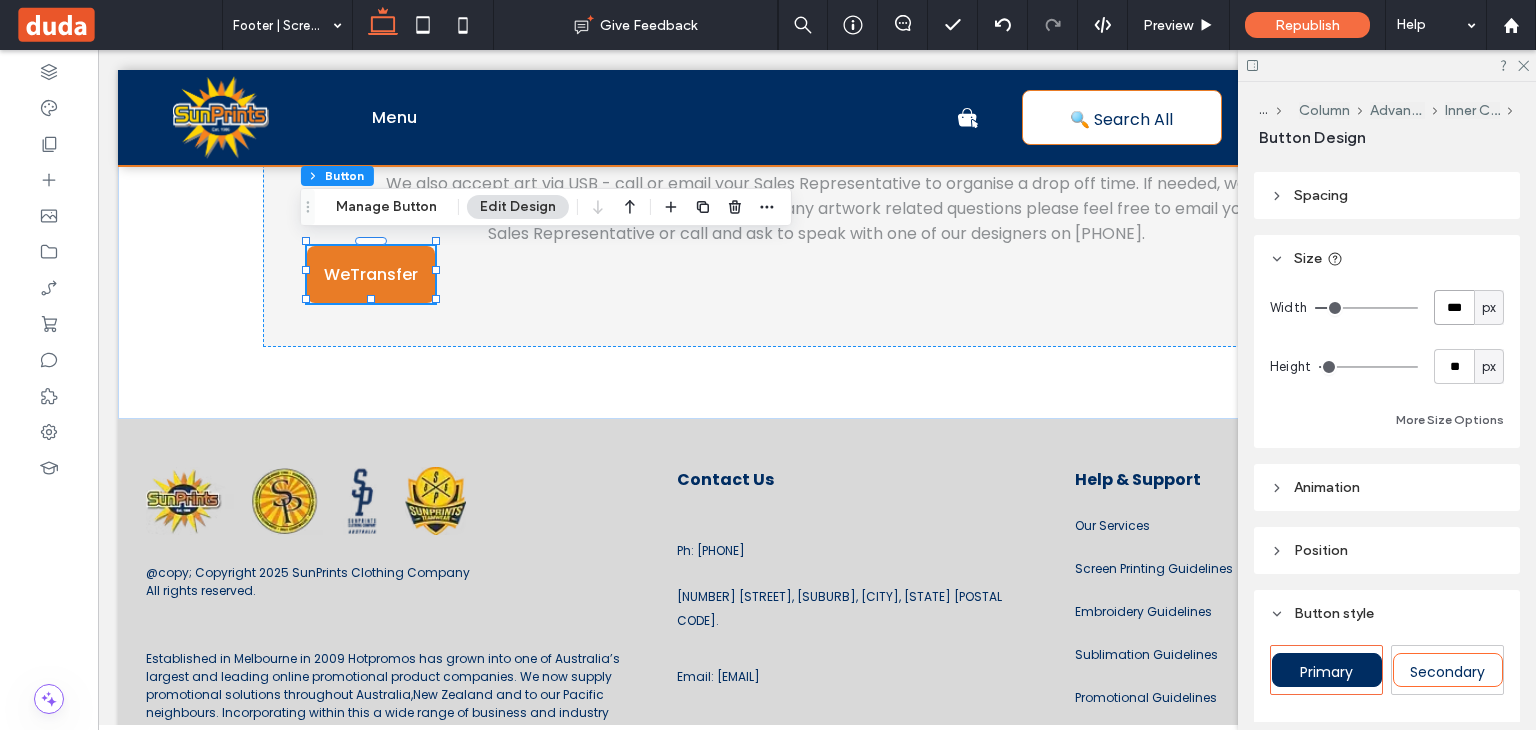 type on "***" 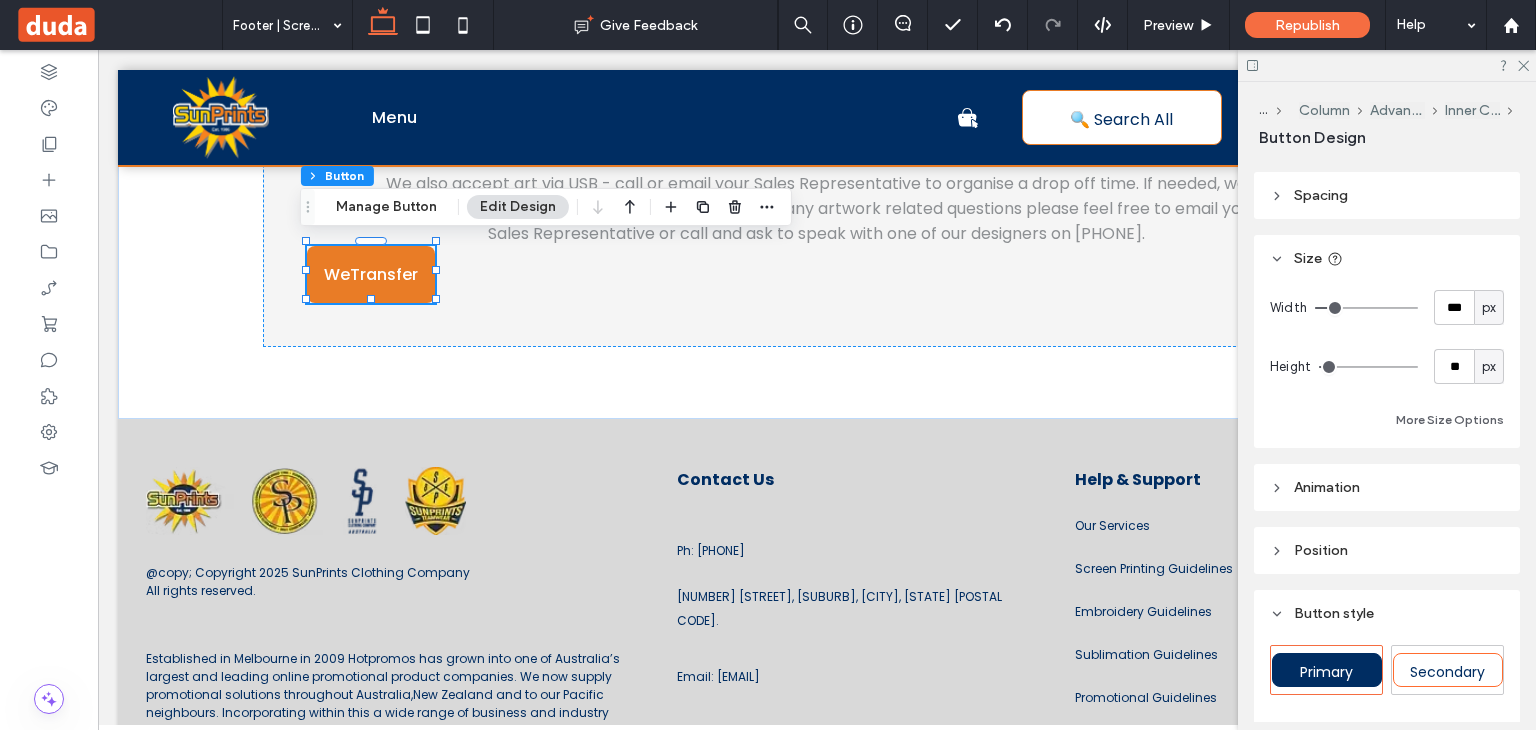 type on "***" 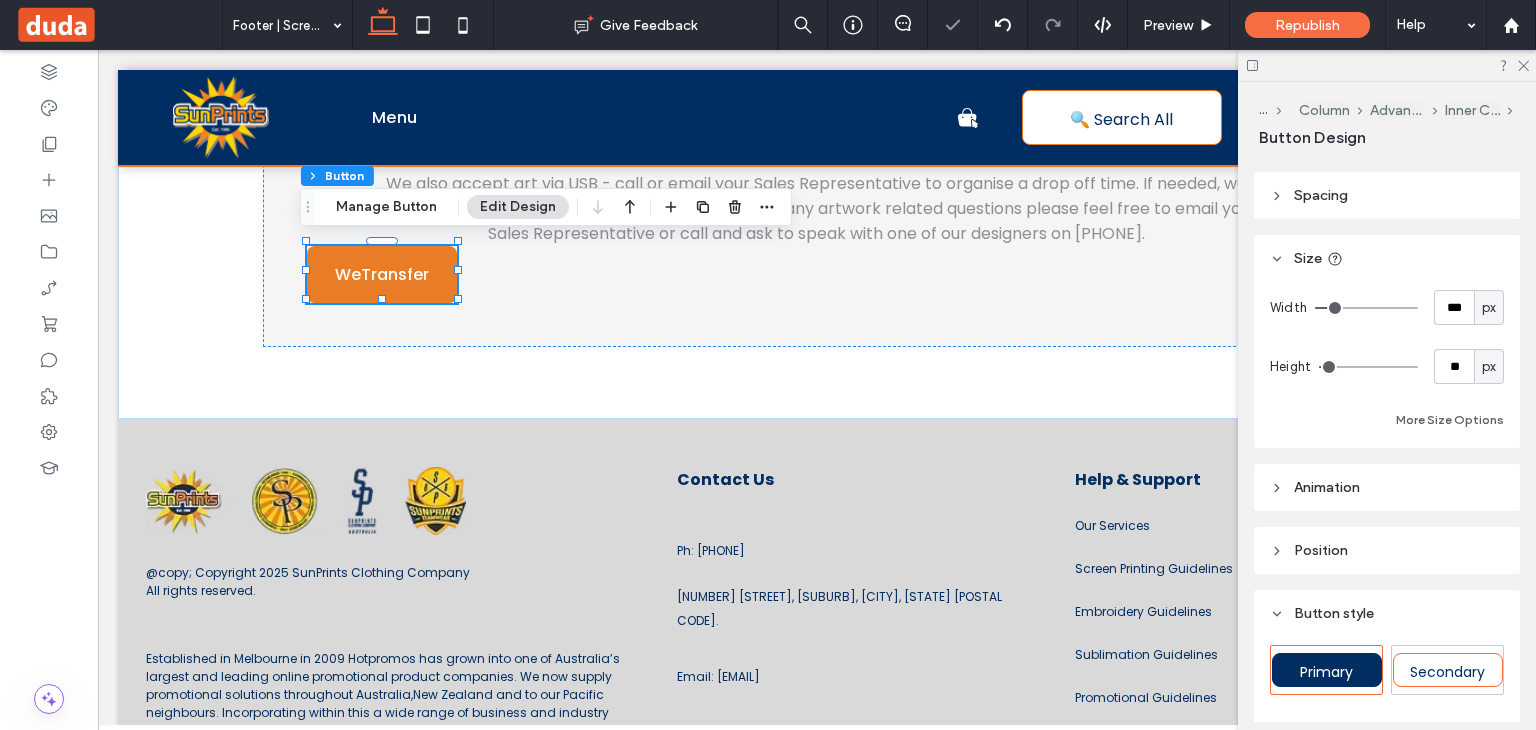 click on "Size" at bounding box center (1387, 258) 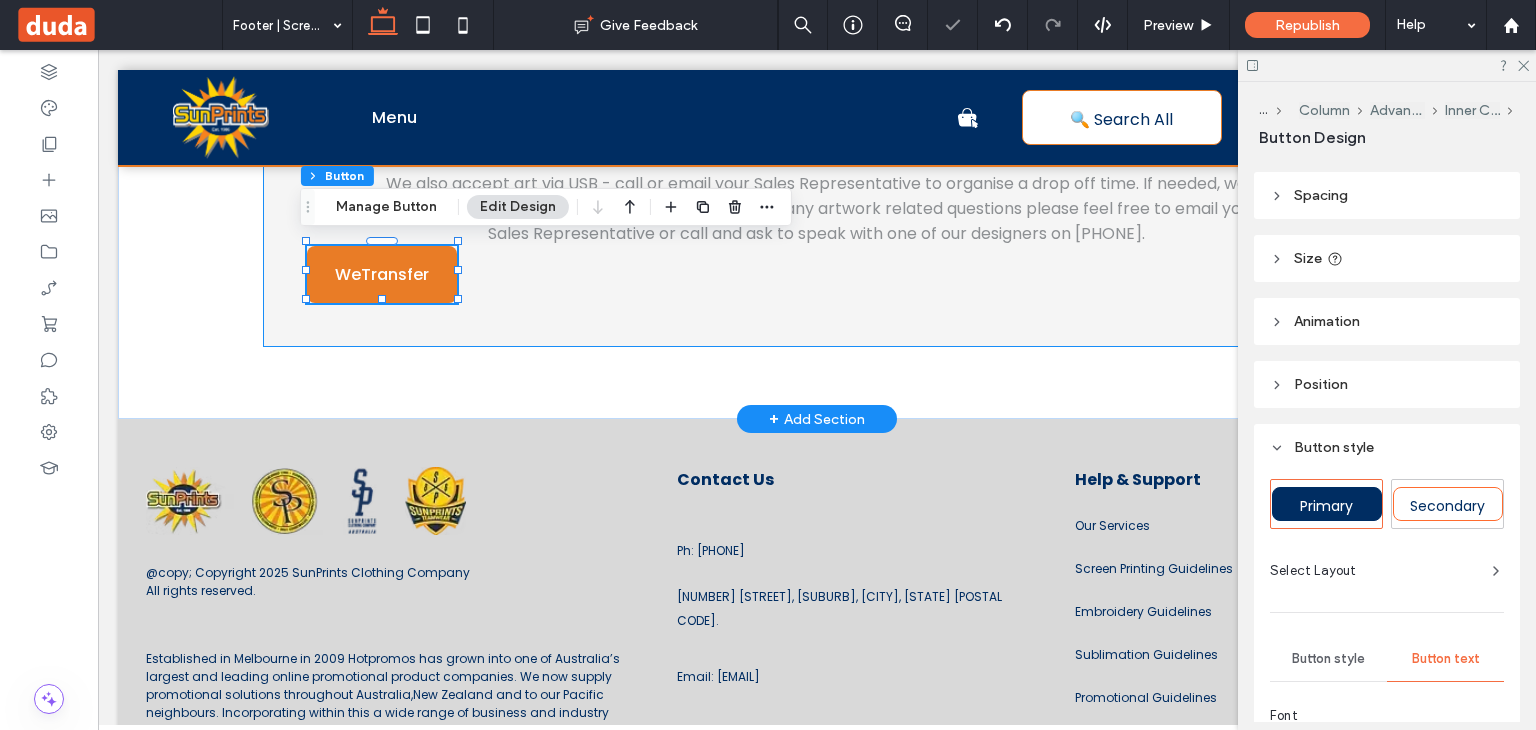 click on "Most companies have a 10mb limit on email attachments. If your files are altogether under 10mb, you can email them directly to your Sales Representative. If the files are over 10mb, we recommend using a file sharing service. We also accept art via USB - call or email your Sales Representative to organise a drop off time. If needed, we have scanning capabilities up to size A4. If you have any artwork related questions please feel free to email your Sales Representative or call and ask to speak with one of our designers on [PHONE].
WeTransfer" at bounding box center [817, 189] 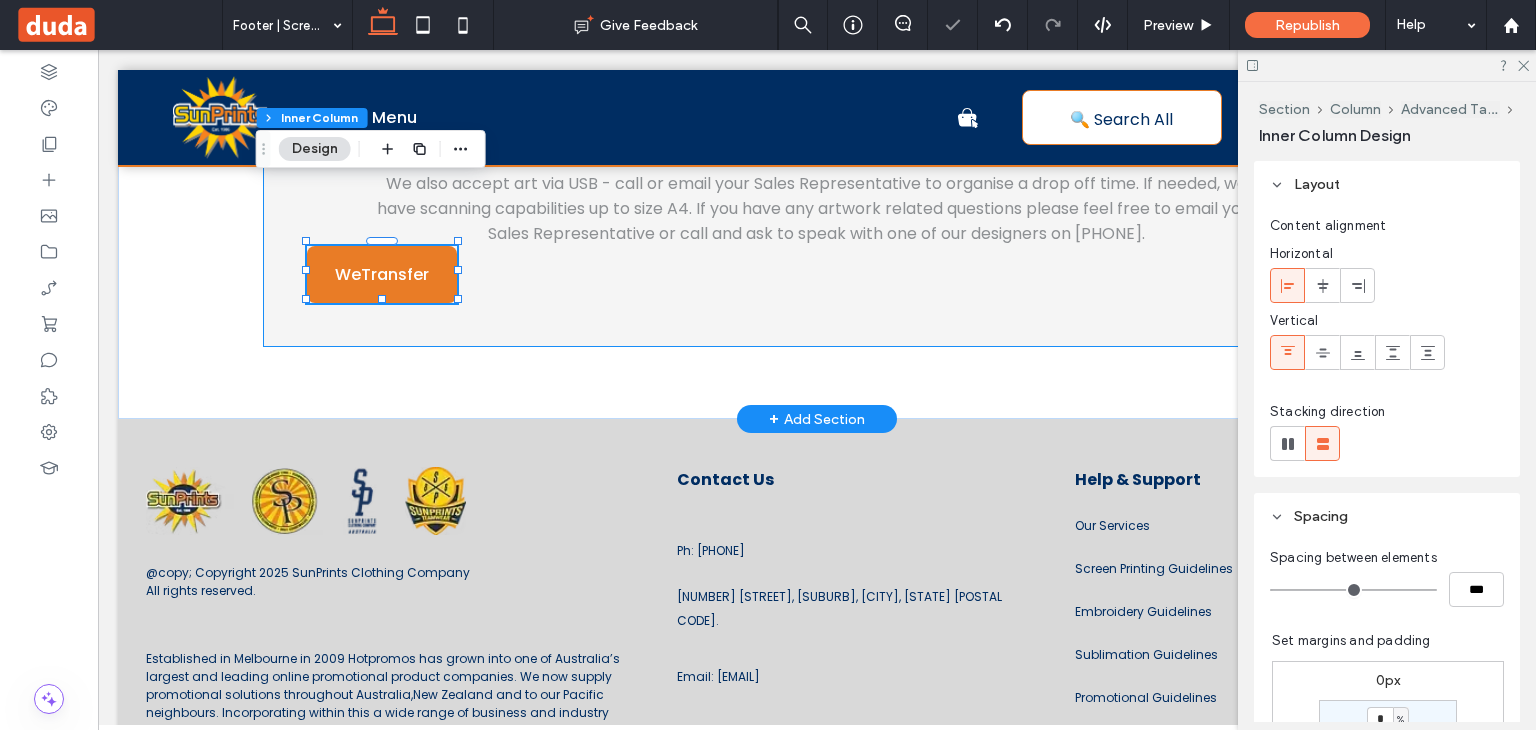 type on "**" 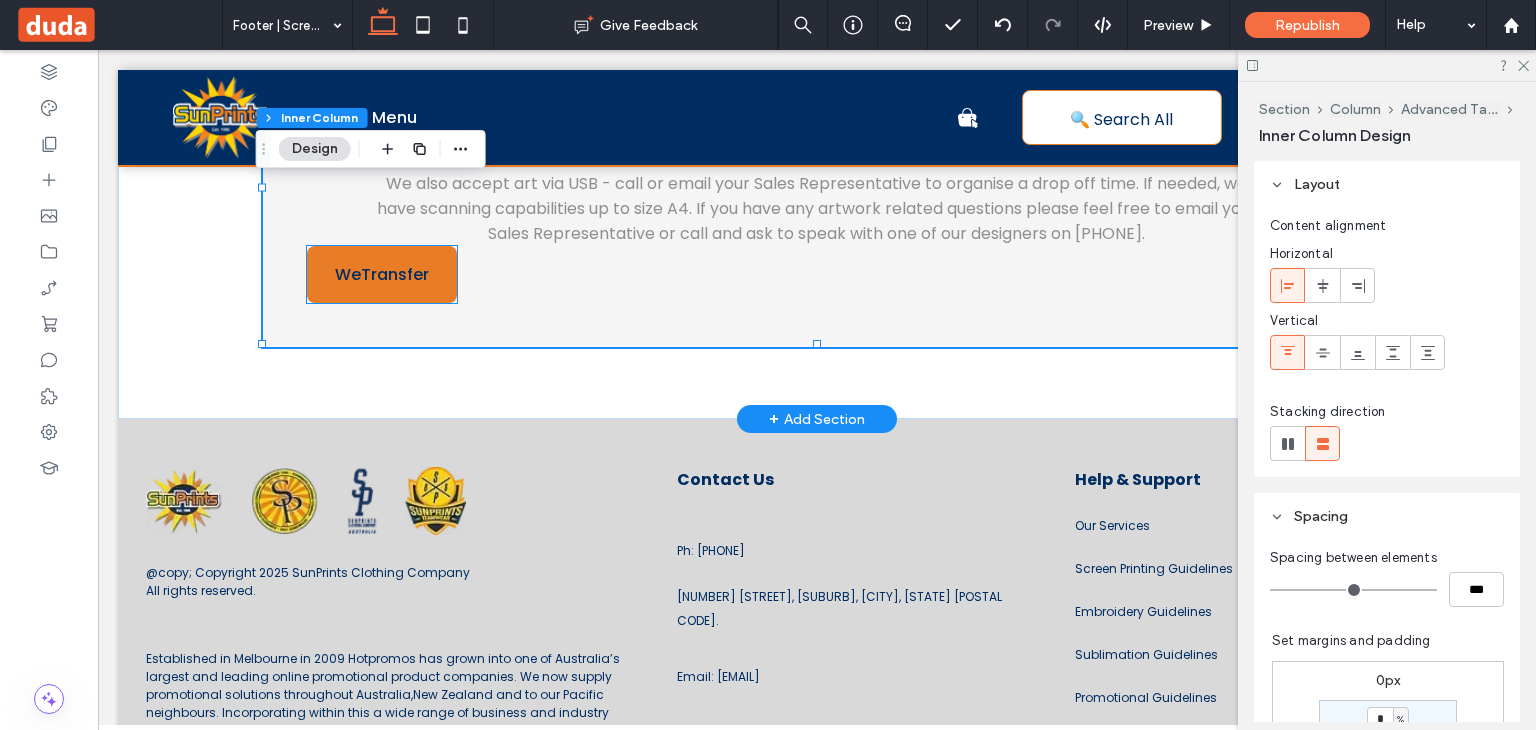 click on "WeTransfer" at bounding box center [382, 274] 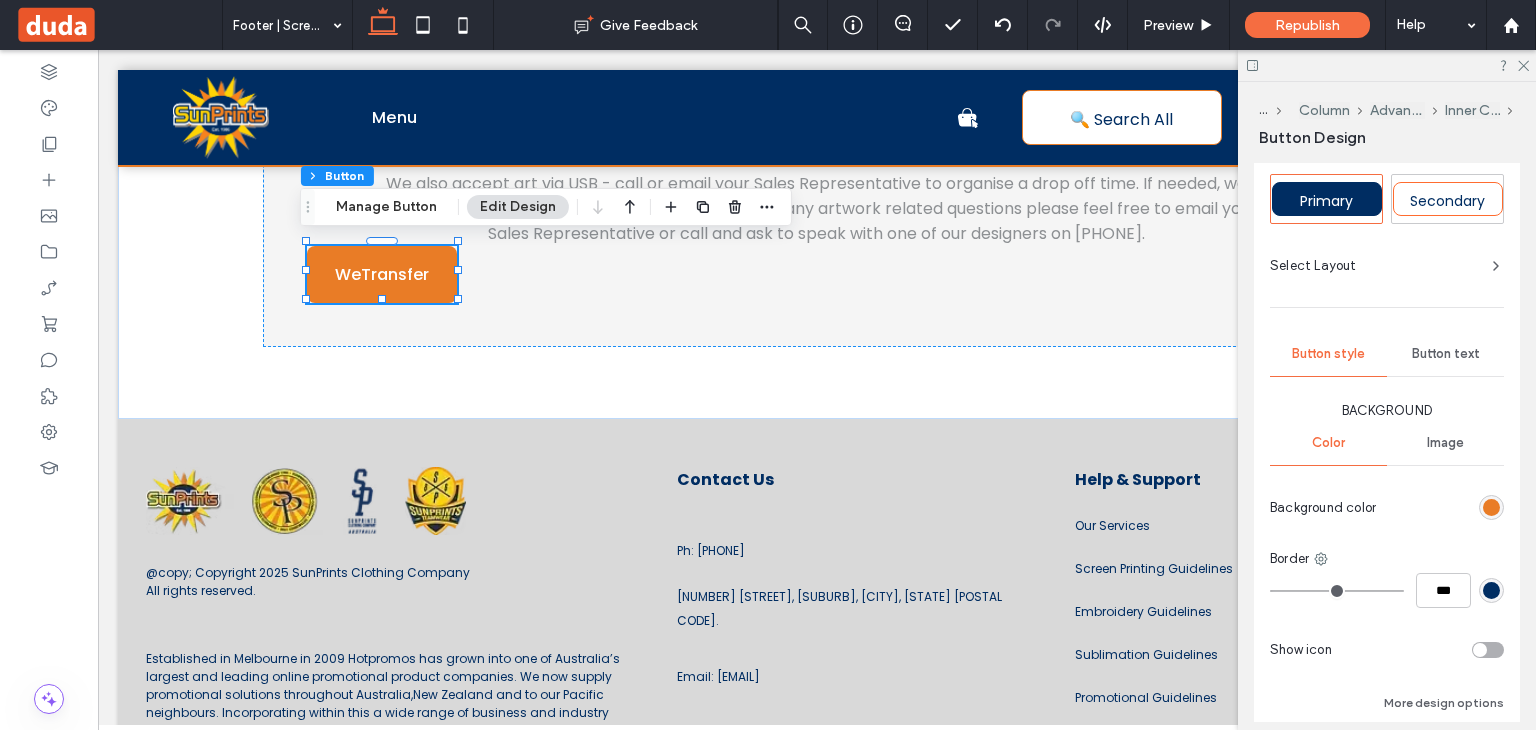 scroll, scrollTop: 519, scrollLeft: 0, axis: vertical 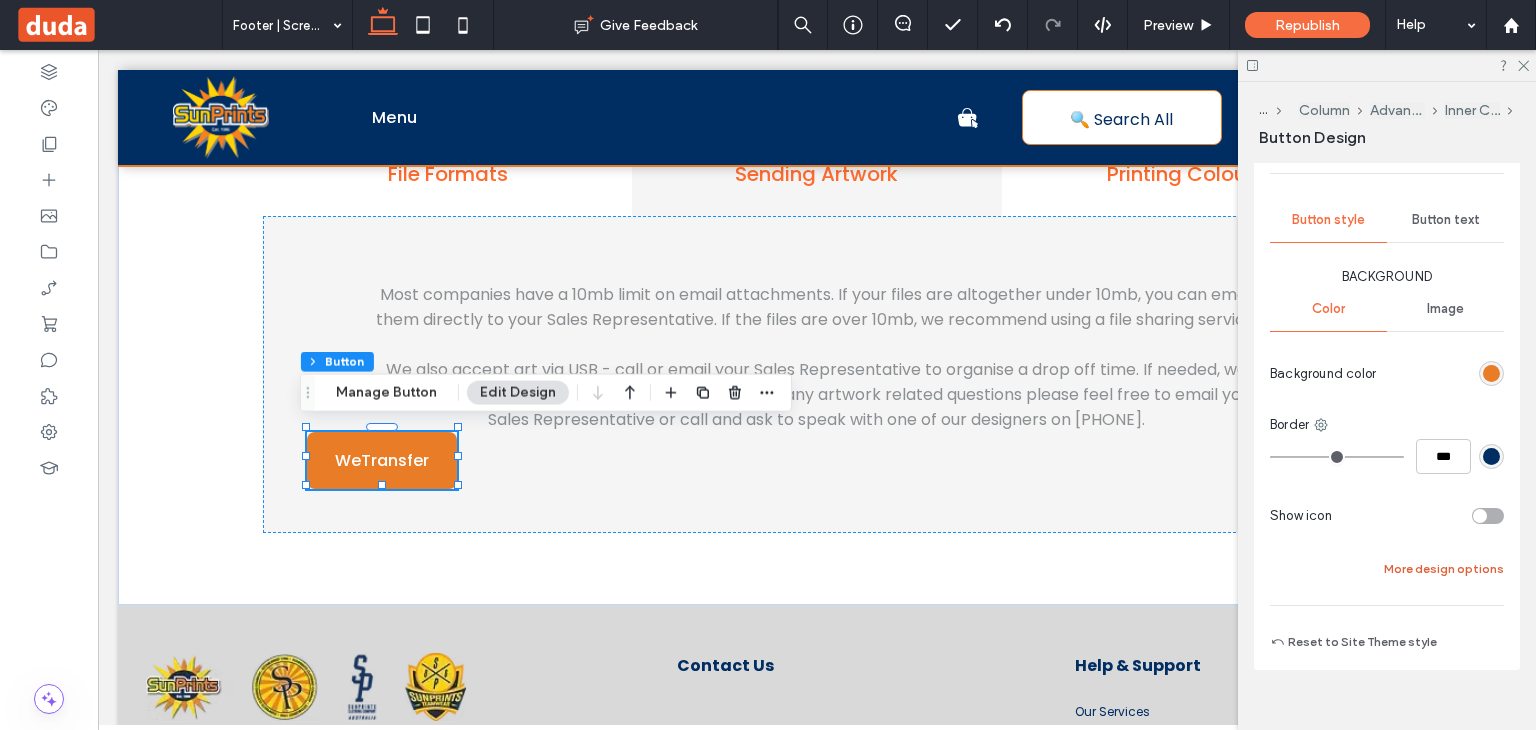 click on "More design options" at bounding box center (1444, 569) 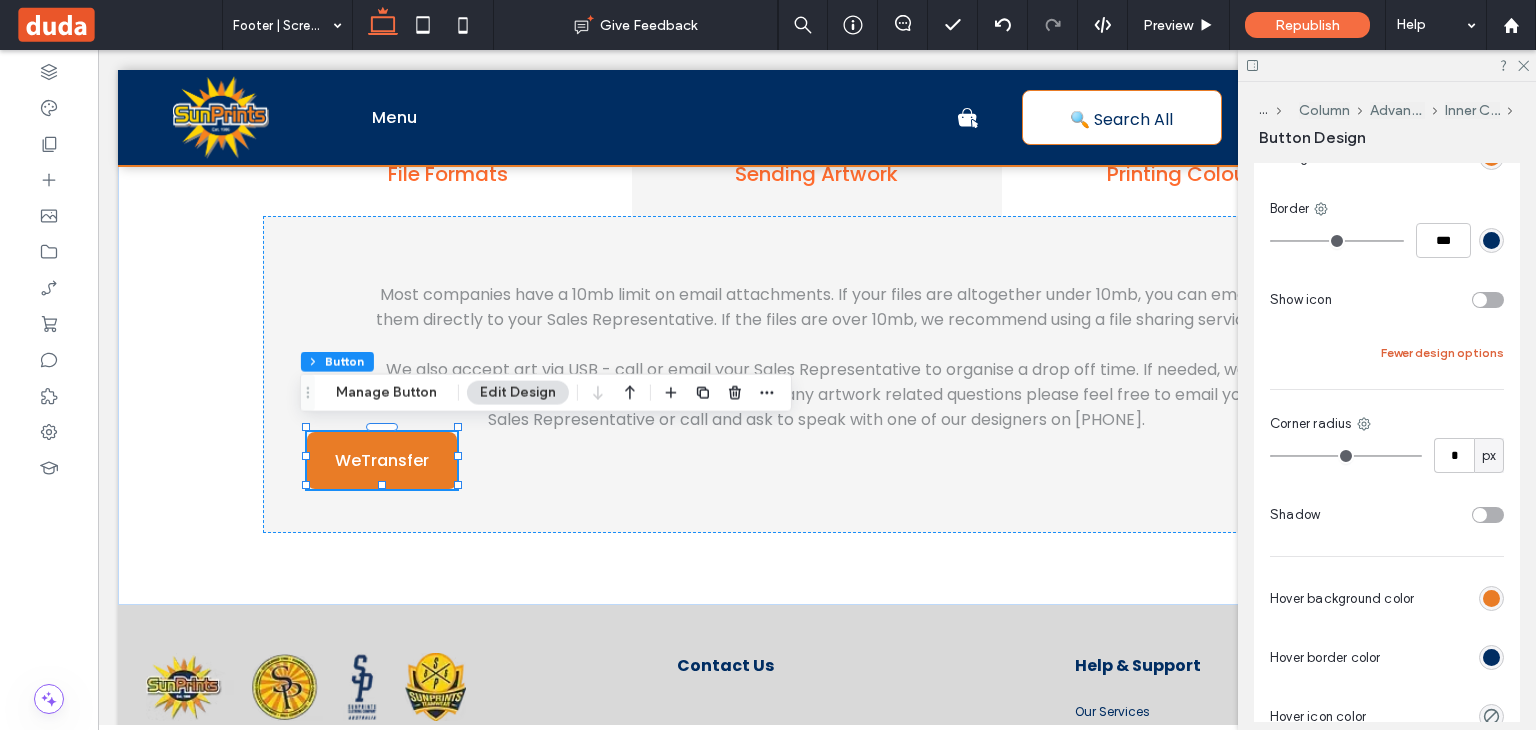 scroll, scrollTop: 710, scrollLeft: 0, axis: vertical 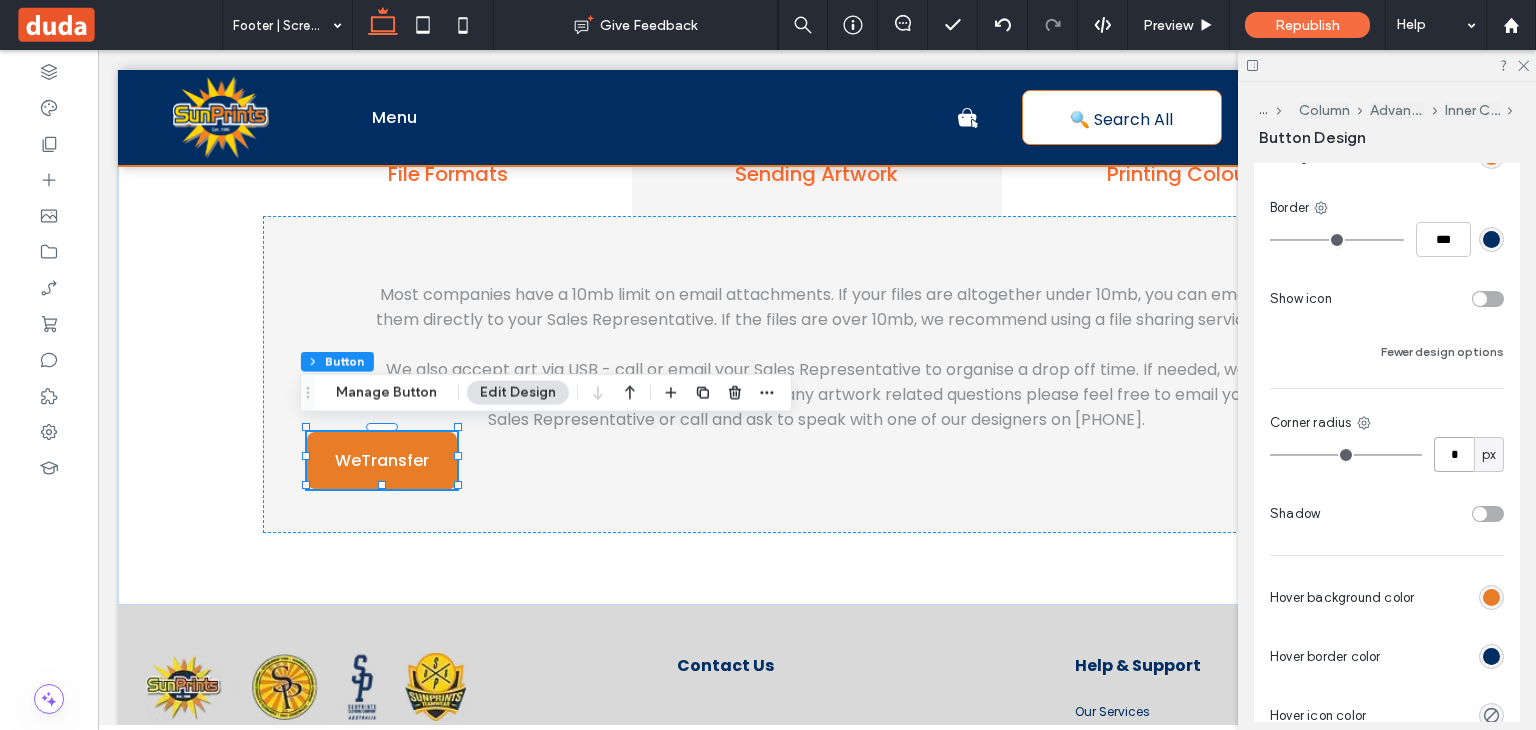 click on "*" at bounding box center [1454, 454] 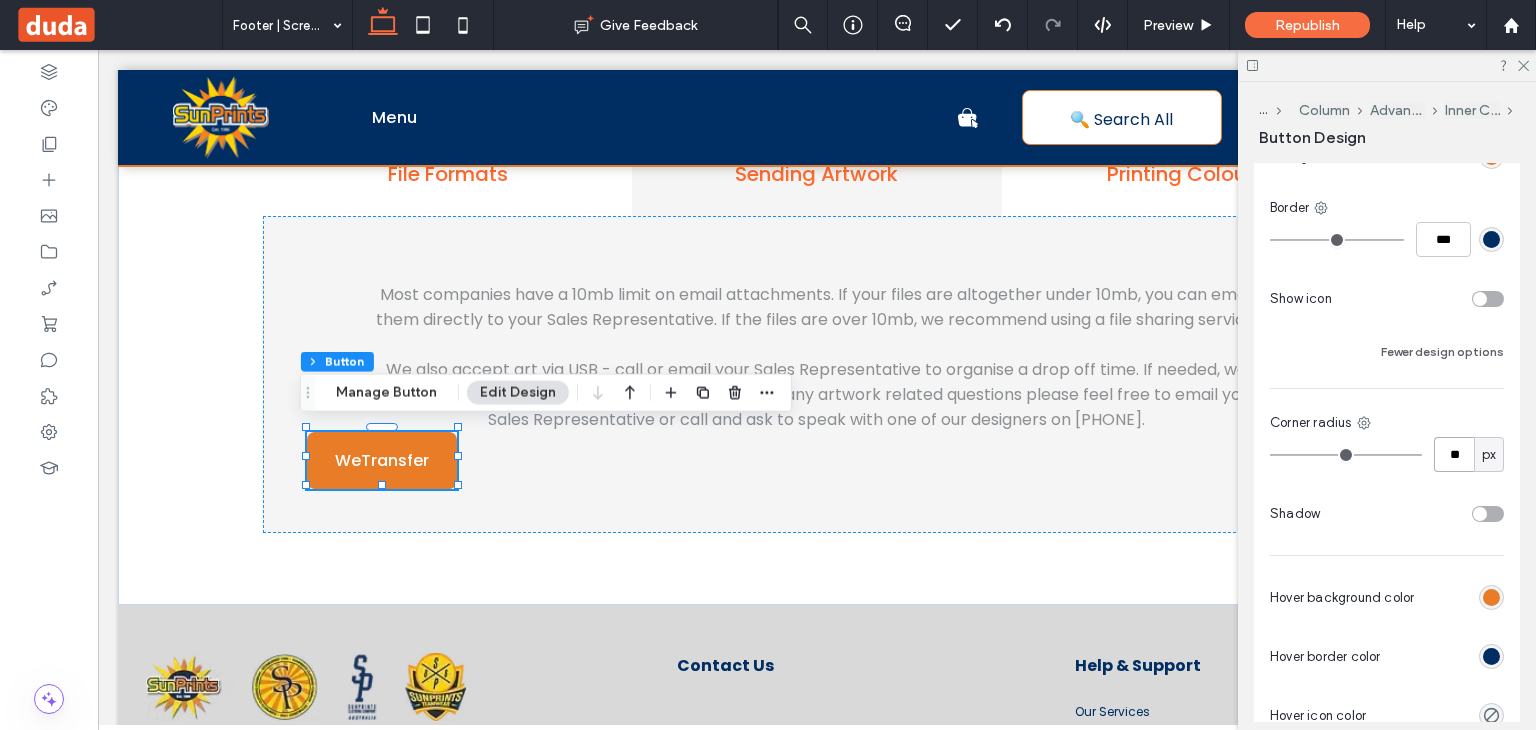 type on "**" 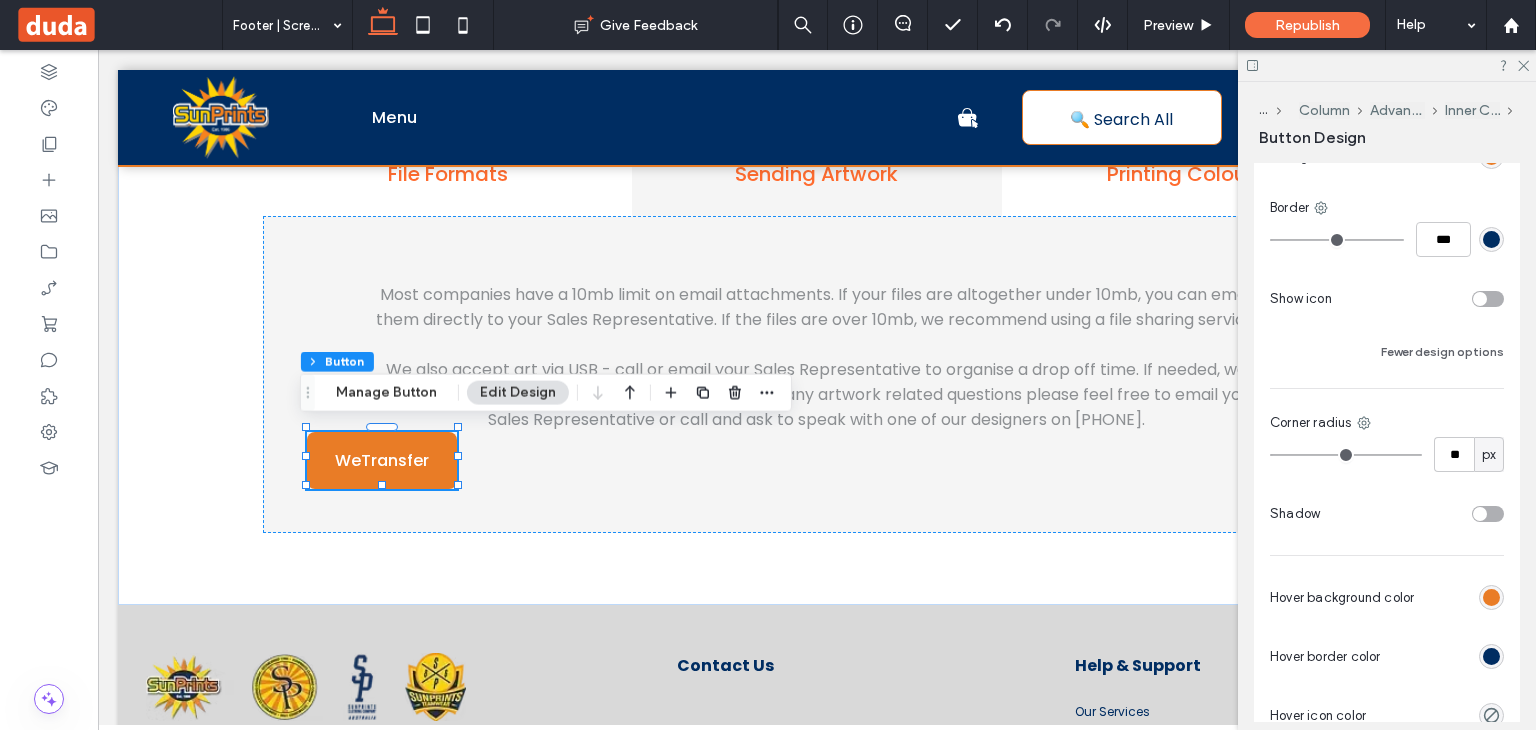 type on "**" 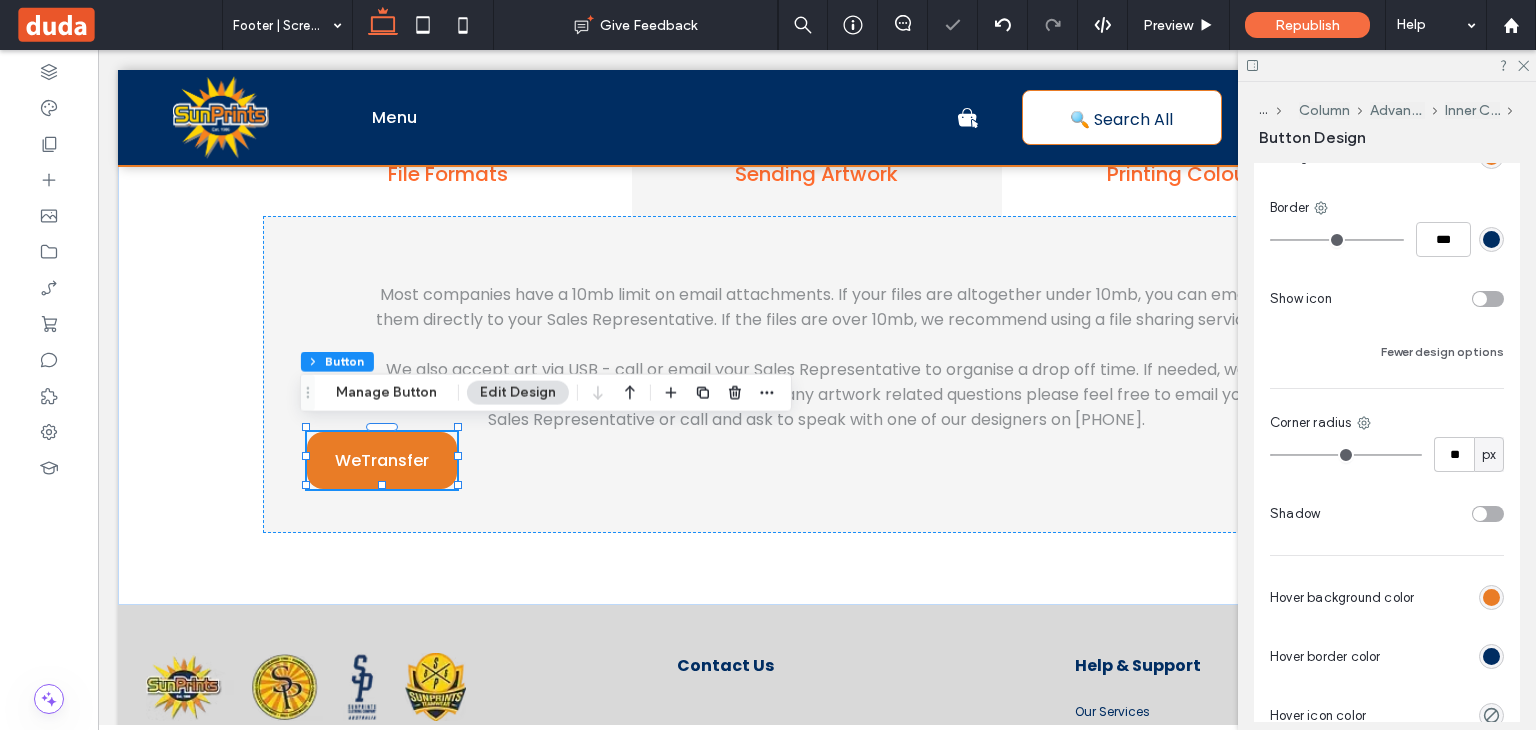 click on "Background Color Image Background color Border *** Show icon Fewer design options Corner radius ** px Shadow Hover background color Hover border color Hover icon color" at bounding box center [1387, 391] 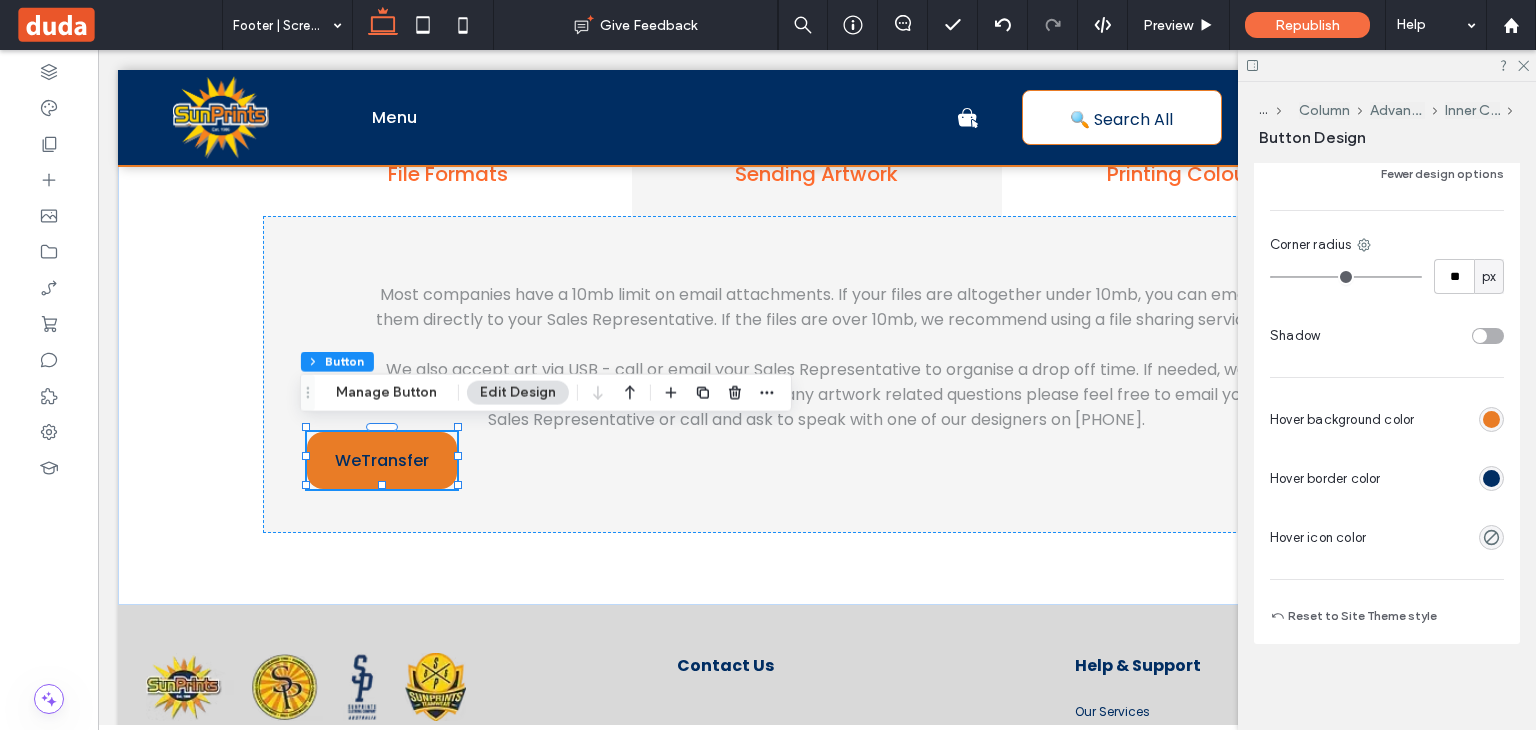 click at bounding box center (1491, 478) 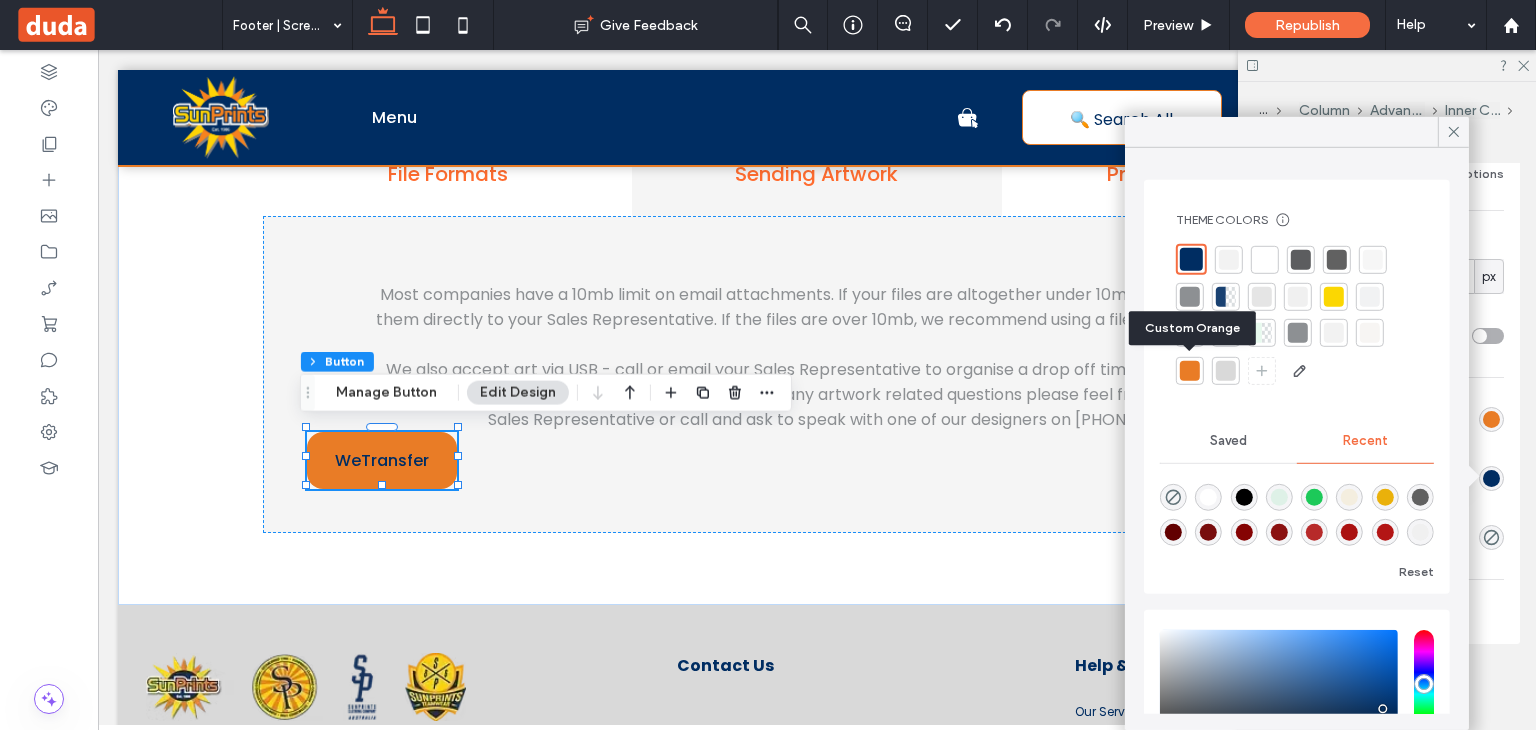 click at bounding box center [1190, 371] 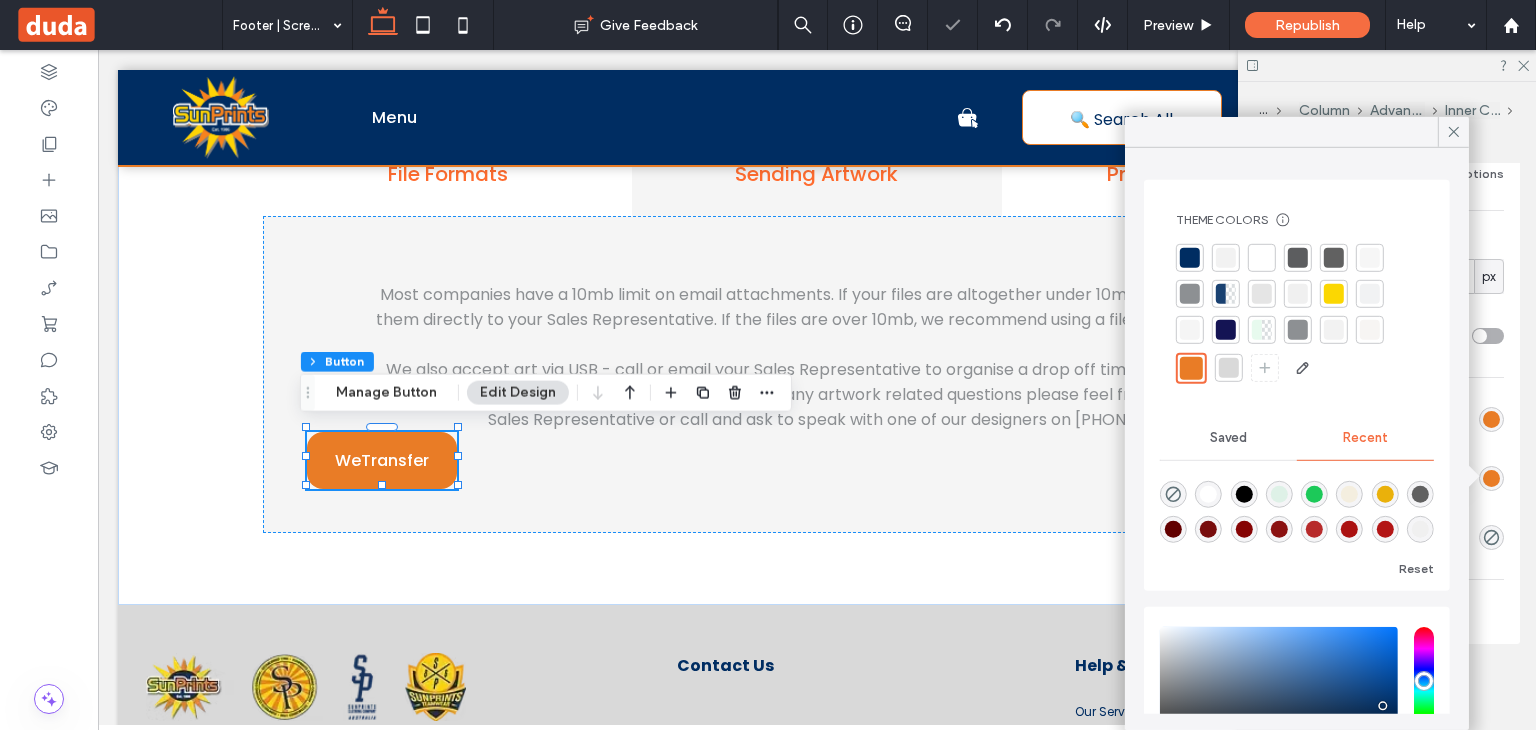 click on "Primary Secondary Select Layout Button style Button text Background Color Image Background color Border *** Show icon Fewer design options Corner radius ** px Shadow Hover background color Hover border color Hover icon color Reset to Site Theme style" at bounding box center [1387, 140] 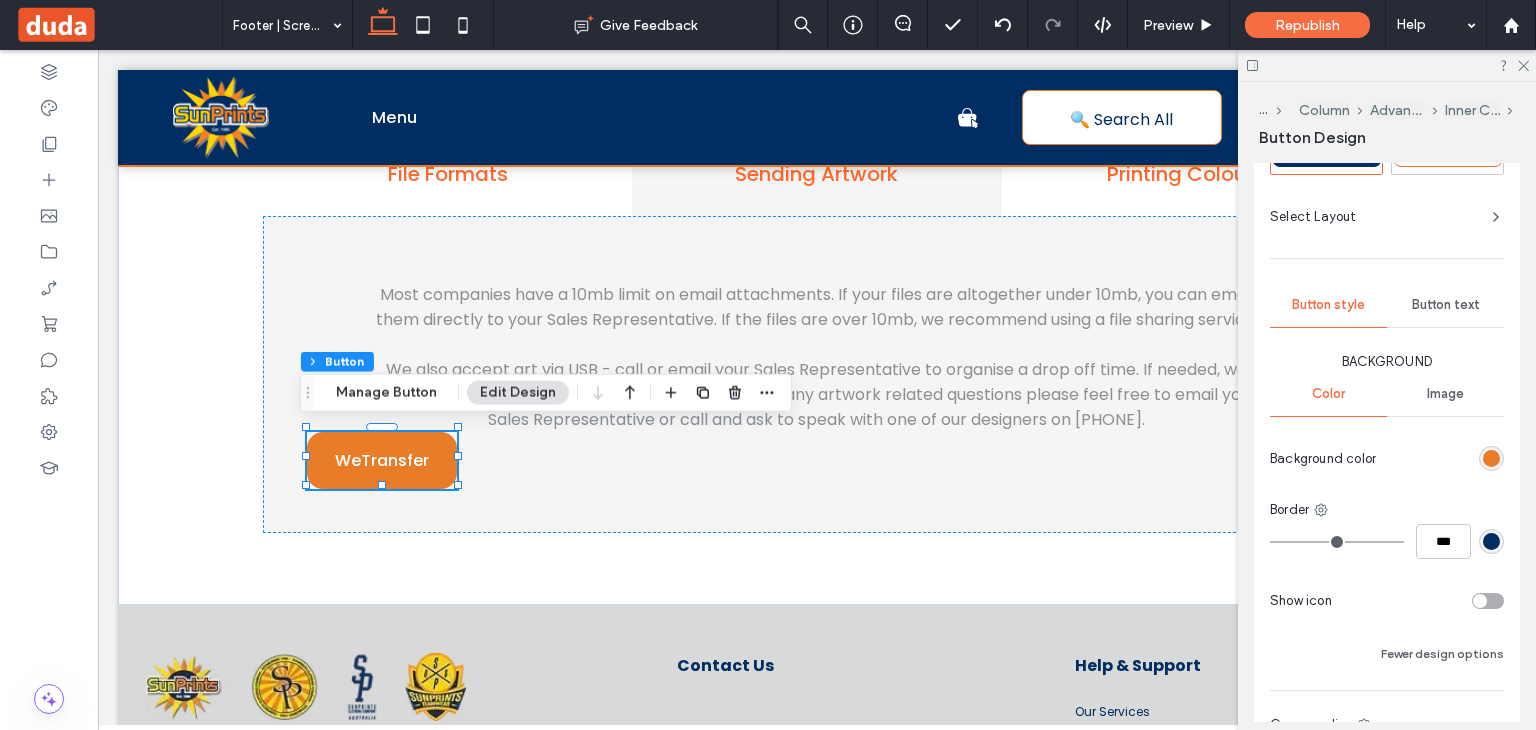 scroll, scrollTop: 410, scrollLeft: 0, axis: vertical 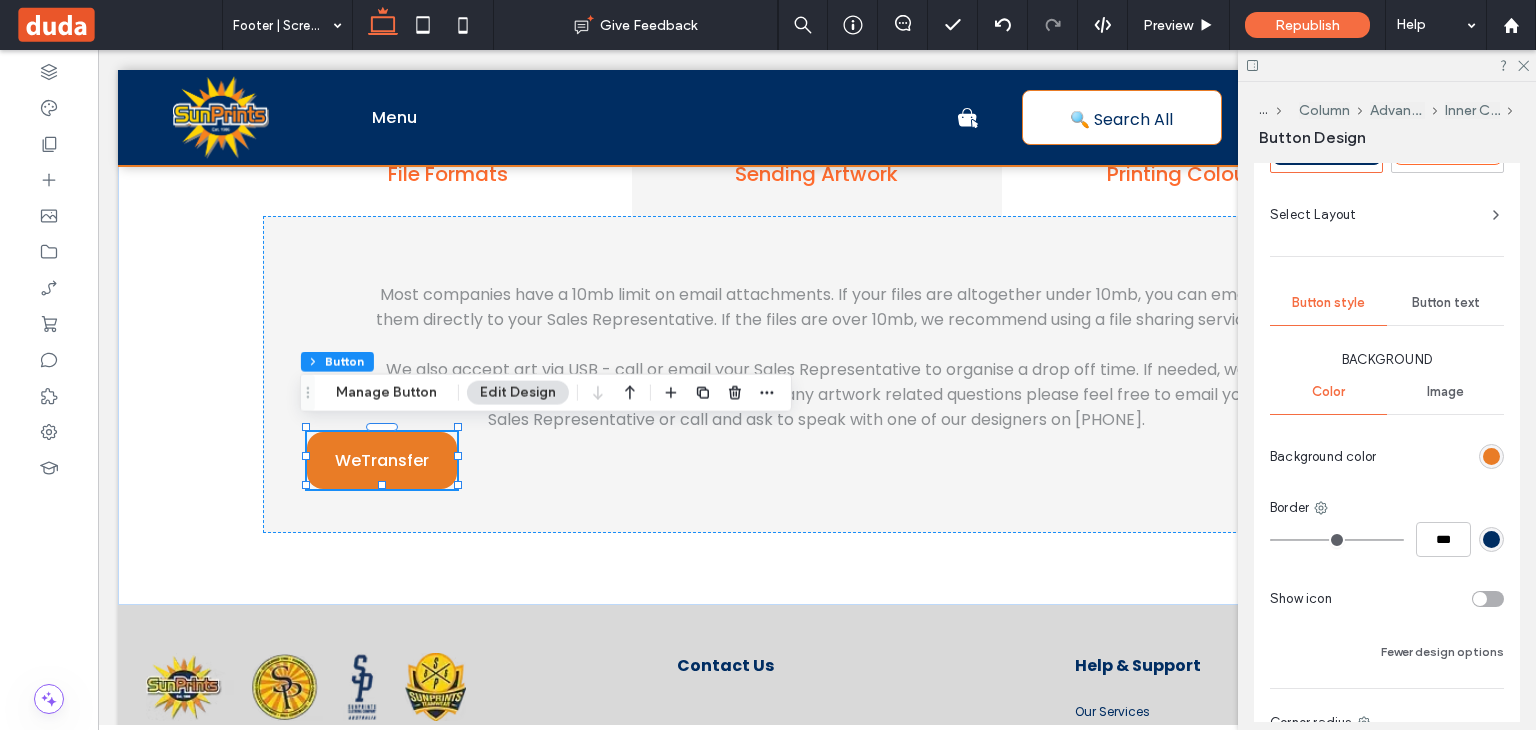 click on "Button text" at bounding box center [1446, 303] 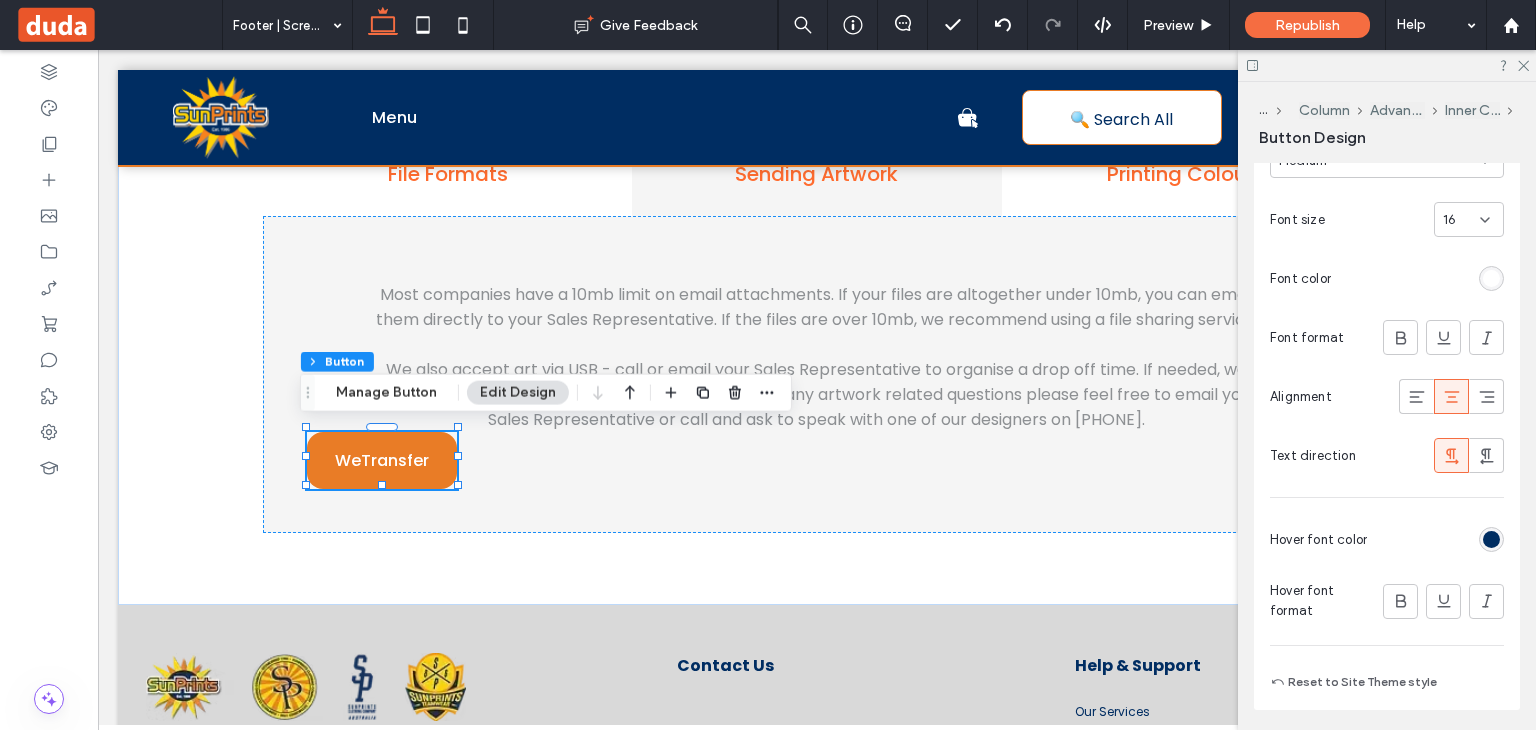 scroll, scrollTop: 790, scrollLeft: 0, axis: vertical 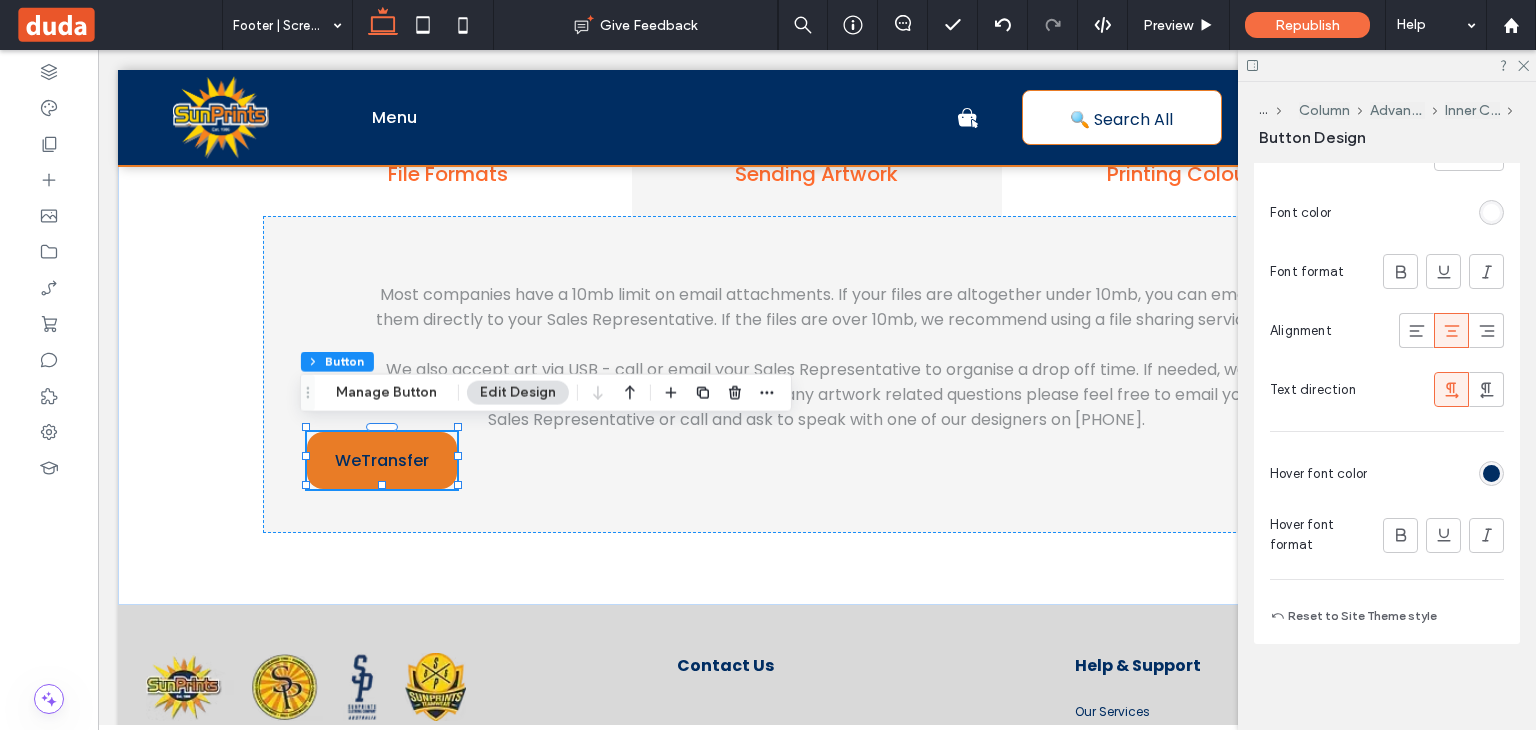 click at bounding box center [1491, 473] 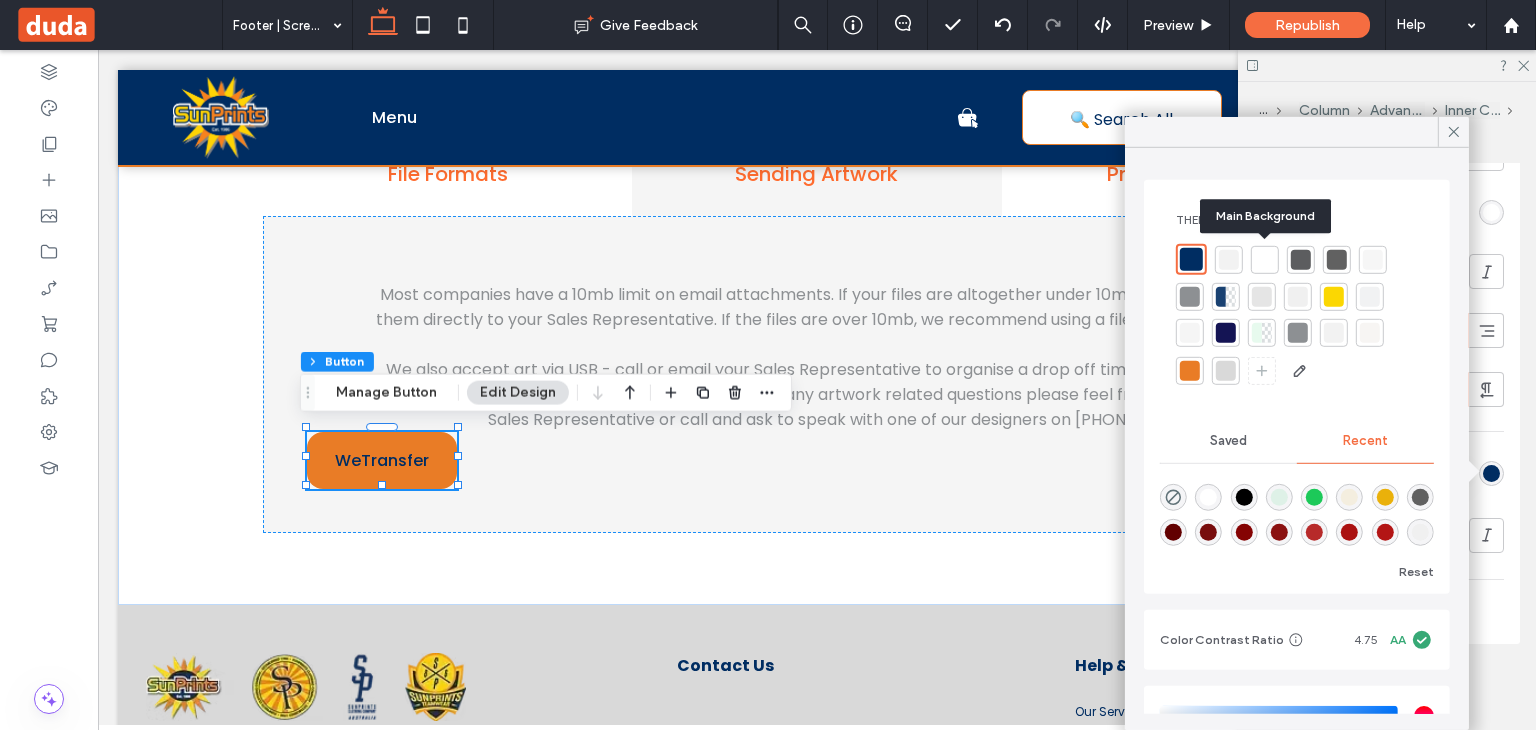 click at bounding box center (1265, 259) 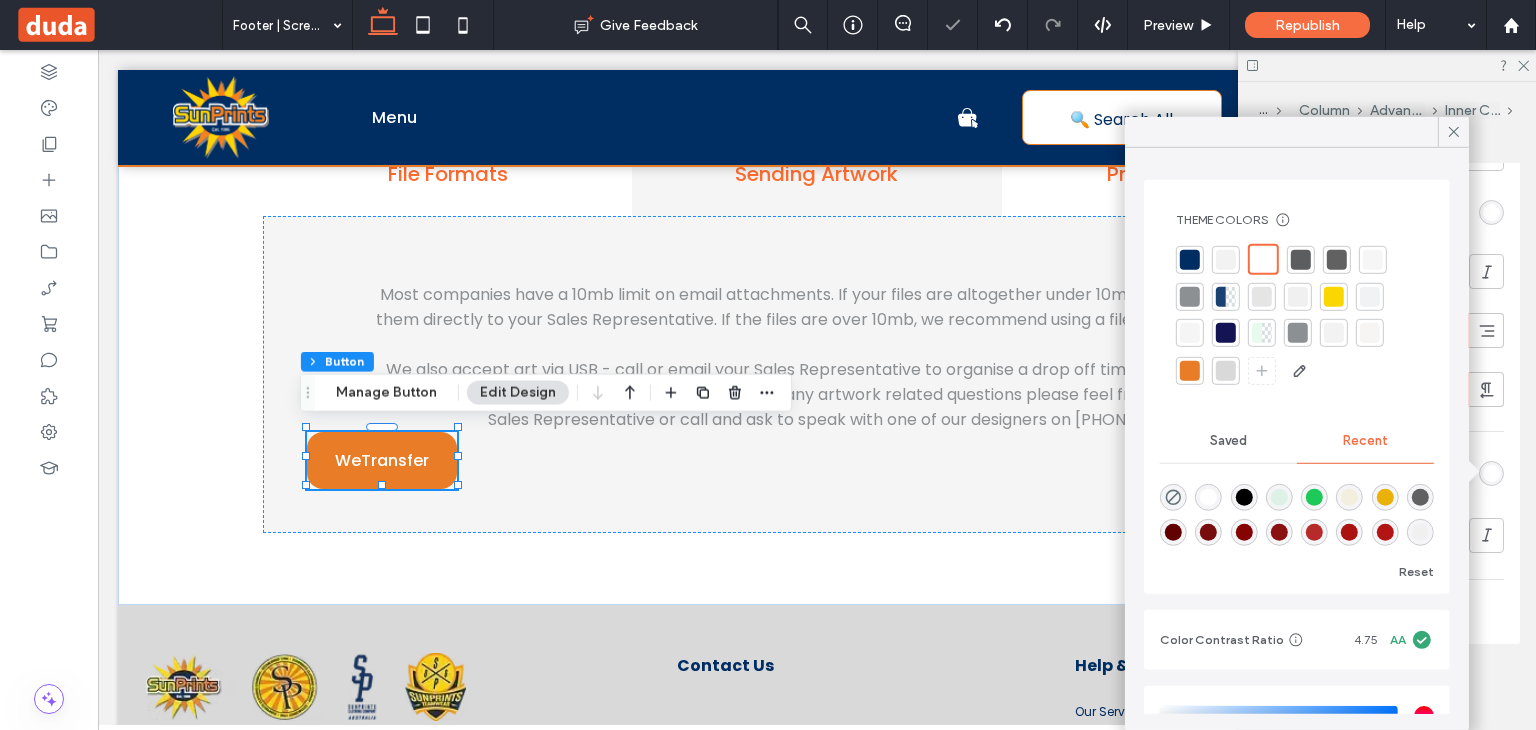 click on "Primary Secondary Select Layout Button style Button text Font Poppins Font Weight Medium Font size 16 Font color Font format Alignment Text direction Hover font color Hover font format Reset to Site Theme style" at bounding box center (1387, 189) 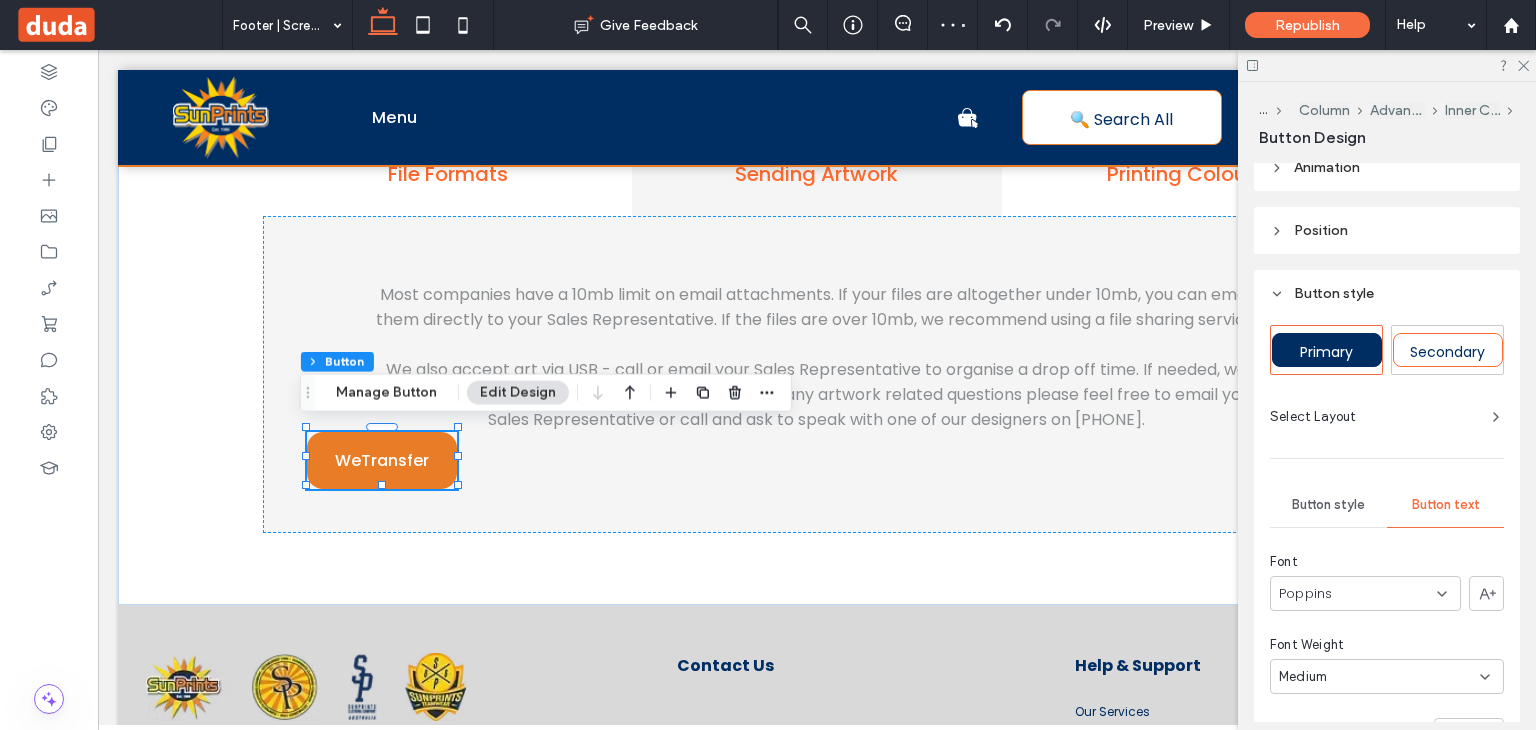 scroll, scrollTop: 209, scrollLeft: 0, axis: vertical 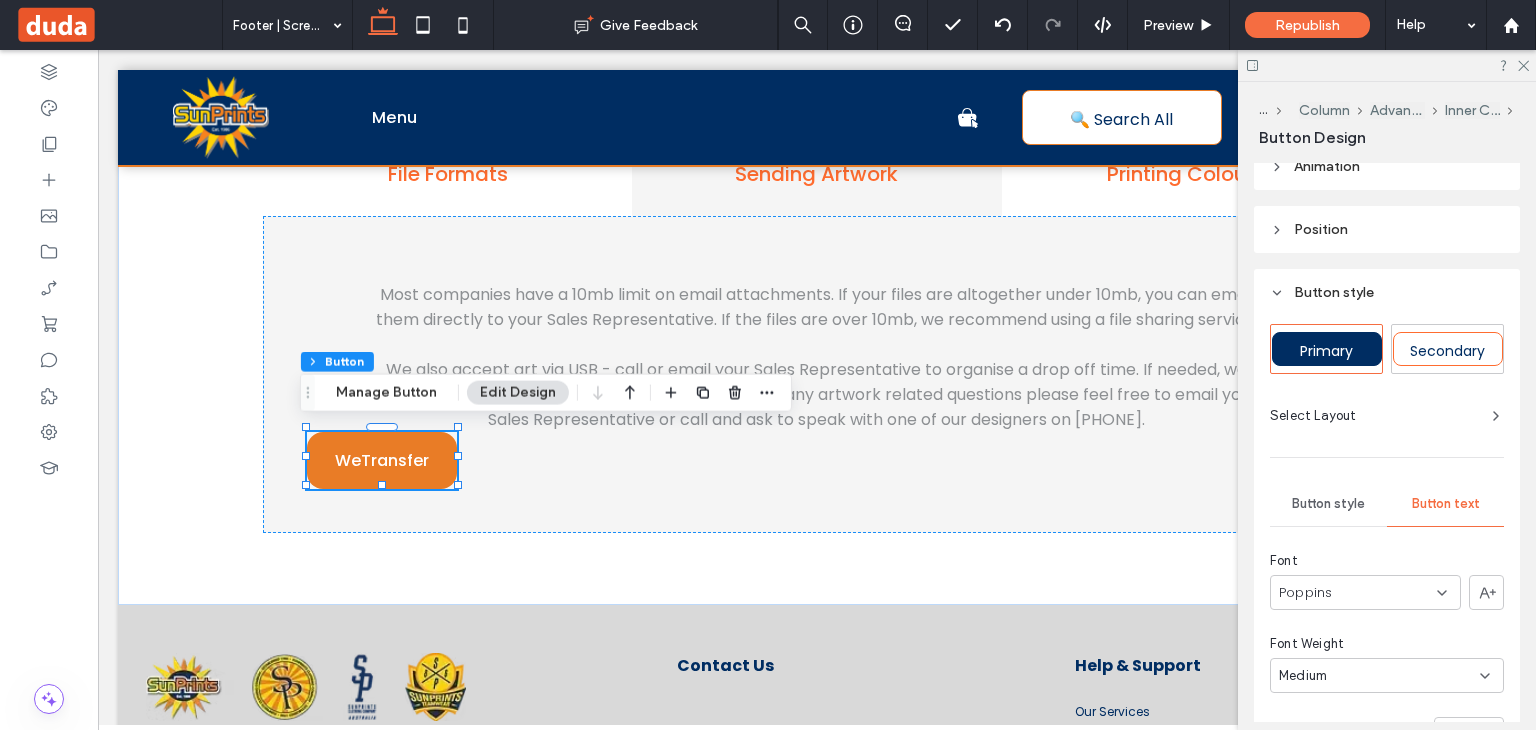 click on "Button style" at bounding box center [1328, 504] 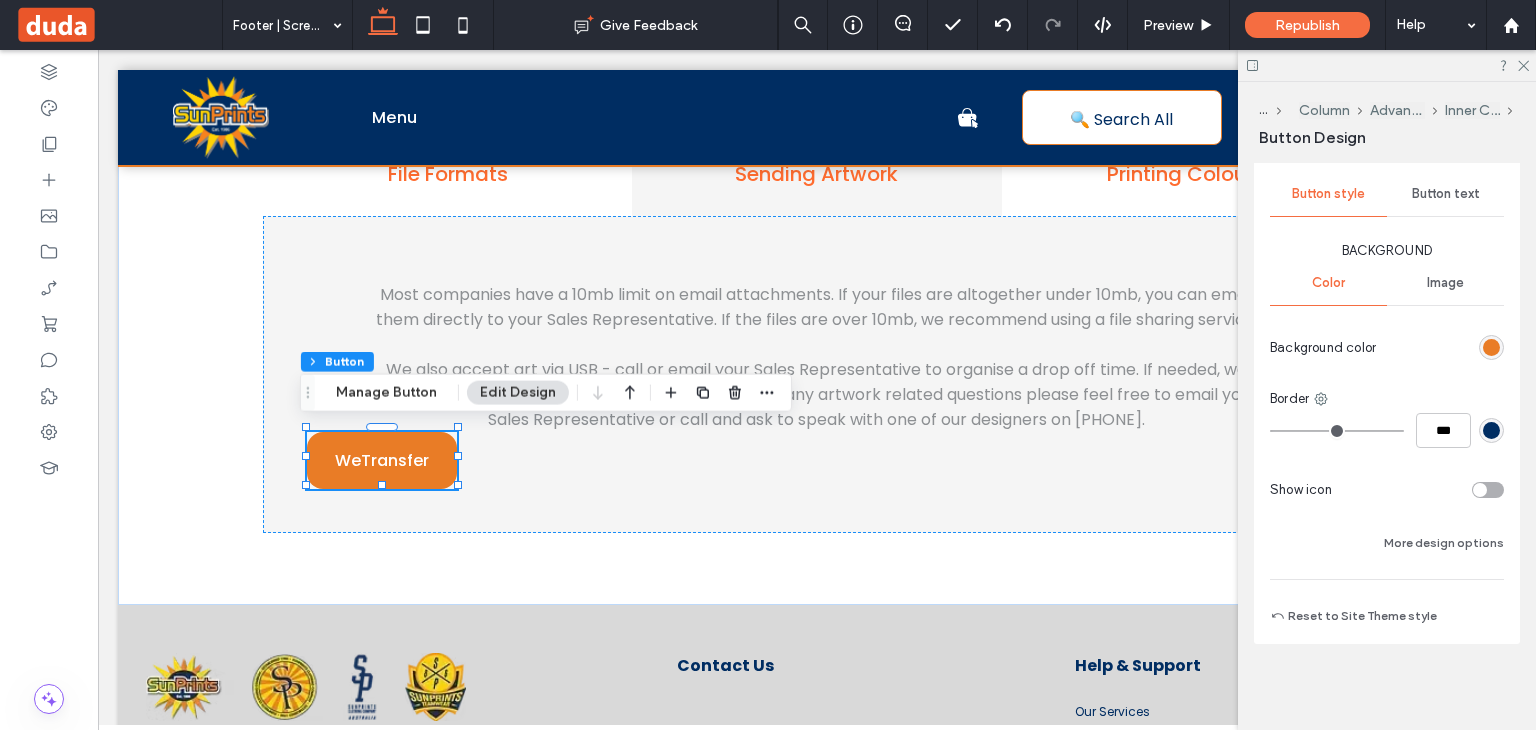 scroll, scrollTop: 518, scrollLeft: 0, axis: vertical 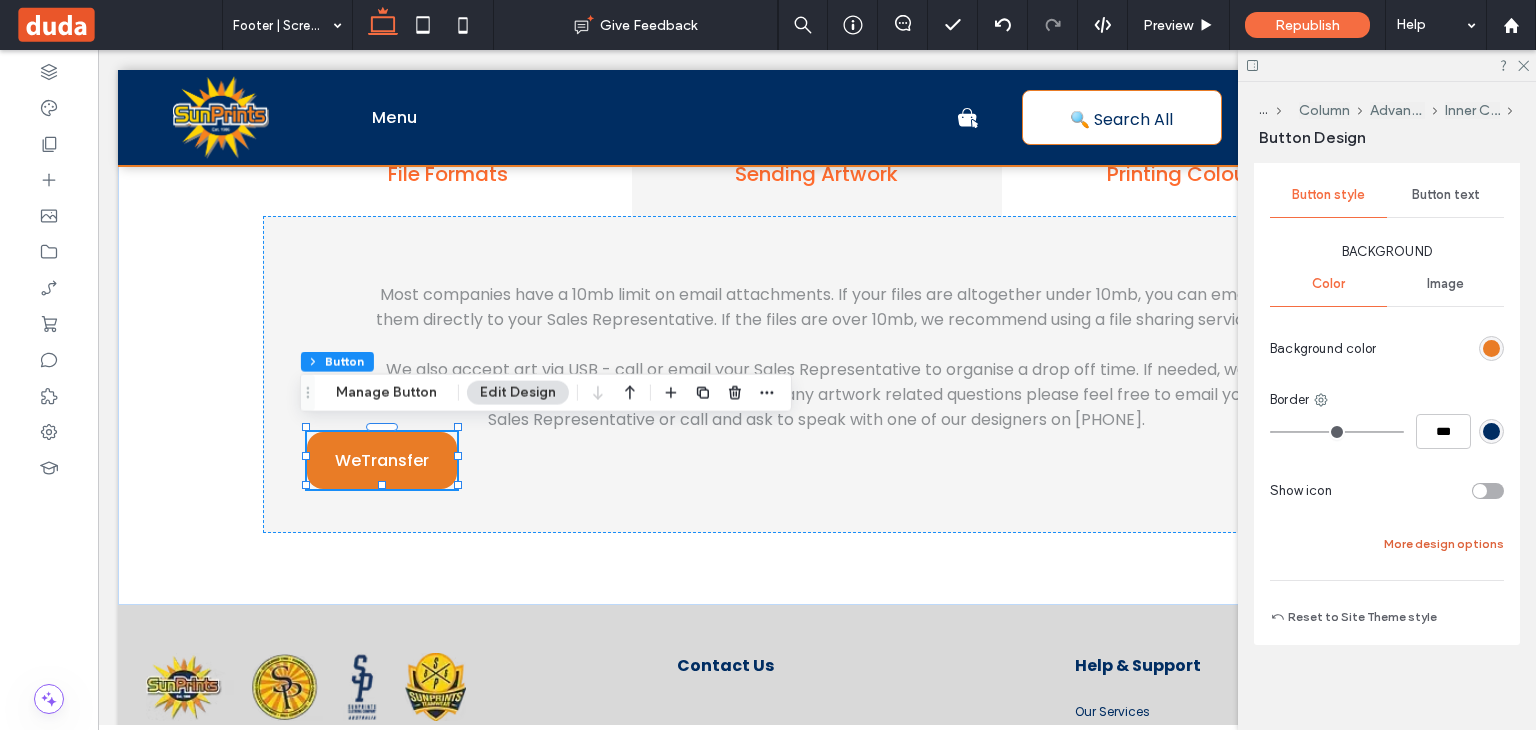 click on "More design options" at bounding box center (1444, 544) 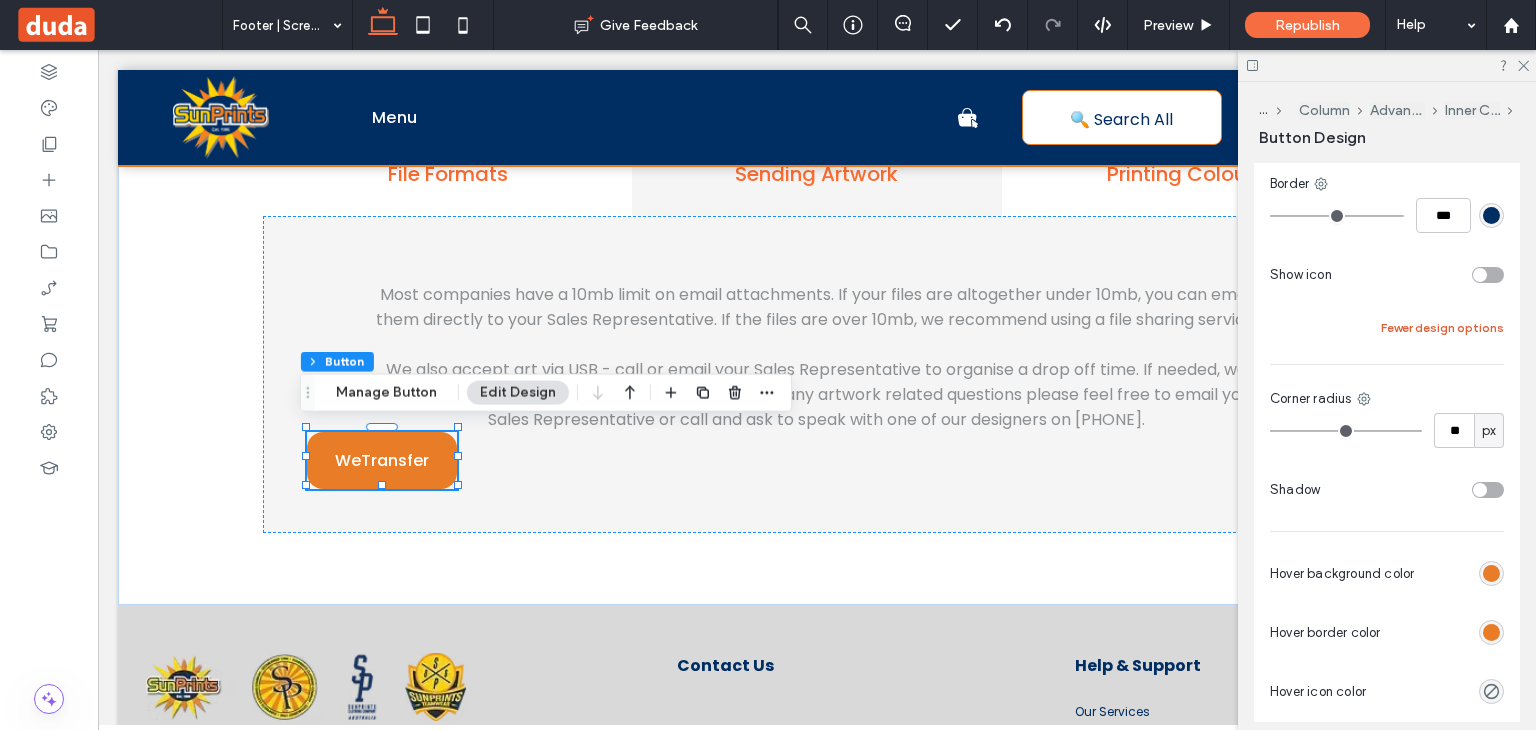 scroll, scrollTop: 735, scrollLeft: 0, axis: vertical 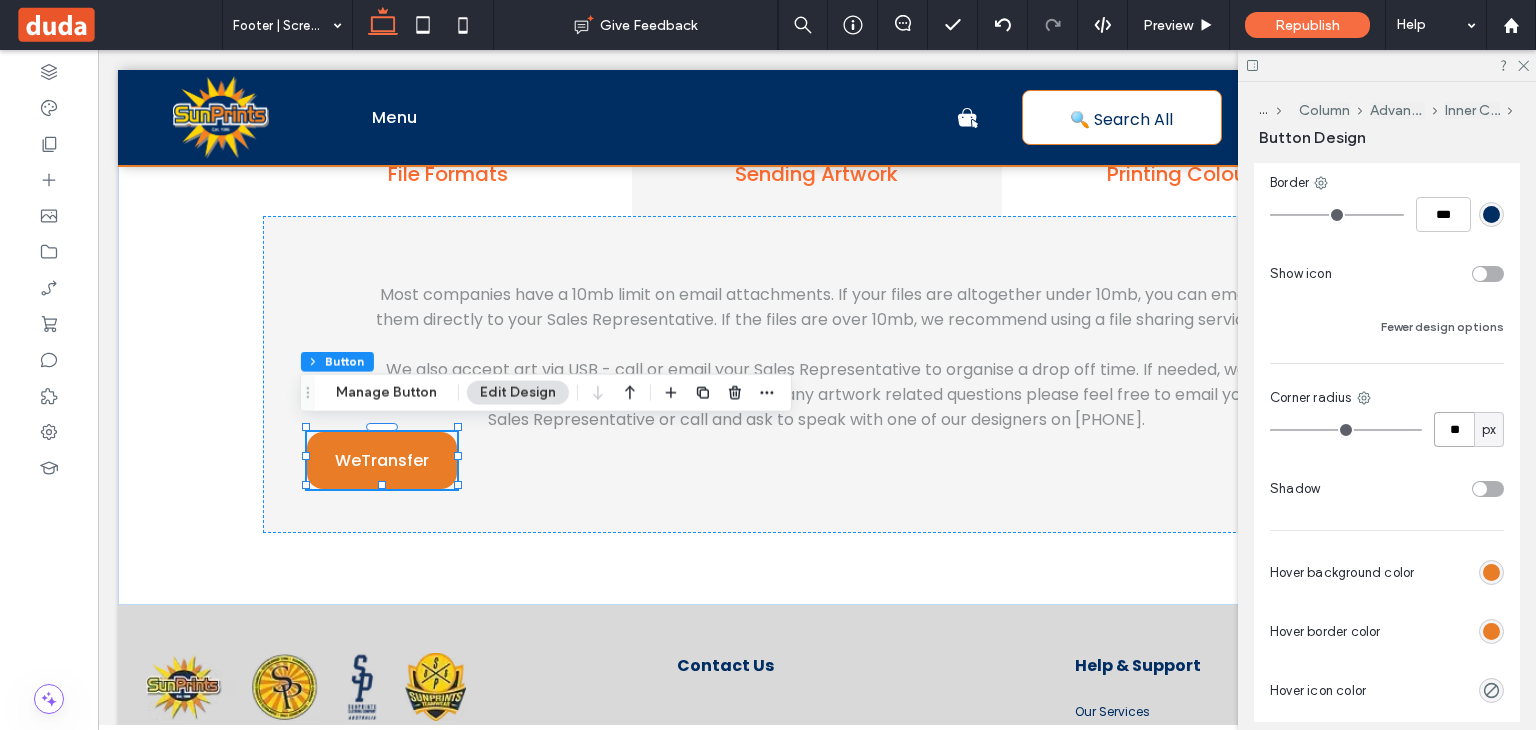 click on "**" at bounding box center [1454, 429] 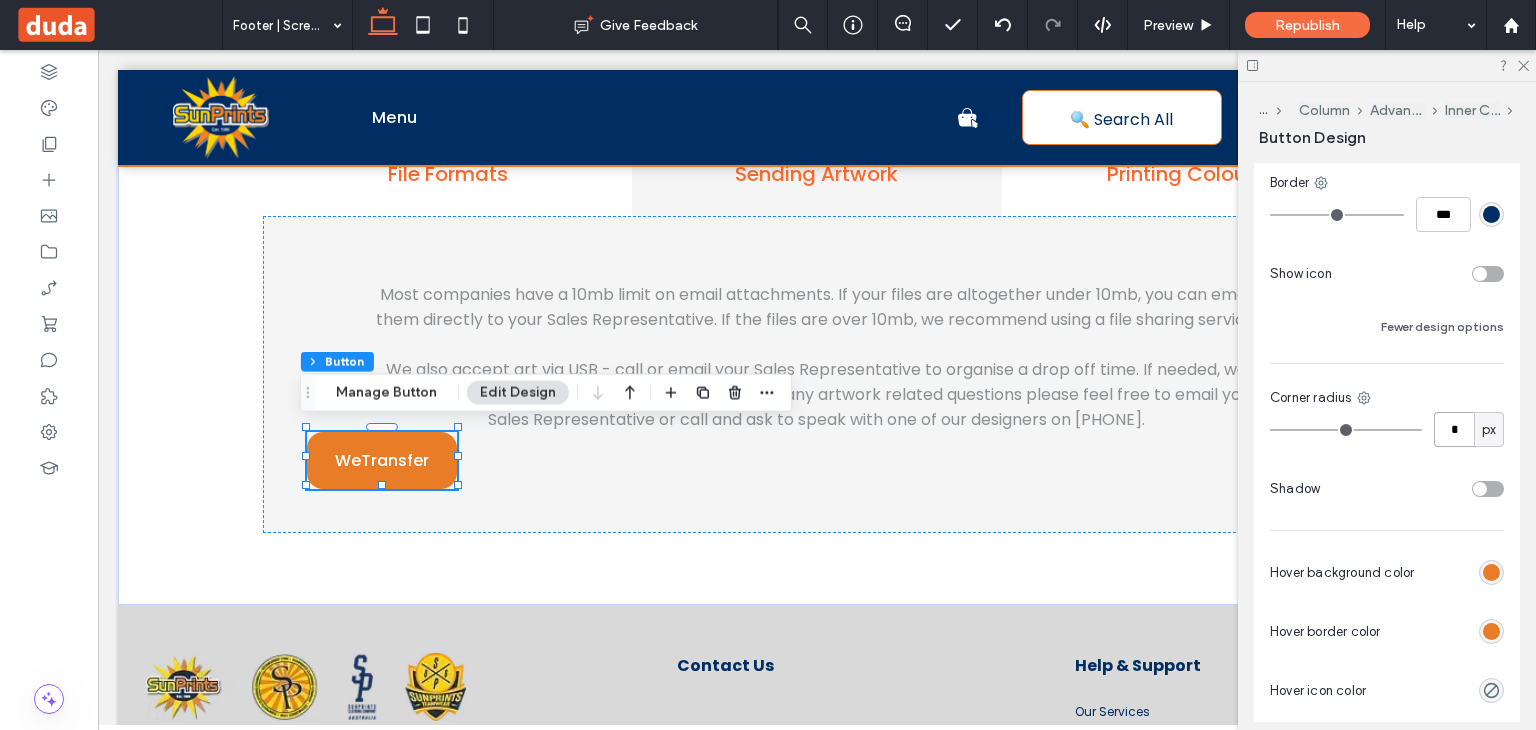 type on "*" 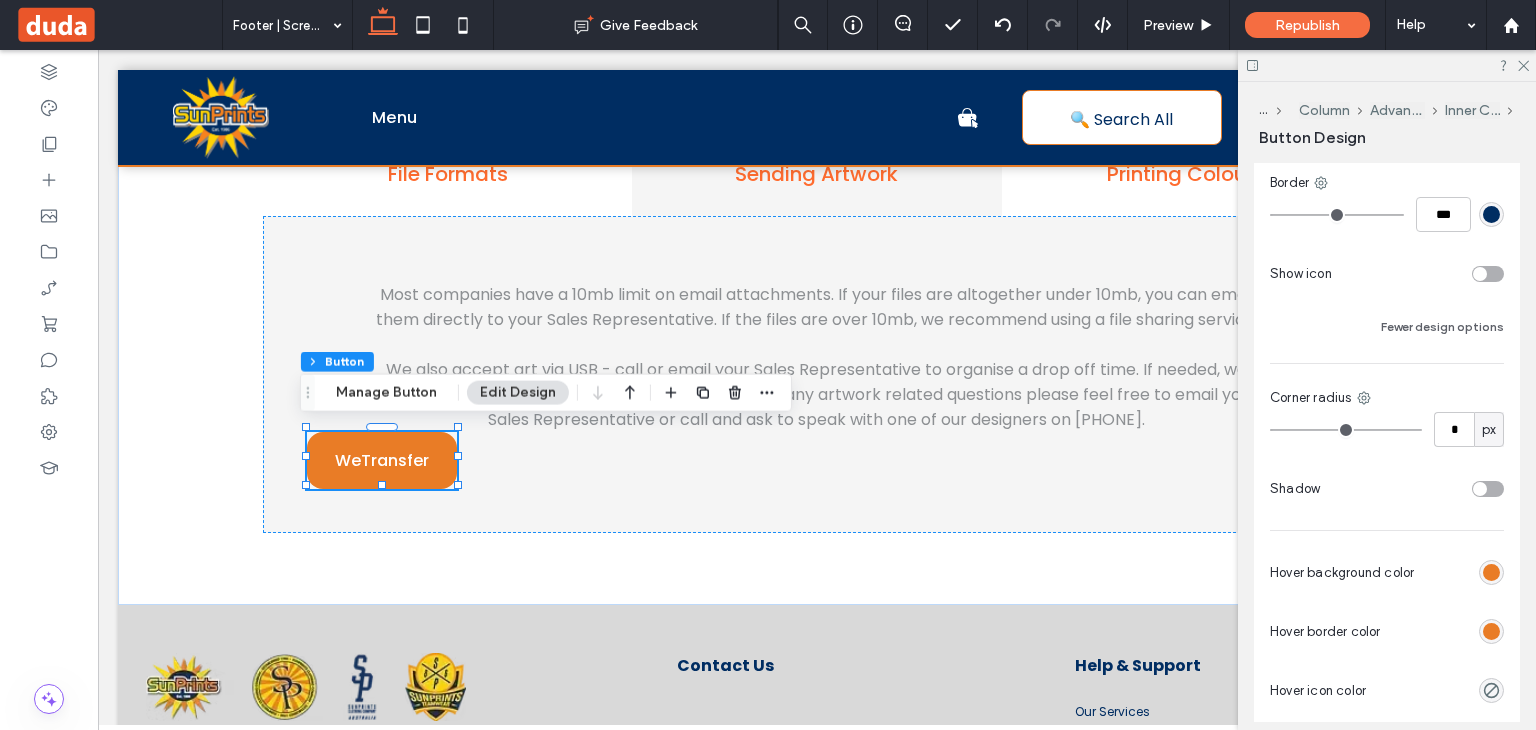 type on "*" 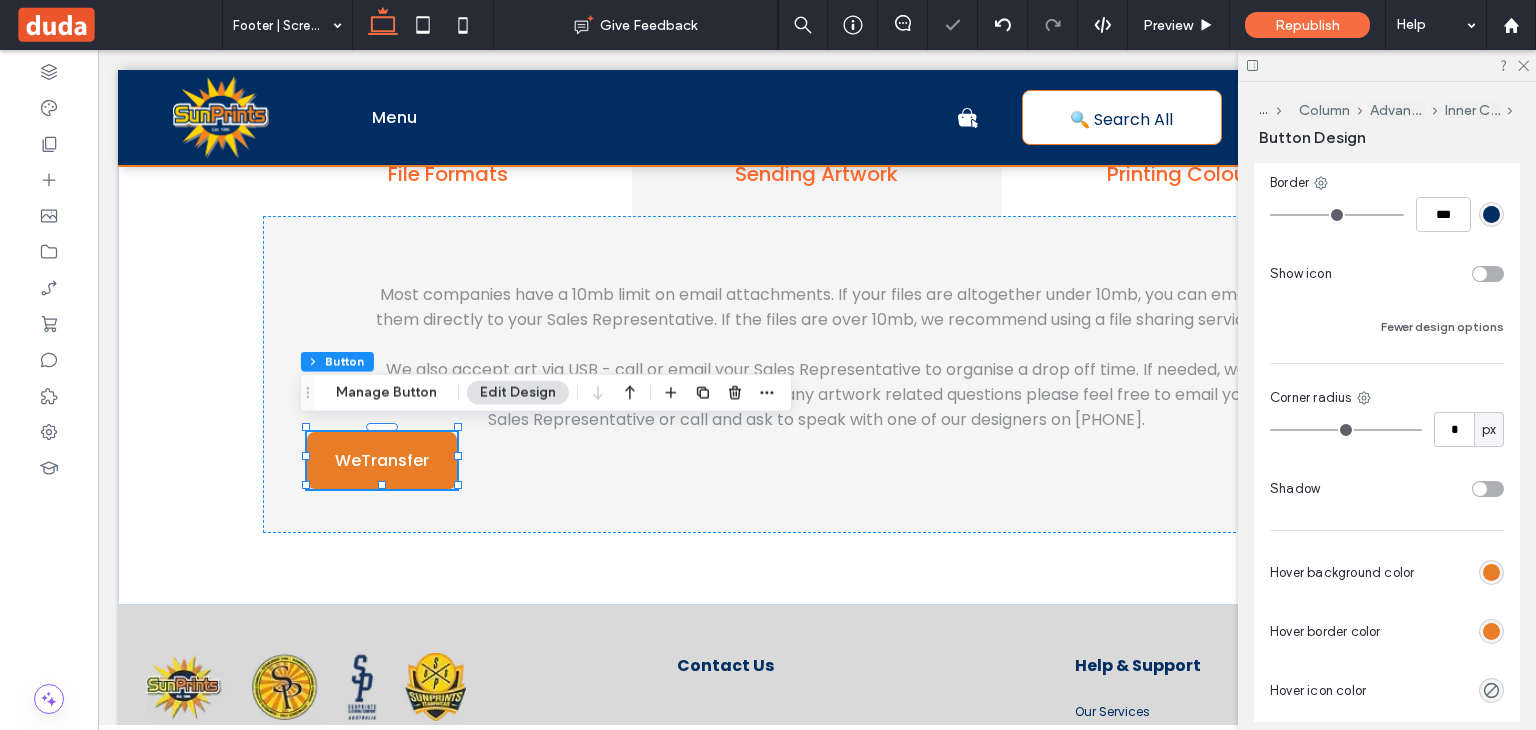 click on "Background Color Image Background color Border *** Show icon Fewer design options Corner radius * px Shadow Hover background color Hover border color Hover icon color" at bounding box center [1387, 366] 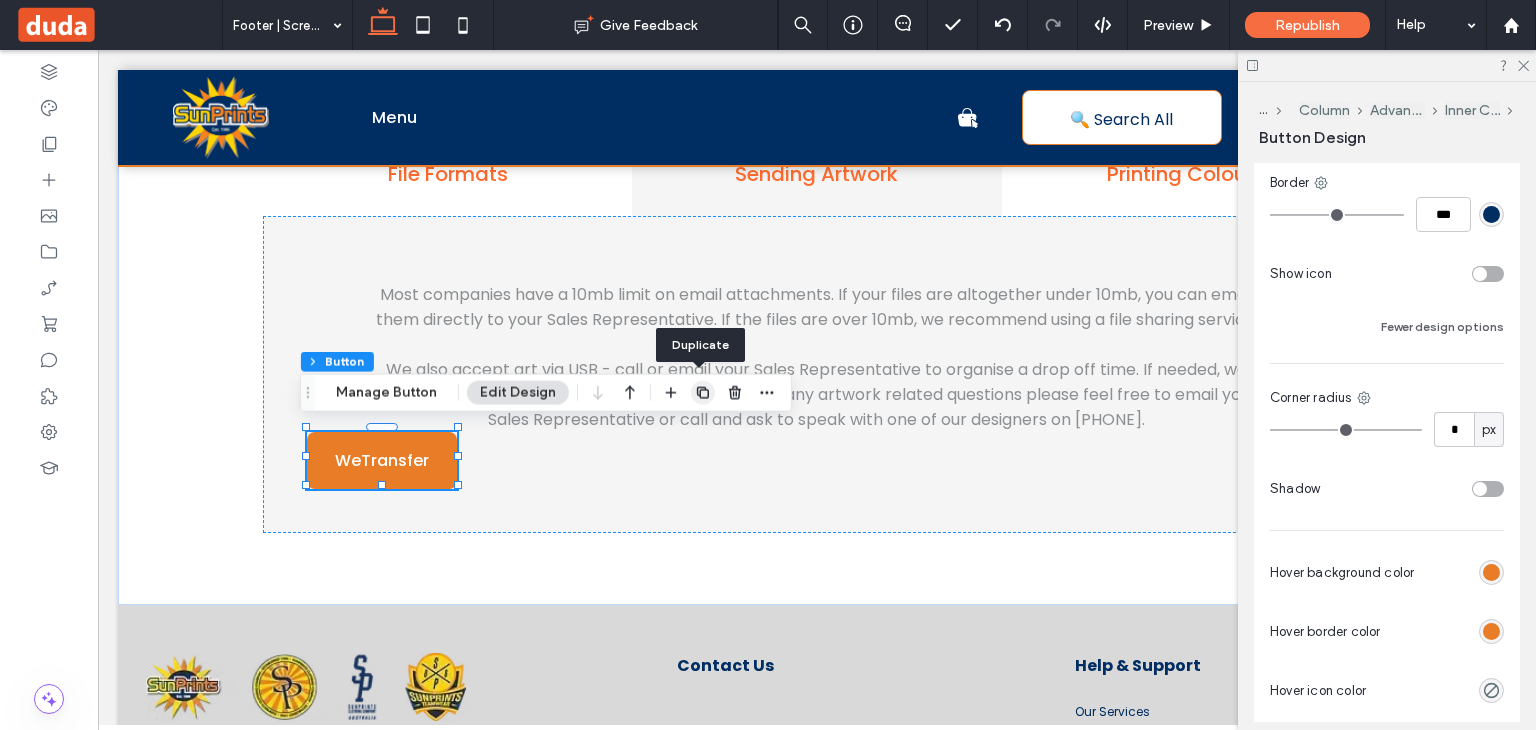 click 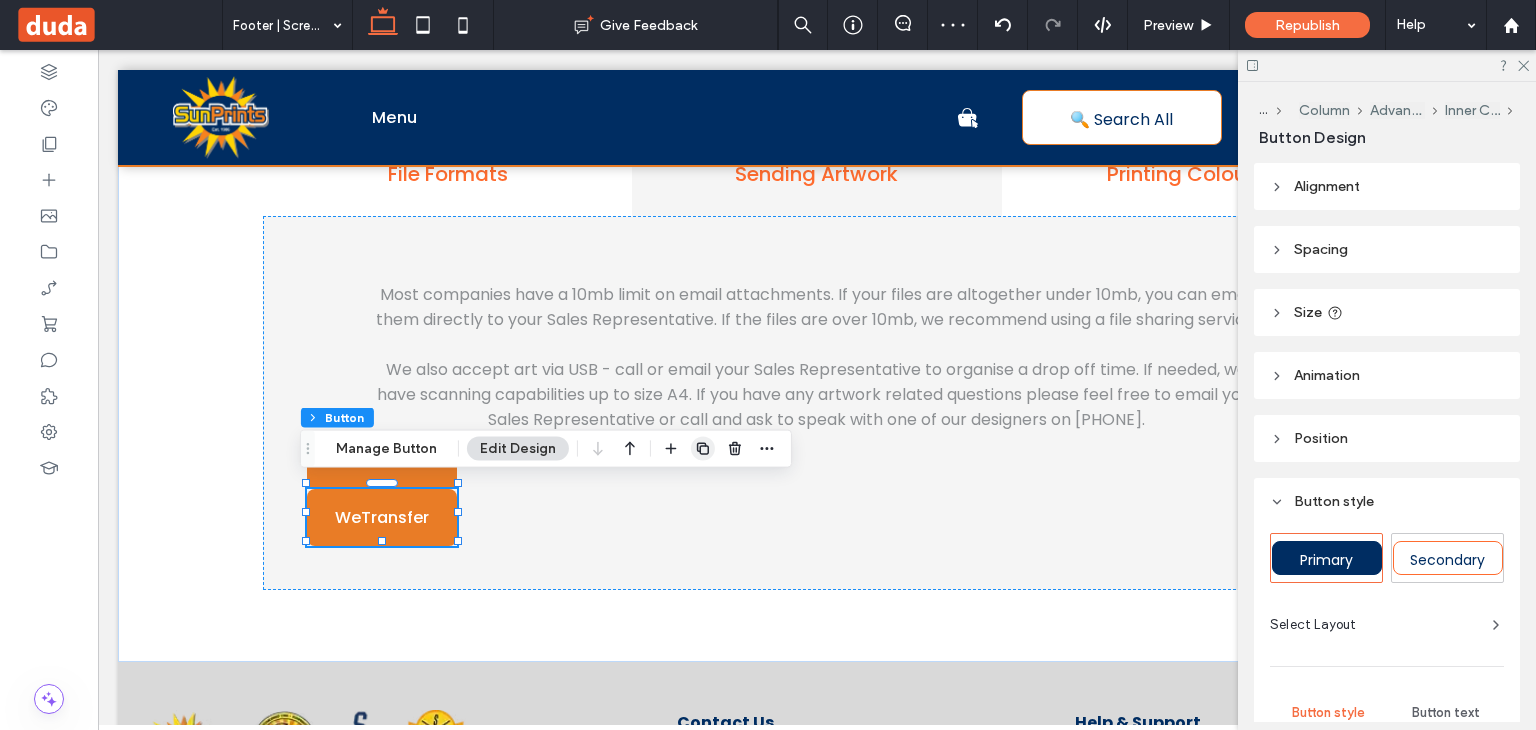 click 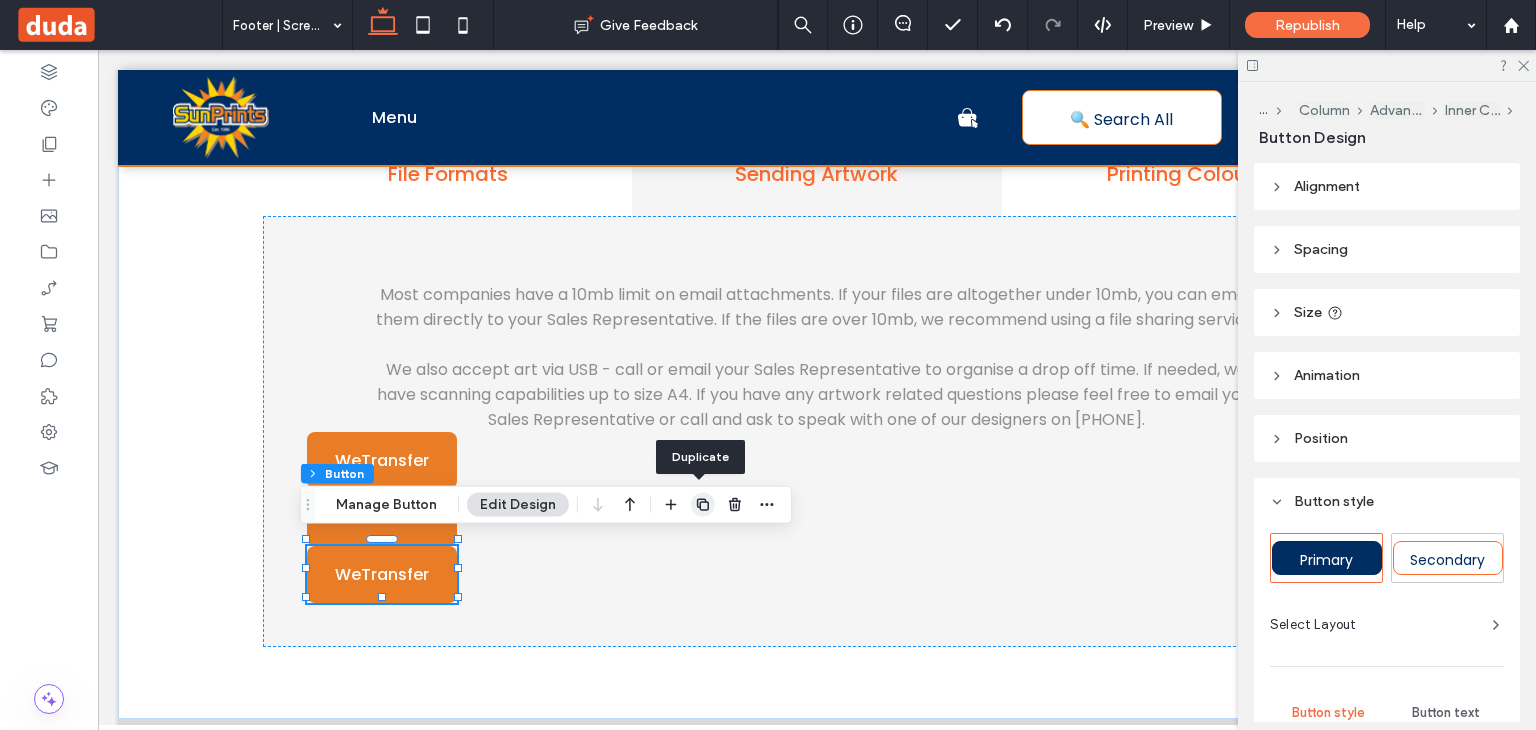 click 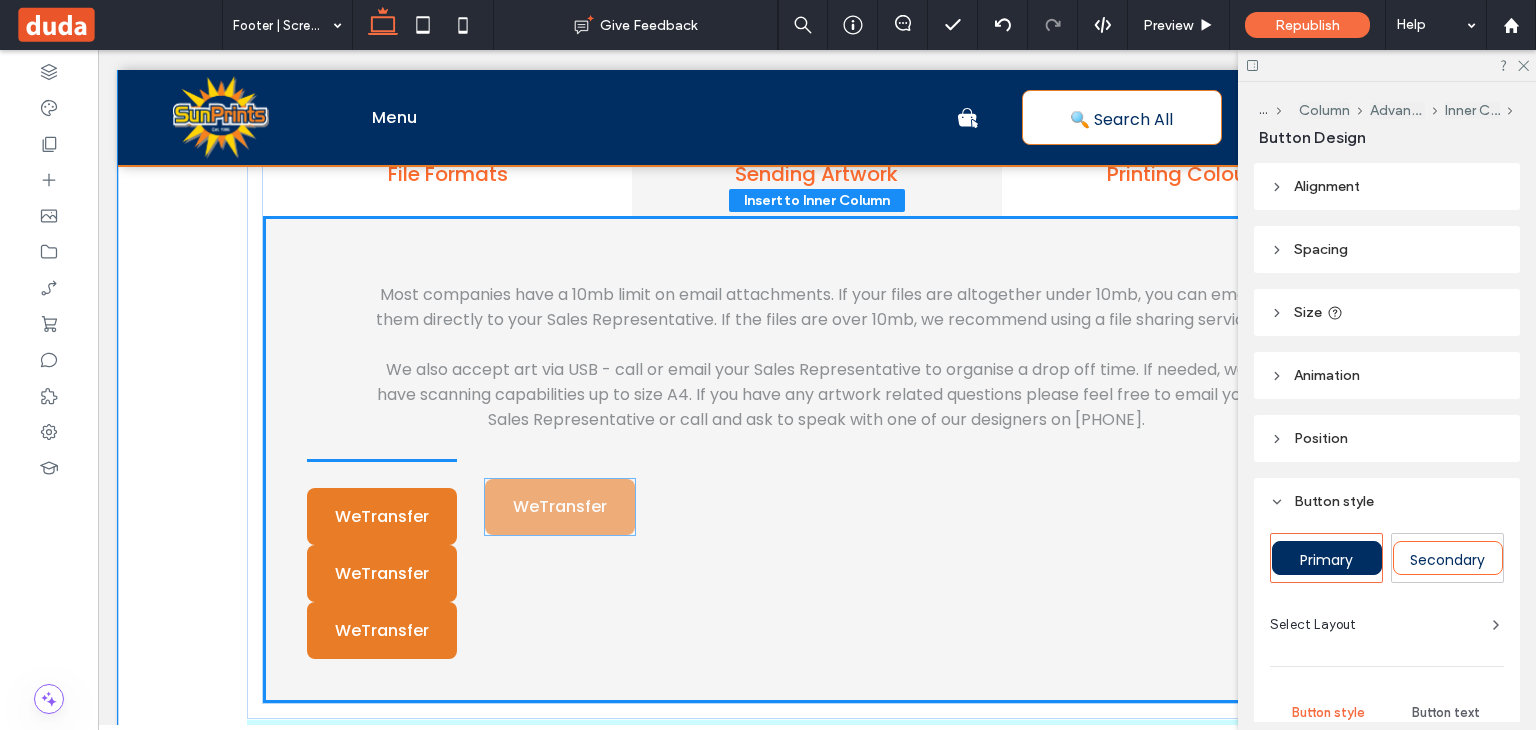 drag, startPoint x: 408, startPoint y: 500, endPoint x: 593, endPoint y: 497, distance: 185.02432 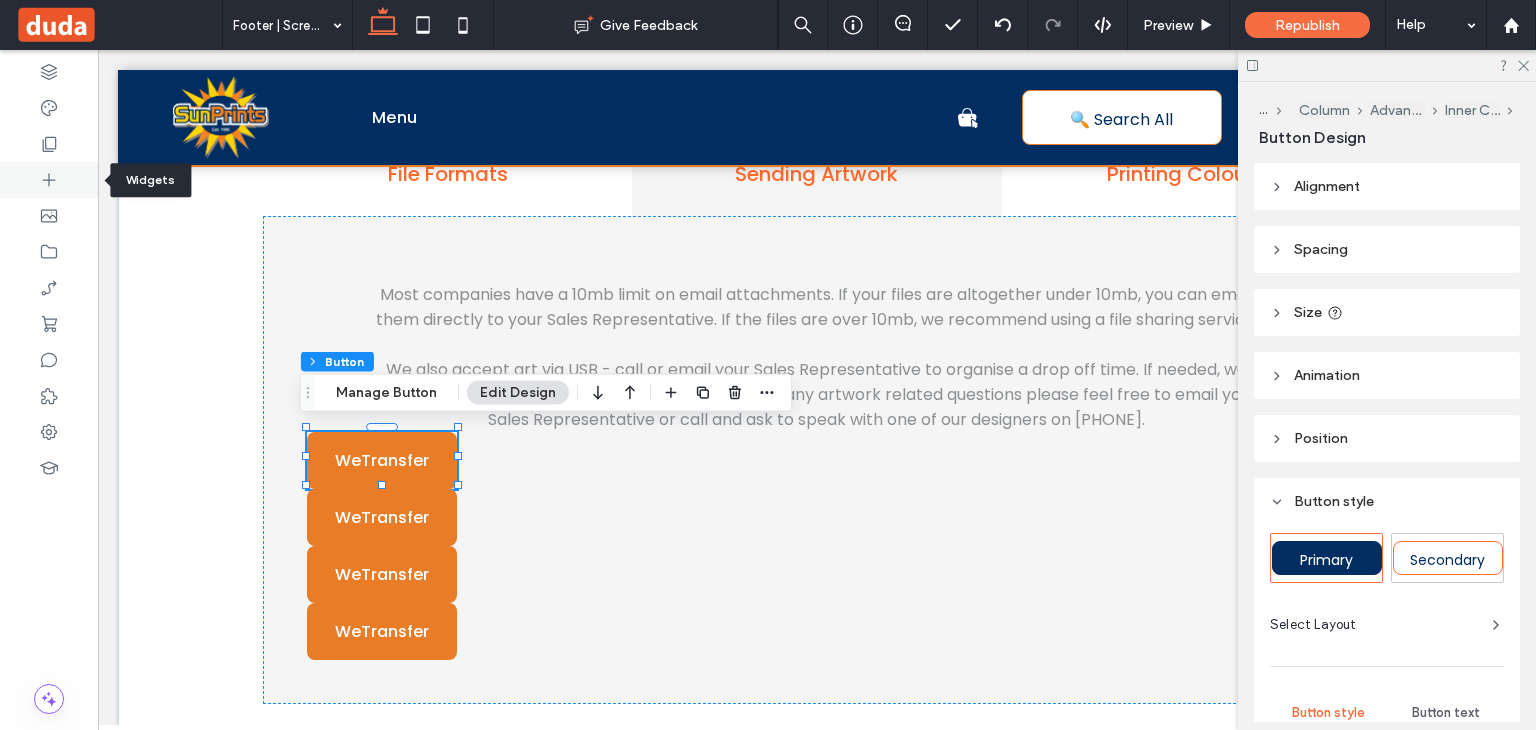 click 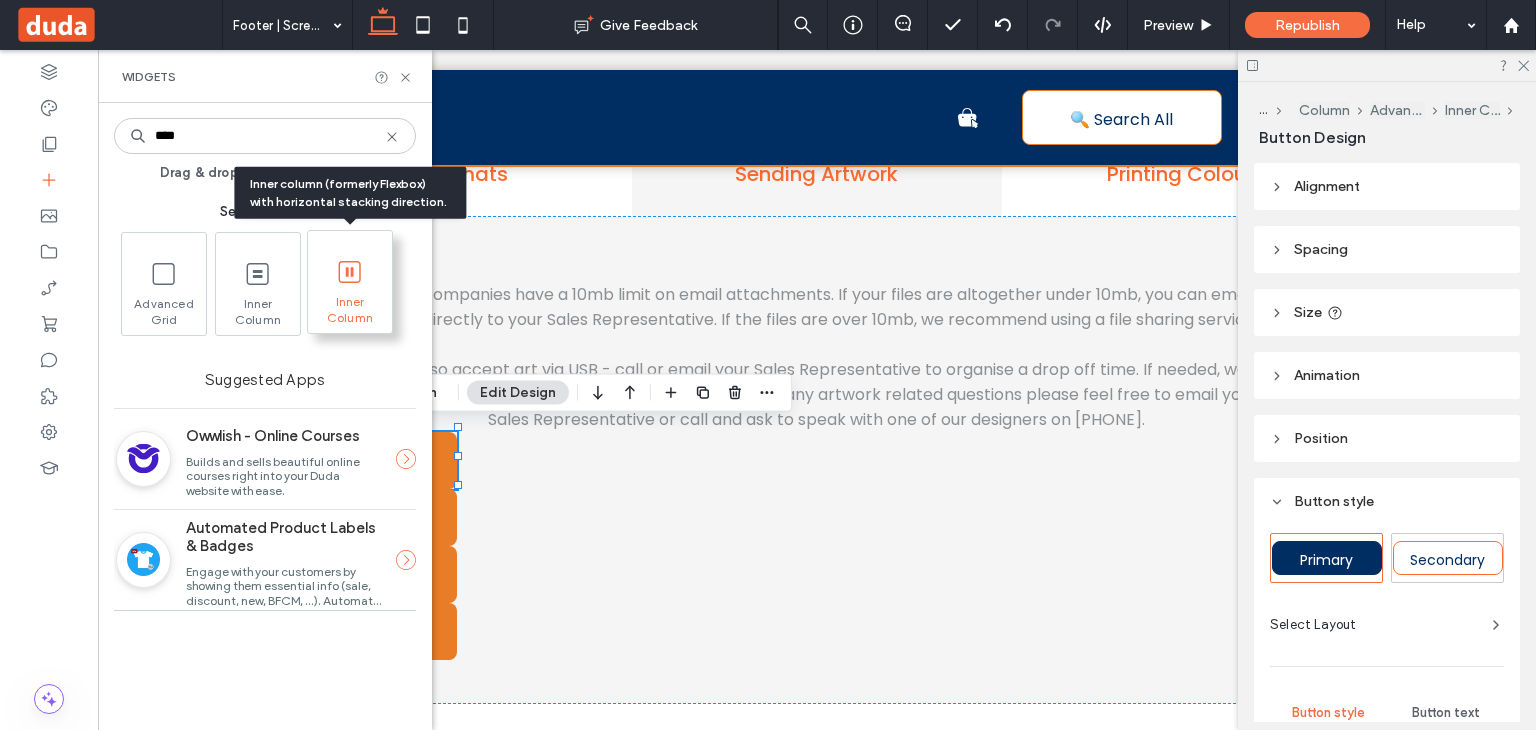 type on "****" 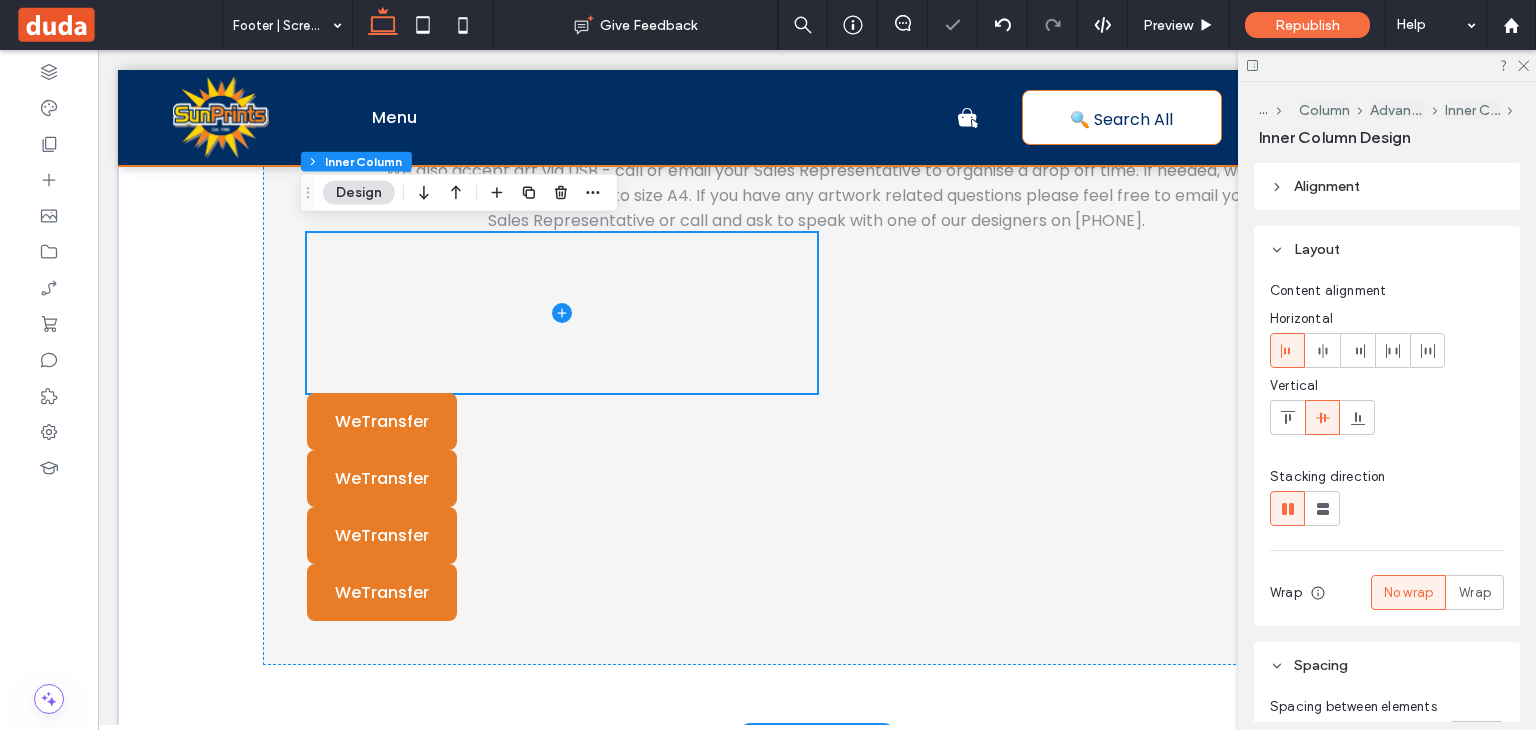 scroll, scrollTop: 829, scrollLeft: 0, axis: vertical 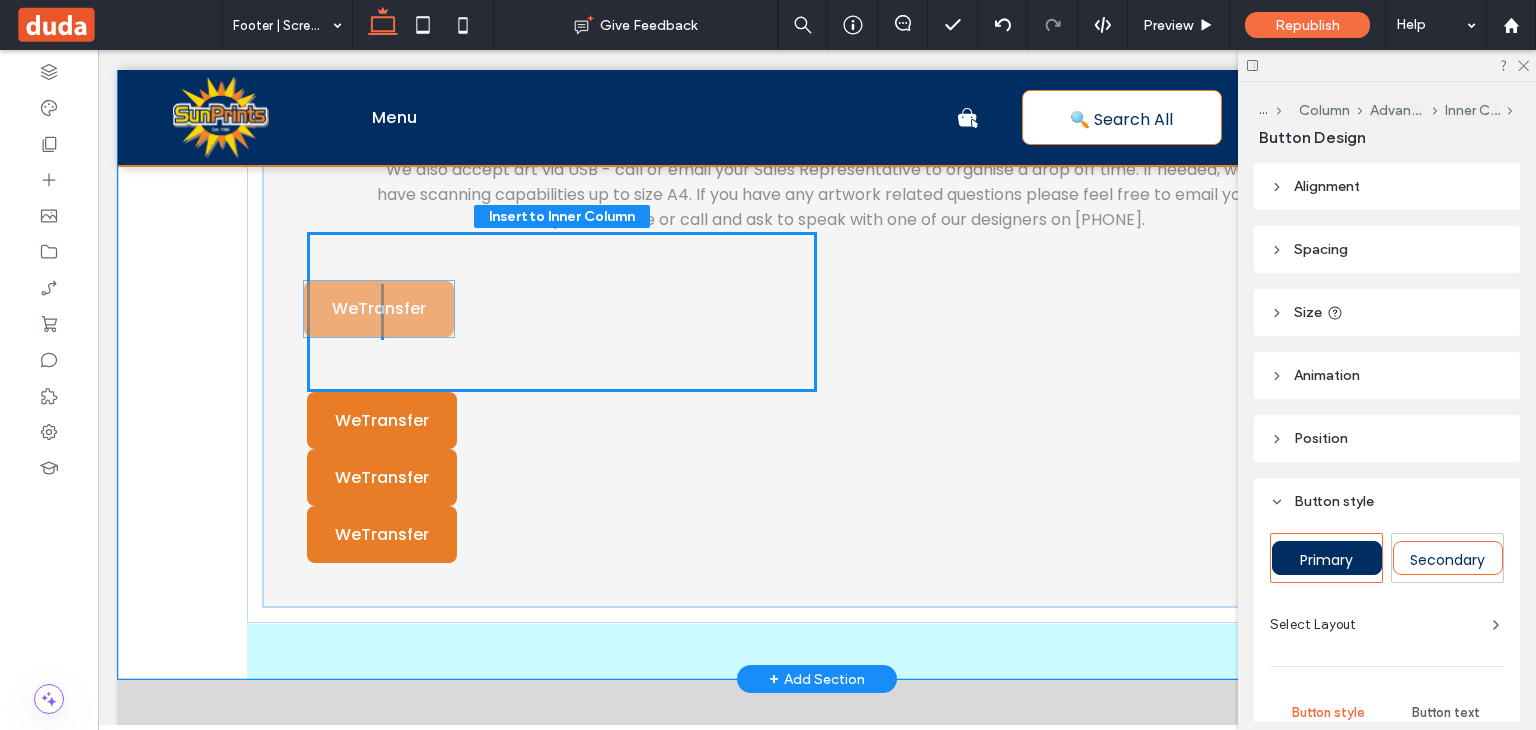drag, startPoint x: 393, startPoint y: 402, endPoint x: 405, endPoint y: 292, distance: 110.65261 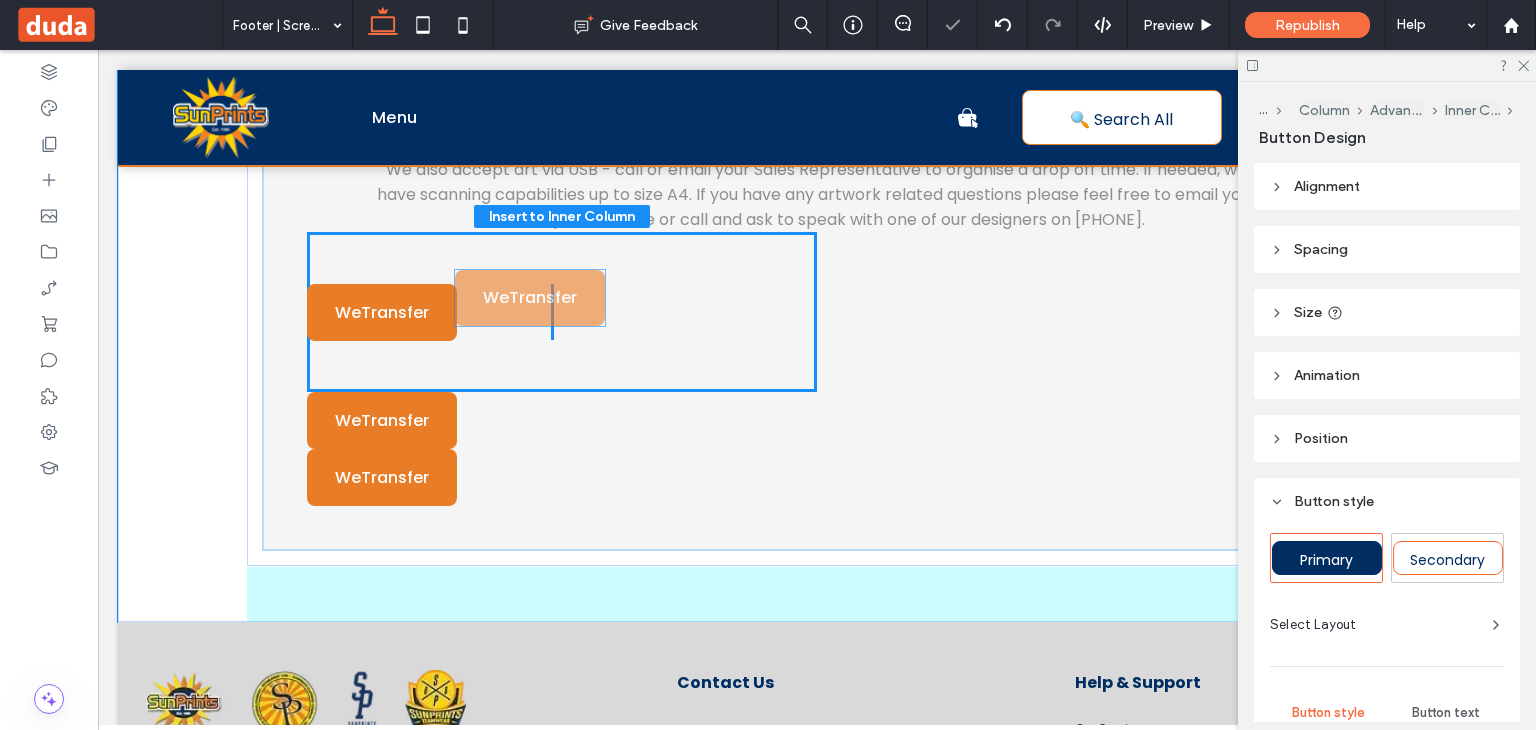 drag, startPoint x: 401, startPoint y: 437, endPoint x: 556, endPoint y: 321, distance: 193.6001 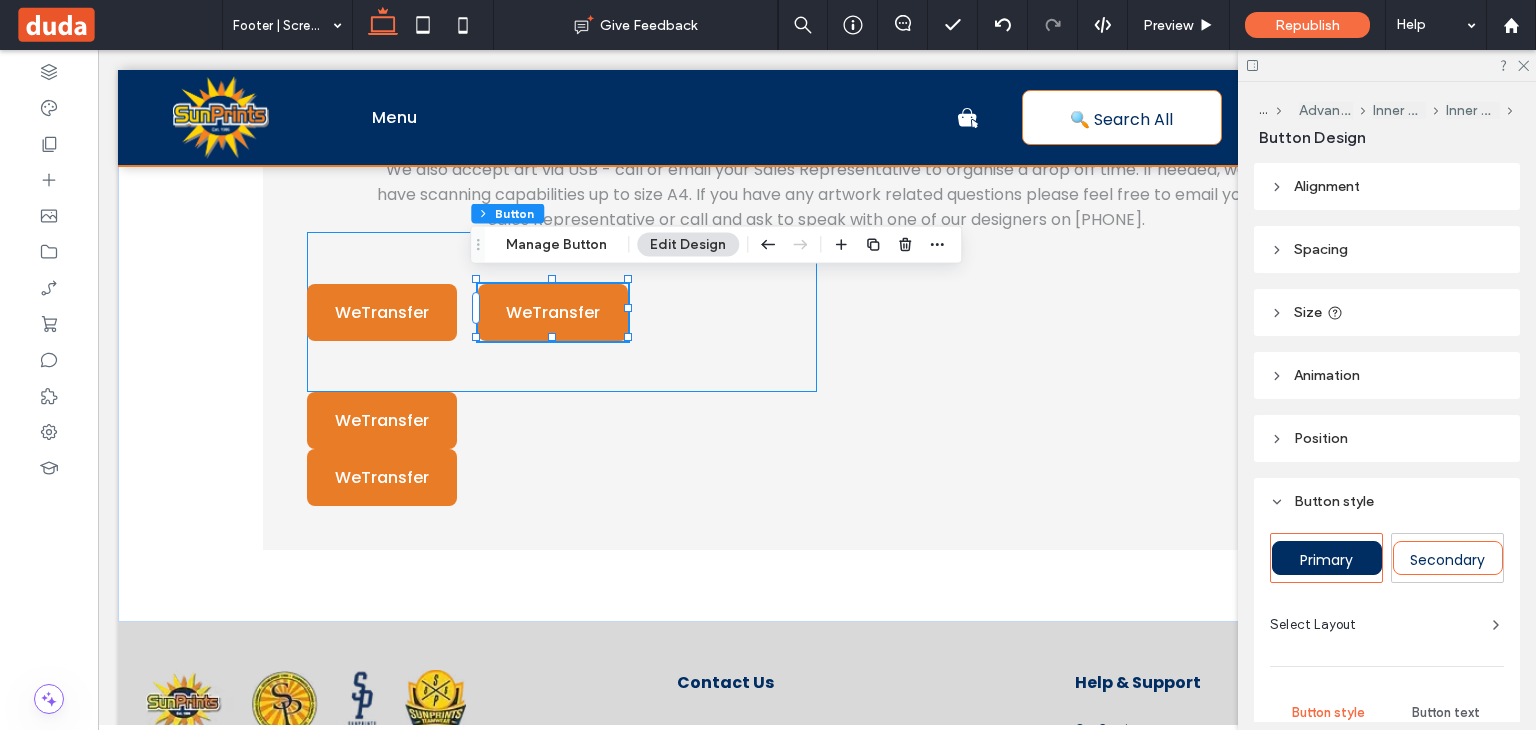 click on "WeTransfer
WeTransfer" at bounding box center [562, 312] 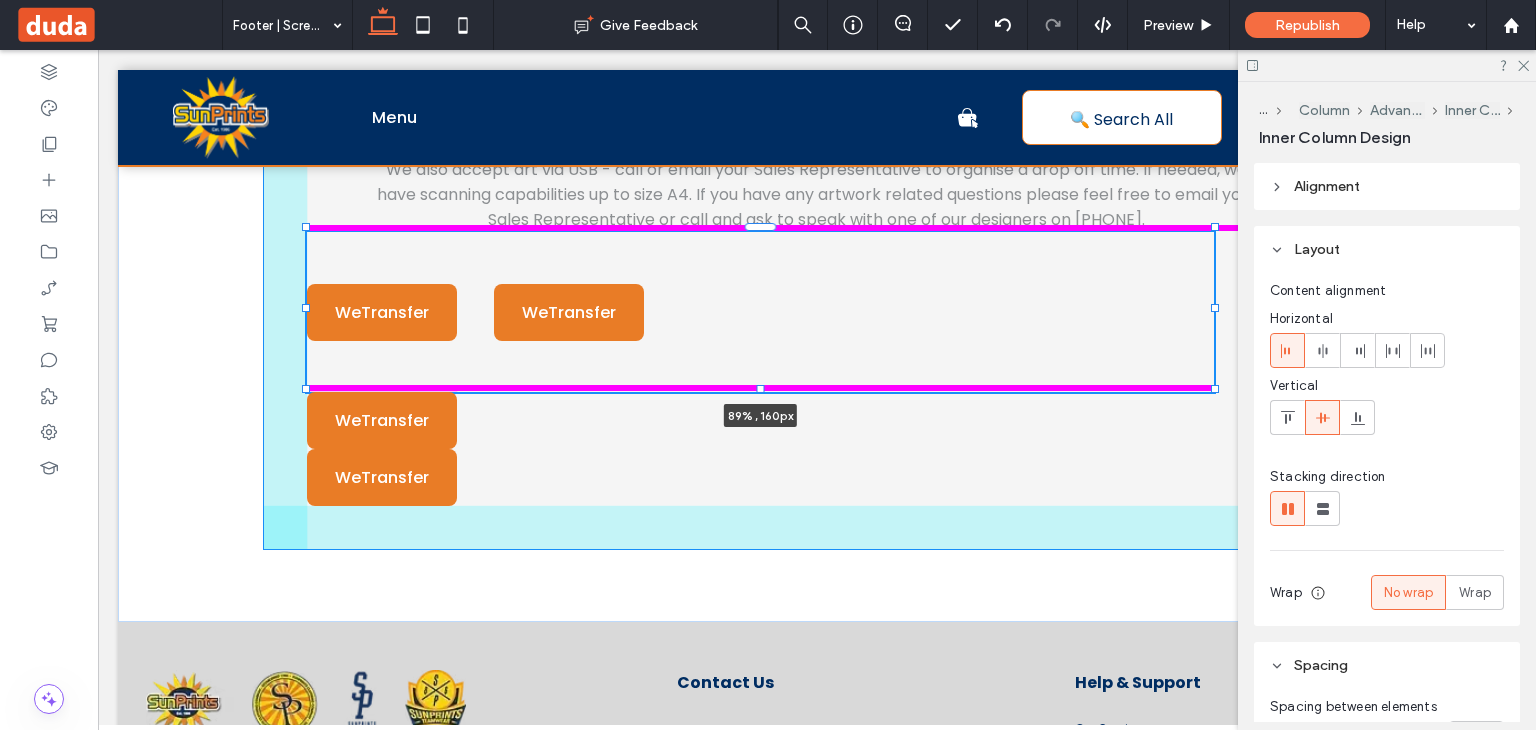 drag, startPoint x: 811, startPoint y: 308, endPoint x: 1217, endPoint y: 315, distance: 406.06033 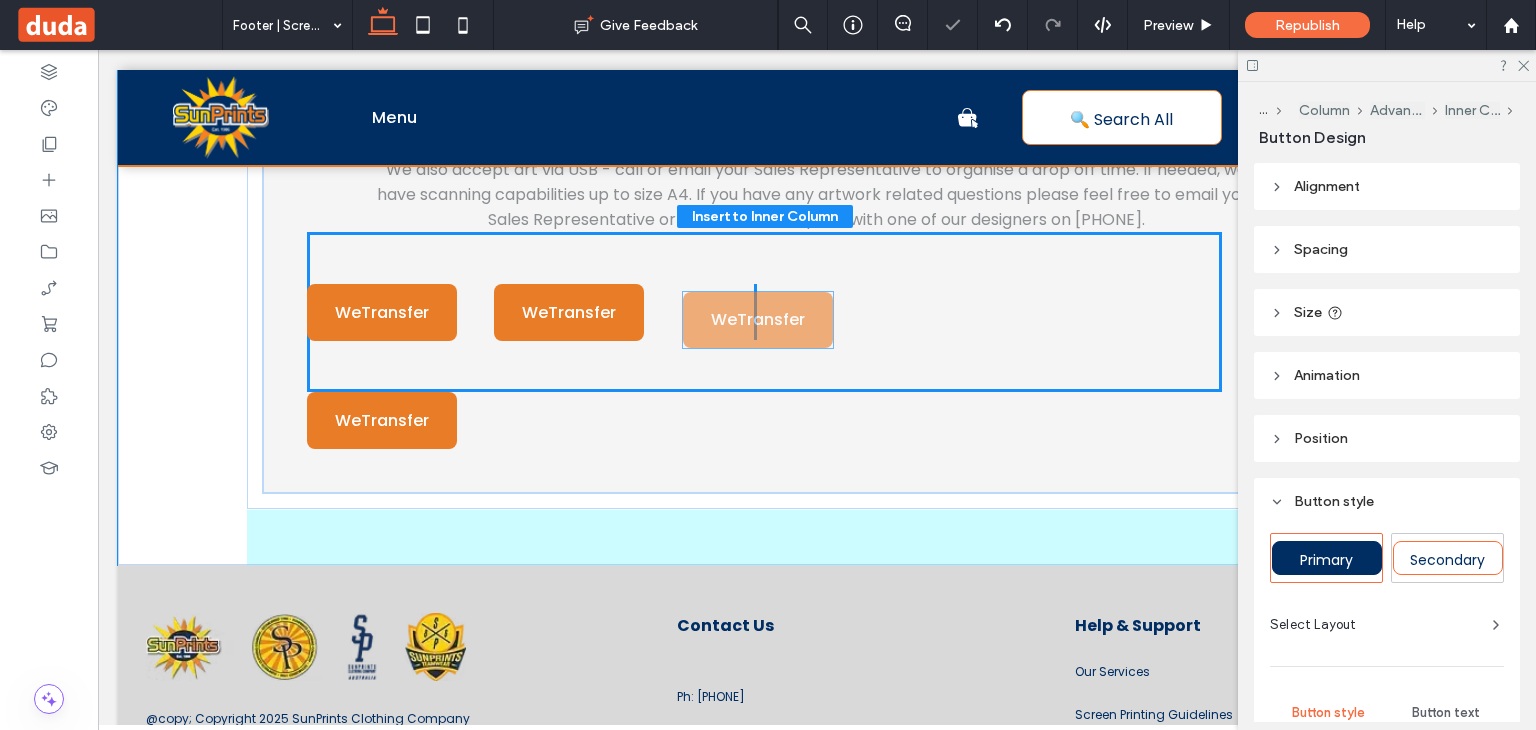 drag, startPoint x: 351, startPoint y: 424, endPoint x: 734, endPoint y: 321, distance: 396.60812 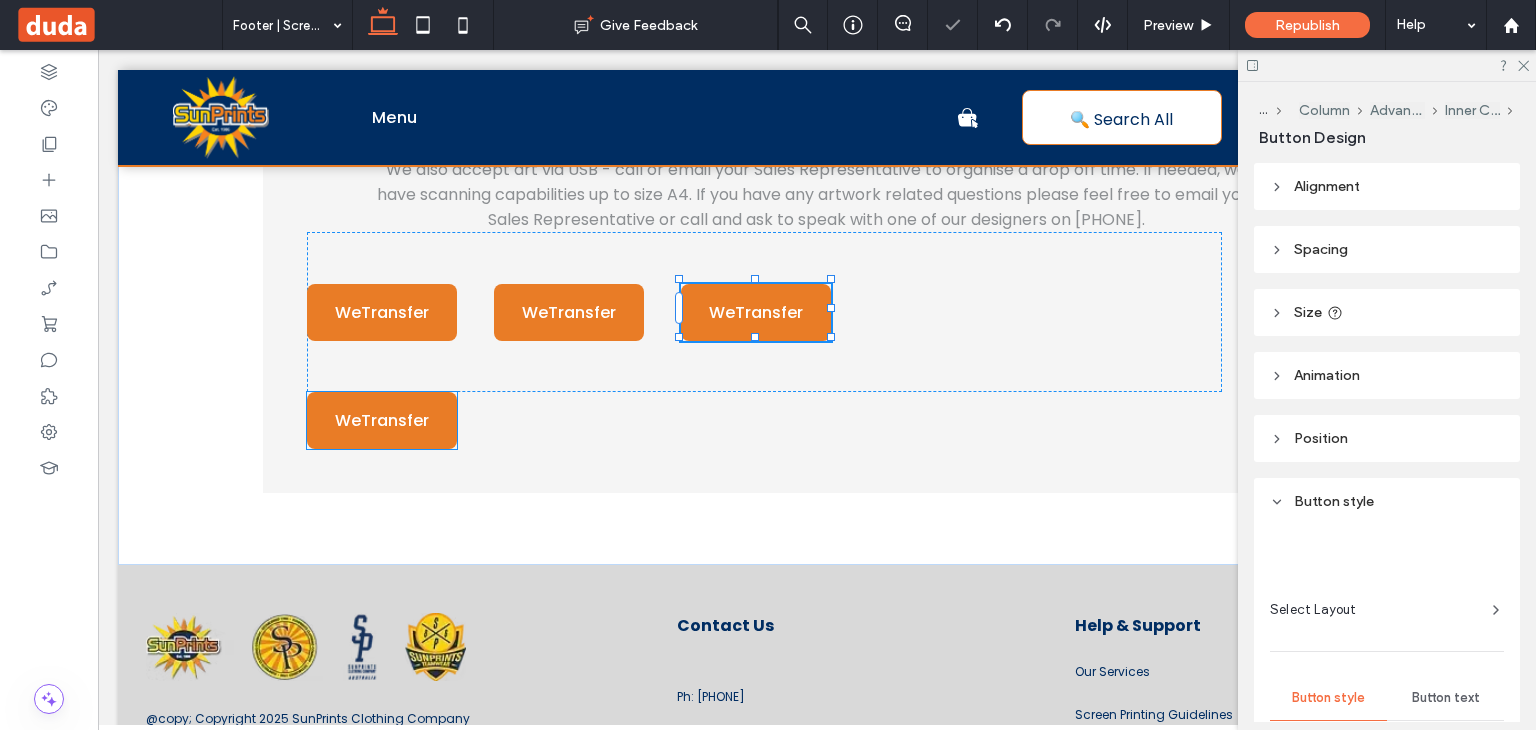 type on "**" 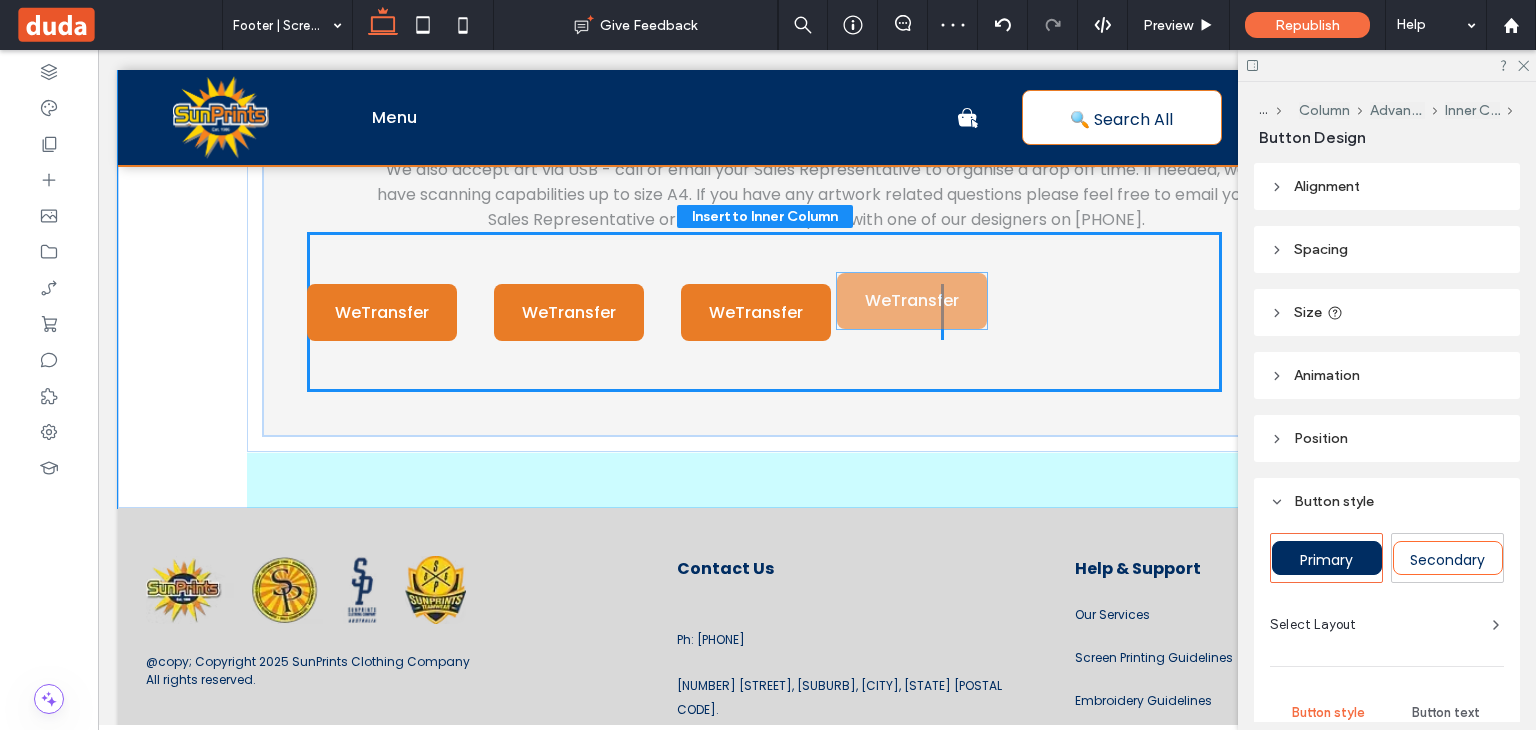 drag, startPoint x: 429, startPoint y: 414, endPoint x: 976, endPoint y: 301, distance: 558.5499 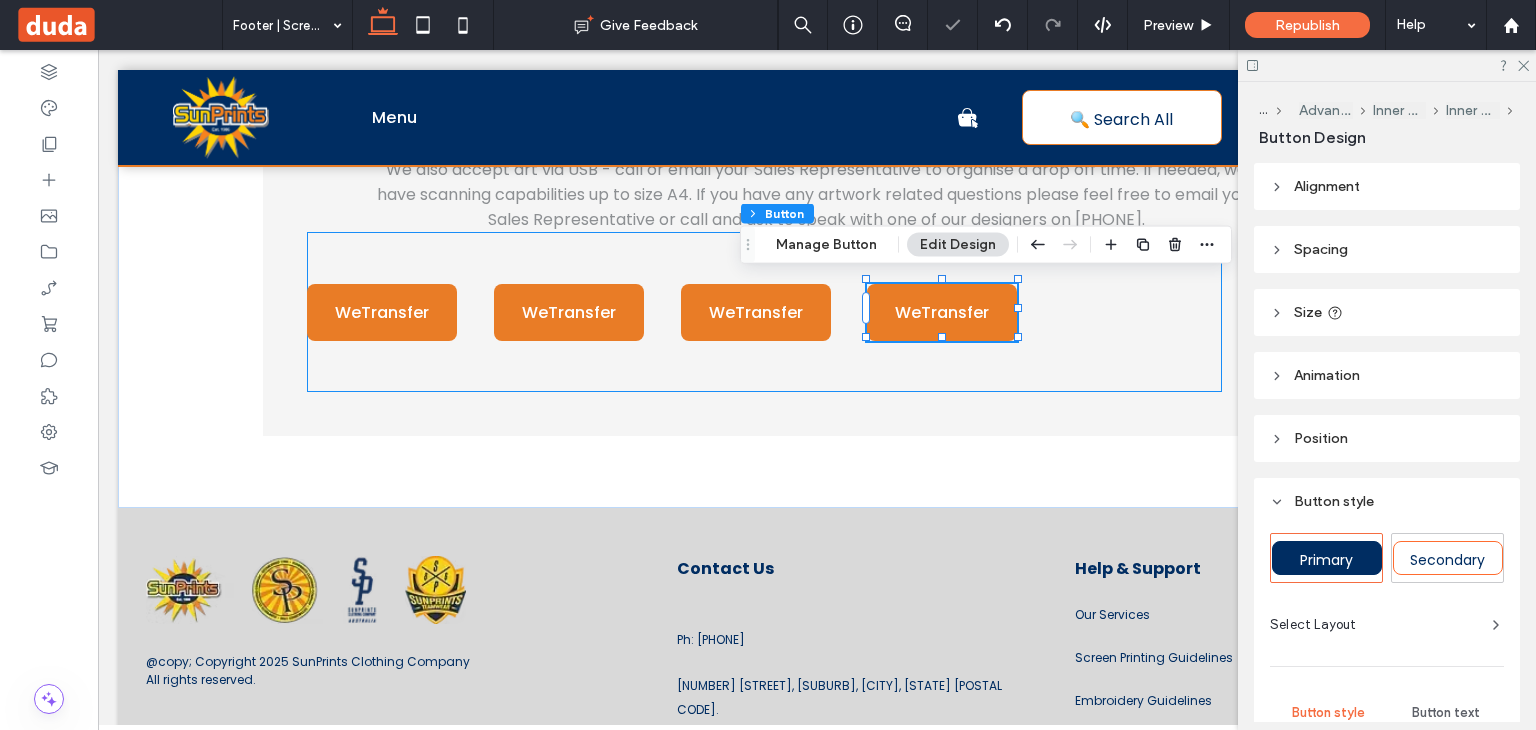 click on "WeTransfer
WeTransfer
WeTransfer
WeTransfer" at bounding box center (764, 312) 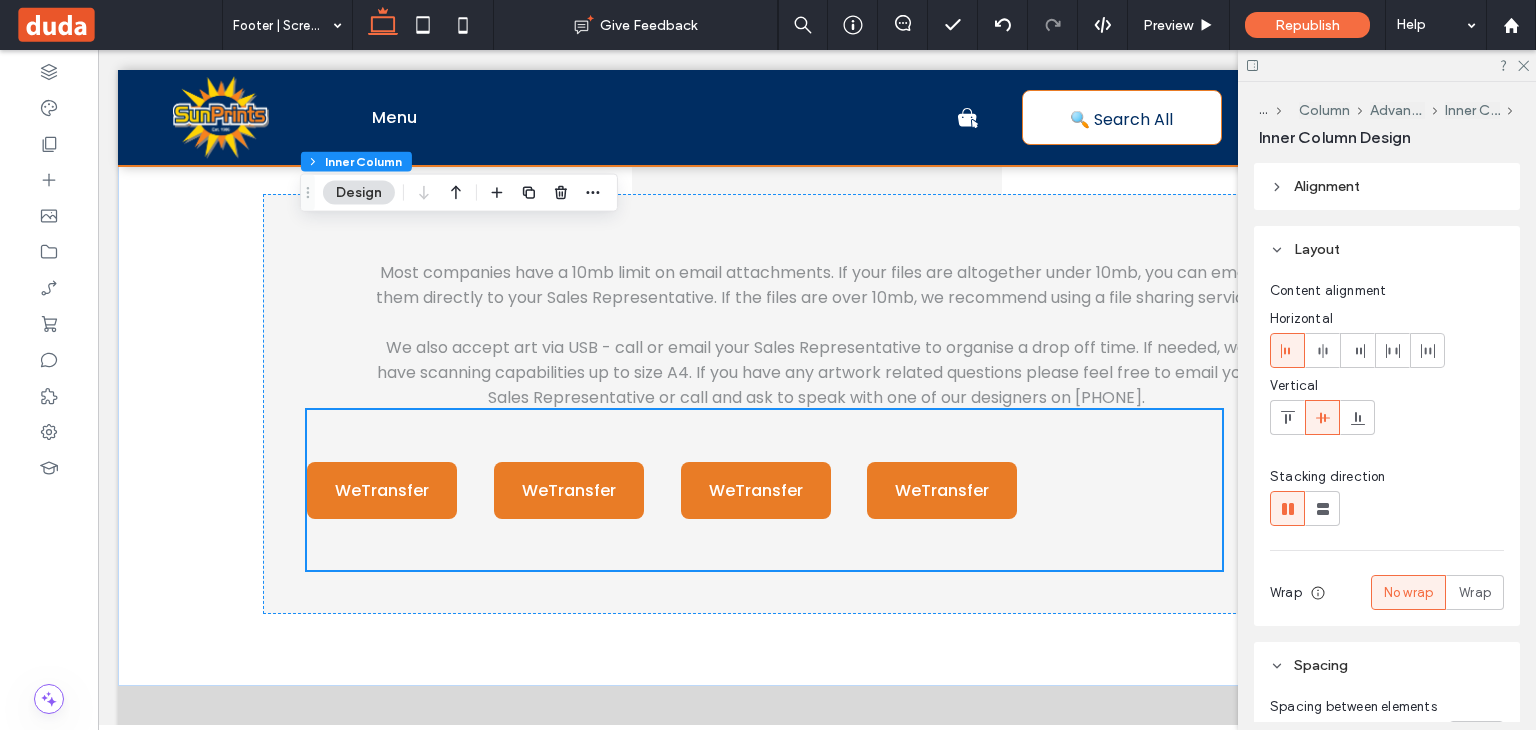 scroll, scrollTop: 632, scrollLeft: 0, axis: vertical 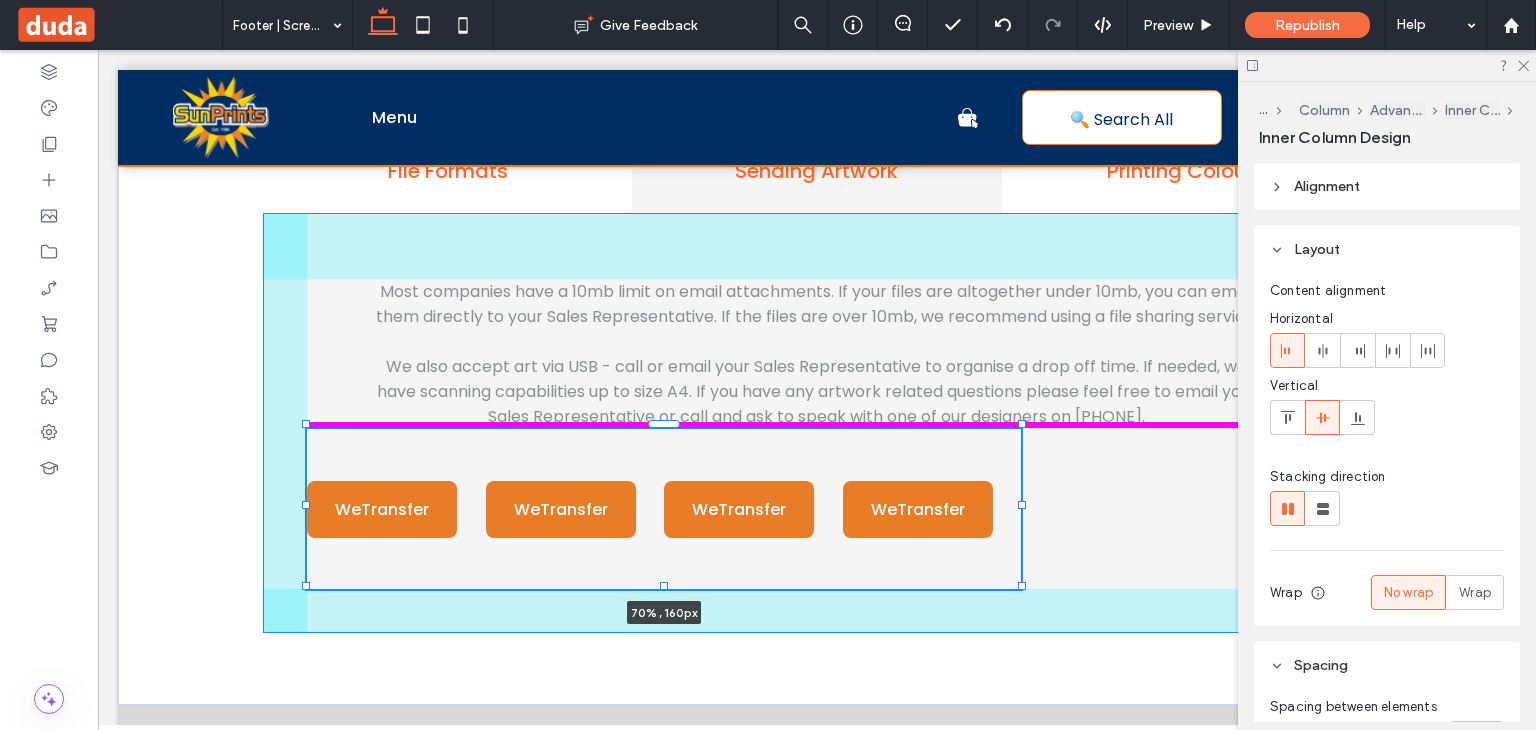 drag, startPoint x: 1218, startPoint y: 500, endPoint x: 1016, endPoint y: 513, distance: 202.41788 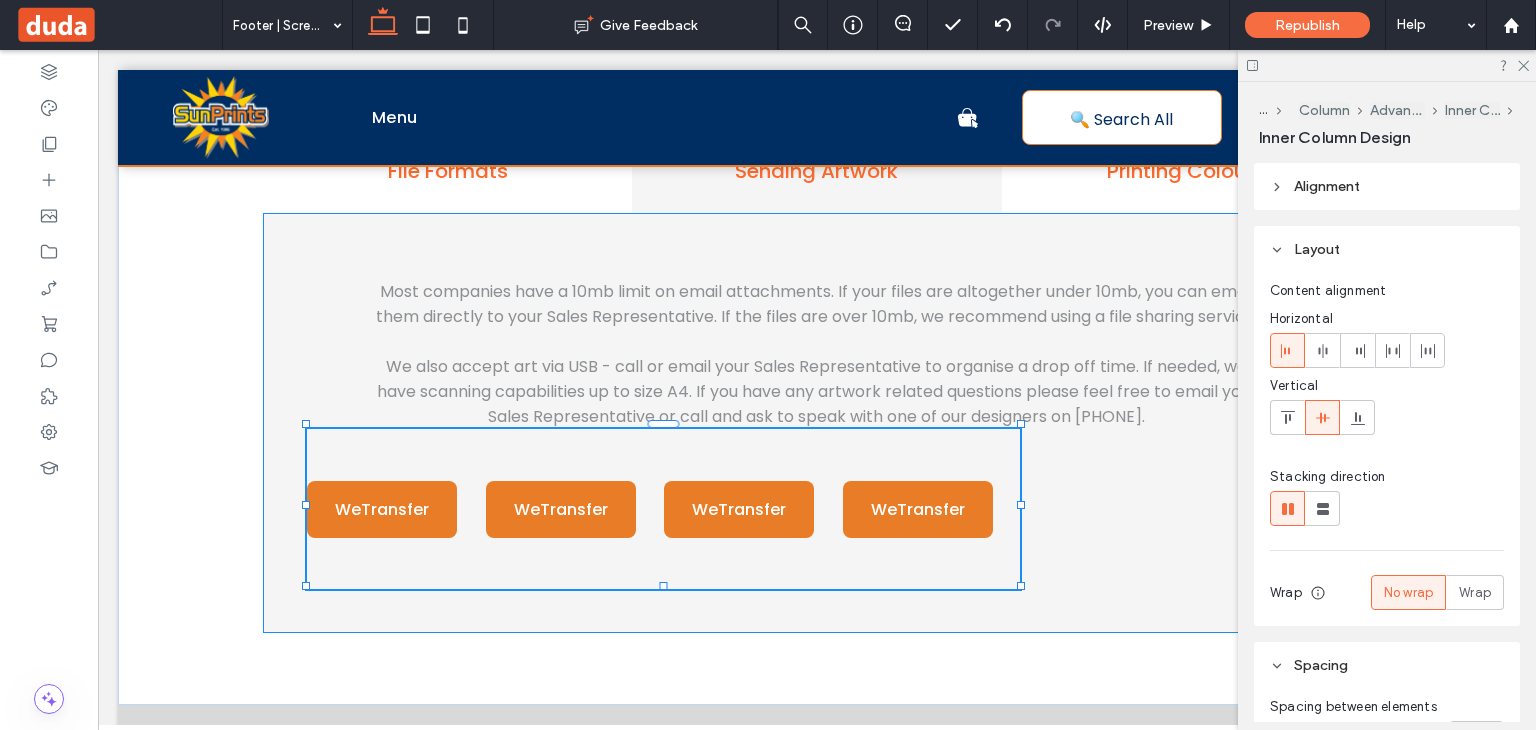 type on "**" 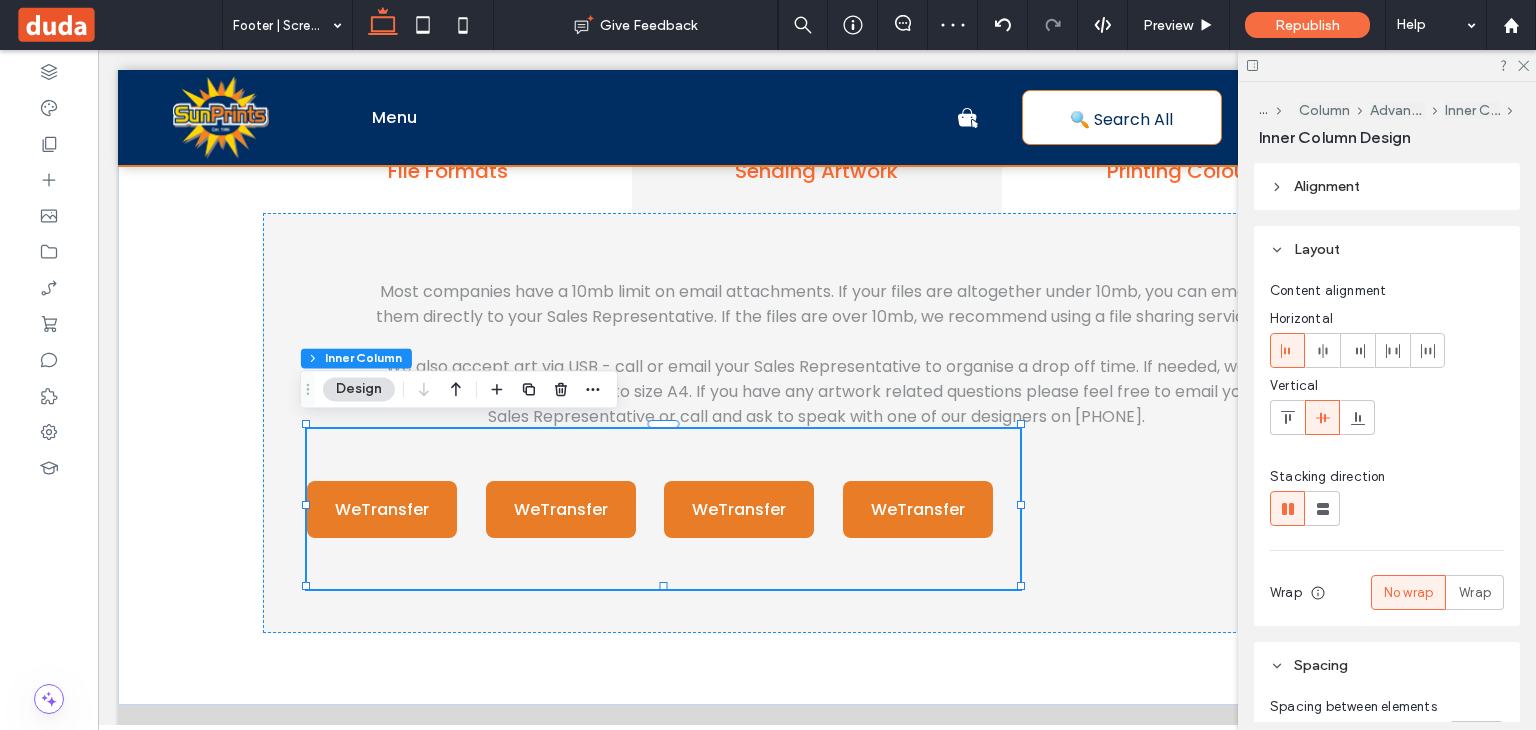 click on "Alignment" at bounding box center [1387, 186] 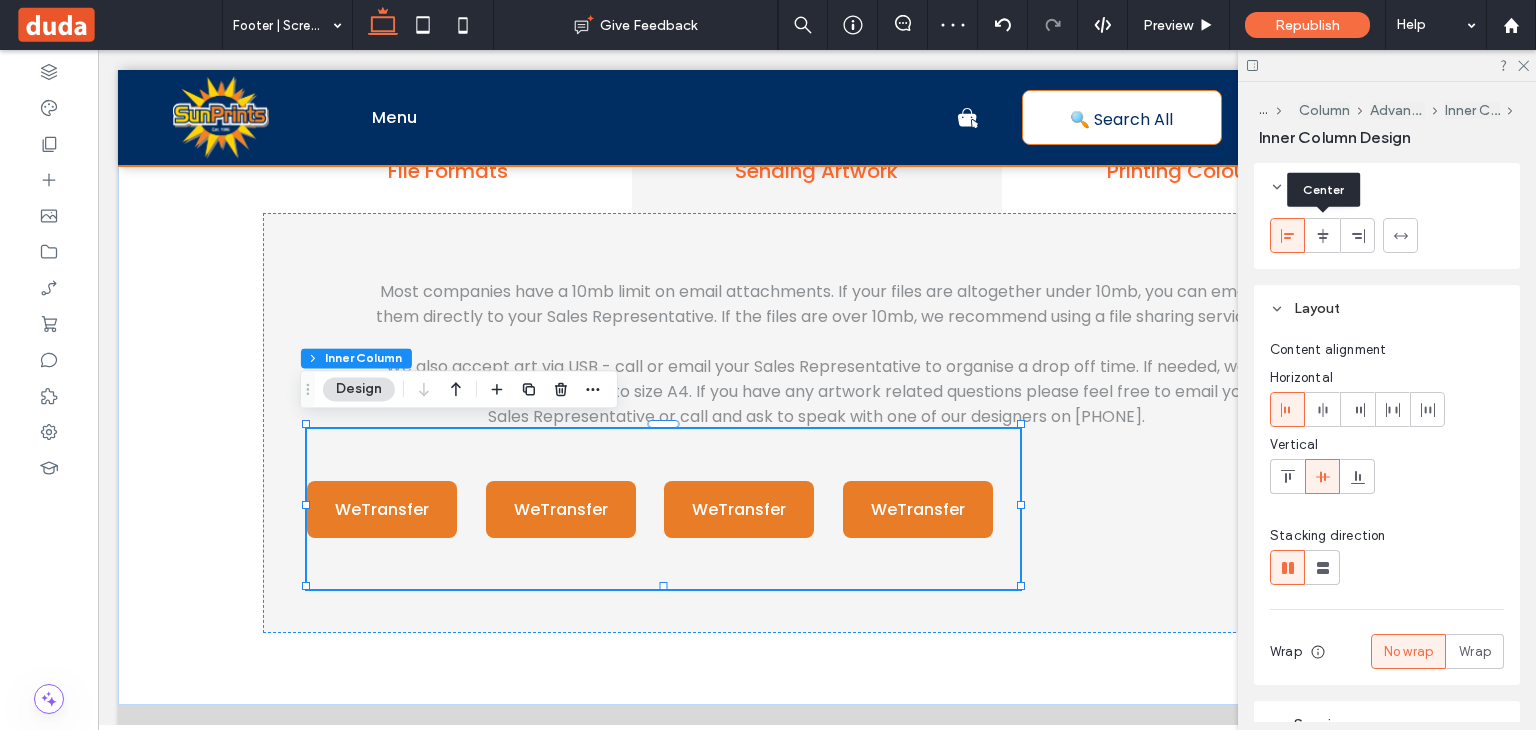 click 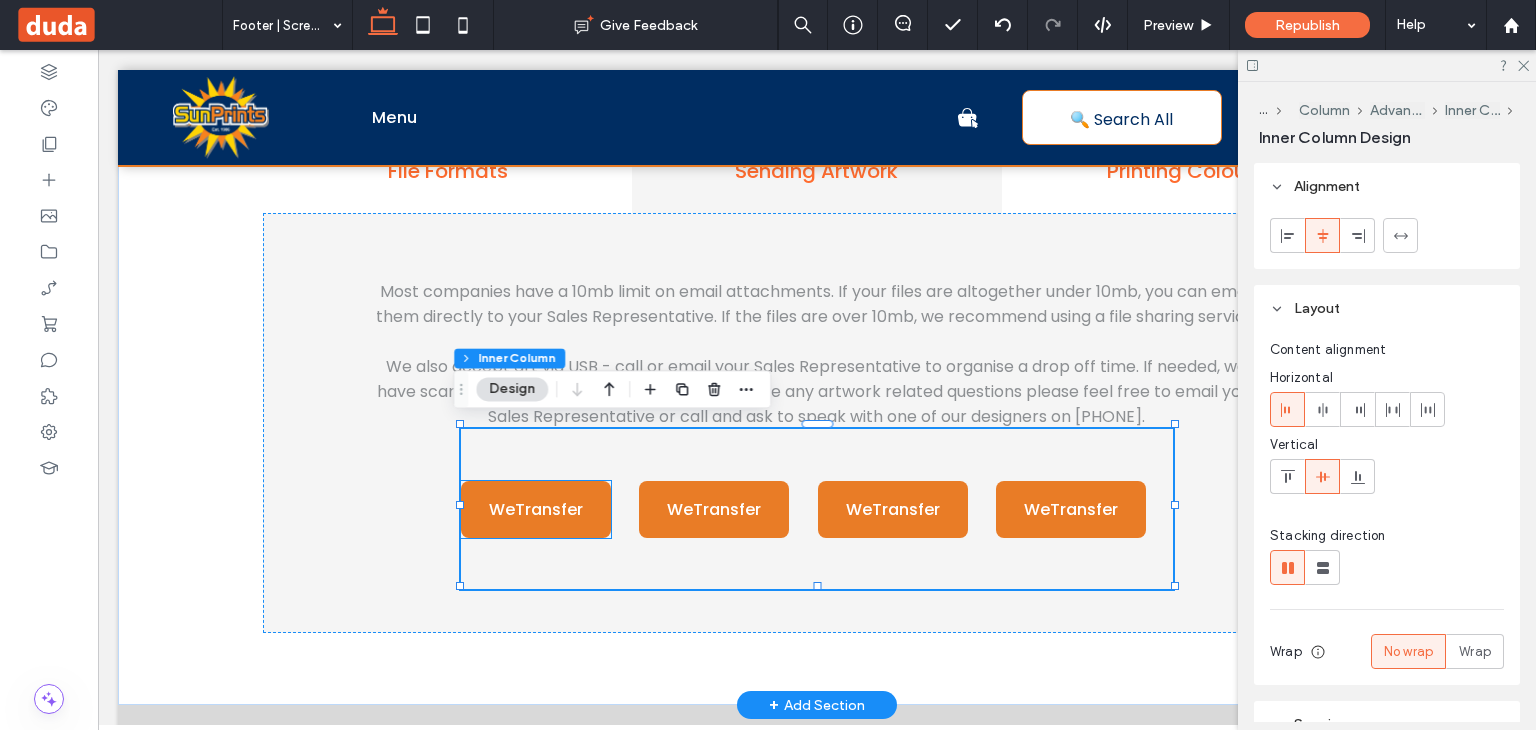click on "WeTransfer" at bounding box center (536, 509) 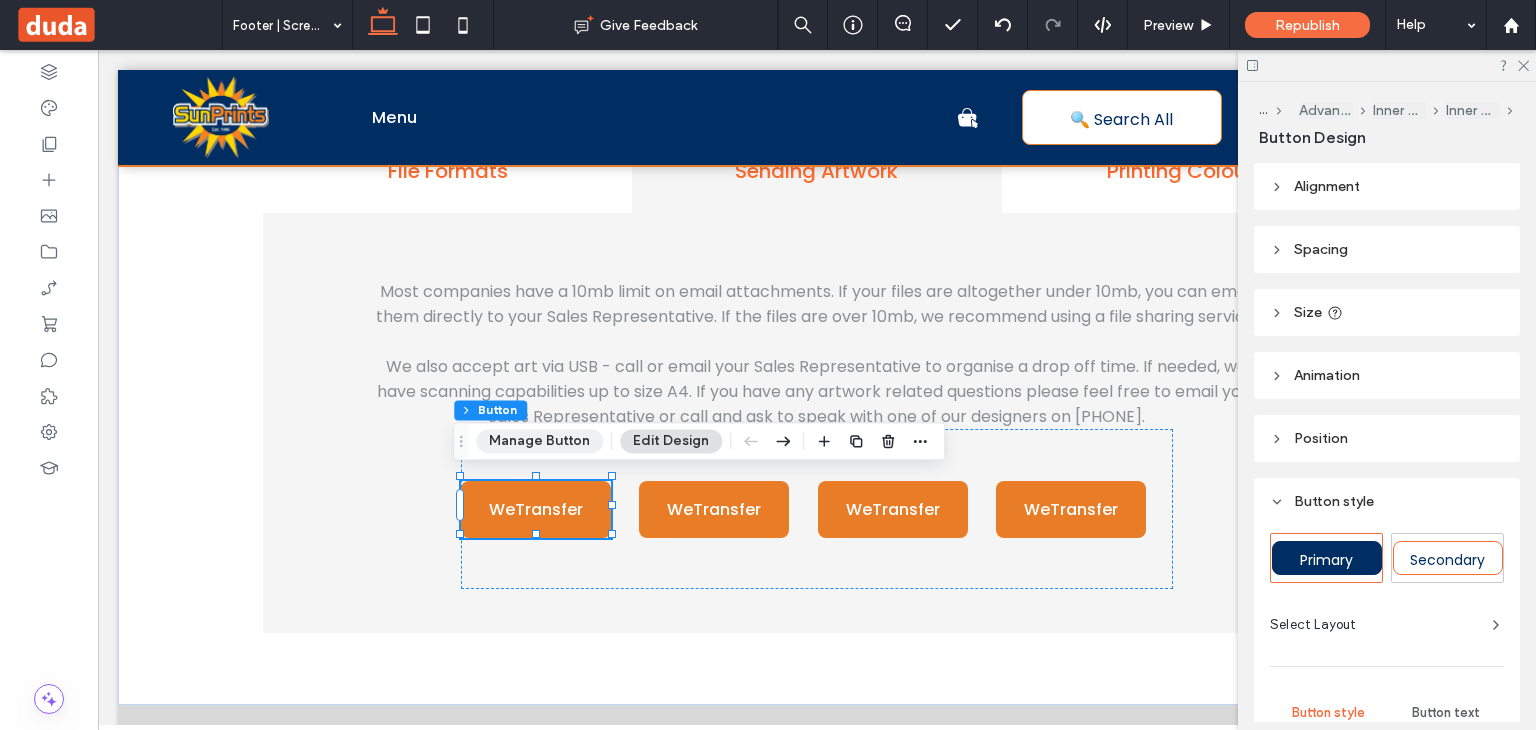 click on "Manage Button" at bounding box center (539, 441) 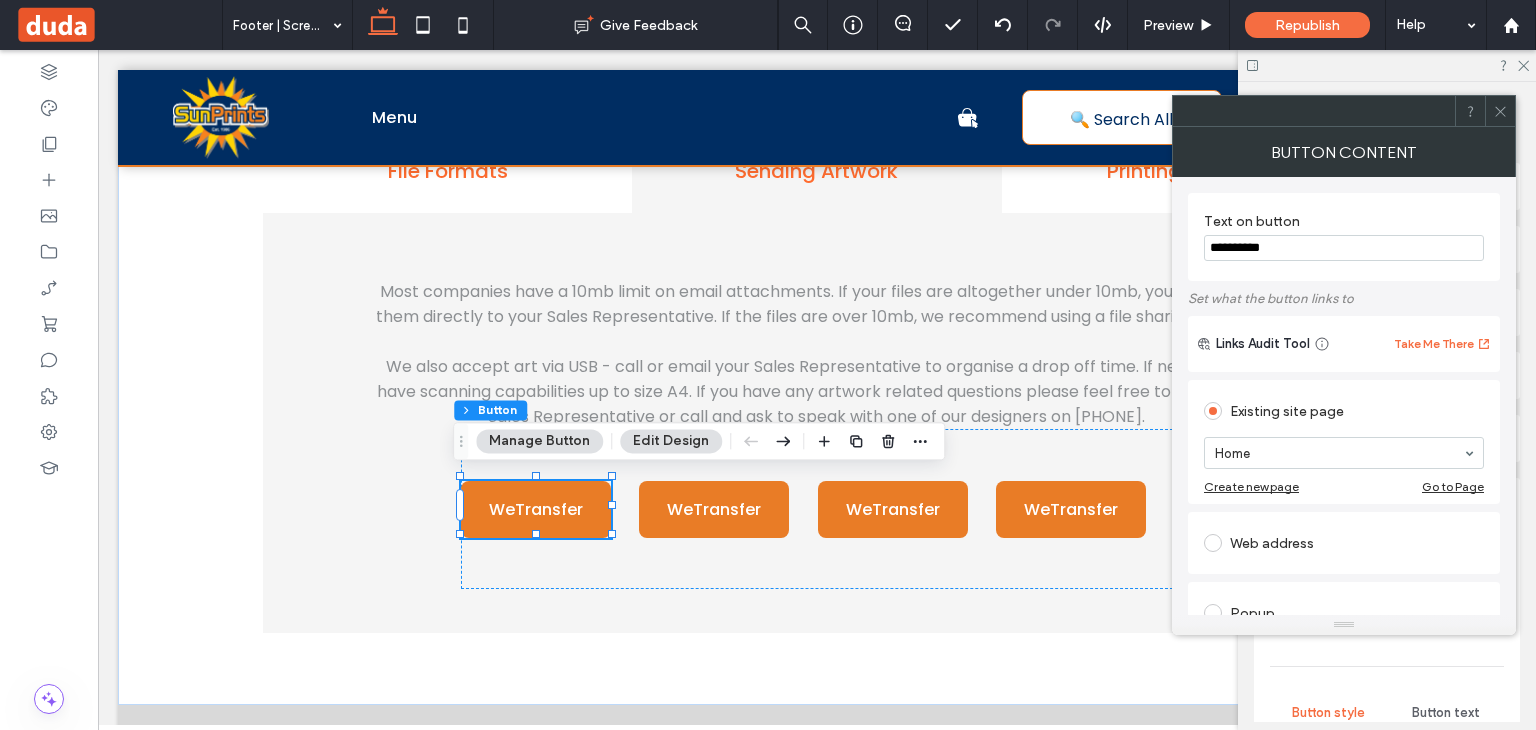 click on "Existing site page" at bounding box center (1344, 411) 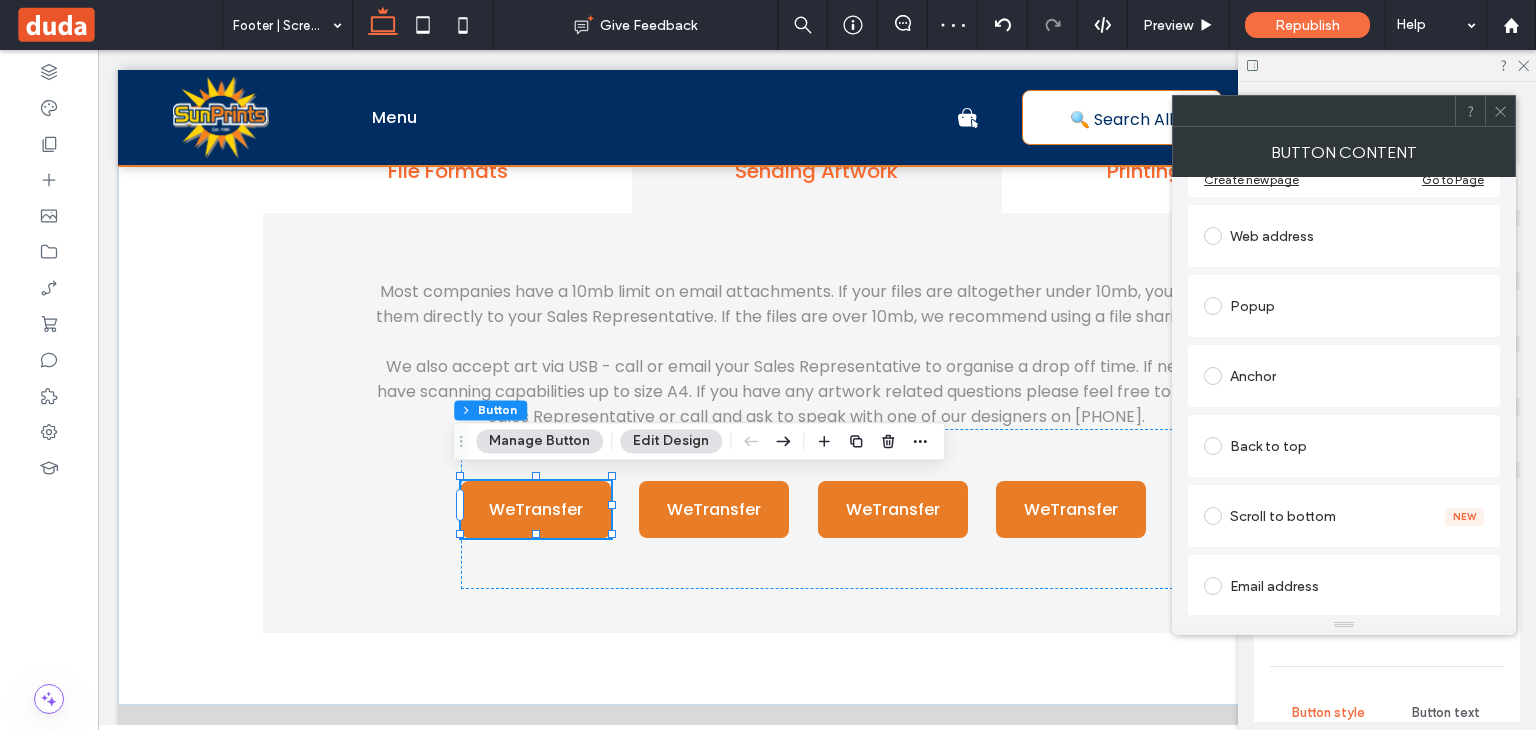 scroll, scrollTop: 328, scrollLeft: 0, axis: vertical 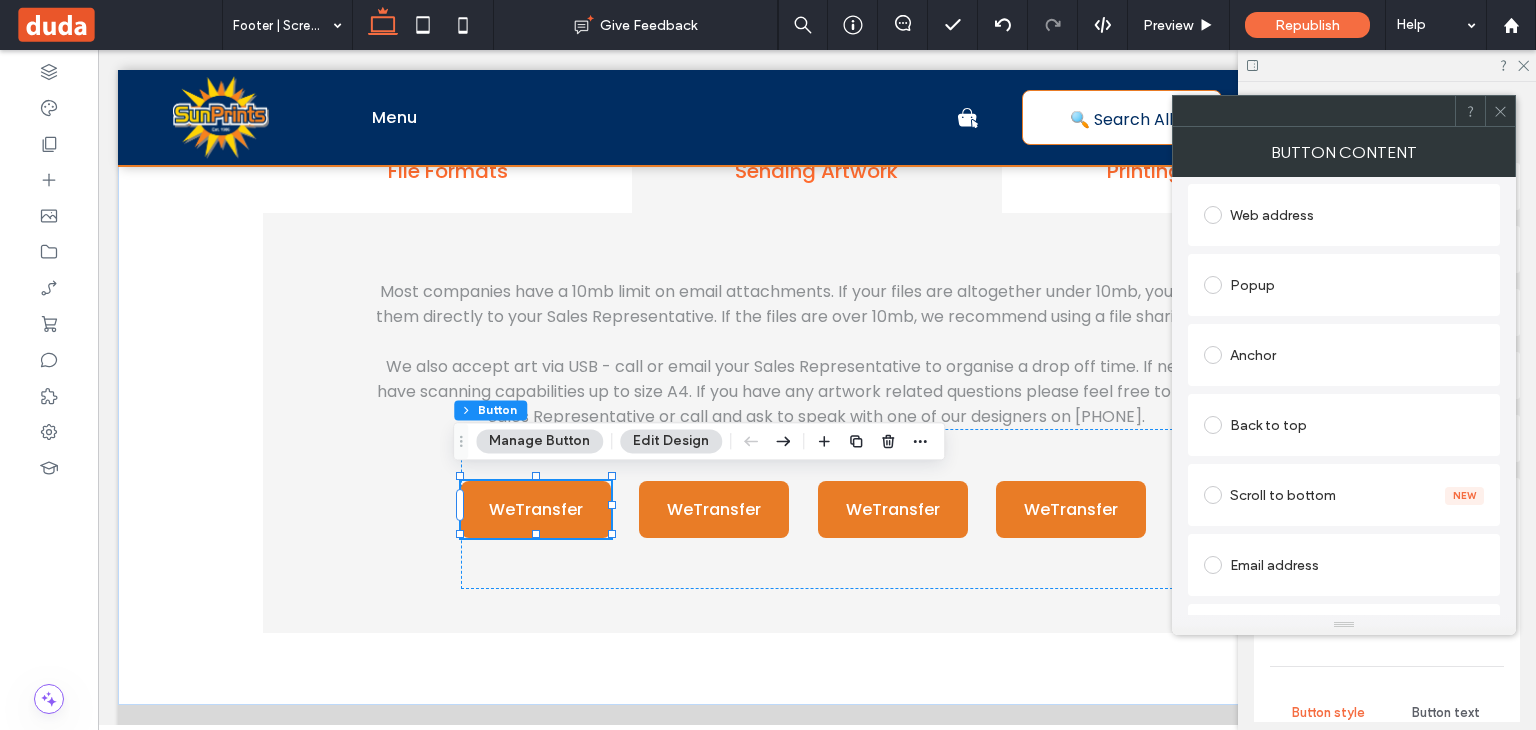 click on "Web address" at bounding box center [1344, 215] 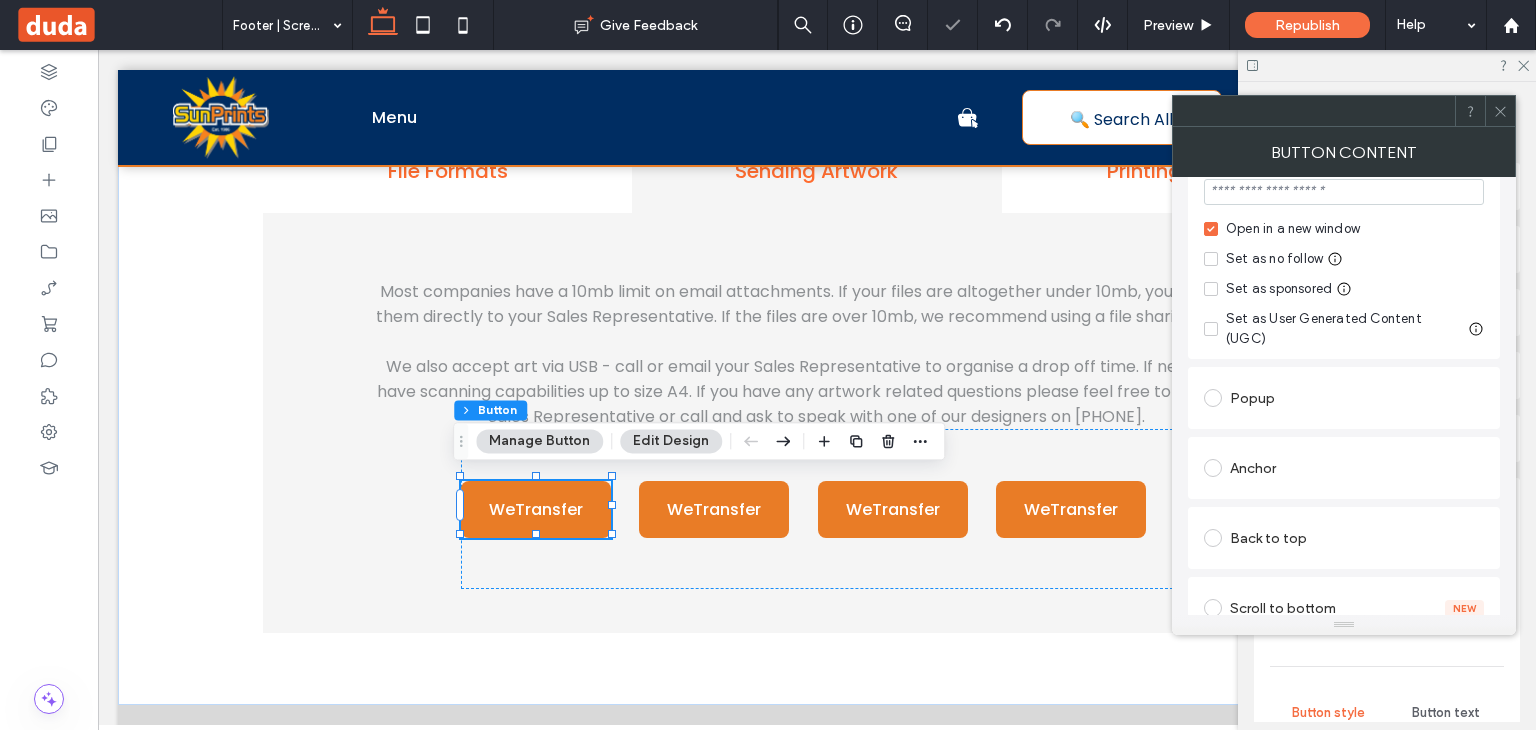 scroll, scrollTop: 267, scrollLeft: 0, axis: vertical 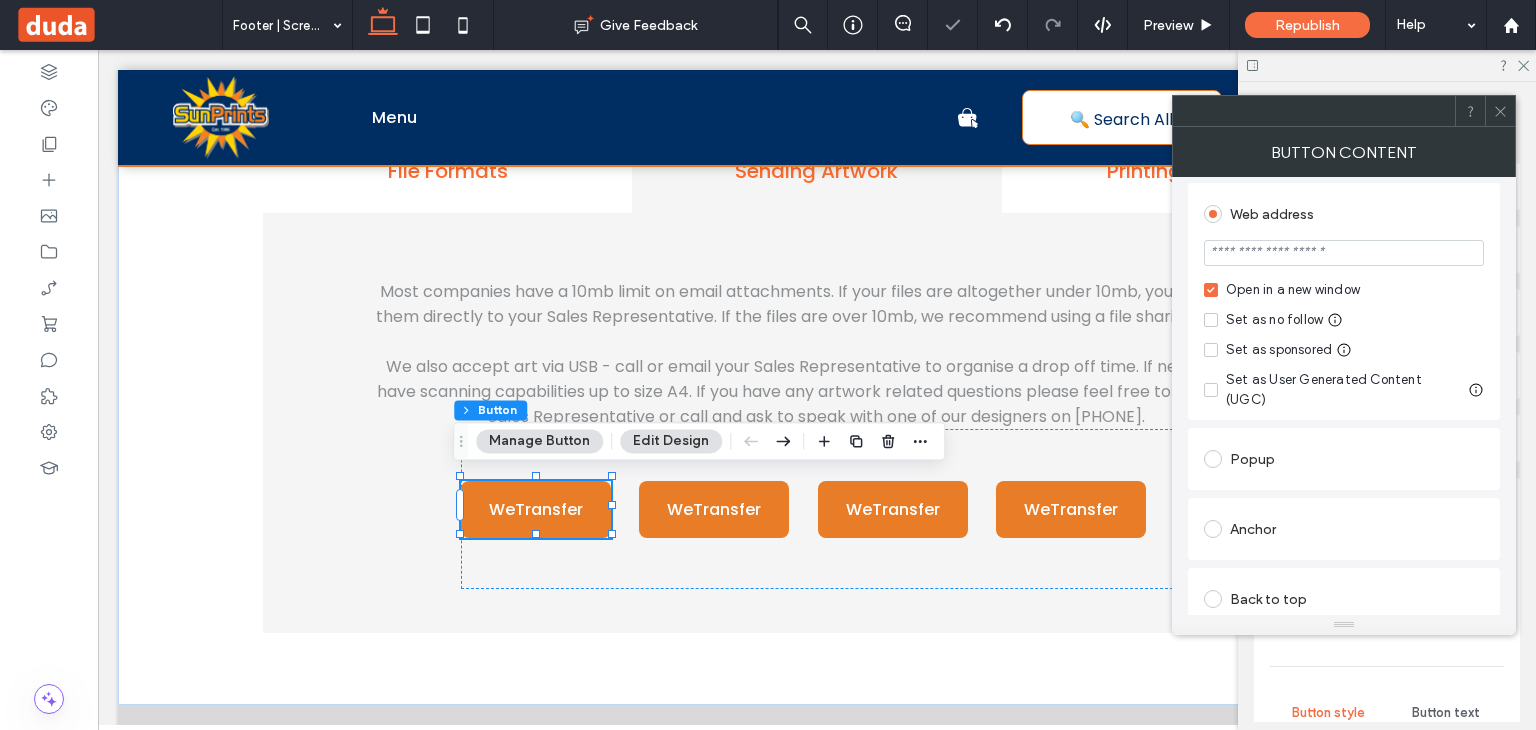 click at bounding box center (1344, 253) 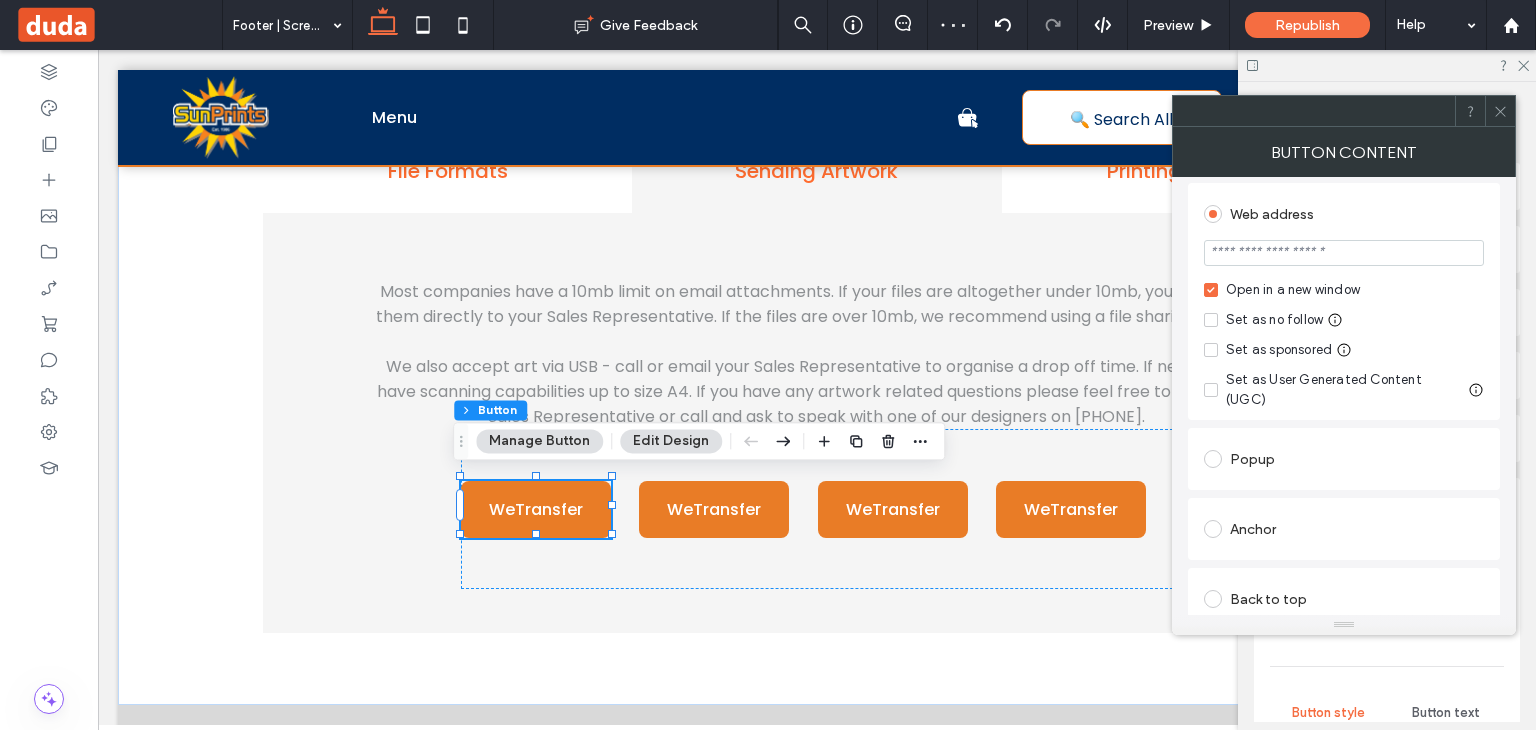paste on "**********" 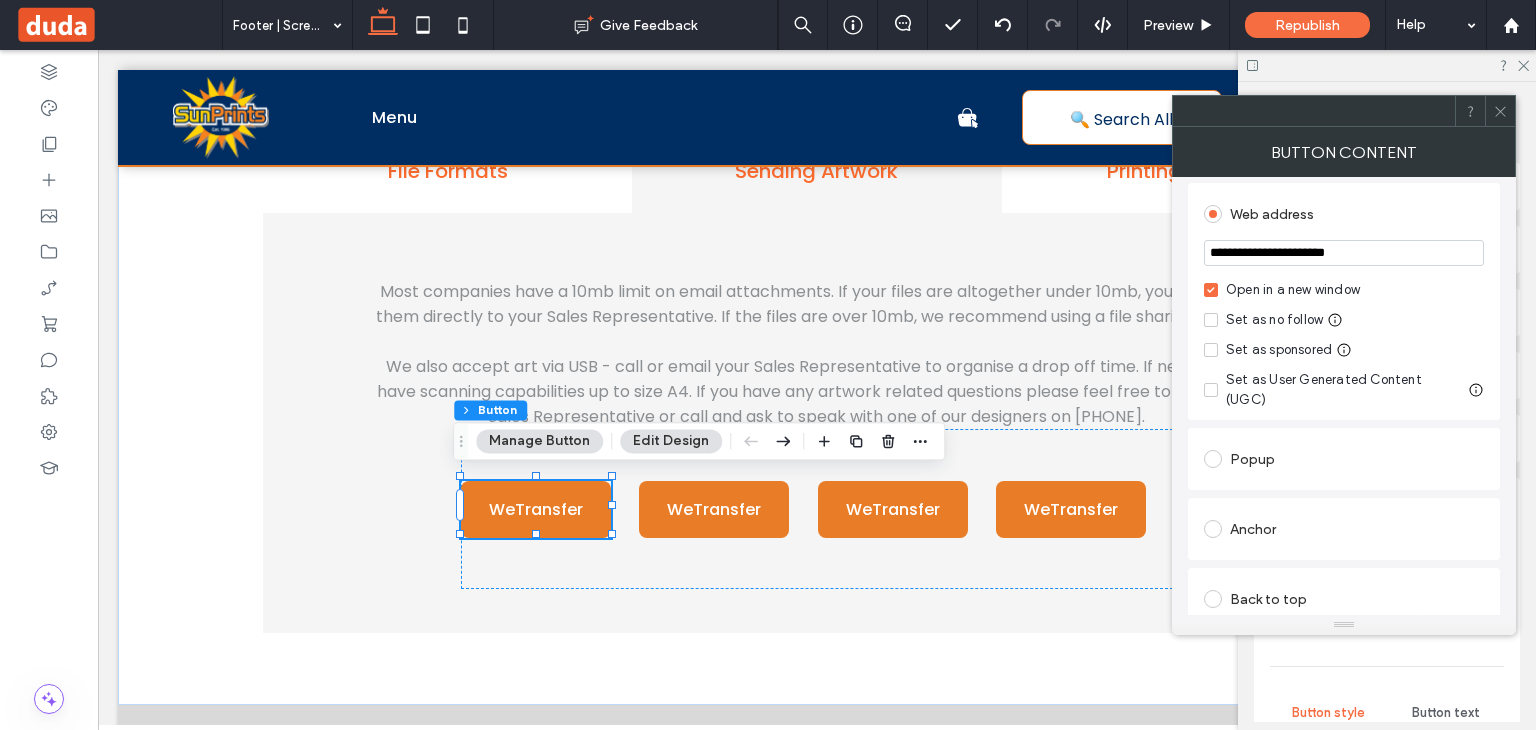 type on "**********" 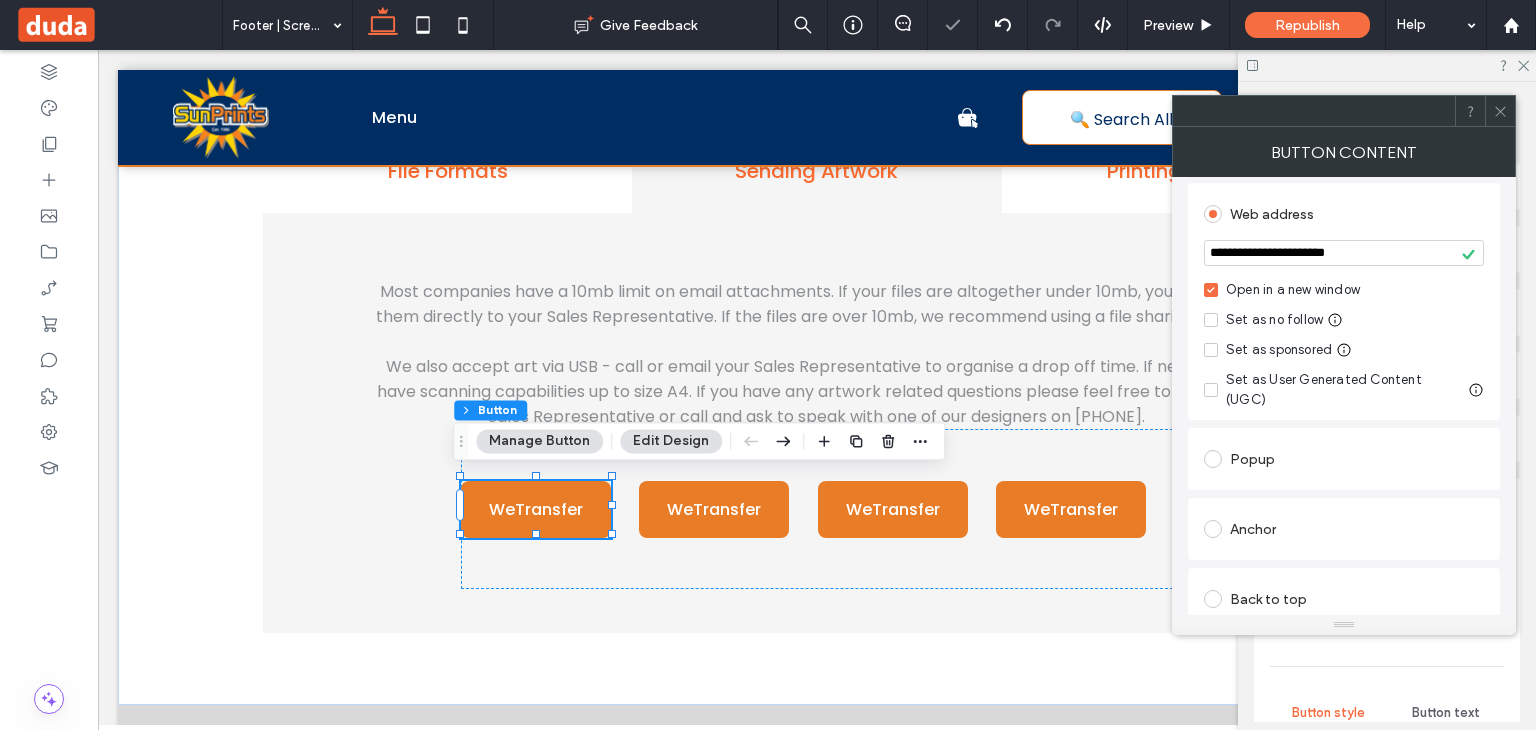 click on "**********" at bounding box center [1344, 255] 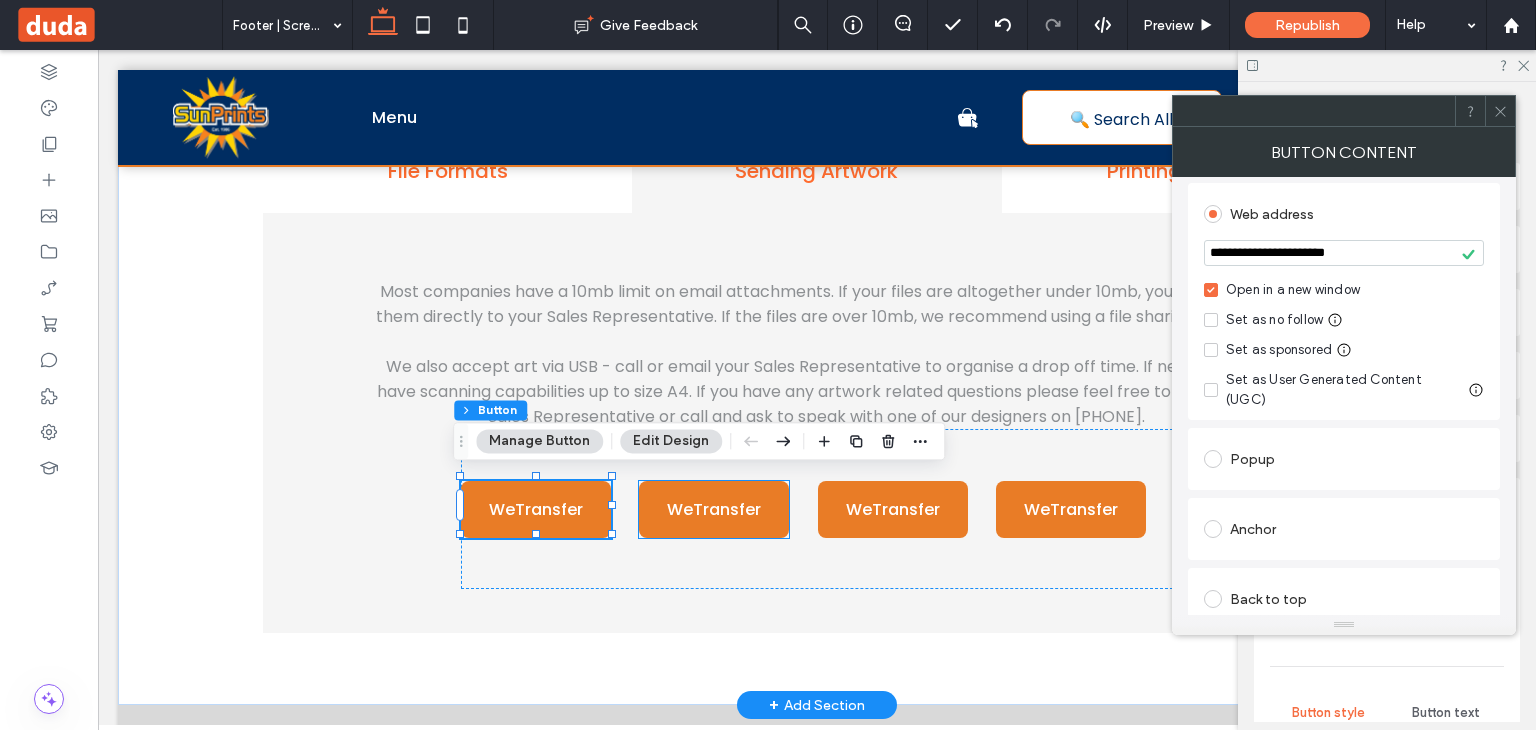 click on "WeTransfer" at bounding box center [714, 509] 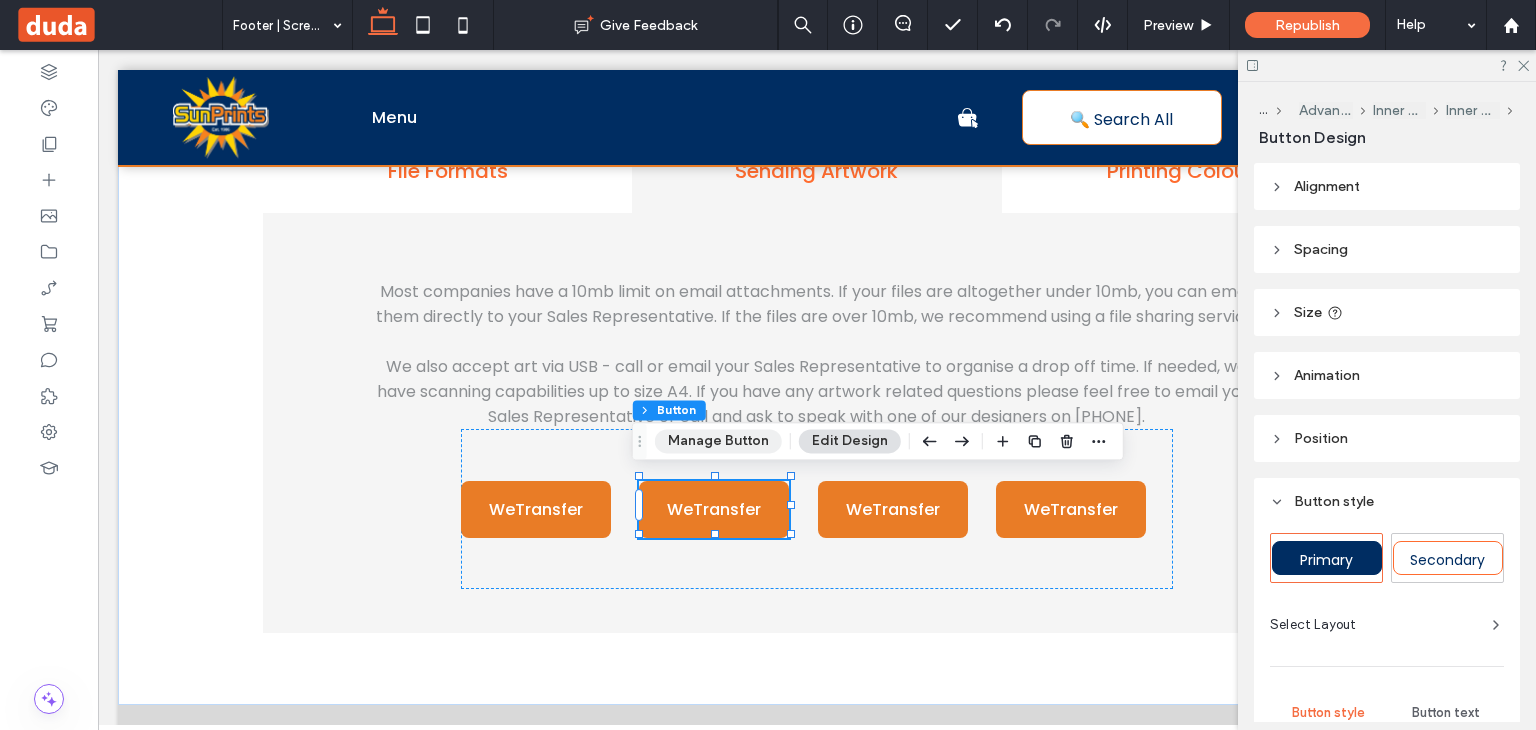 click on "Manage Button" at bounding box center (718, 441) 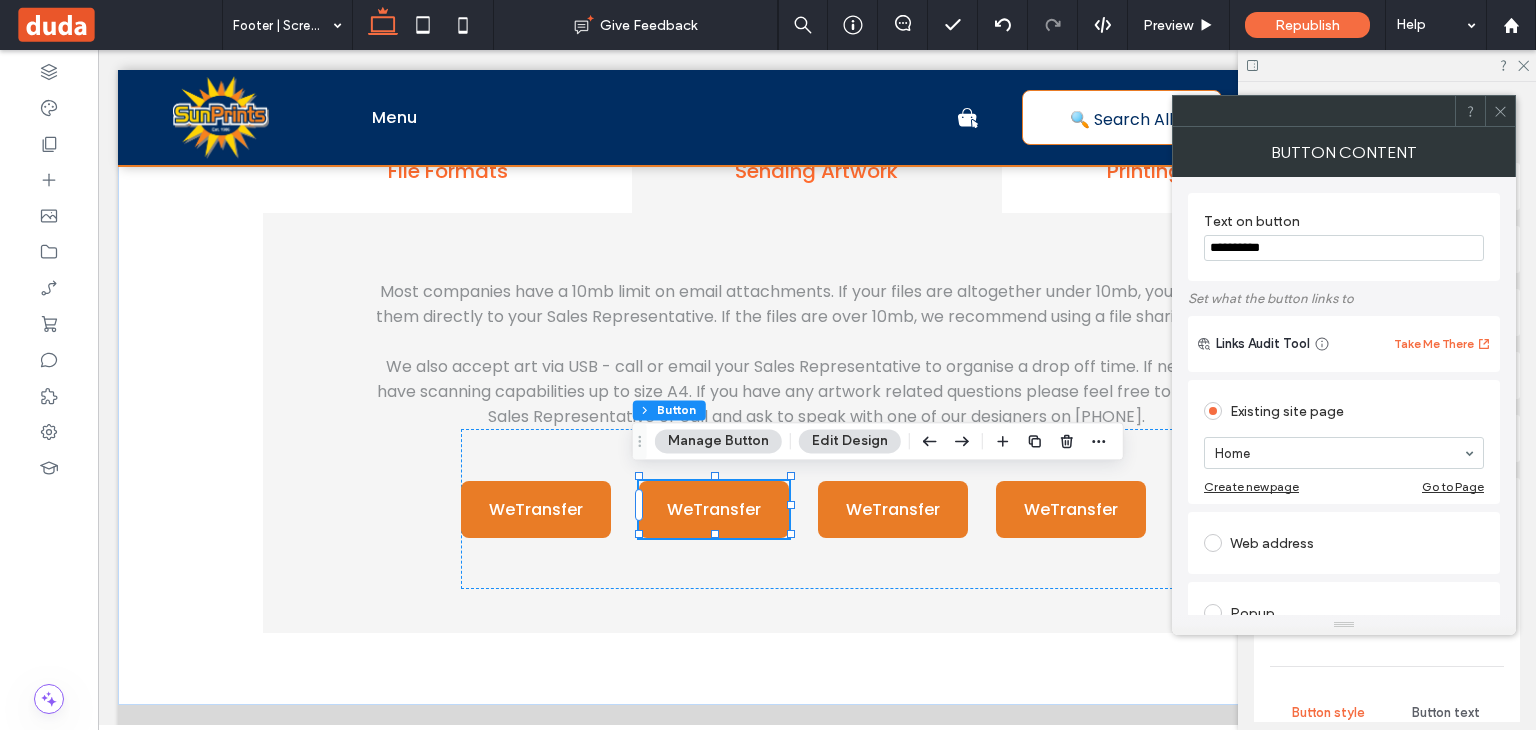 click on "**********" at bounding box center (1344, 248) 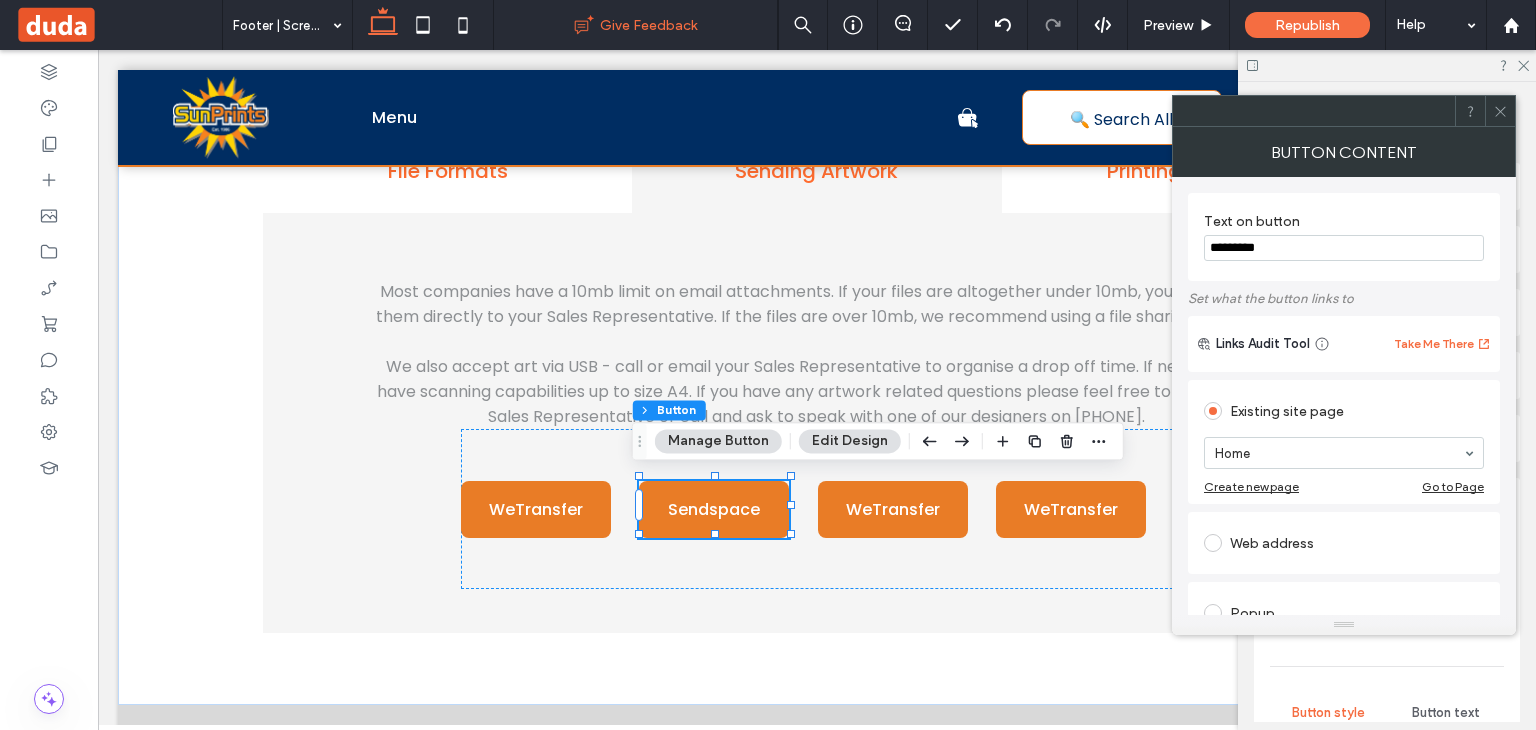 type on "*********" 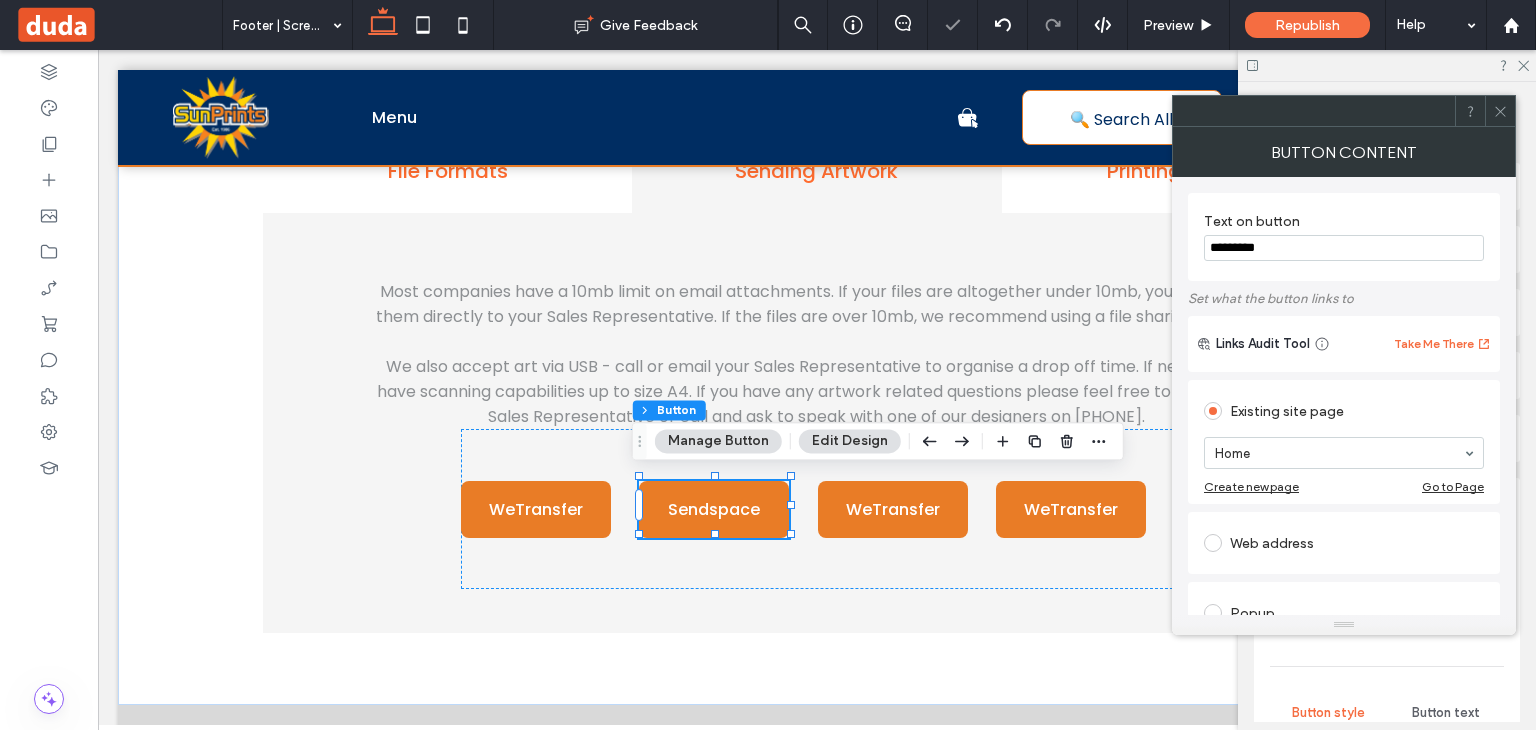 click on "Web address" at bounding box center [1344, 543] 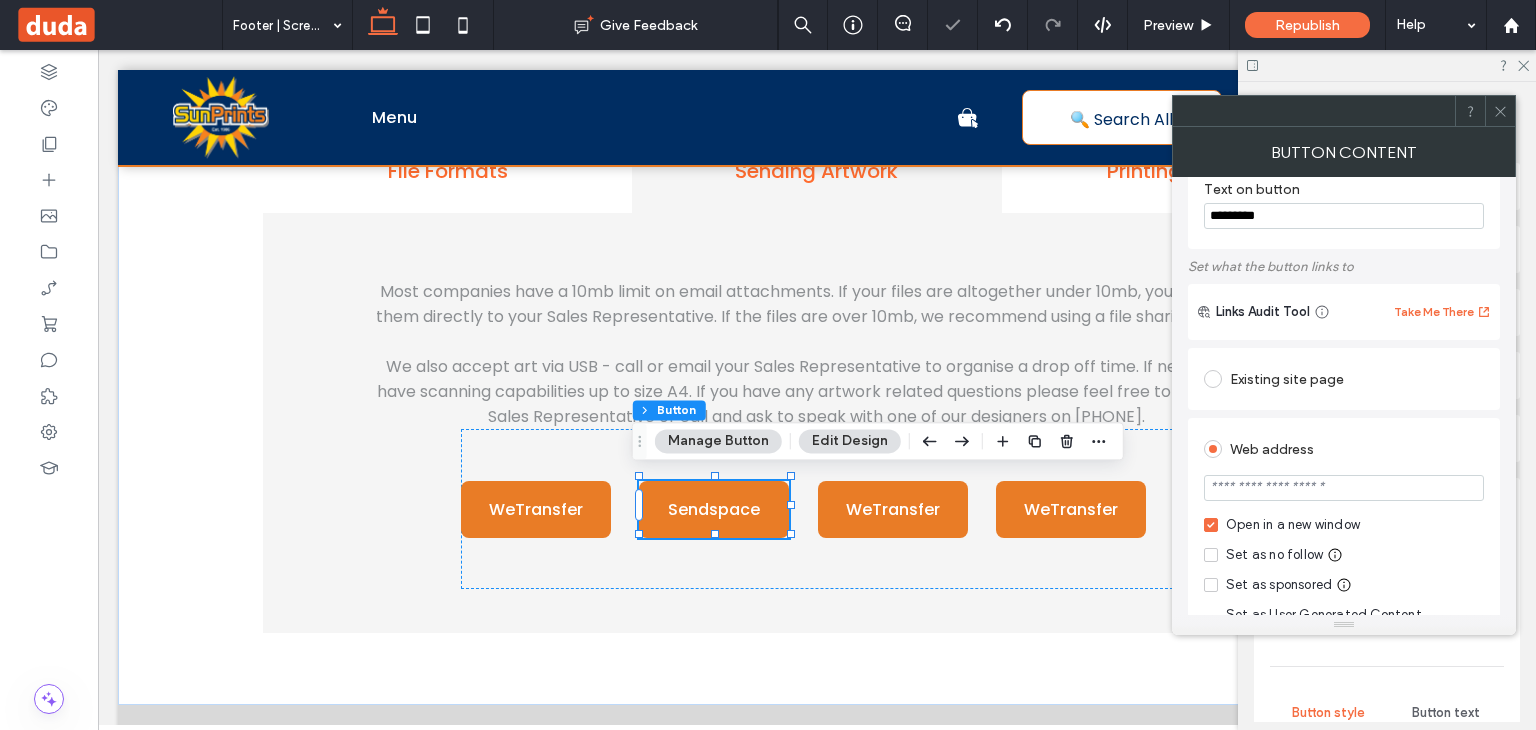 scroll, scrollTop: 32, scrollLeft: 0, axis: vertical 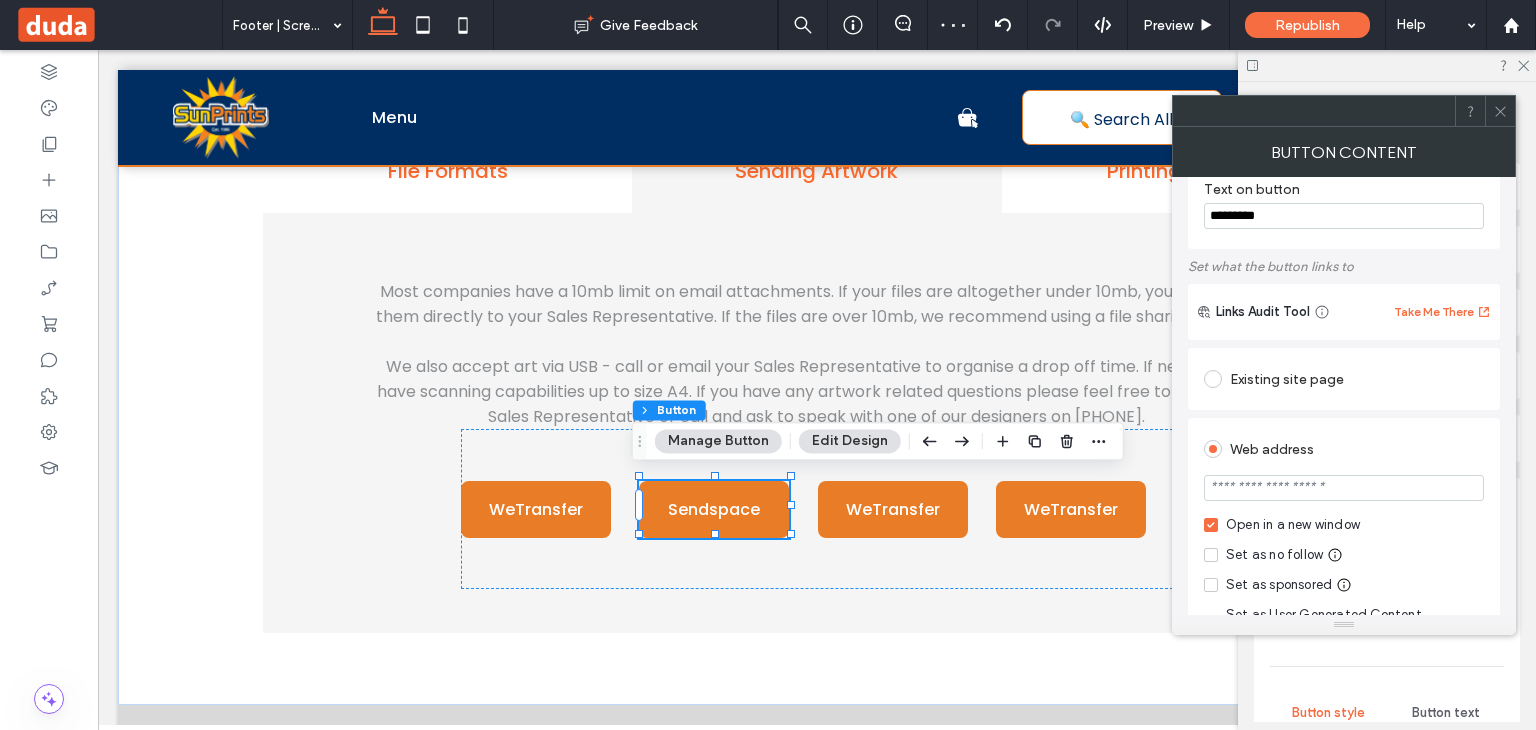 paste on "**********" 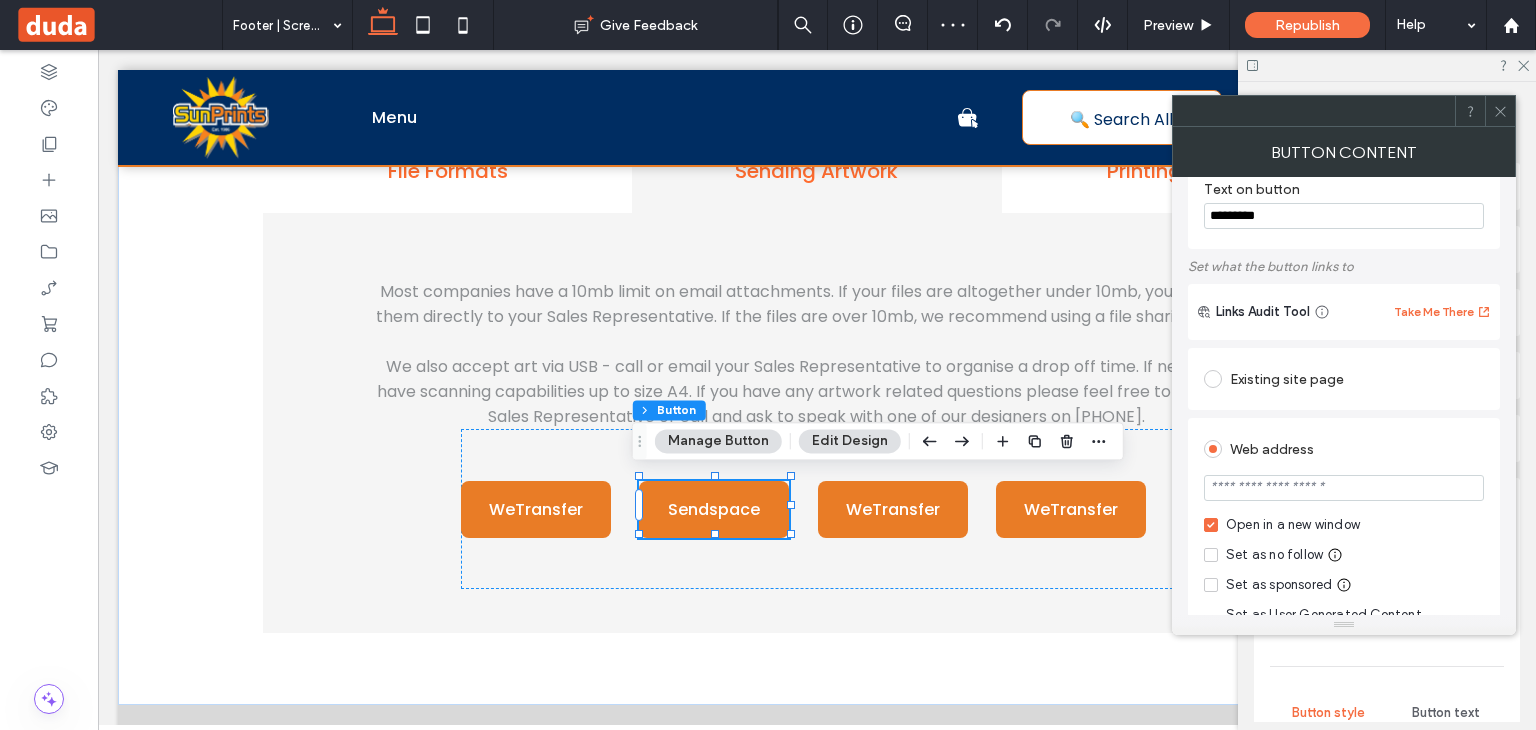 type on "**********" 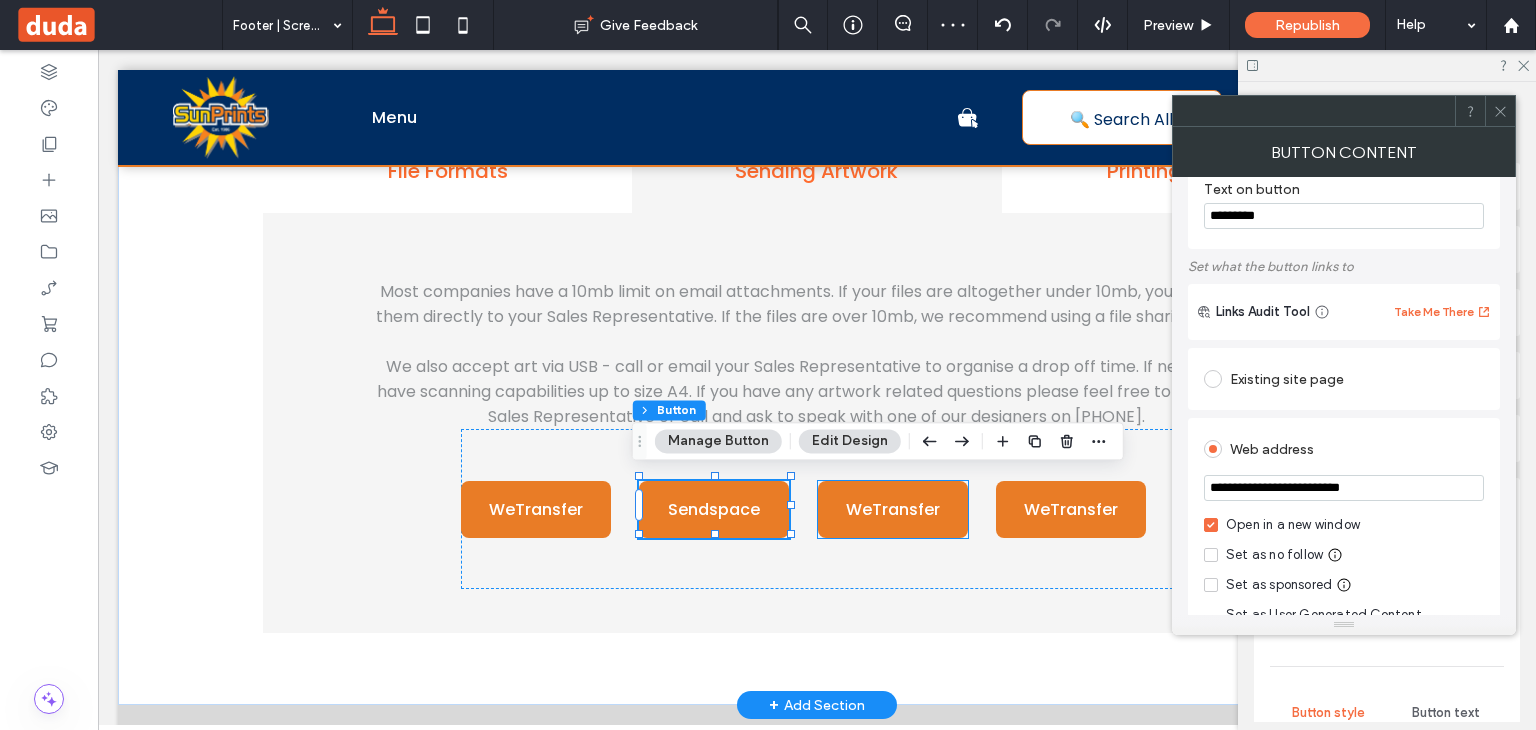 click on "WeTransfer" at bounding box center [893, 509] 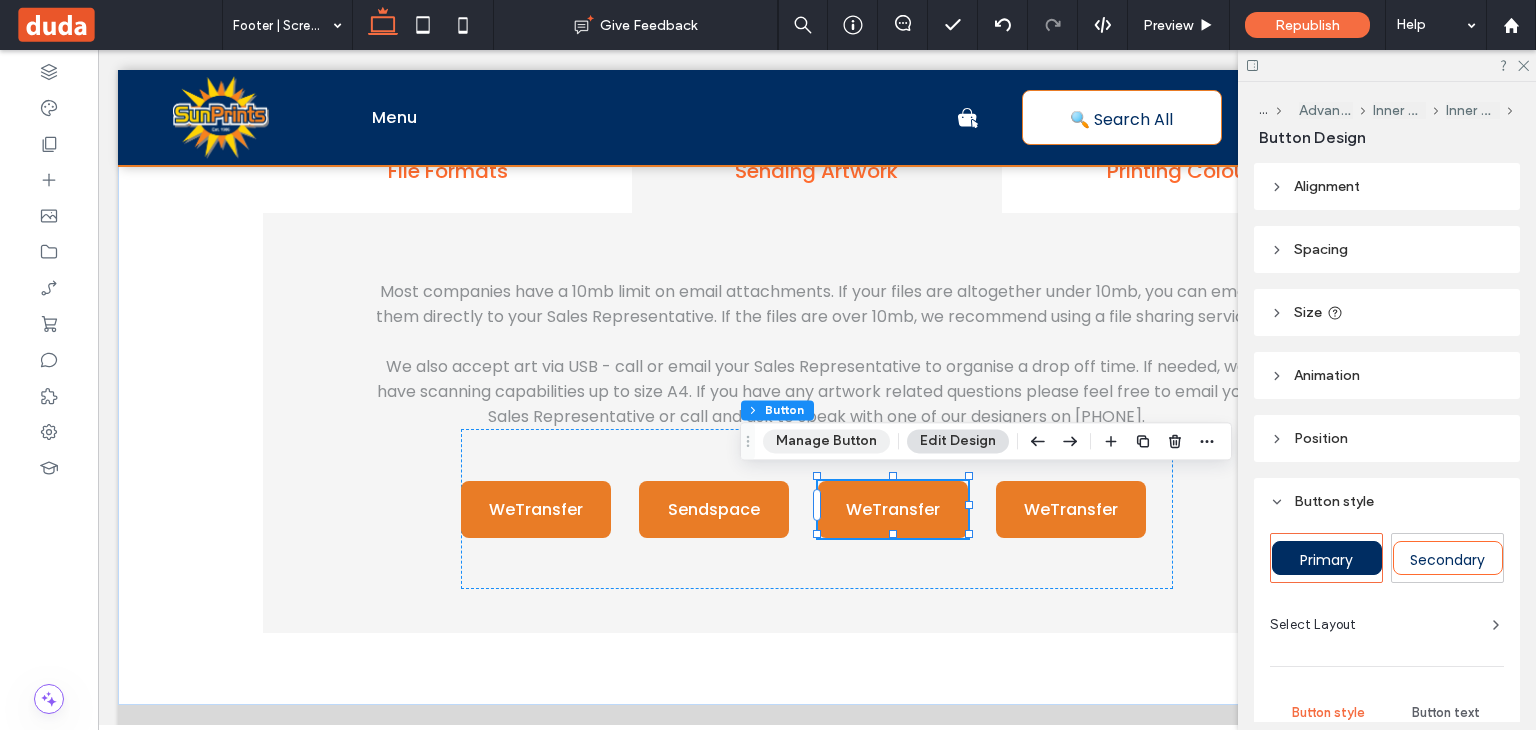 click on "Manage Button" at bounding box center [826, 441] 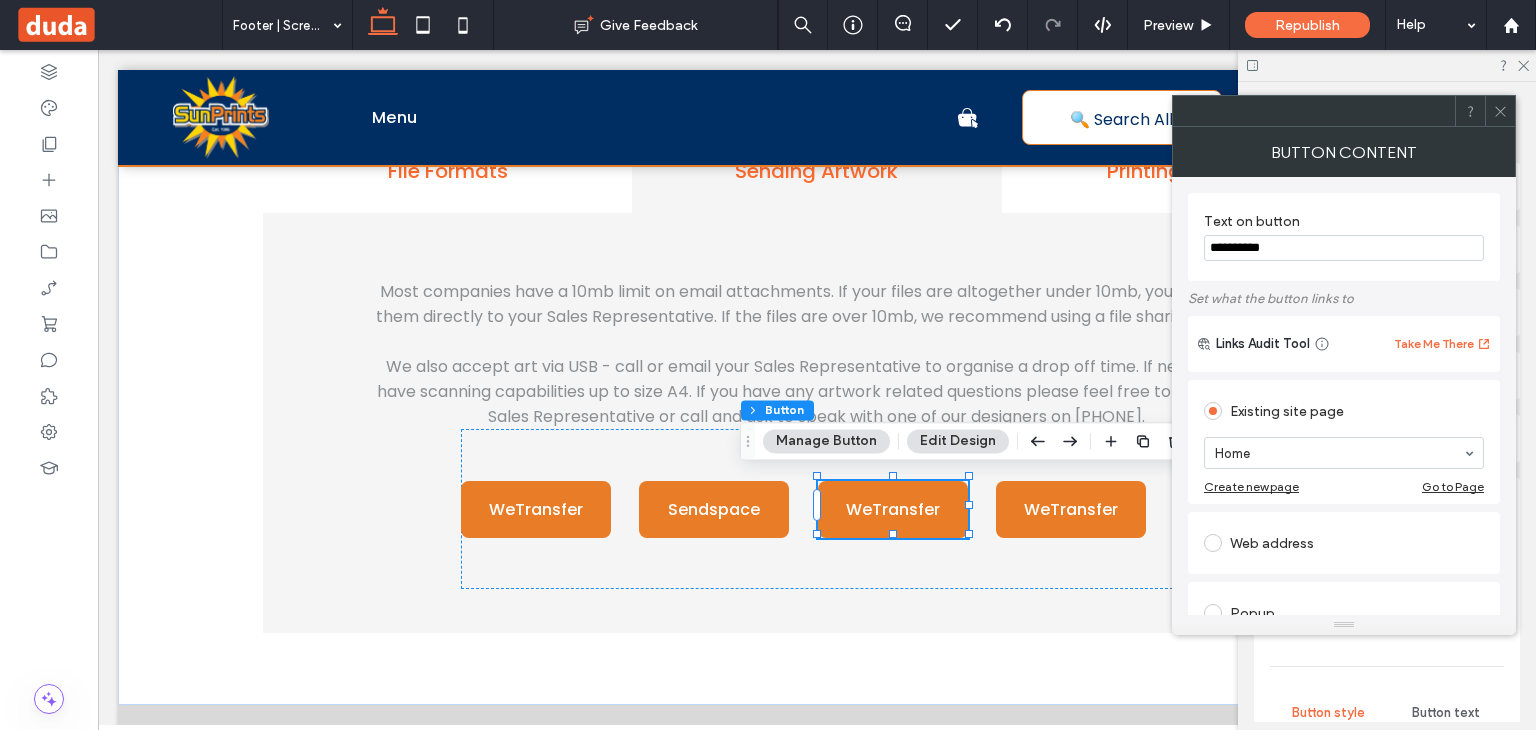 click on "Manage Button" at bounding box center (826, 441) 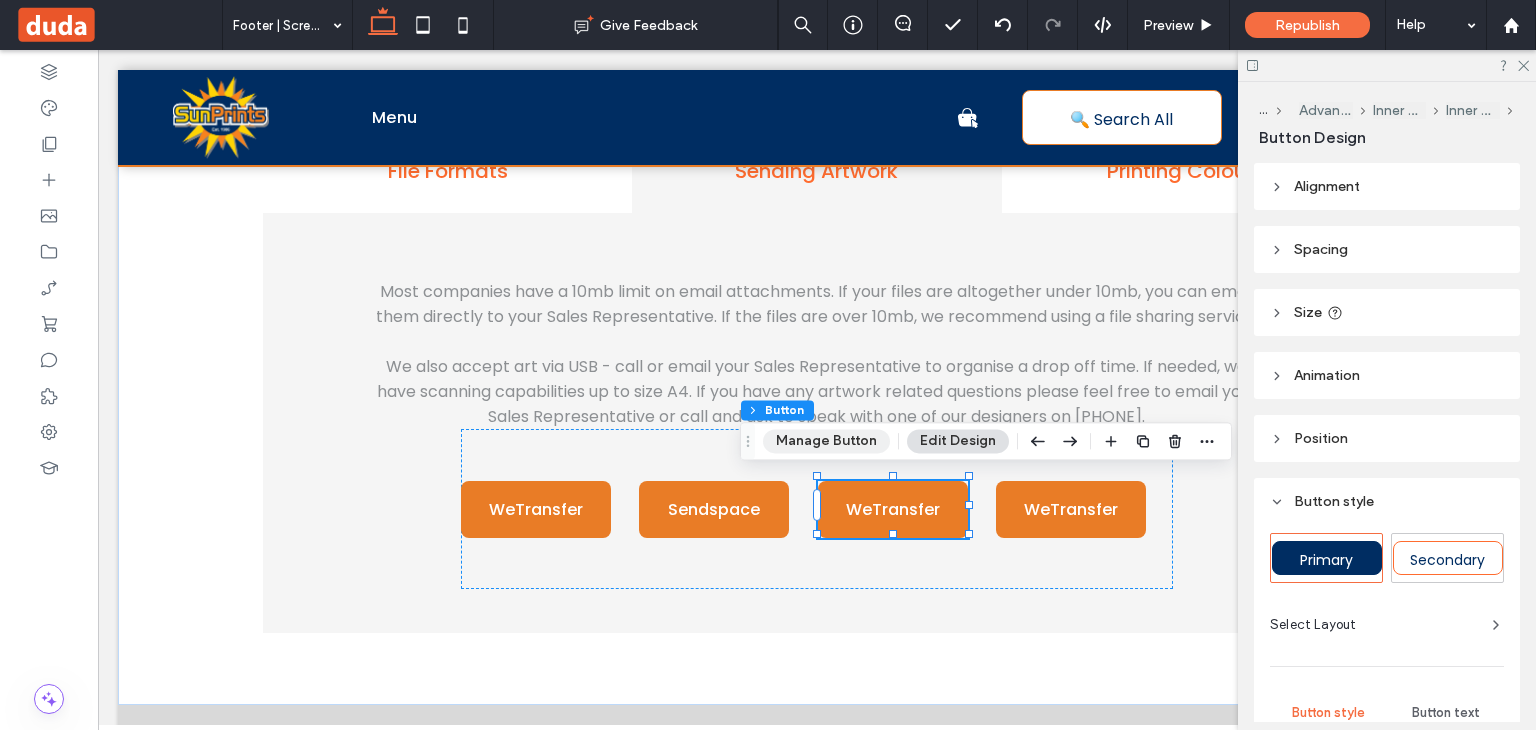 click on "Manage Button" at bounding box center [826, 441] 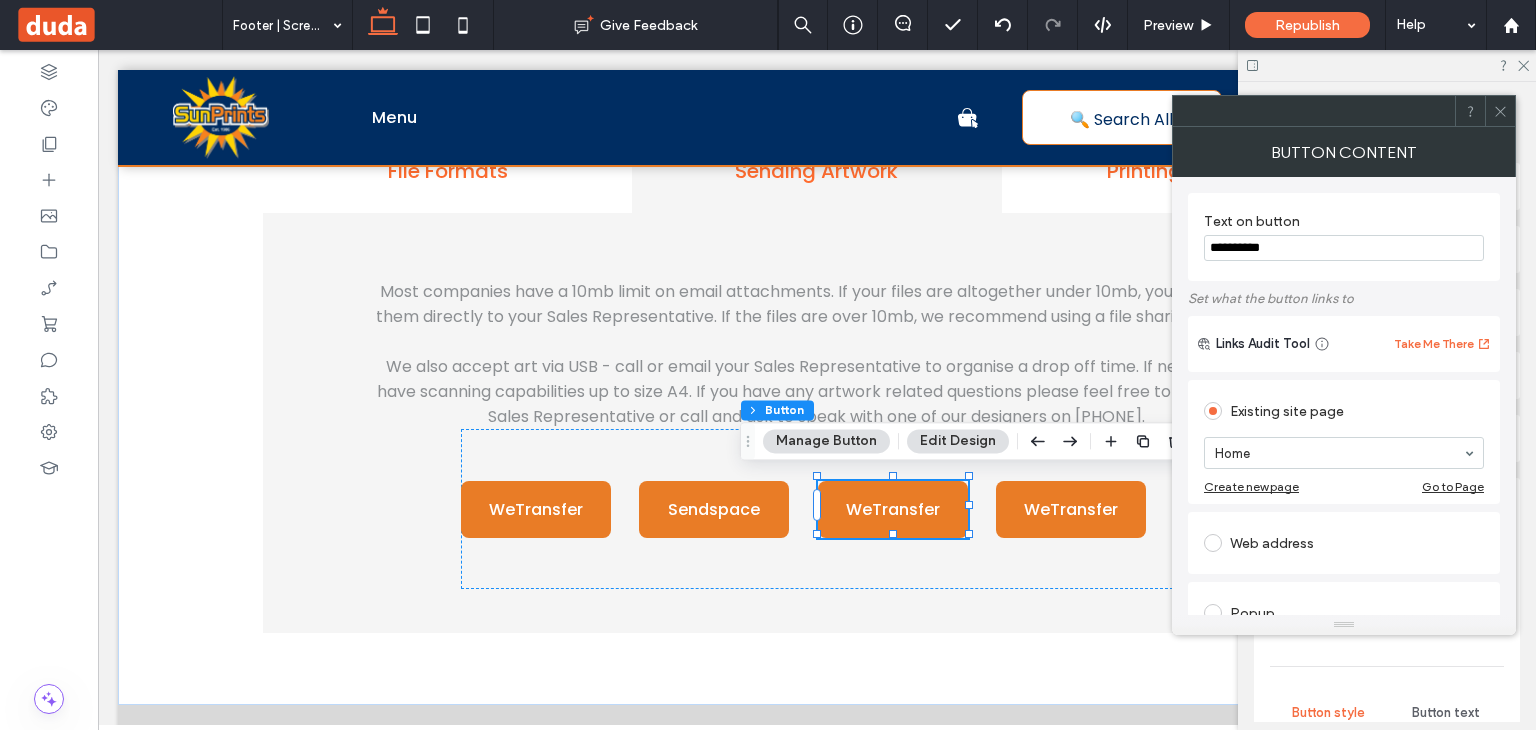 click on "**********" at bounding box center [1344, 248] 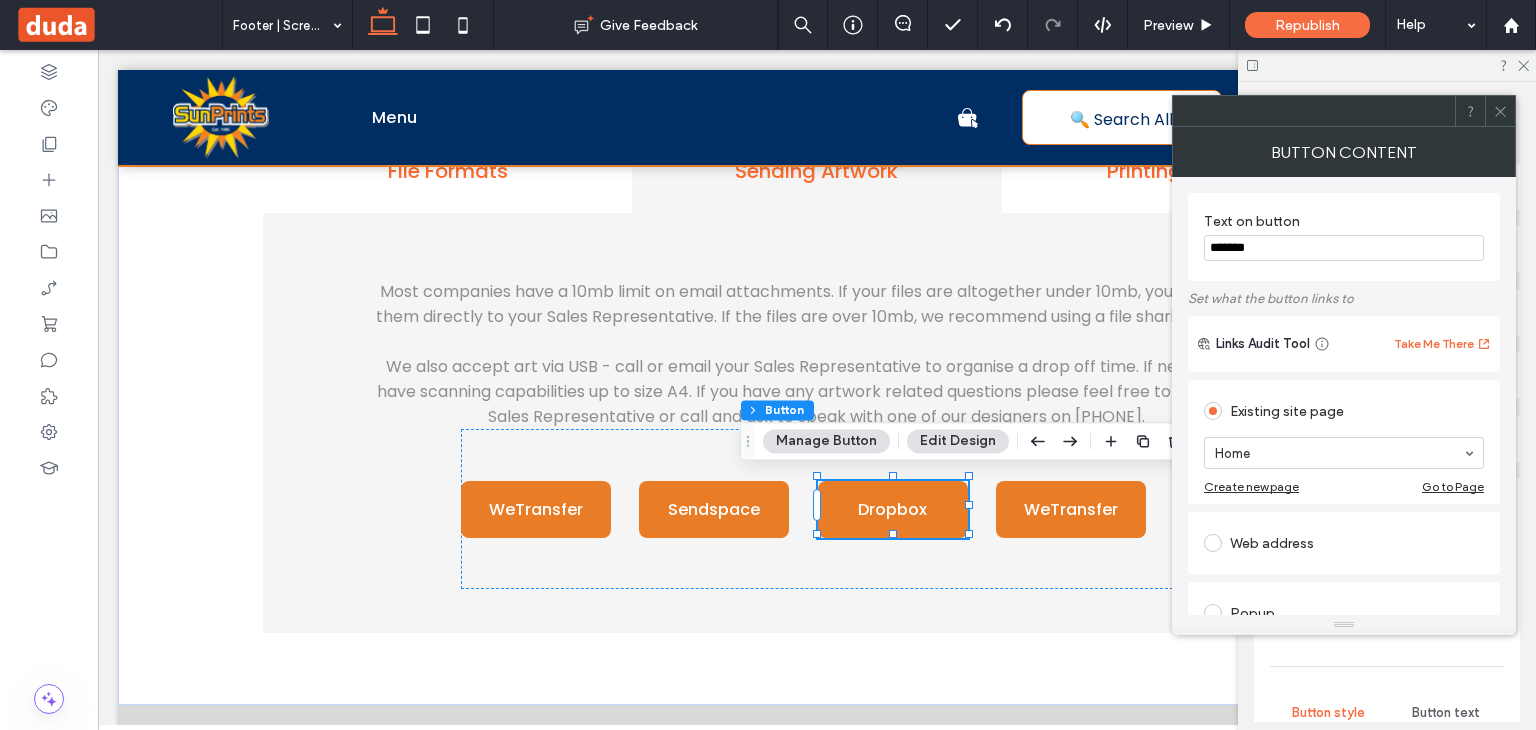 type on "*******" 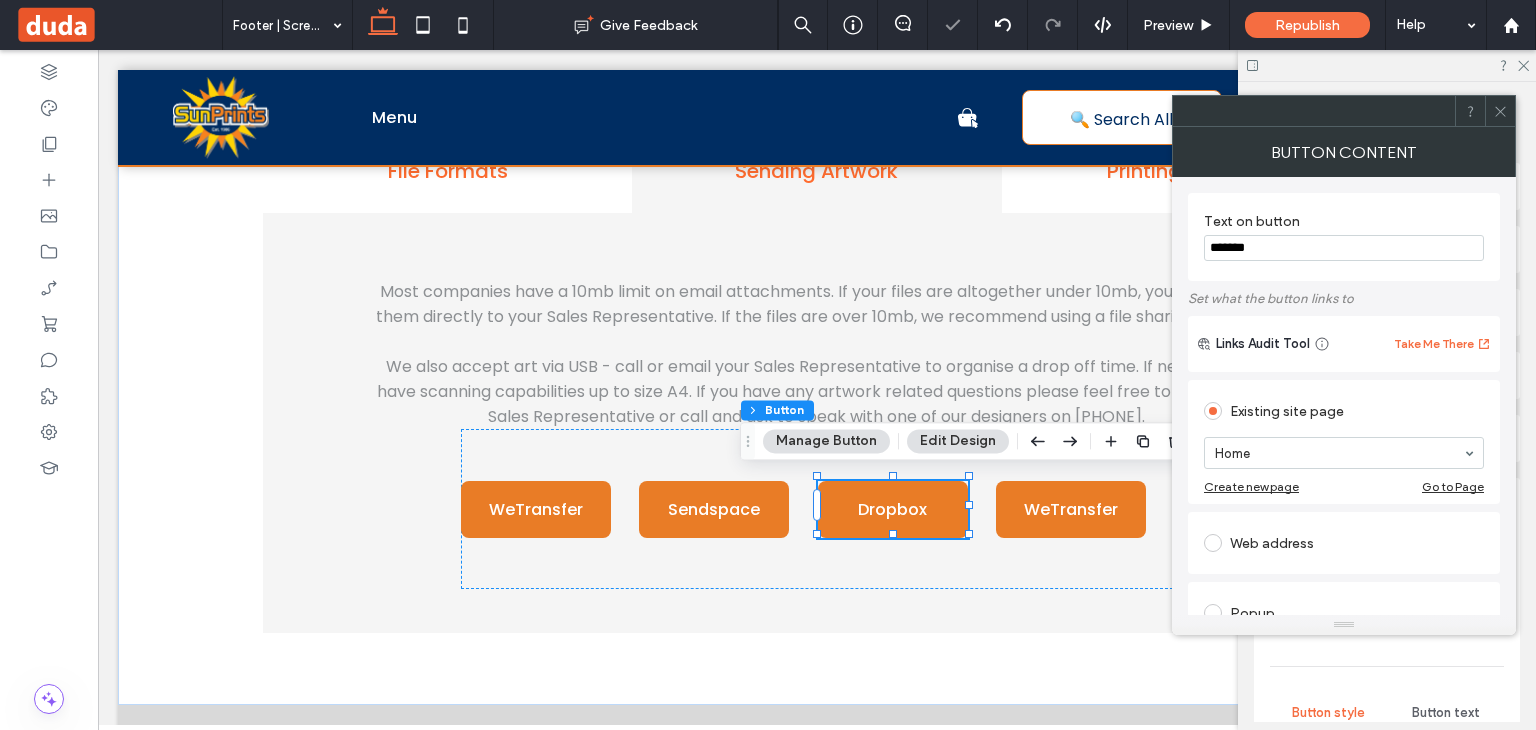 click on "Web address" at bounding box center (1344, 543) 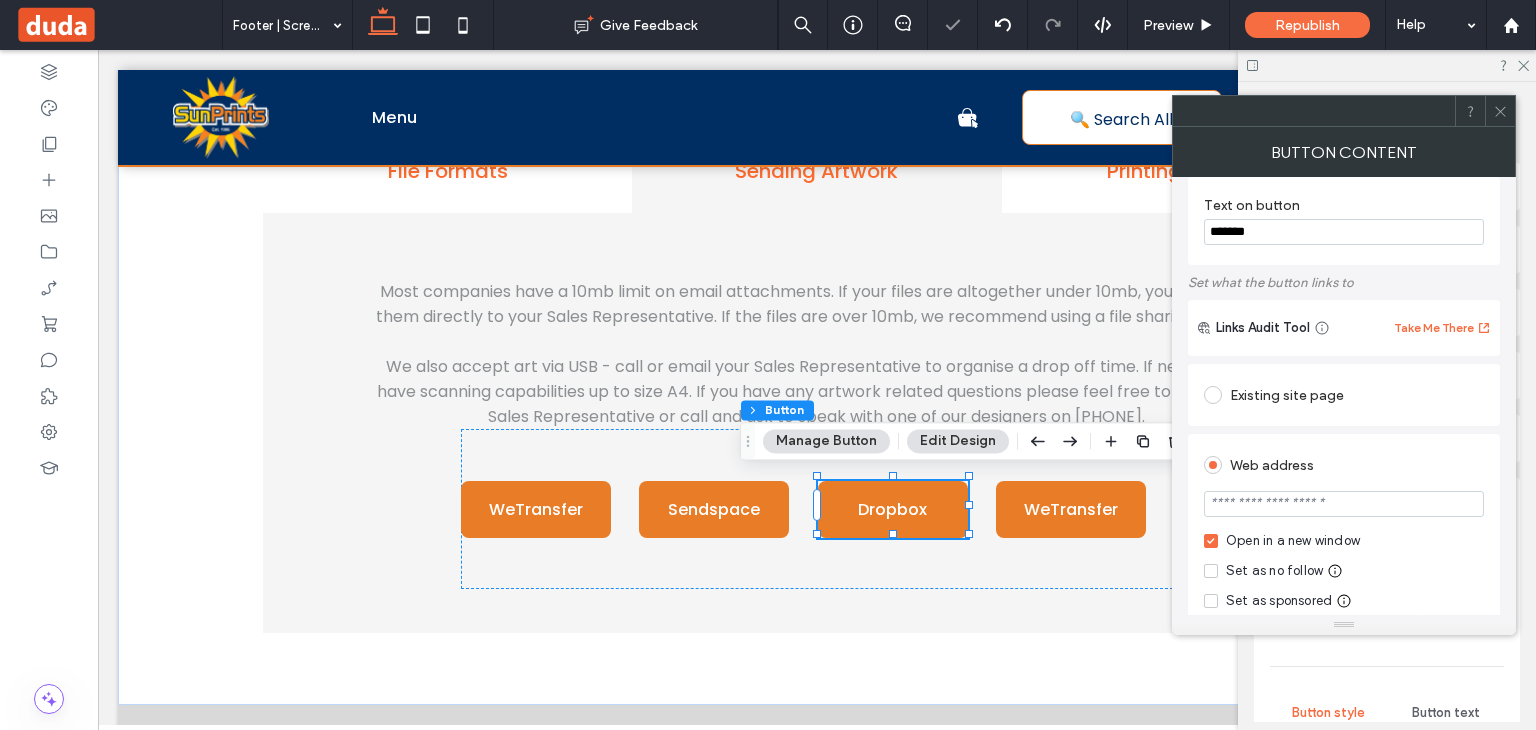 scroll, scrollTop: 18, scrollLeft: 0, axis: vertical 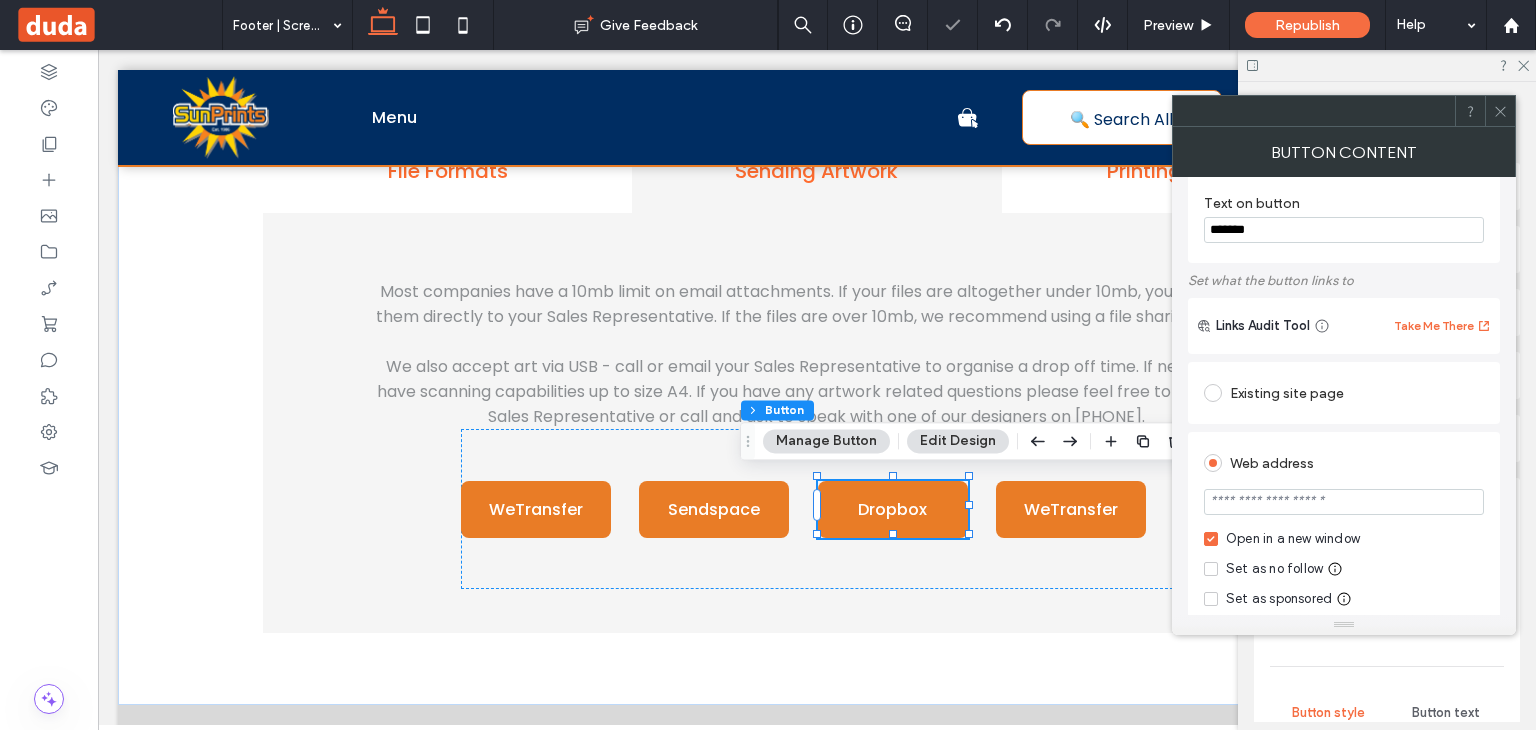 click at bounding box center [1344, 502] 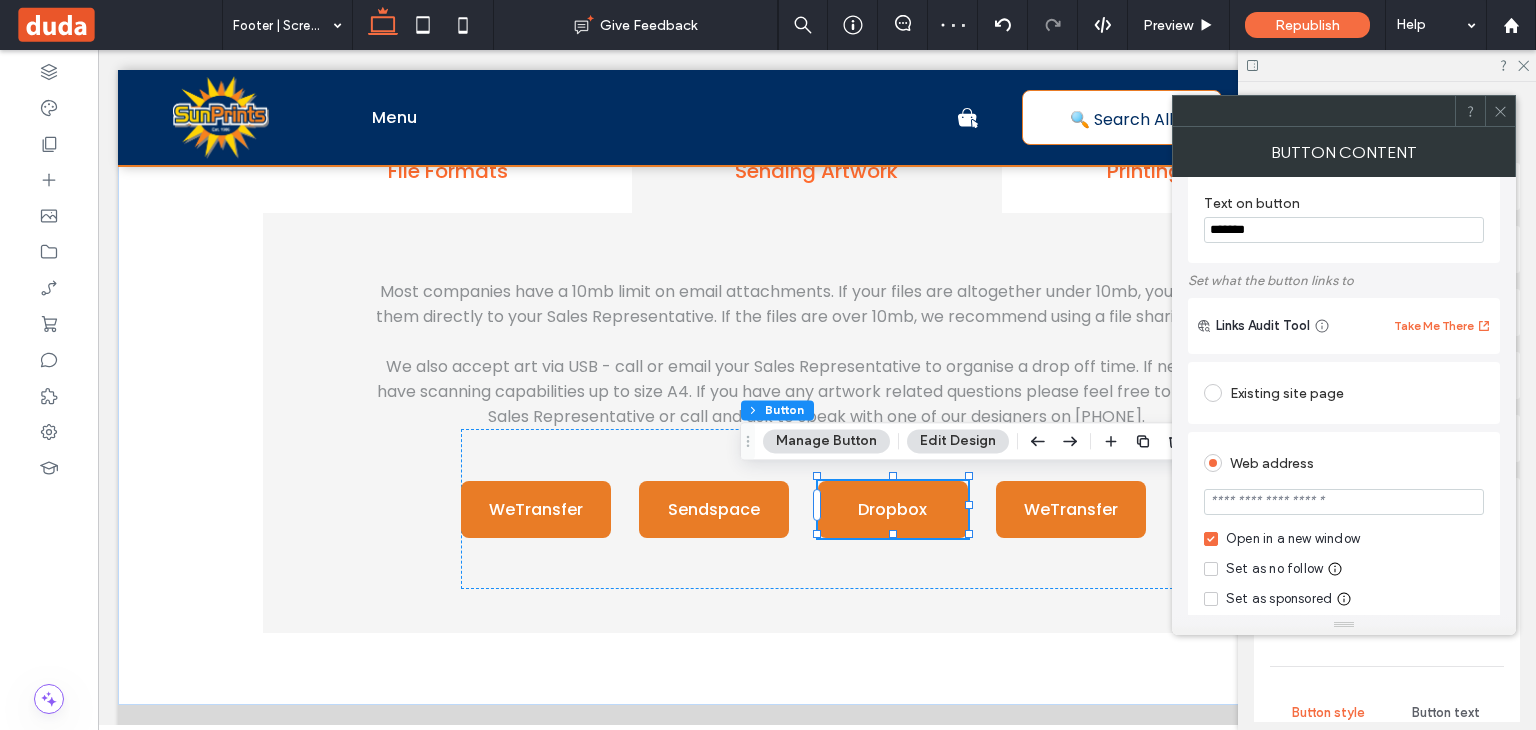 paste on "*******" 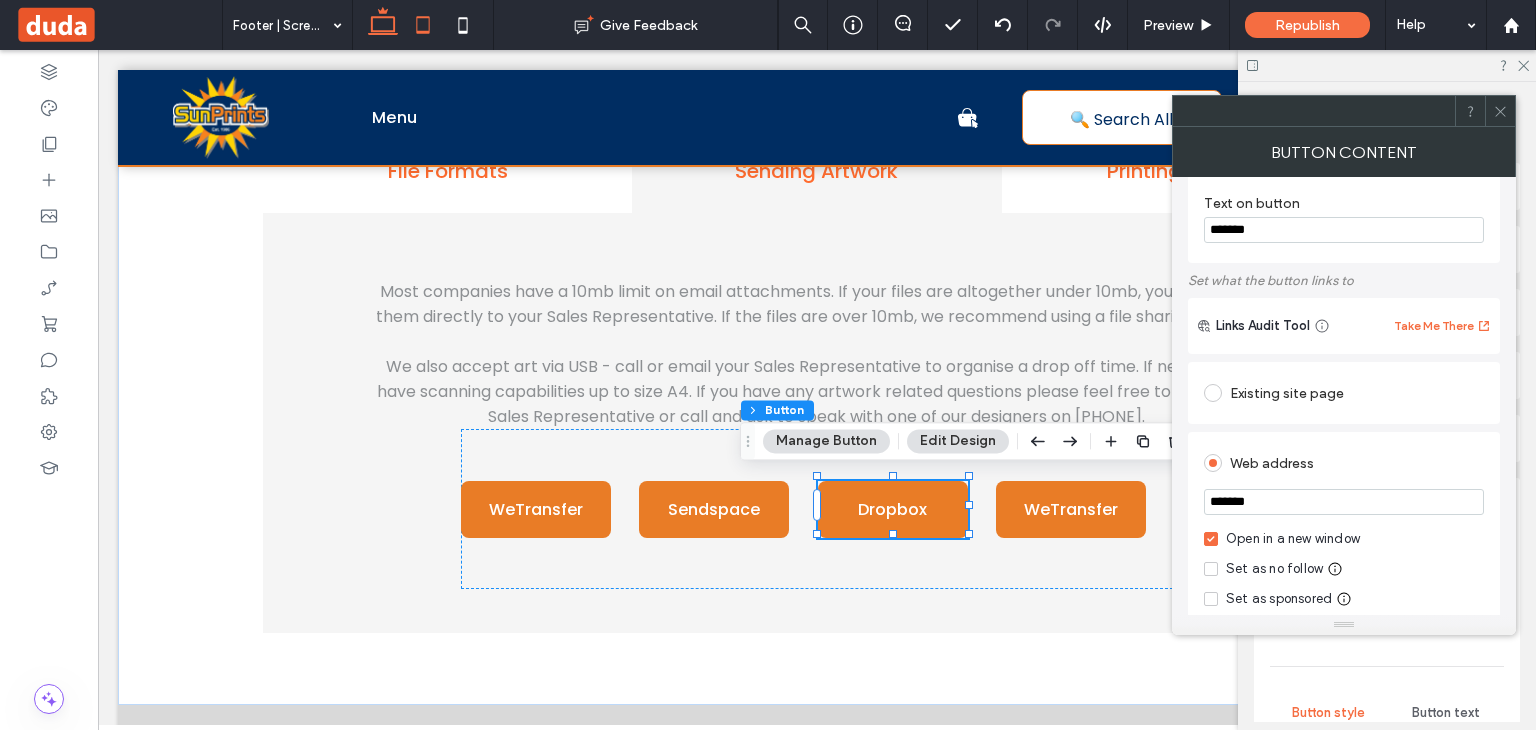 type on "*******" 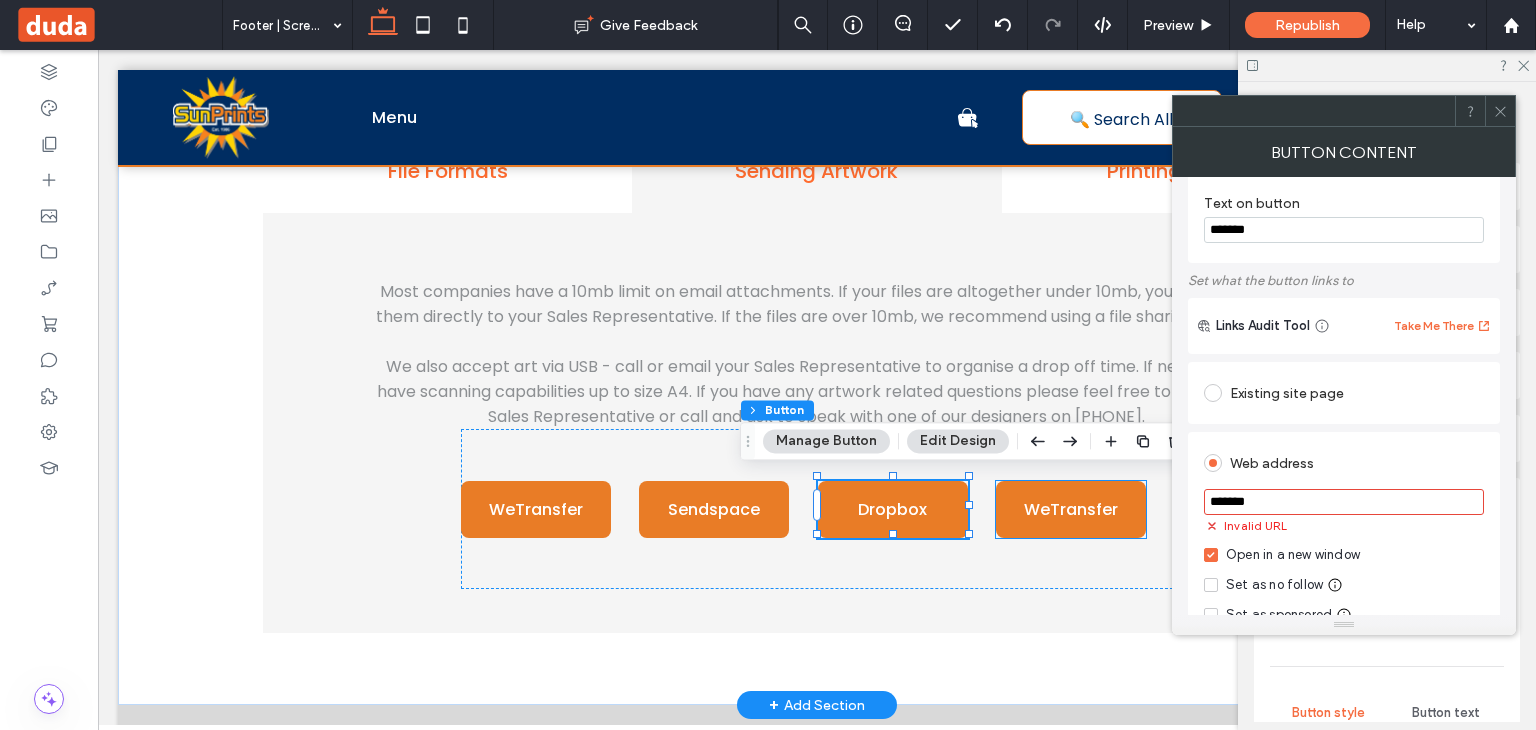 click on "WeTransfer" at bounding box center (1071, 509) 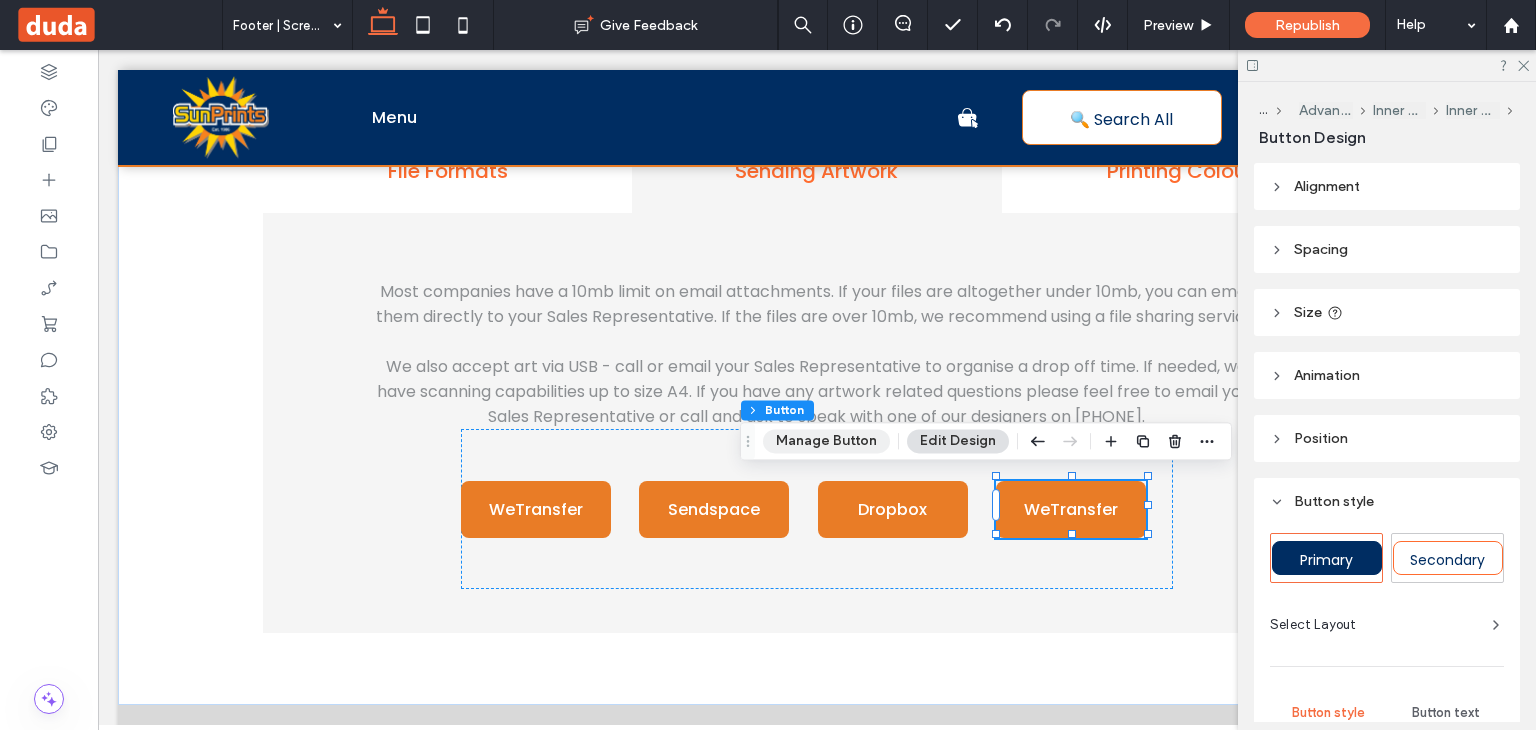 click on "Manage Button" at bounding box center [826, 441] 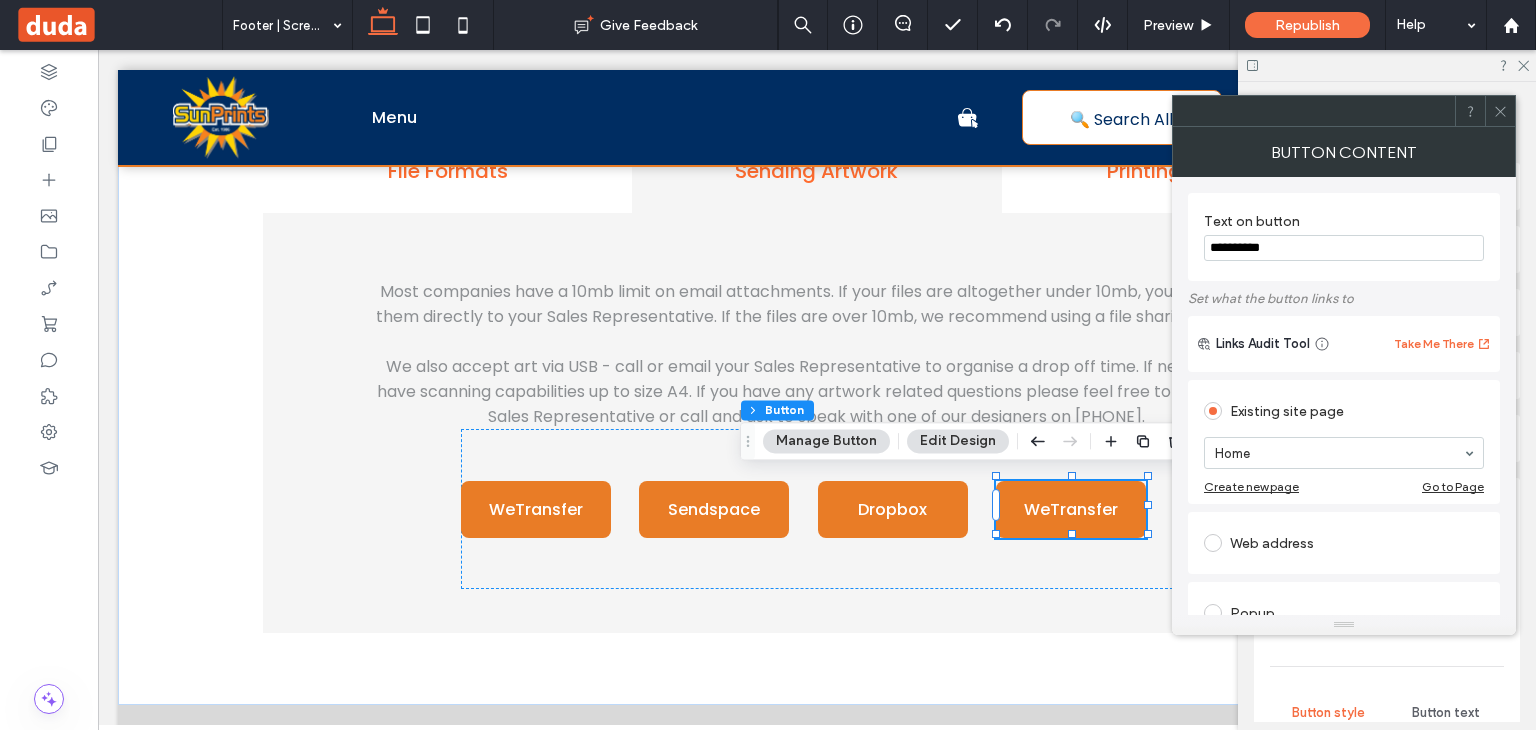click on "Web address" at bounding box center (1344, 543) 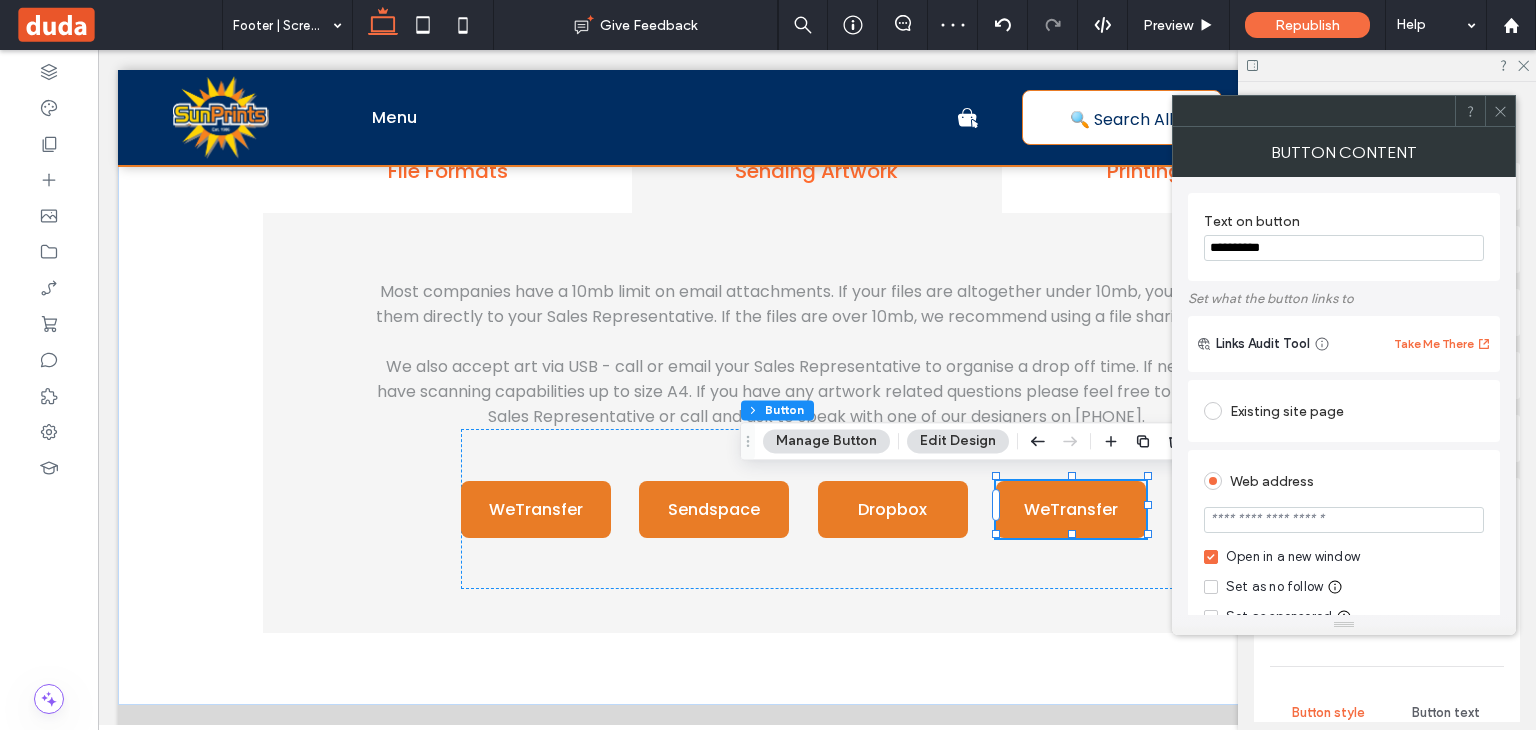 click on "Manage Button" at bounding box center [826, 441] 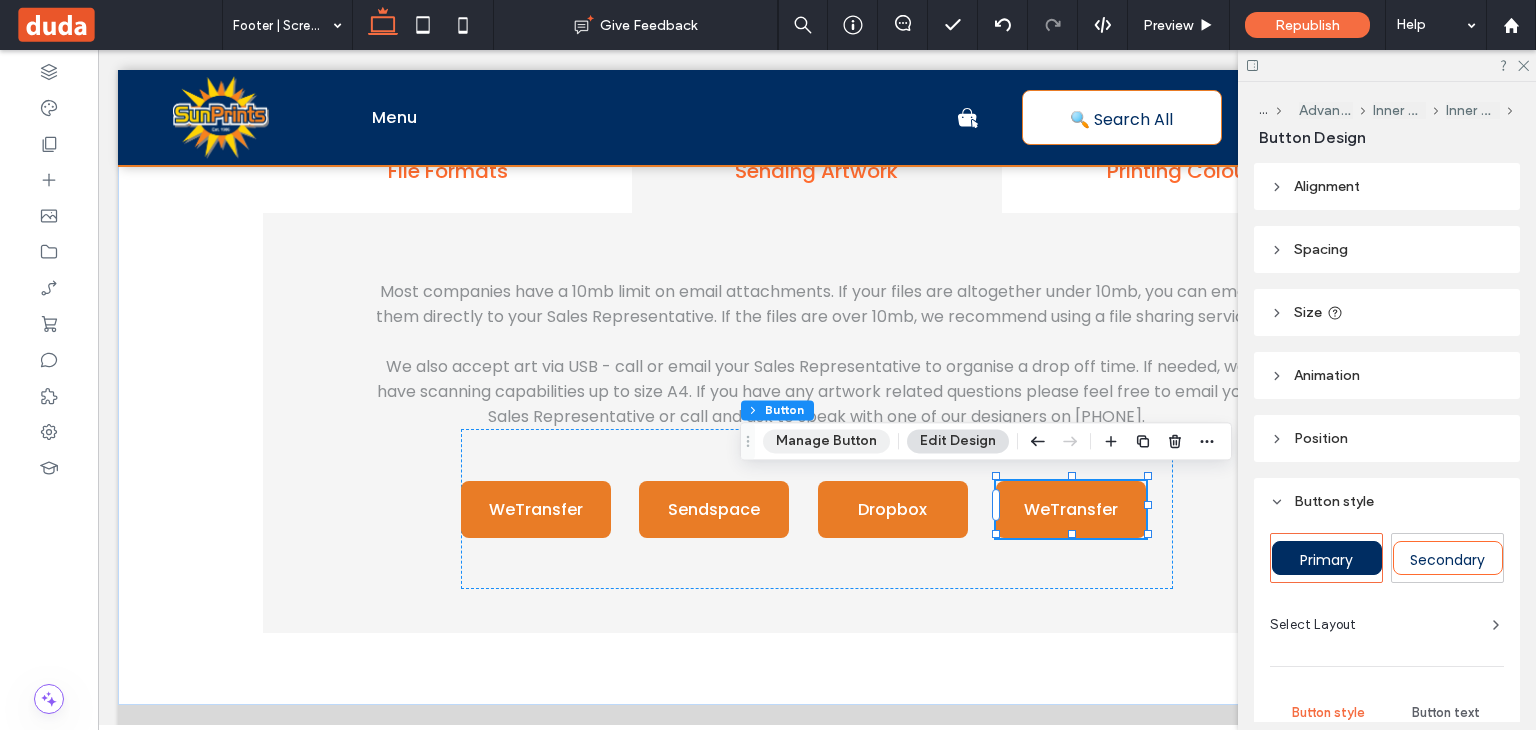 click on "Manage Button" at bounding box center (826, 441) 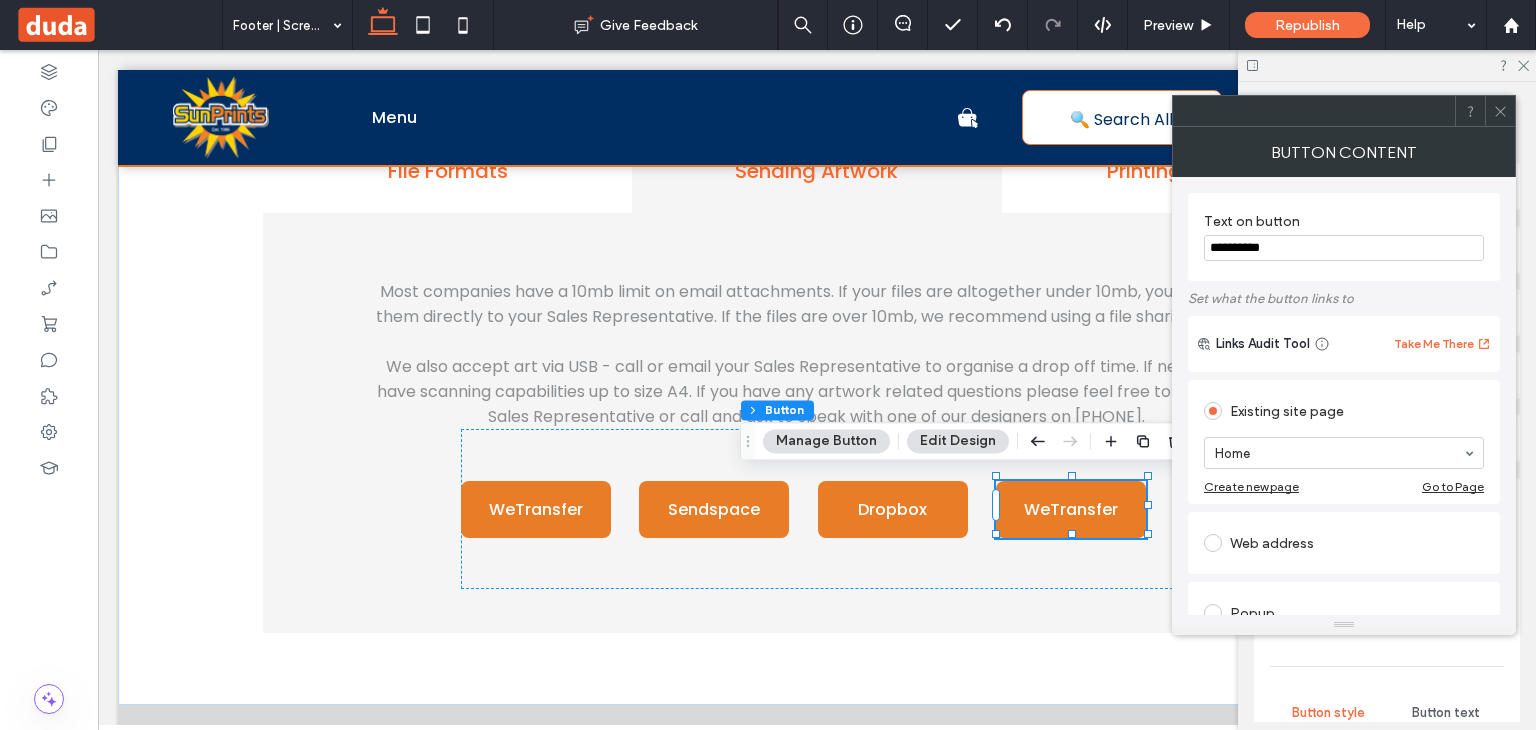 click on "**********" at bounding box center (1344, 248) 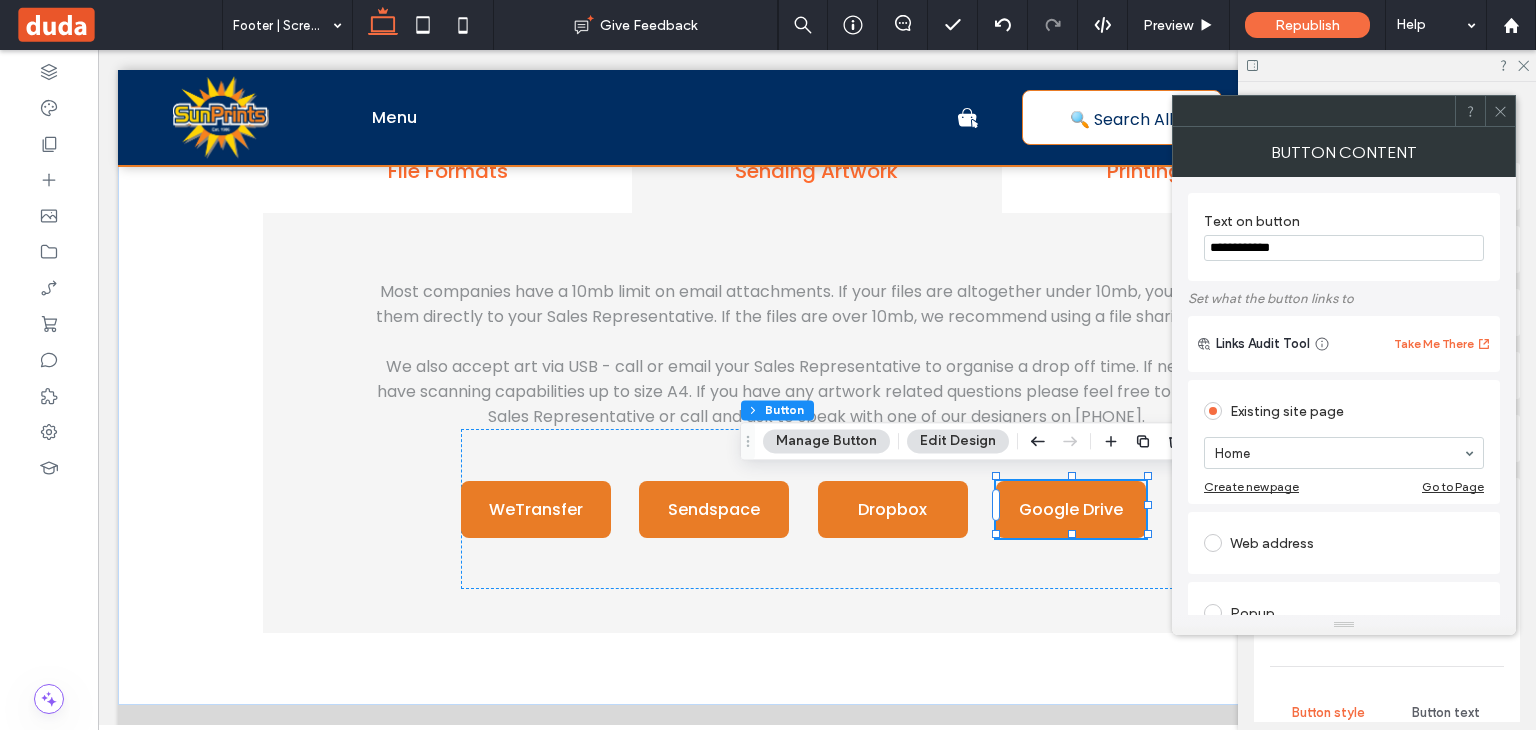 type on "**********" 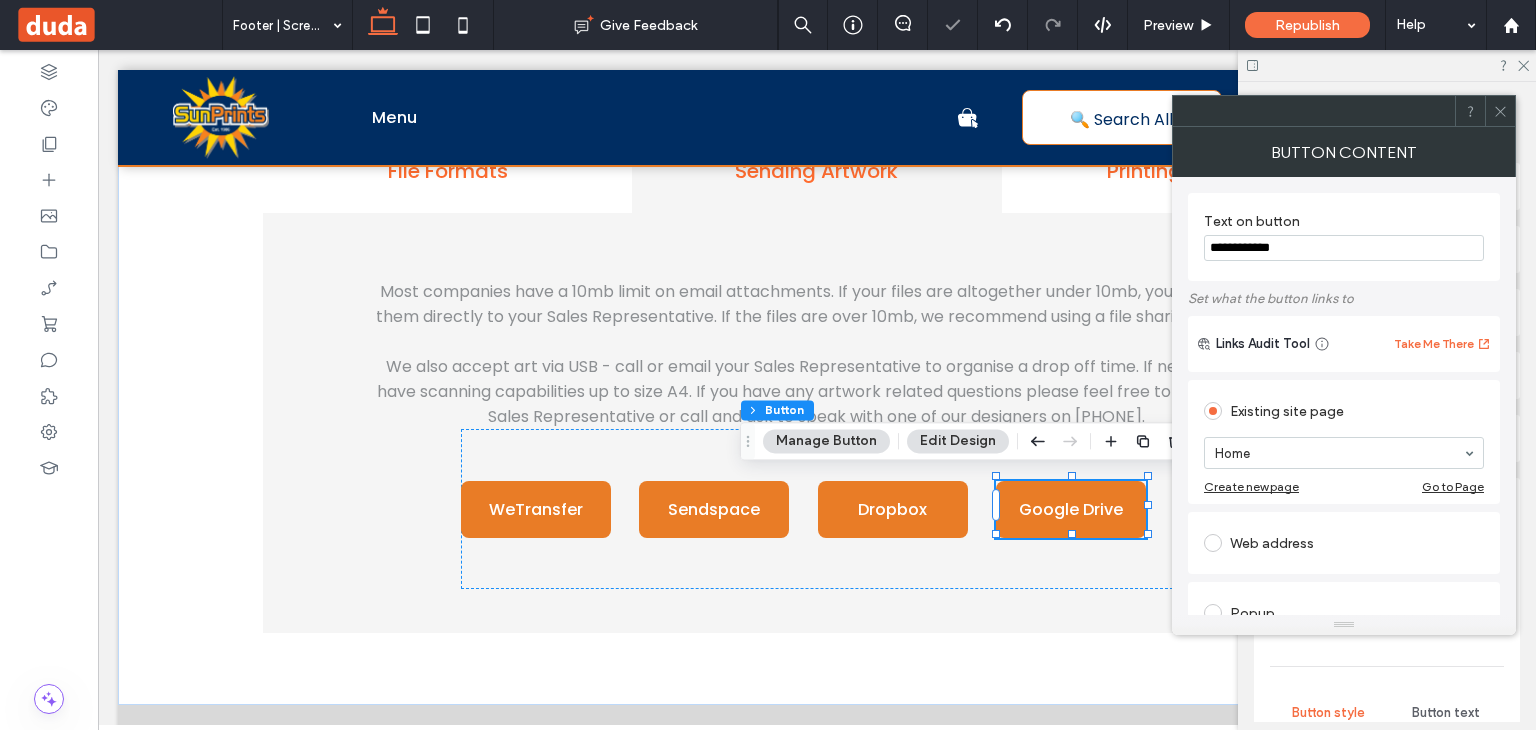 click on "**********" at bounding box center [1344, 237] 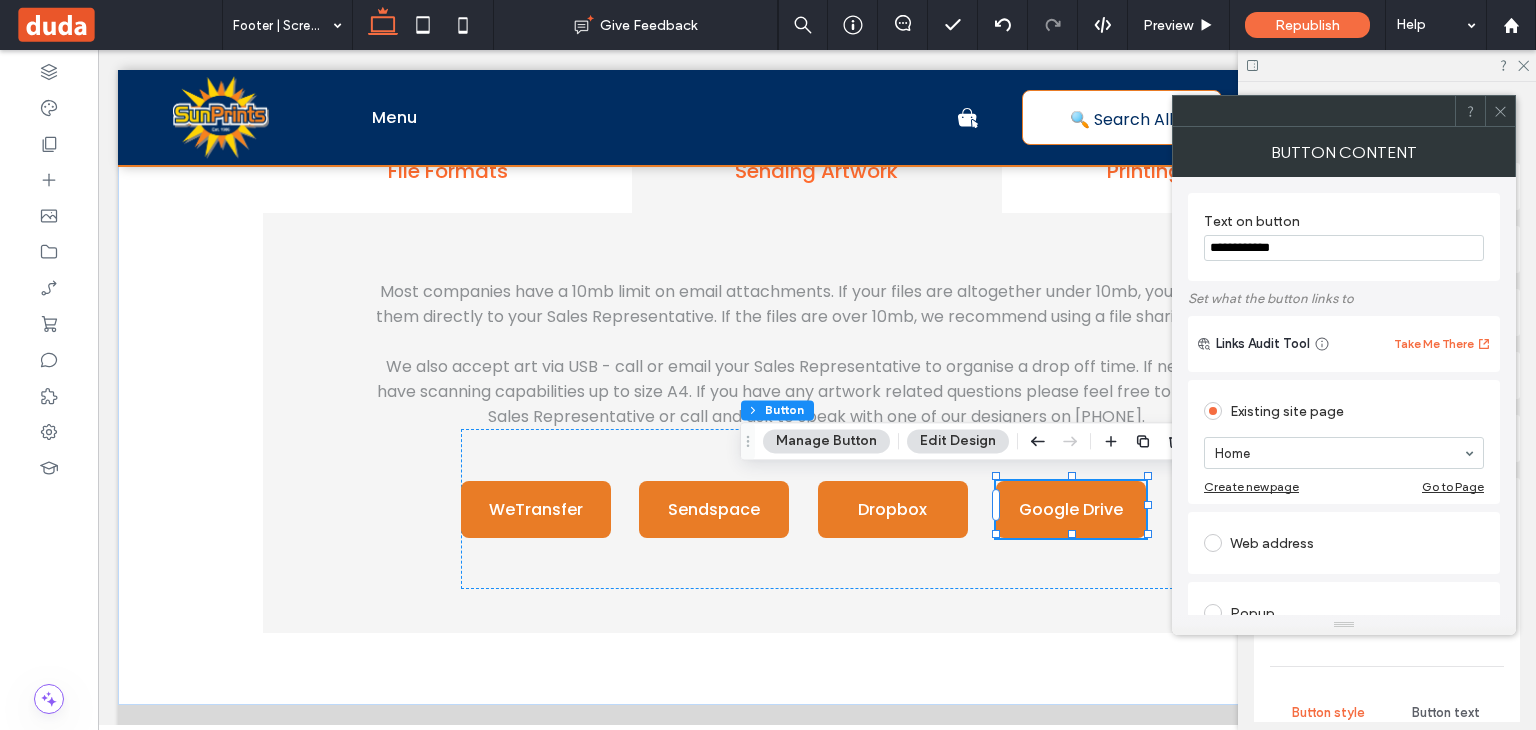 click on "Web address" at bounding box center [1344, 543] 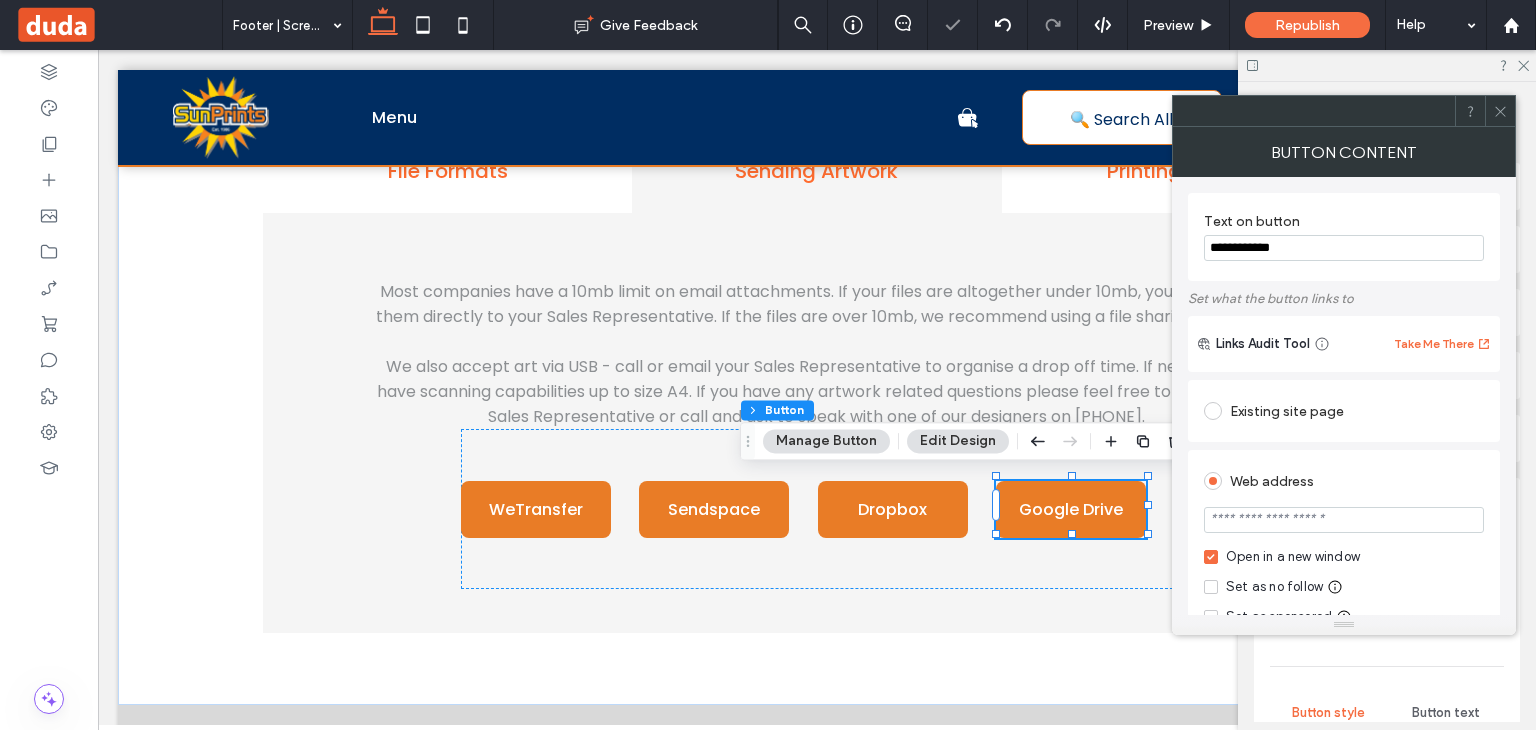 click at bounding box center [1344, 520] 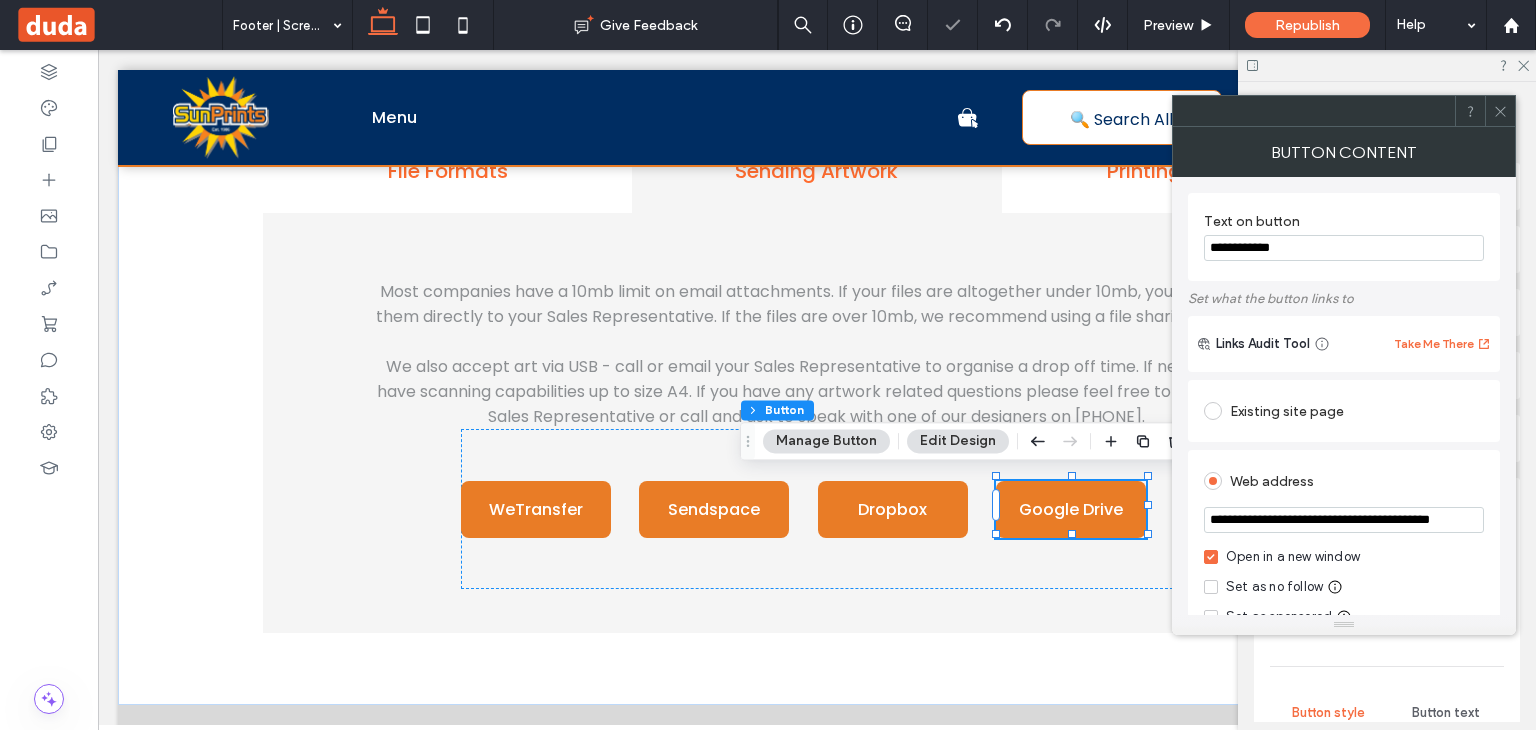 scroll, scrollTop: 0, scrollLeft: 46, axis: horizontal 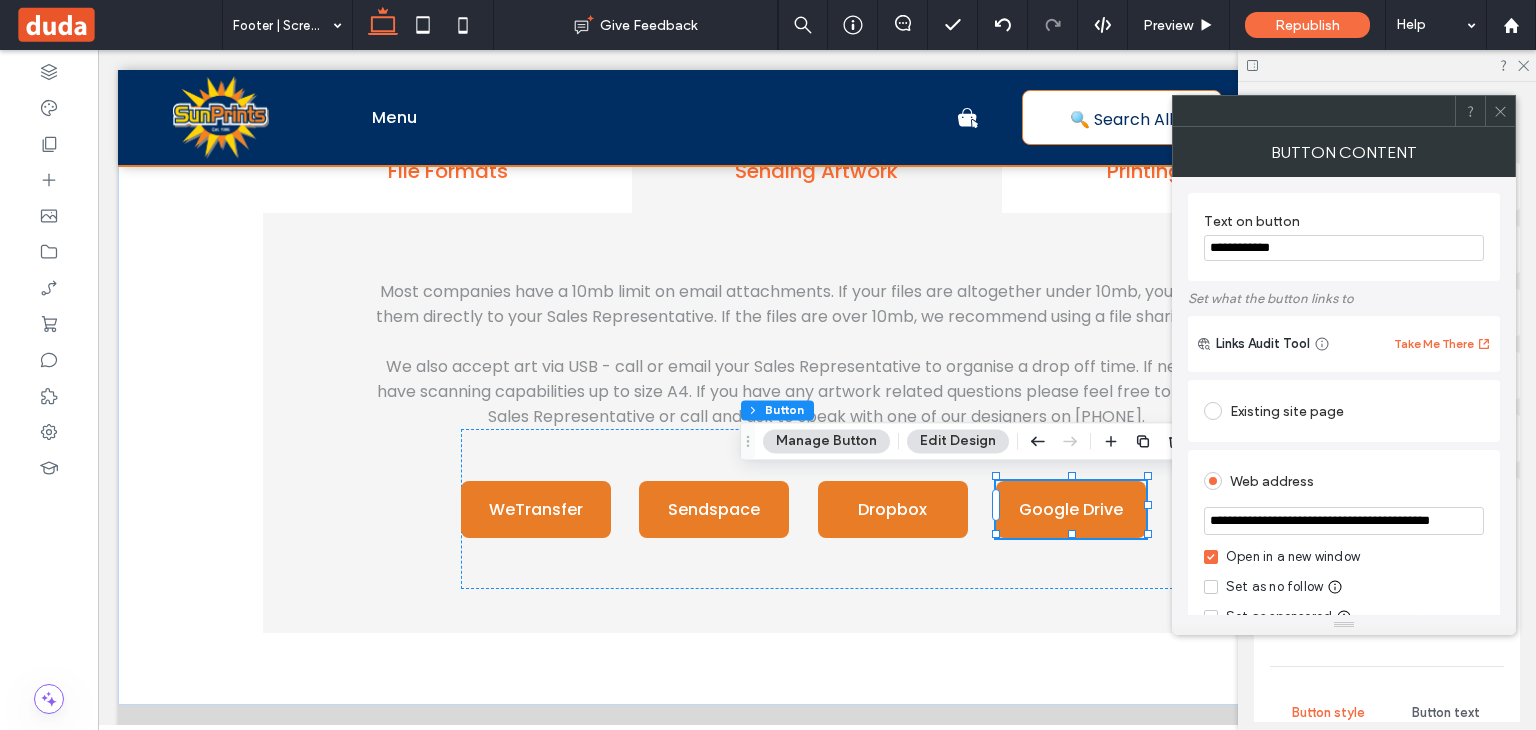 type on "**********" 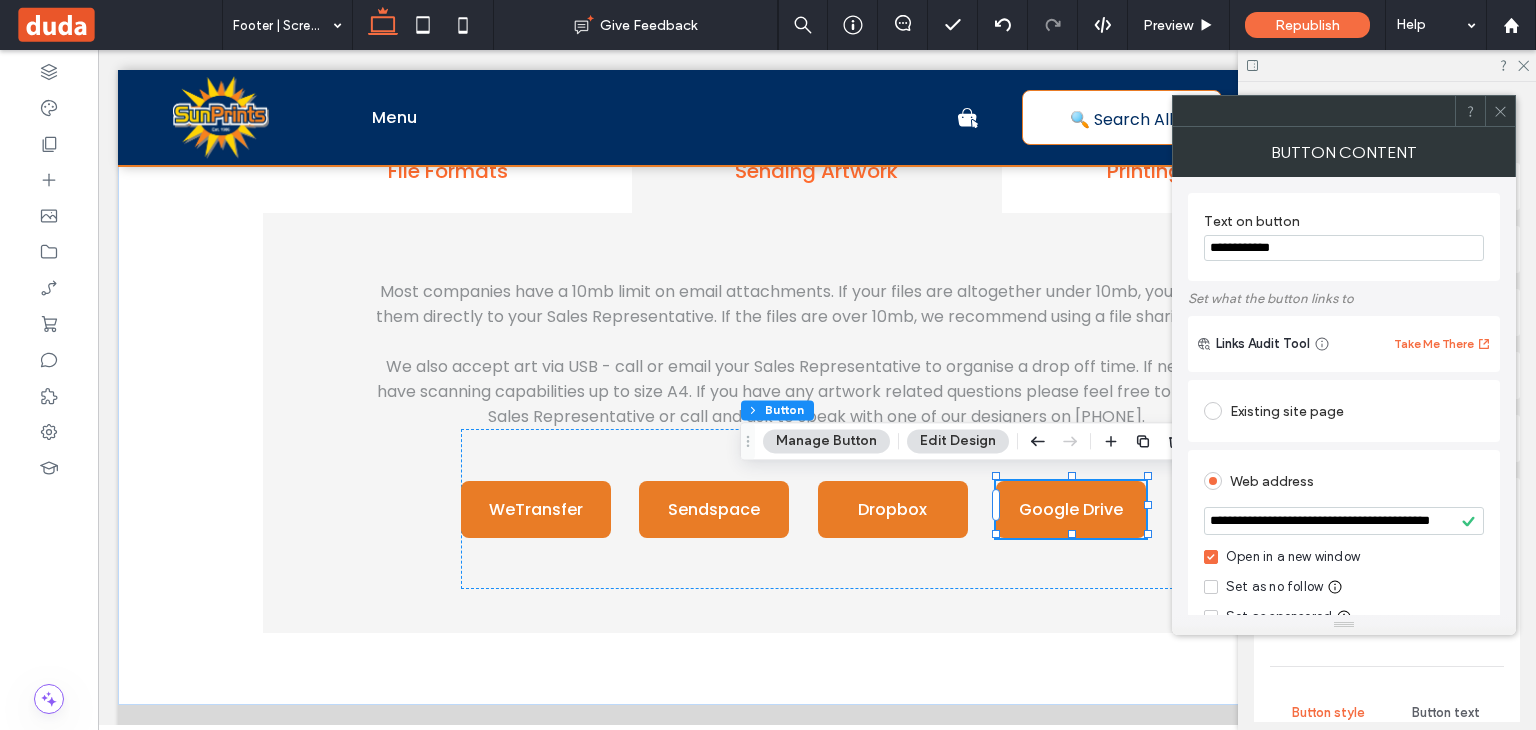 scroll, scrollTop: 0, scrollLeft: 0, axis: both 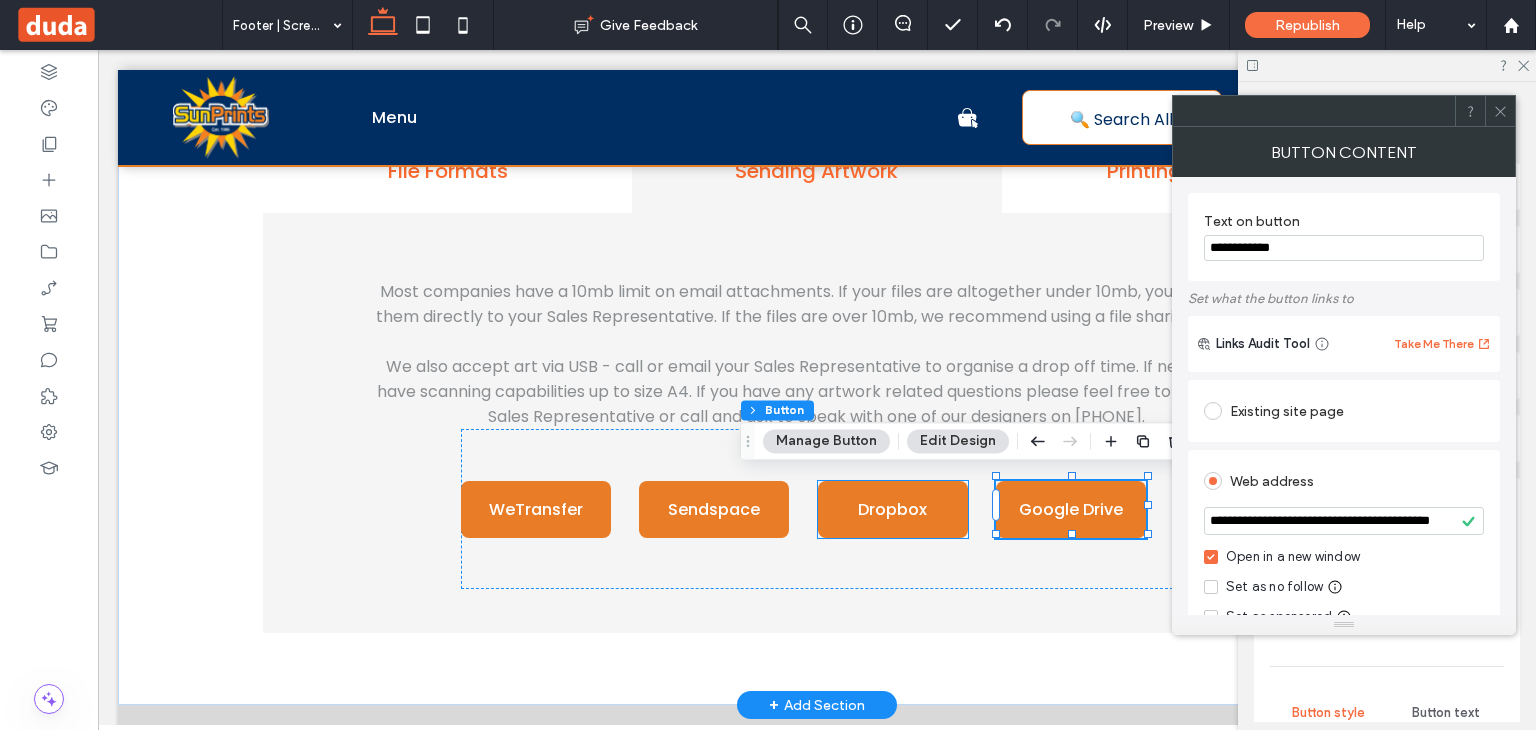 click on "Dropbox" at bounding box center (892, 509) 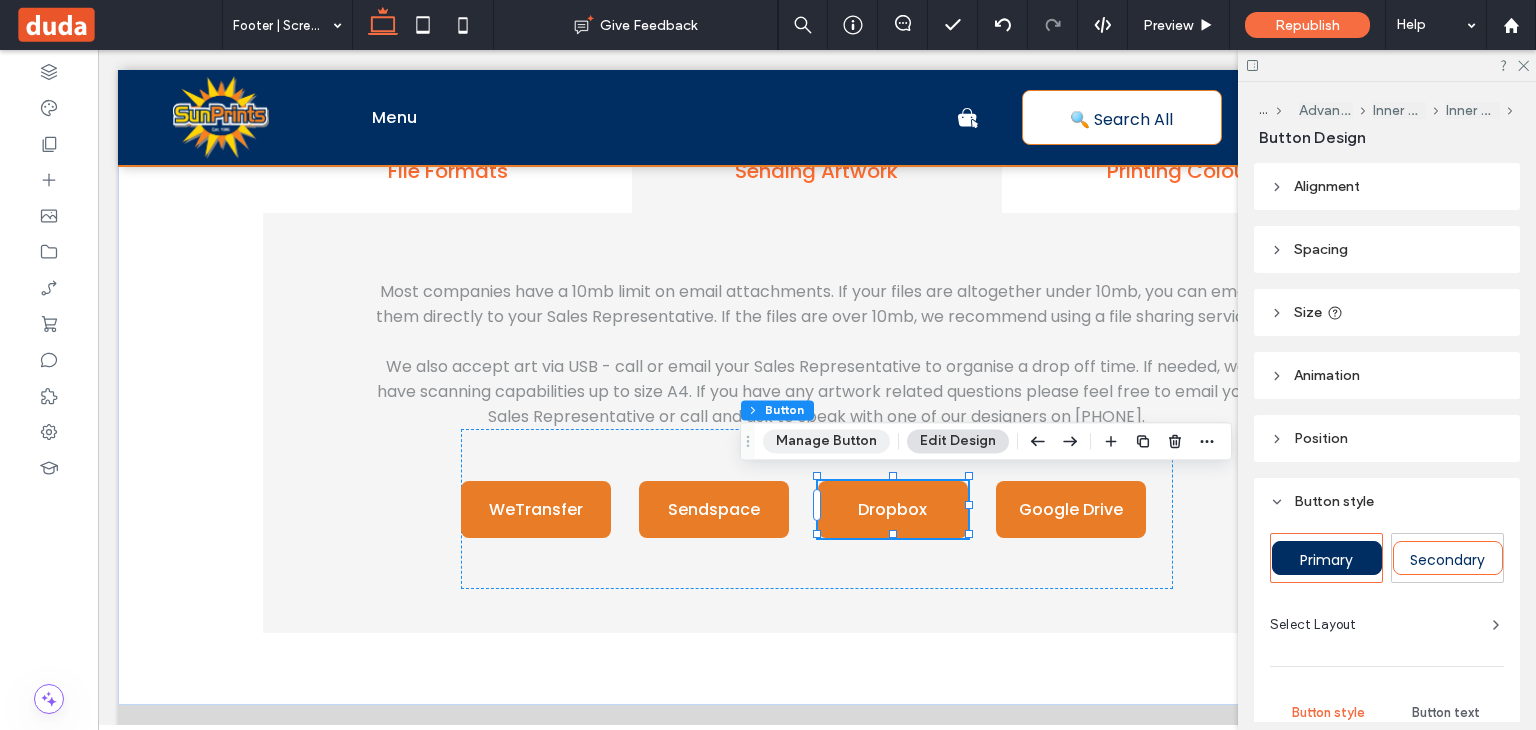 click on "Manage Button" at bounding box center (826, 441) 